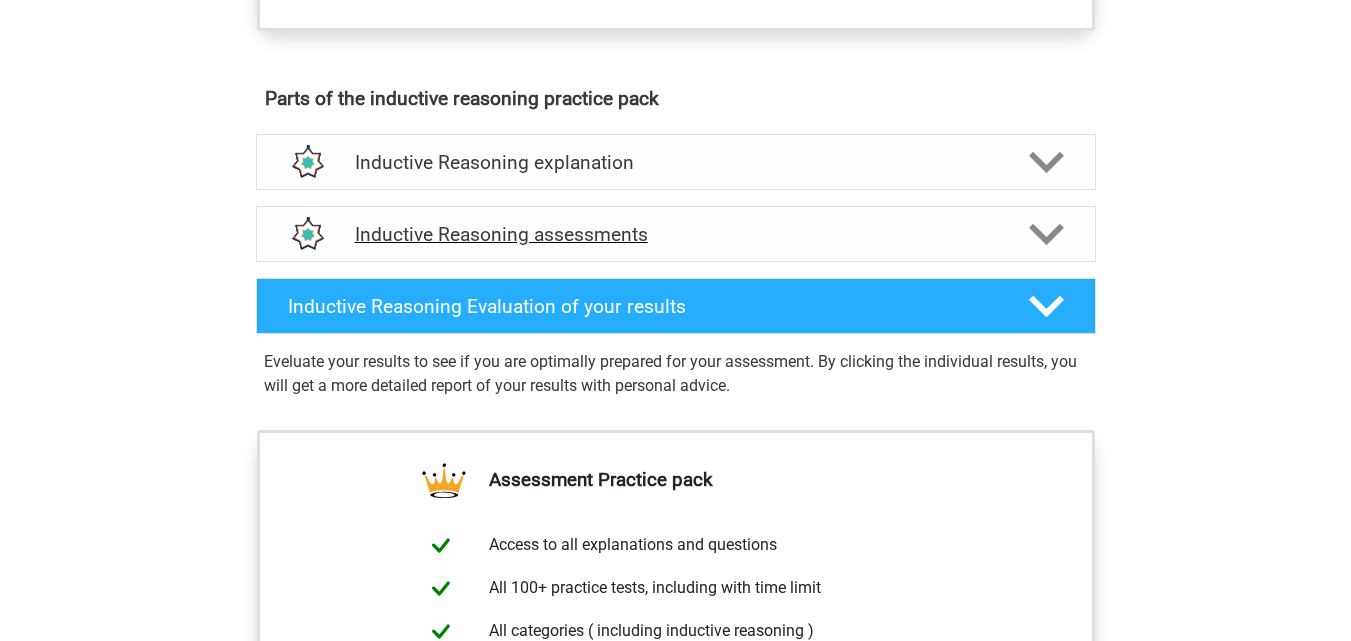 scroll, scrollTop: 1100, scrollLeft: 0, axis: vertical 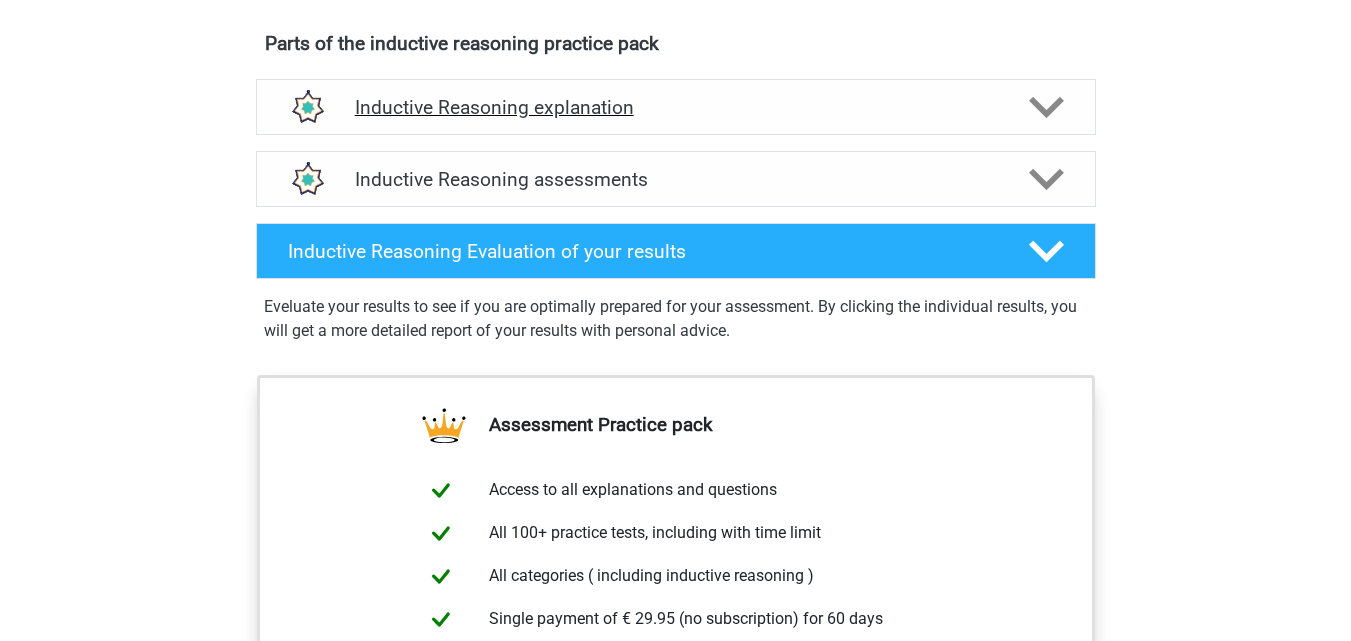 click on "Inductive Reasoning explanation" at bounding box center (676, 107) 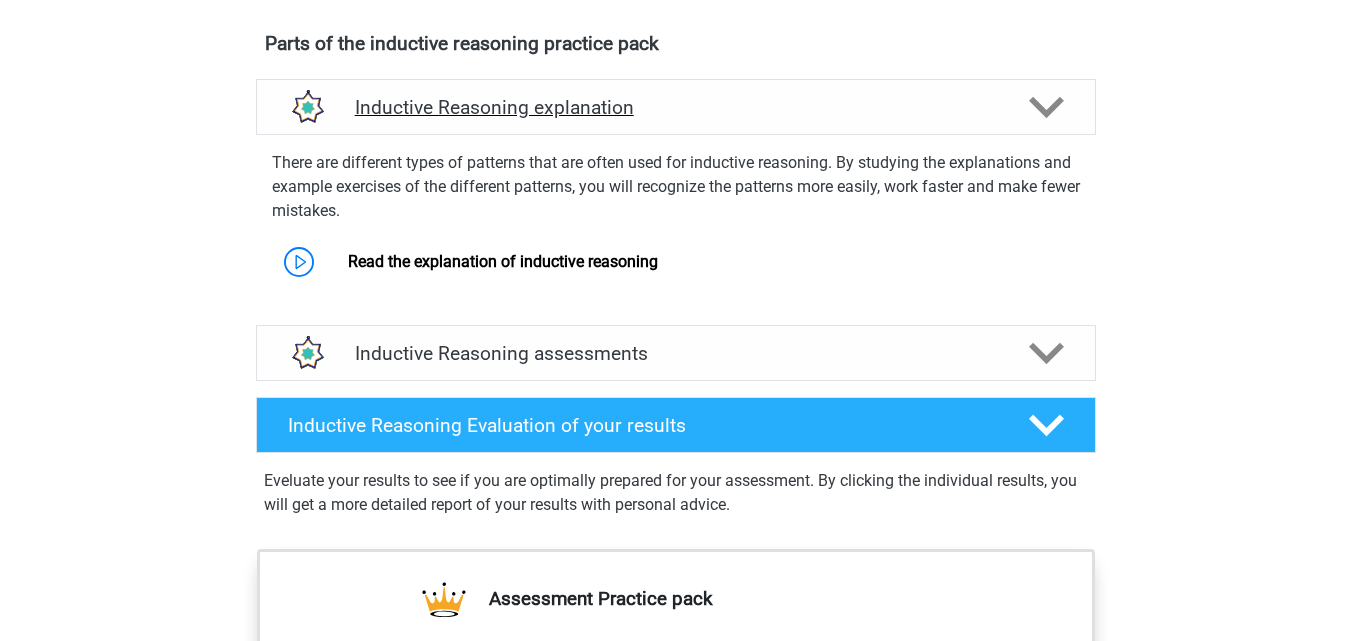 click on "Inductive Reasoning explanation" at bounding box center (676, 107) 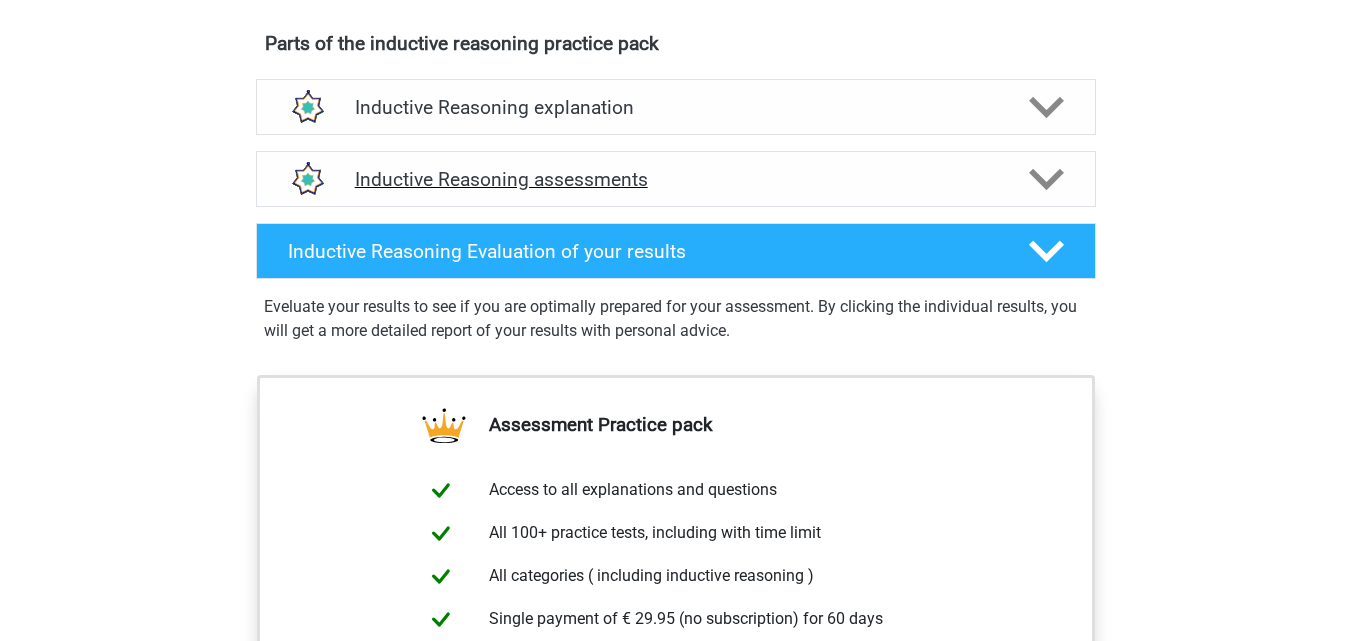 click on "Inductive Reasoning assessments" at bounding box center [676, 179] 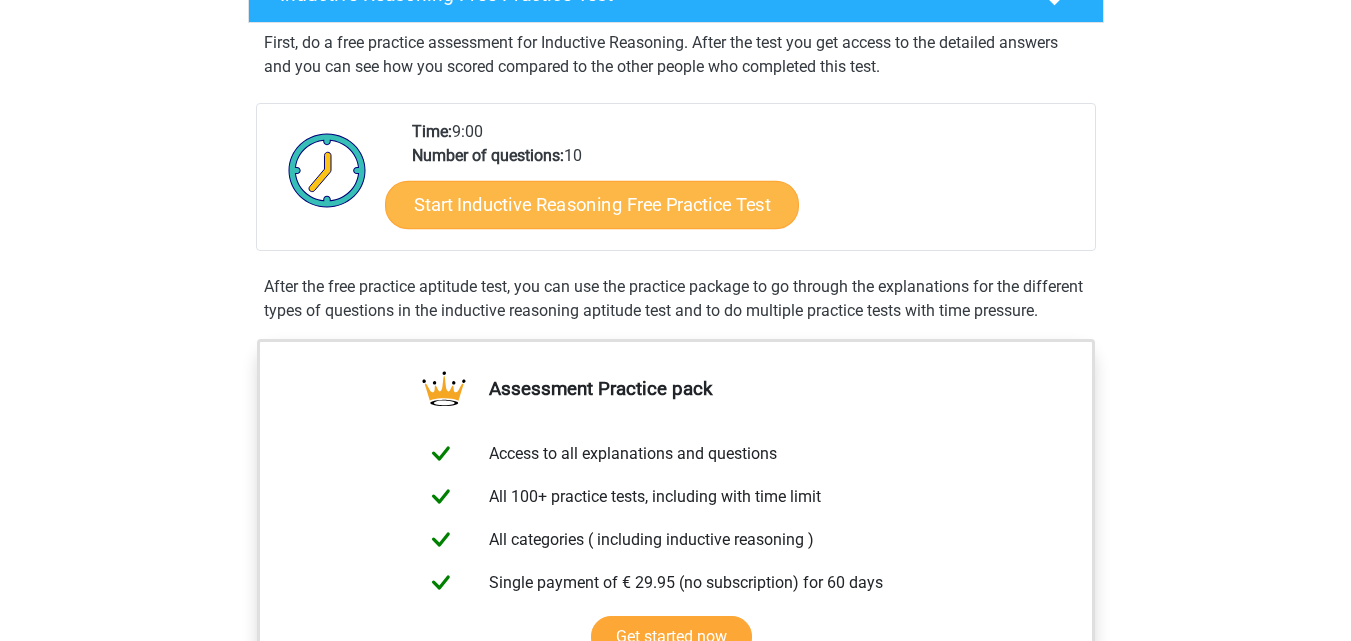 scroll, scrollTop: 300, scrollLeft: 0, axis: vertical 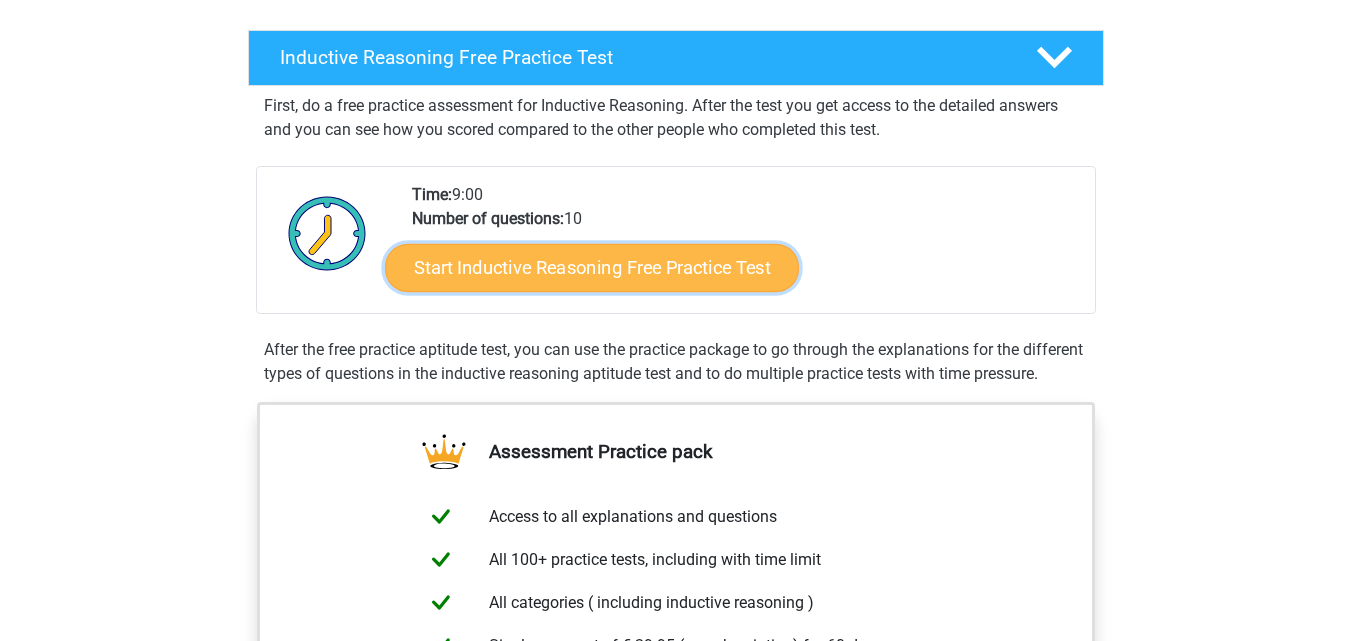 click on "Start Inductive Reasoning
Free Practice Test" at bounding box center (592, 267) 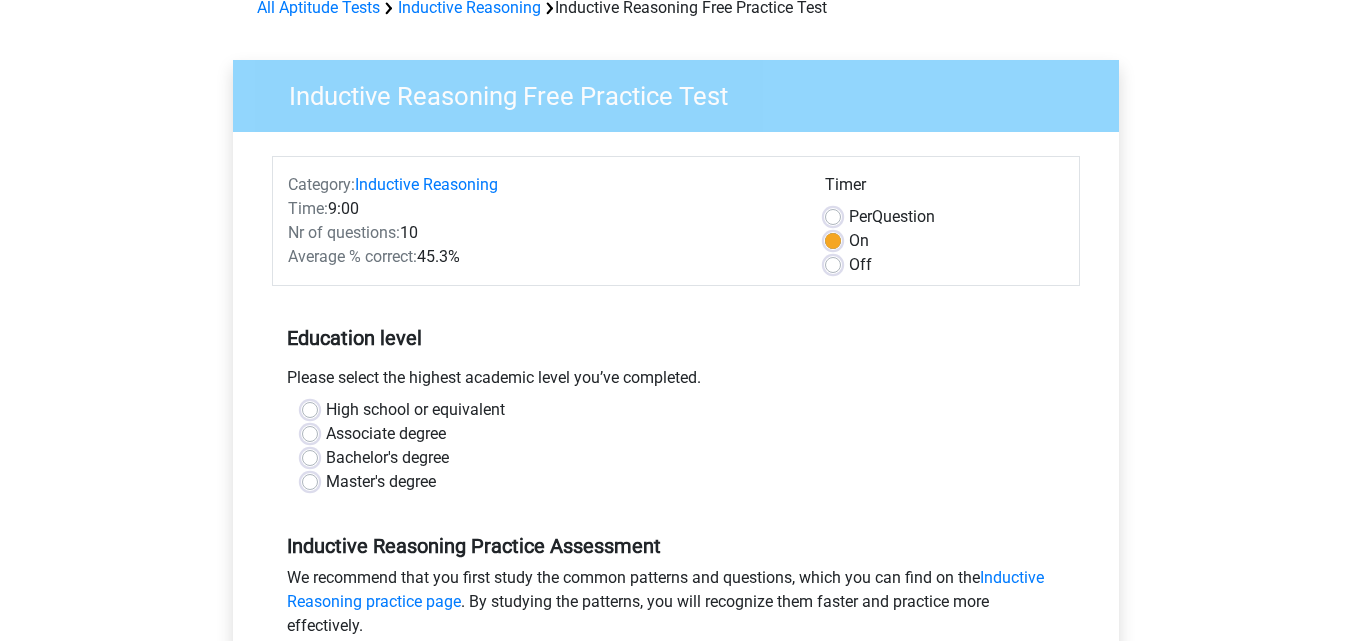 scroll, scrollTop: 200, scrollLeft: 0, axis: vertical 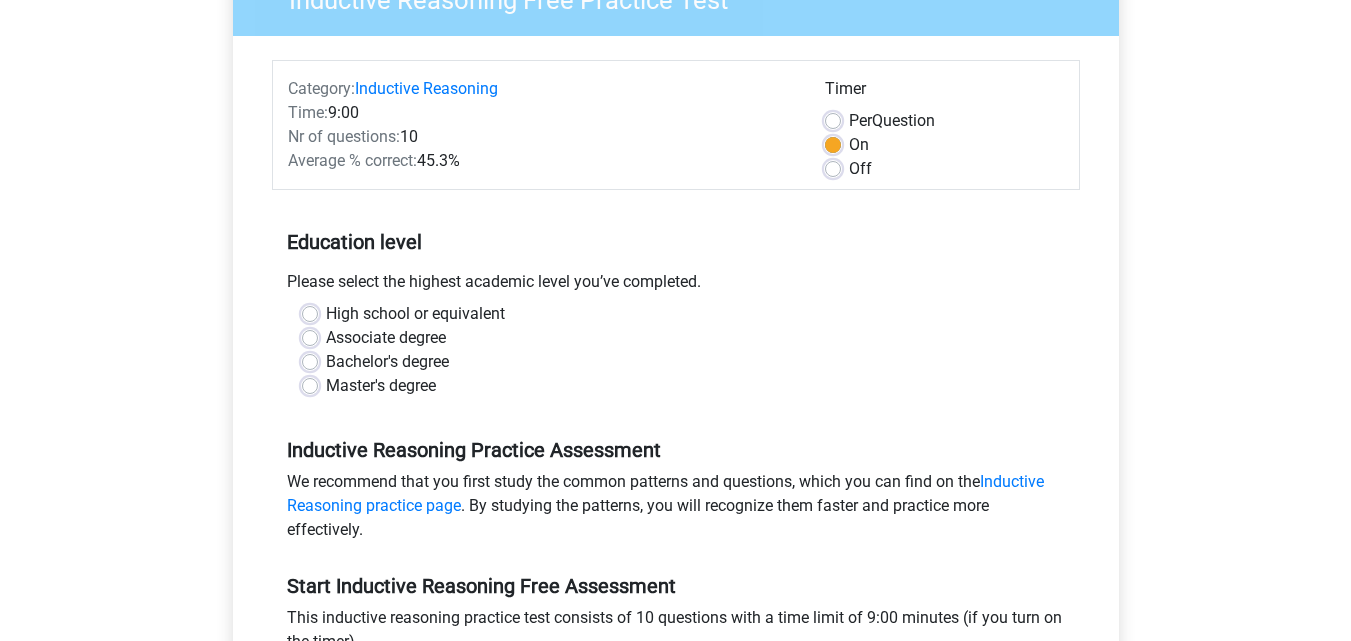 click on "Master's degree" at bounding box center (381, 386) 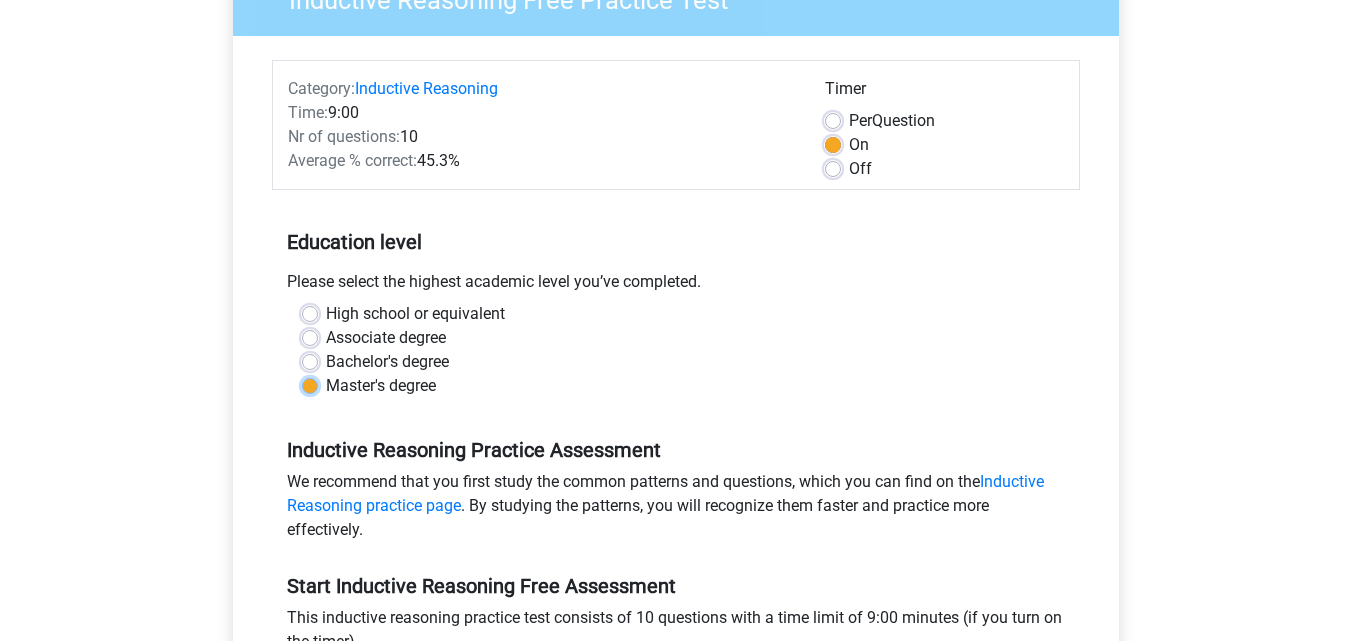 click on "Master's degree" at bounding box center [310, 384] 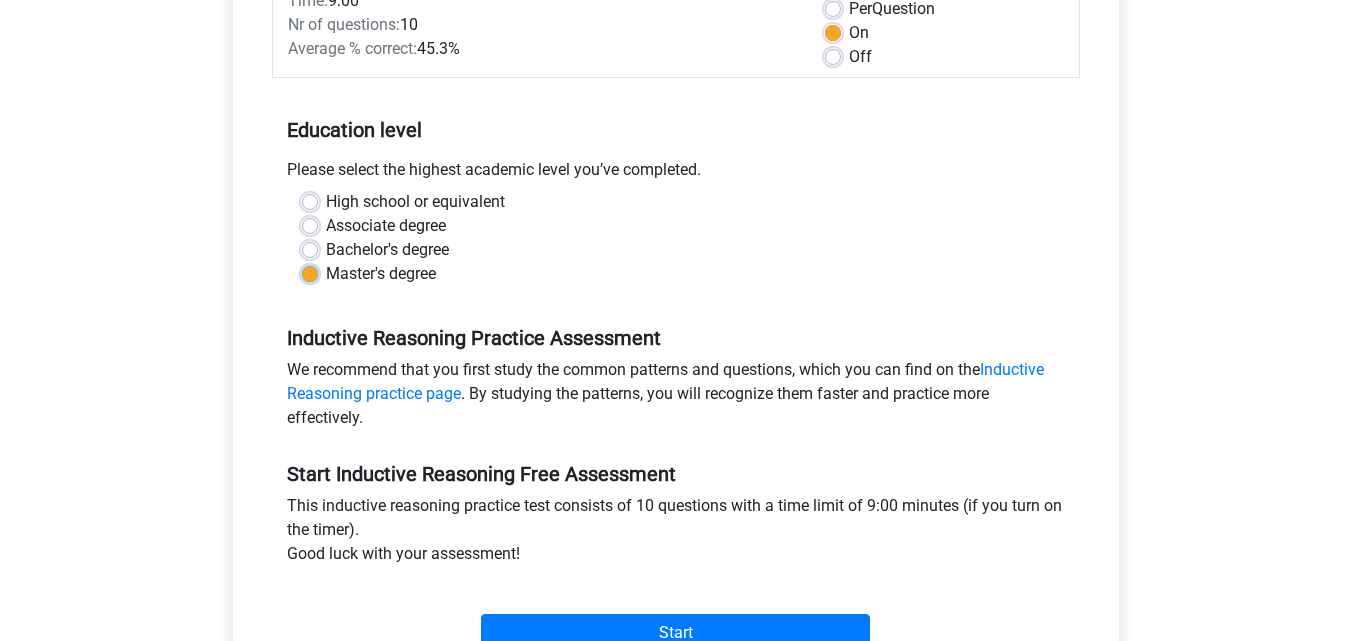 scroll, scrollTop: 400, scrollLeft: 0, axis: vertical 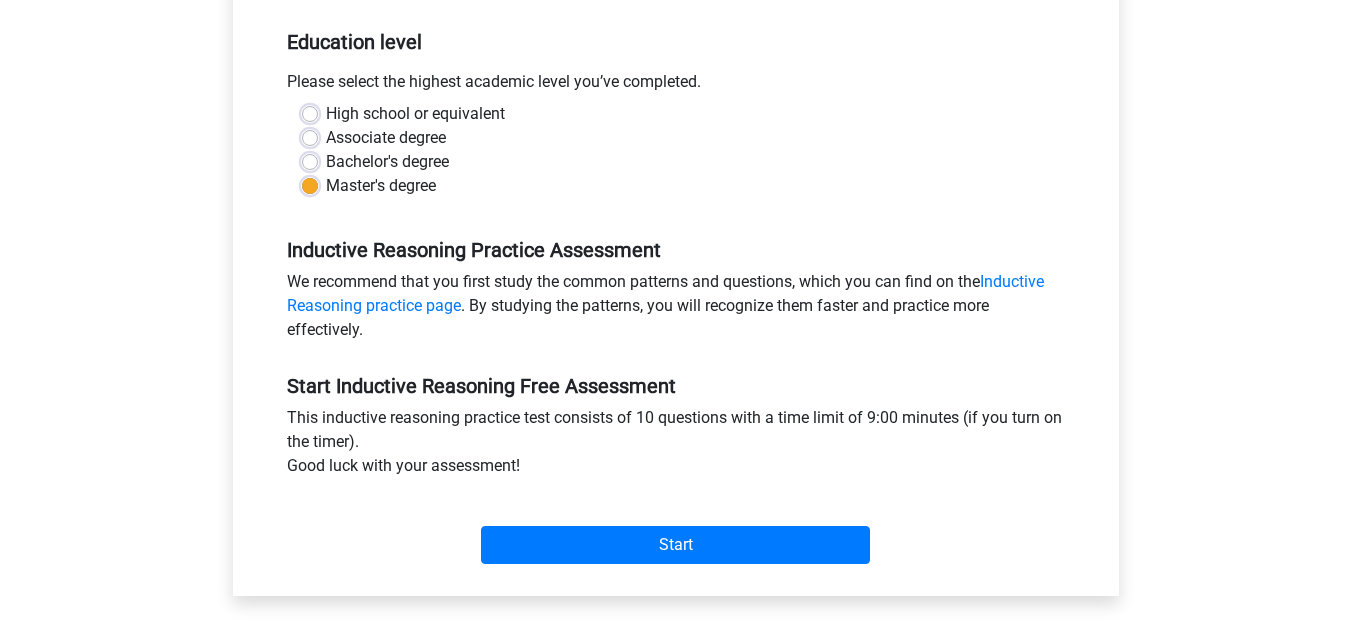 drag, startPoint x: 427, startPoint y: 251, endPoint x: 564, endPoint y: 248, distance: 137.03284 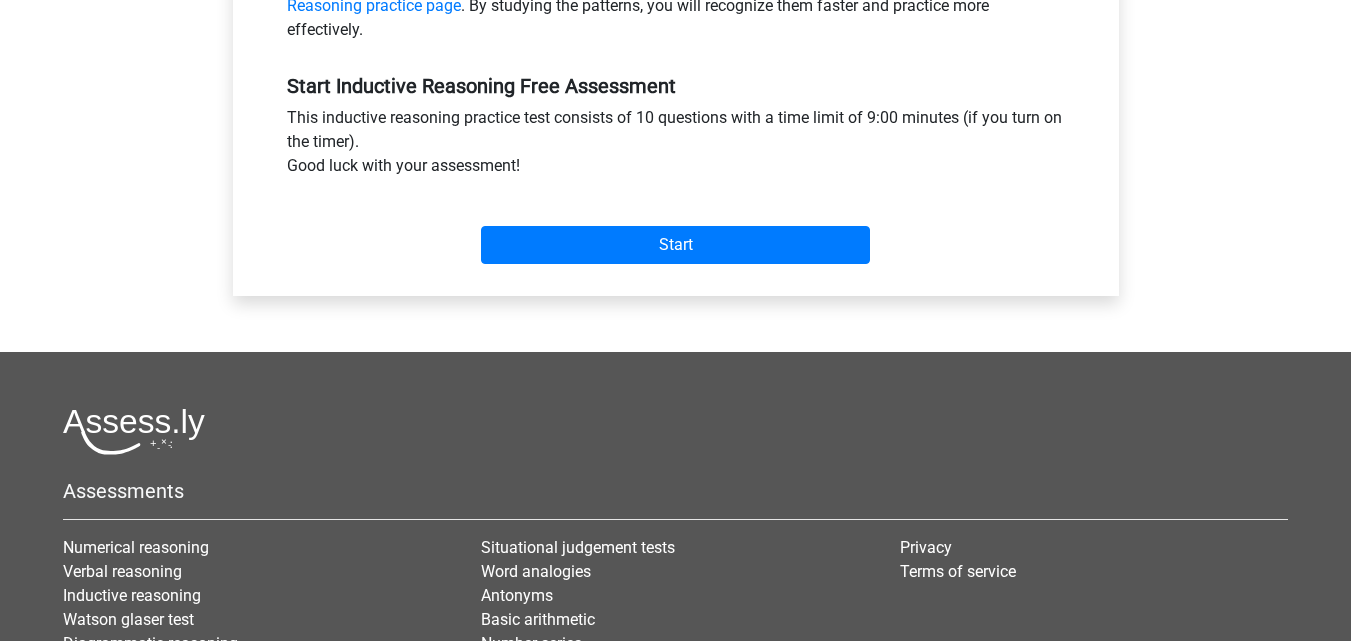 scroll, scrollTop: 600, scrollLeft: 0, axis: vertical 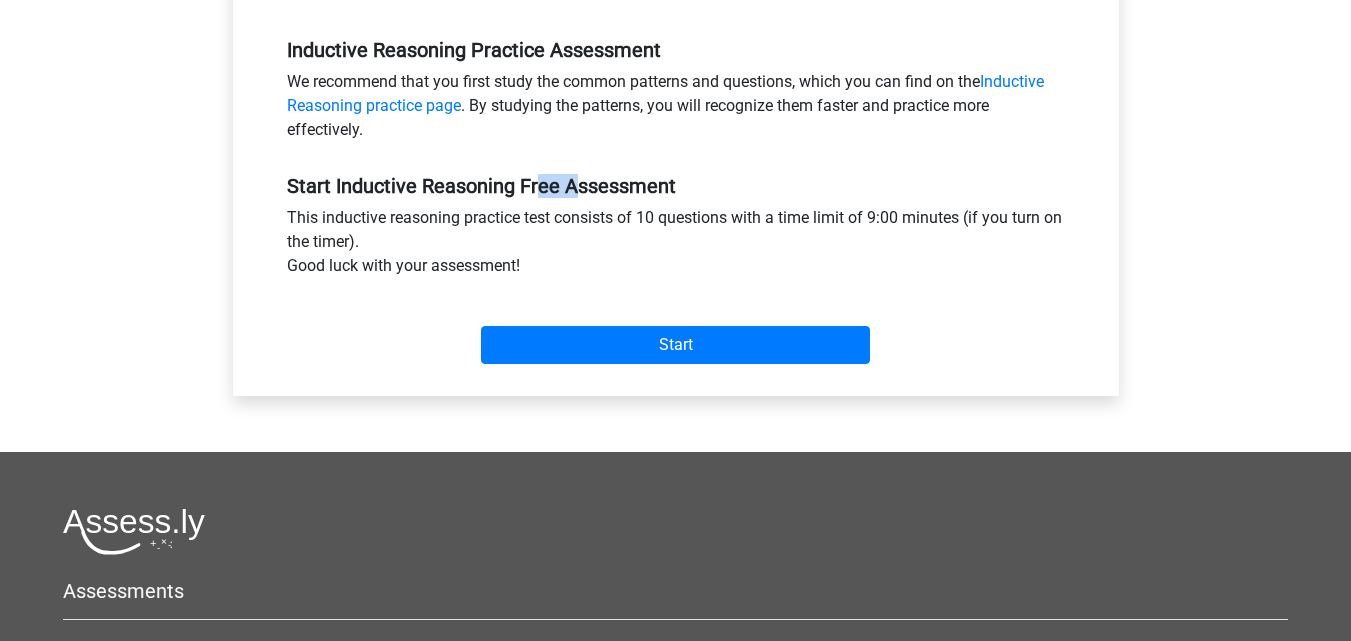 drag, startPoint x: 607, startPoint y: 191, endPoint x: 634, endPoint y: 194, distance: 27.166155 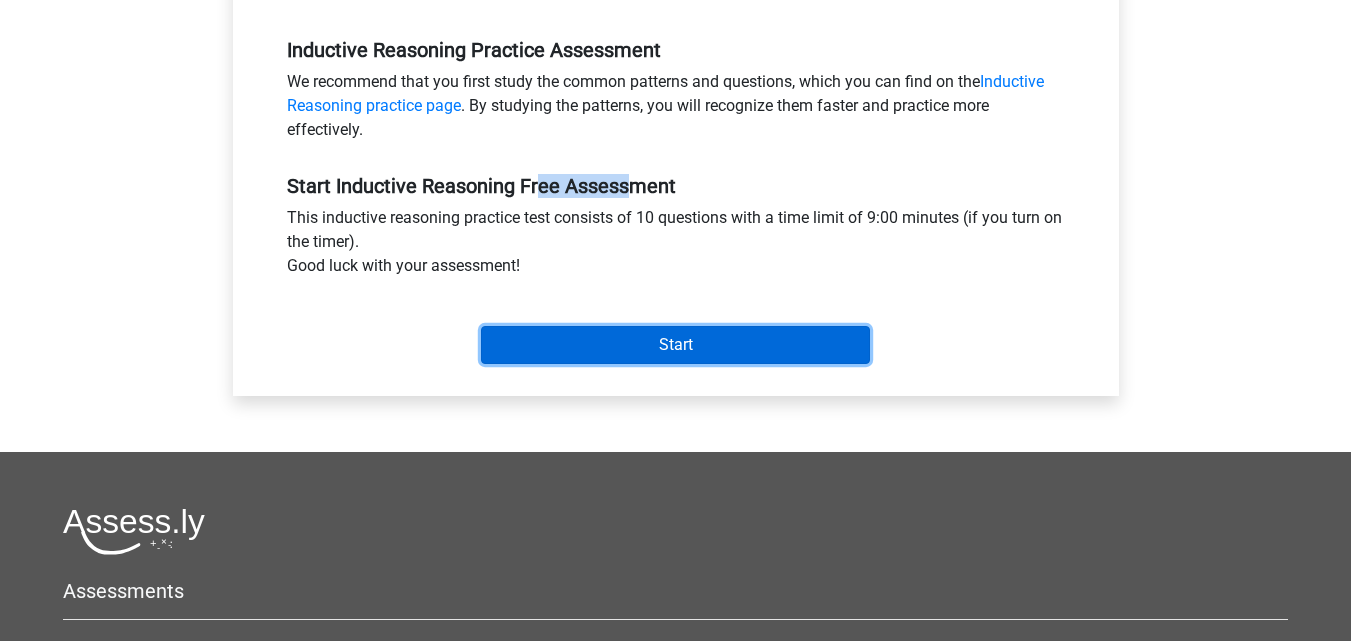 click on "Start" at bounding box center (675, 345) 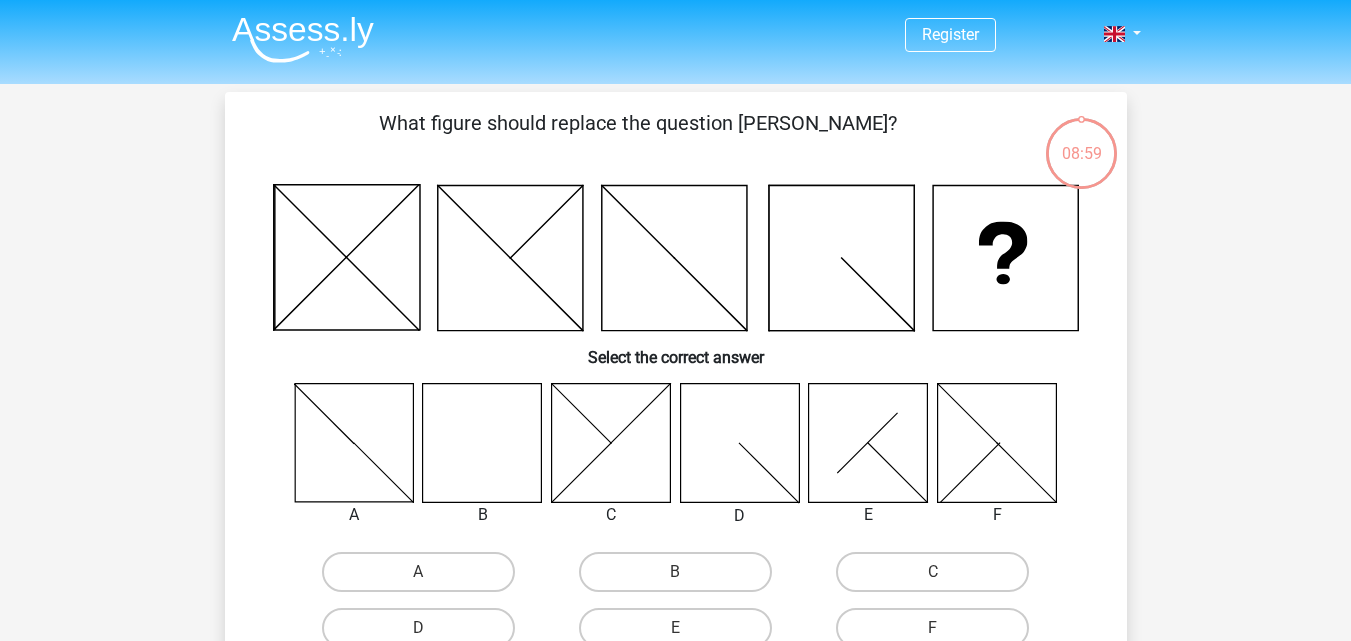 scroll, scrollTop: 100, scrollLeft: 0, axis: vertical 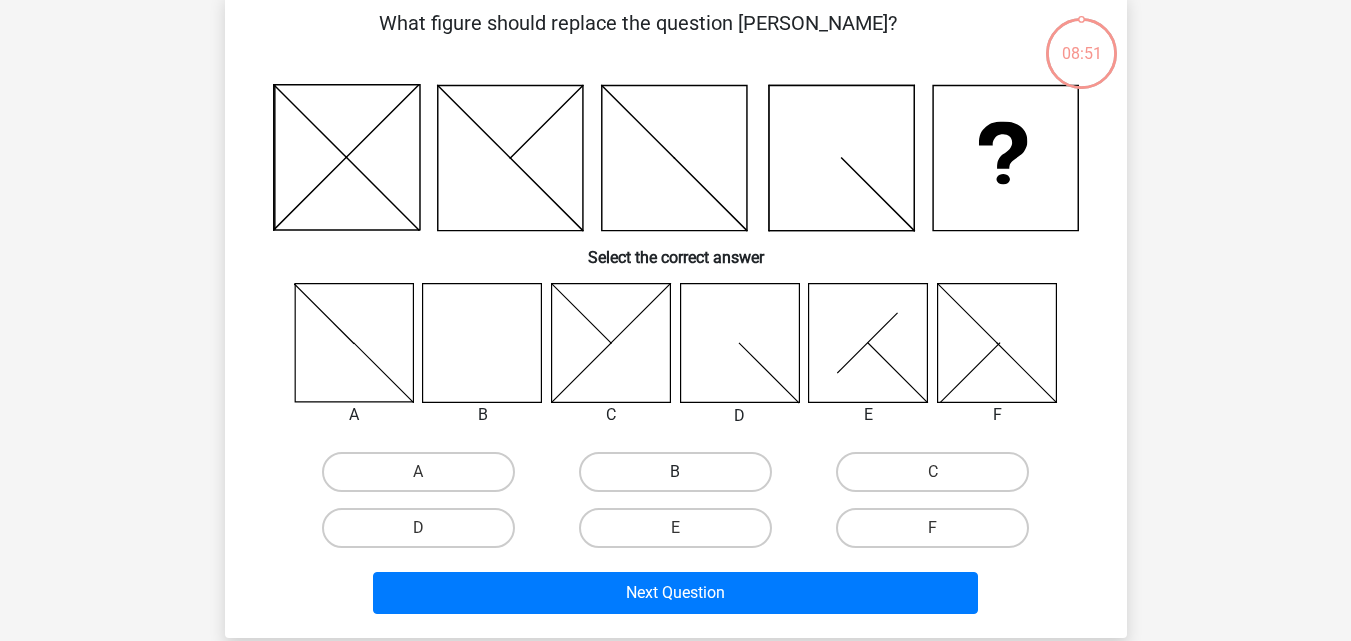click on "B" at bounding box center [675, 472] 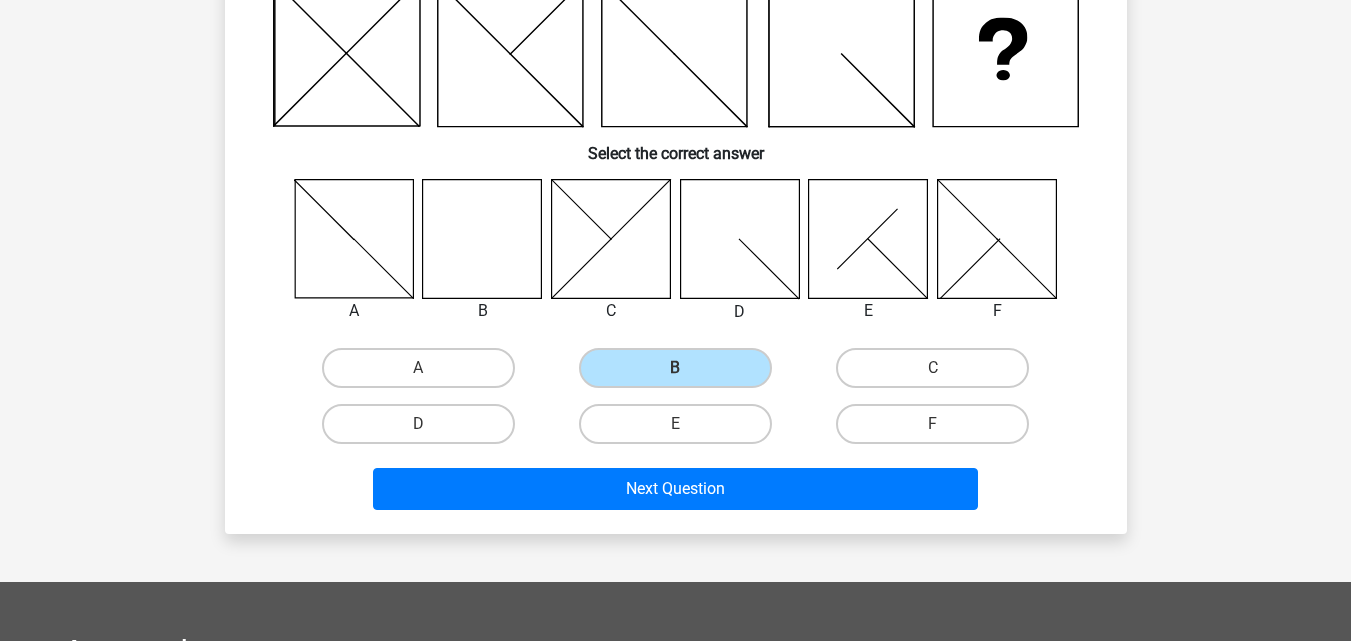 scroll, scrollTop: 300, scrollLeft: 0, axis: vertical 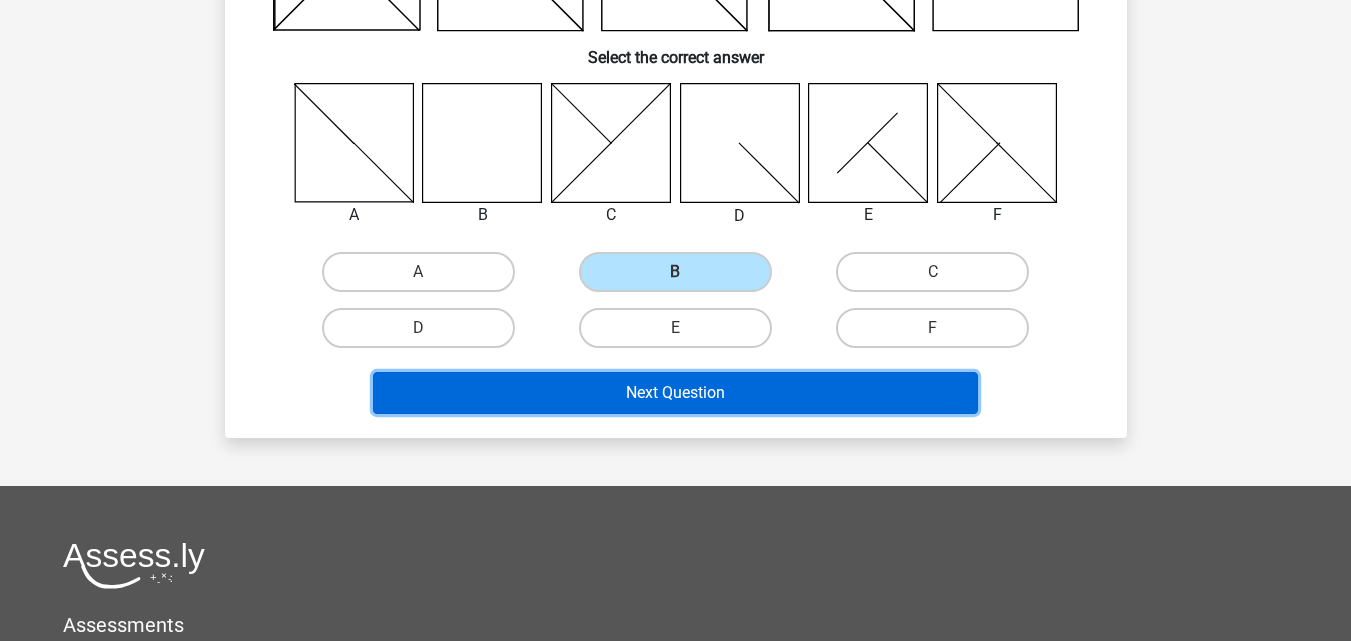 click on "Next Question" at bounding box center [675, 393] 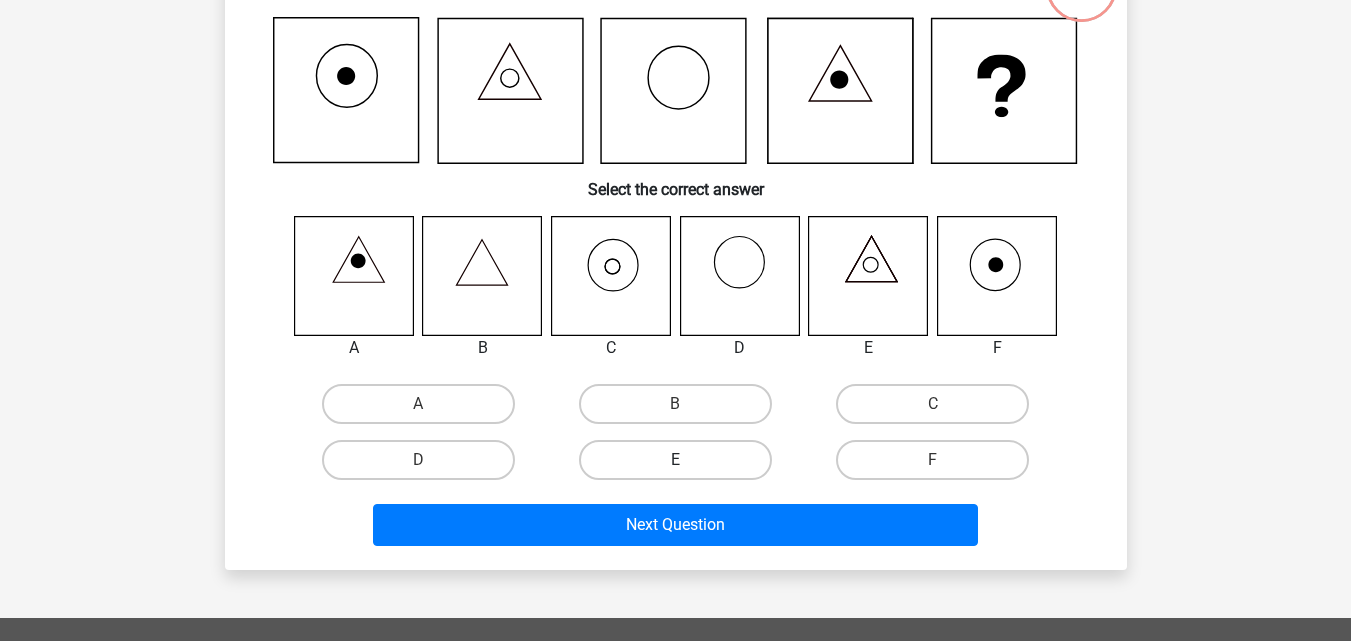 scroll, scrollTop: 92, scrollLeft: 0, axis: vertical 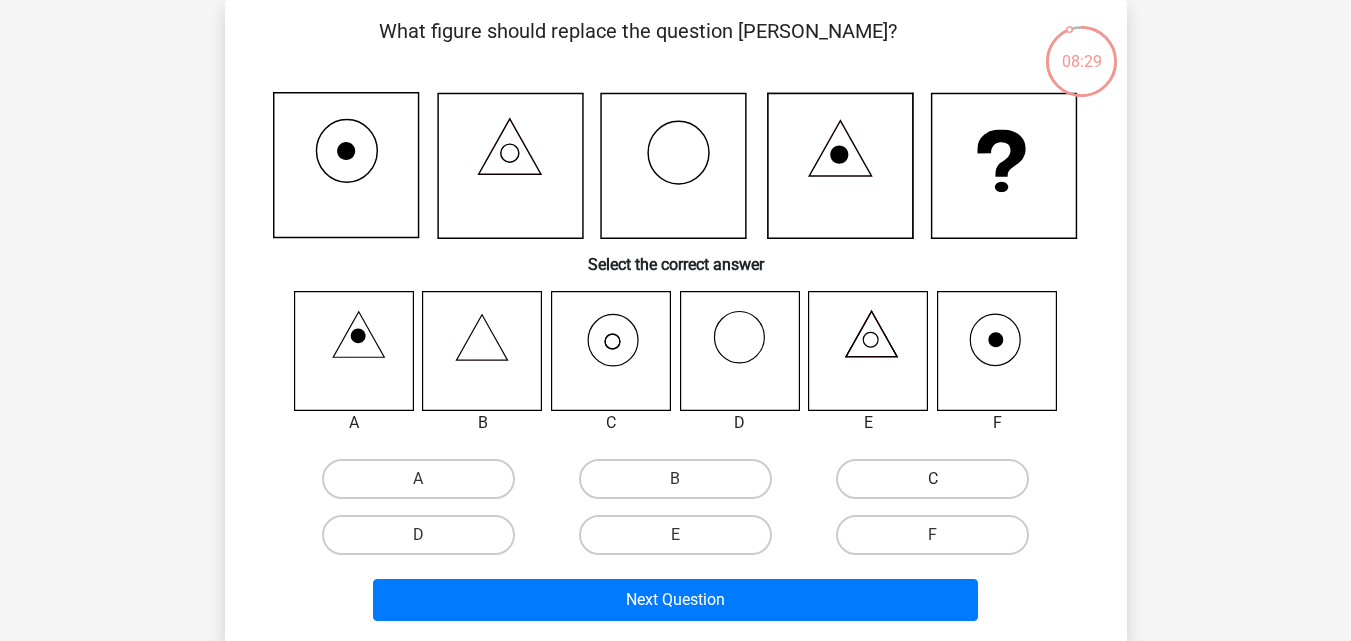 click on "C" at bounding box center (932, 479) 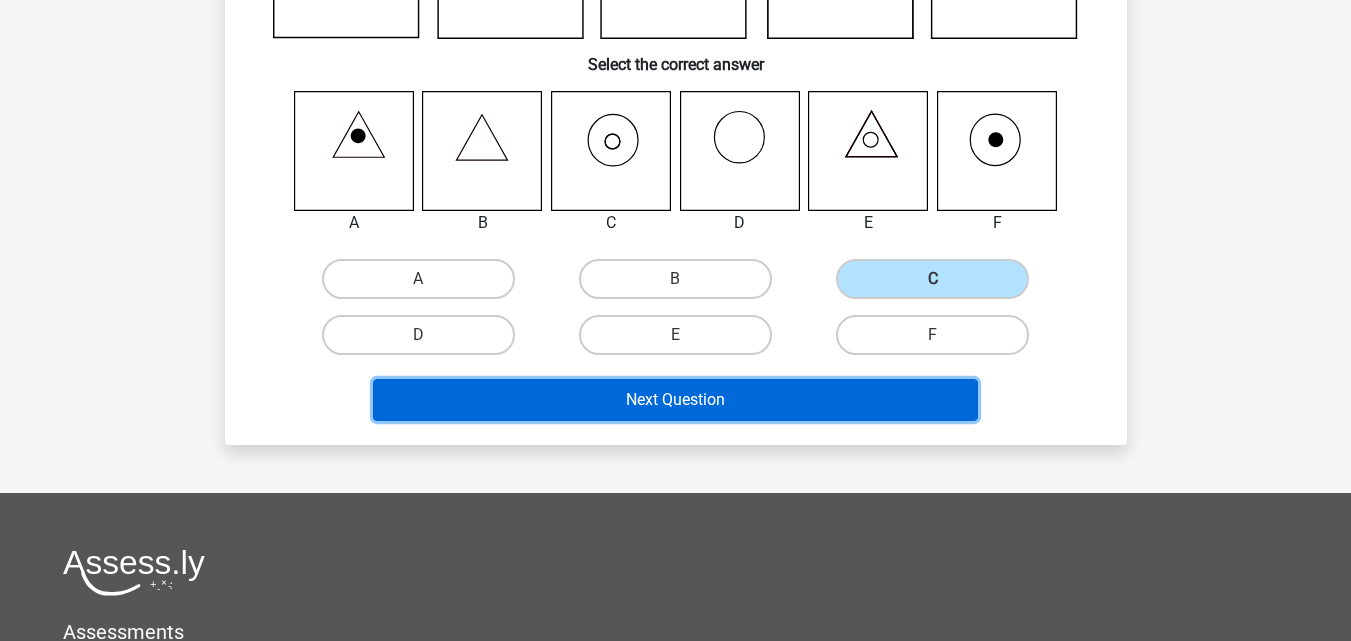 click on "Next Question" at bounding box center (675, 400) 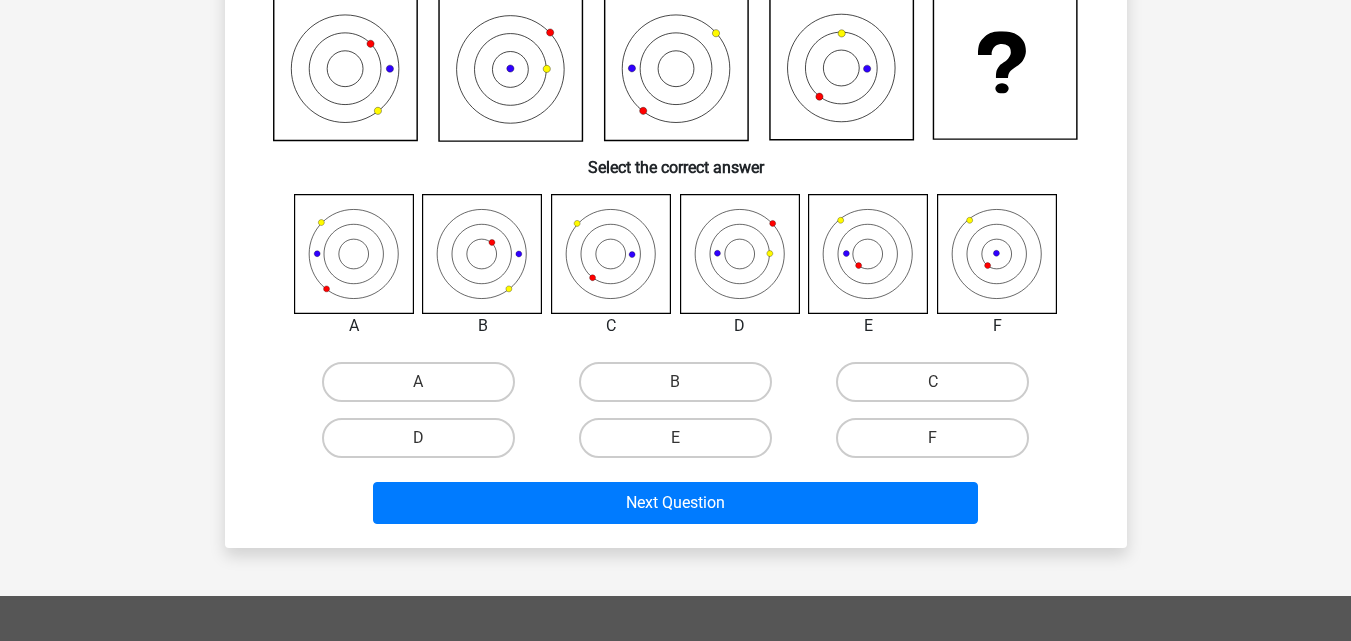 scroll, scrollTop: 92, scrollLeft: 0, axis: vertical 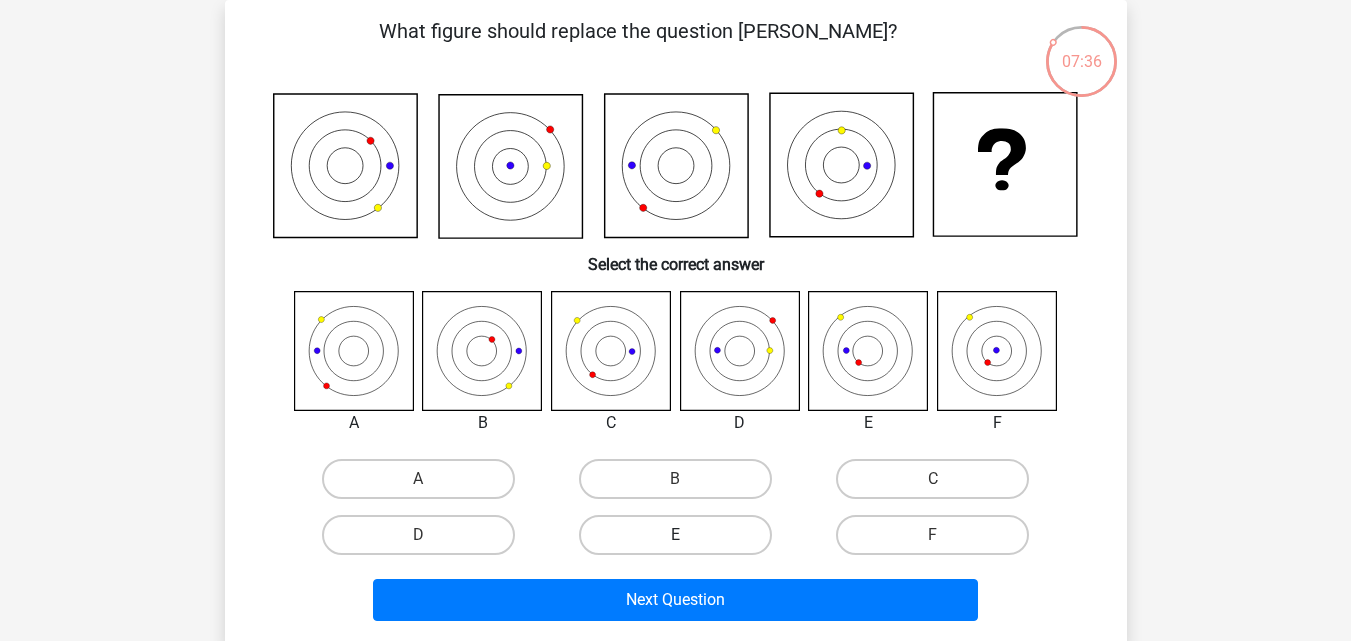 click on "E" at bounding box center [675, 535] 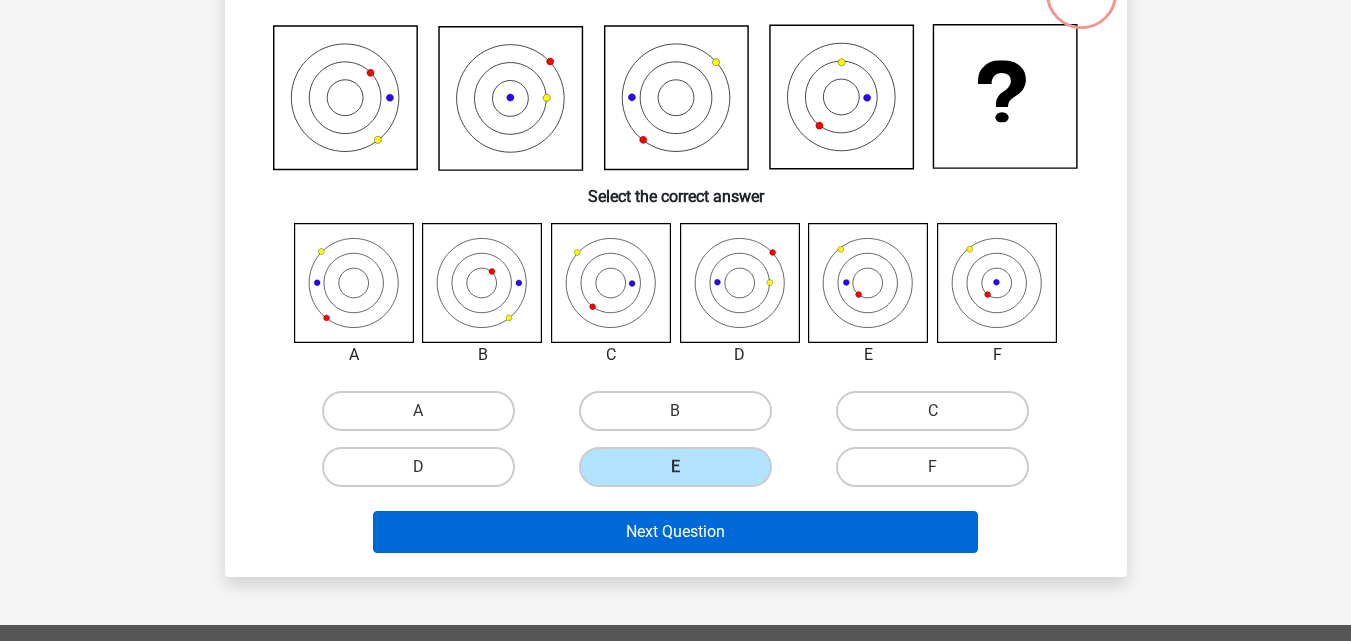 scroll, scrollTop: 192, scrollLeft: 0, axis: vertical 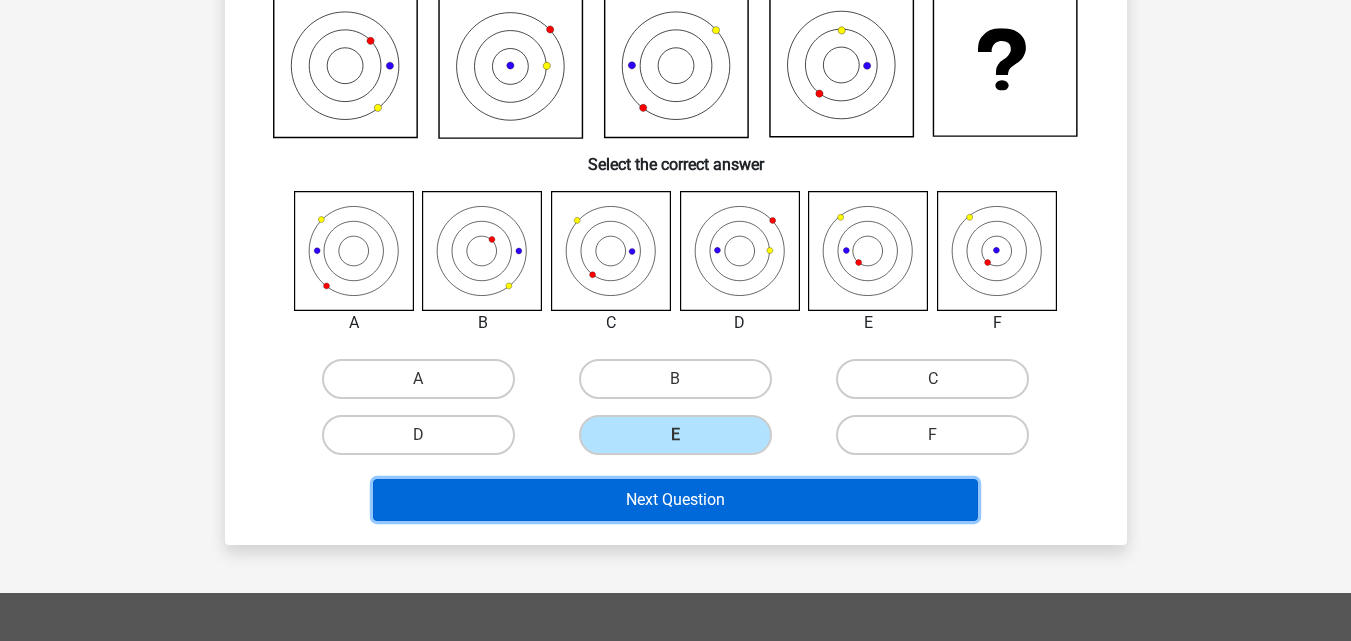 click on "Next Question" at bounding box center (675, 500) 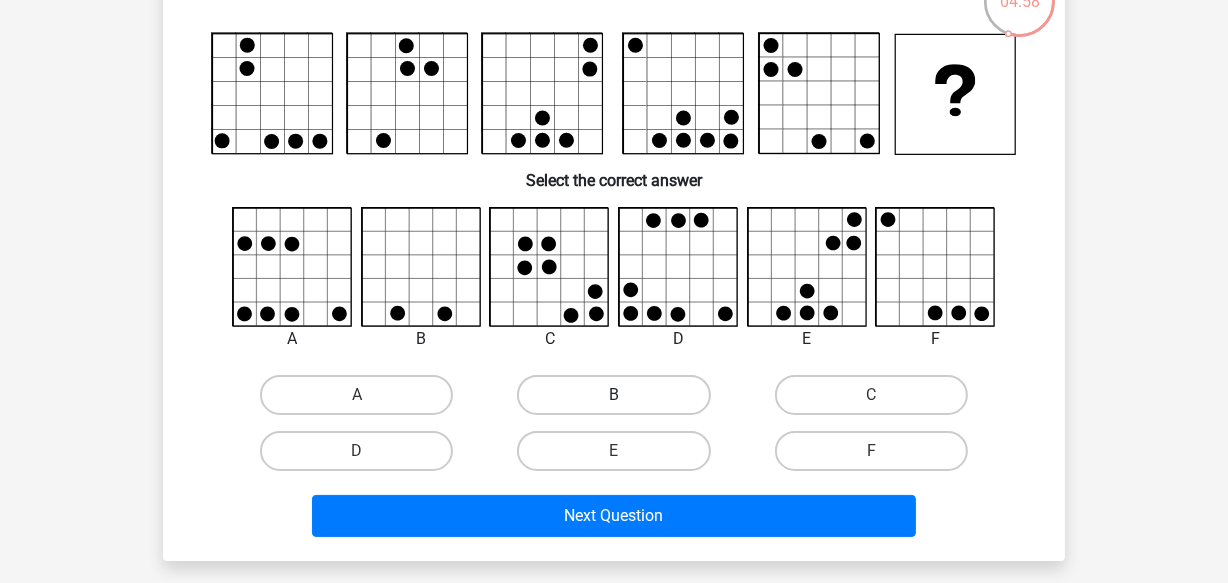 scroll, scrollTop: 181, scrollLeft: 0, axis: vertical 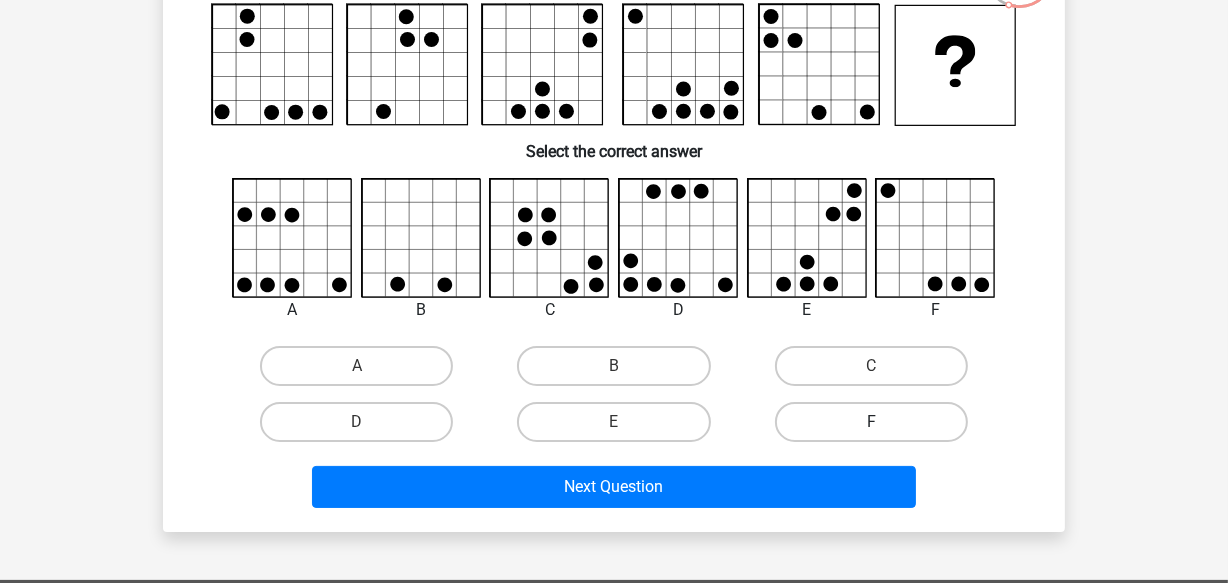 click on "F" at bounding box center [871, 422] 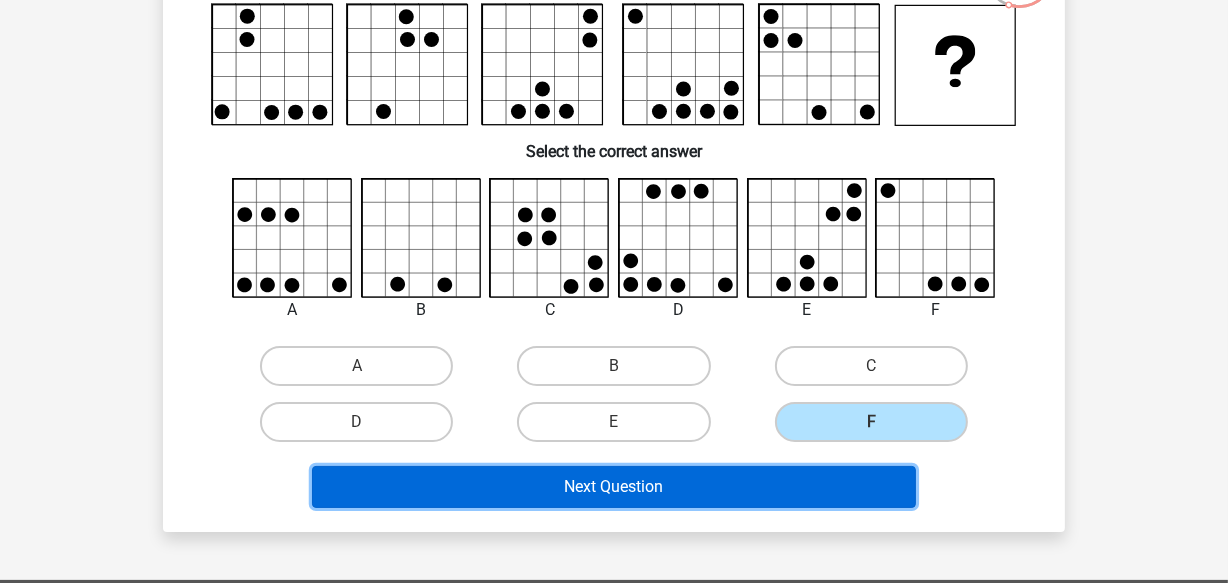 click on "Next Question" at bounding box center [614, 487] 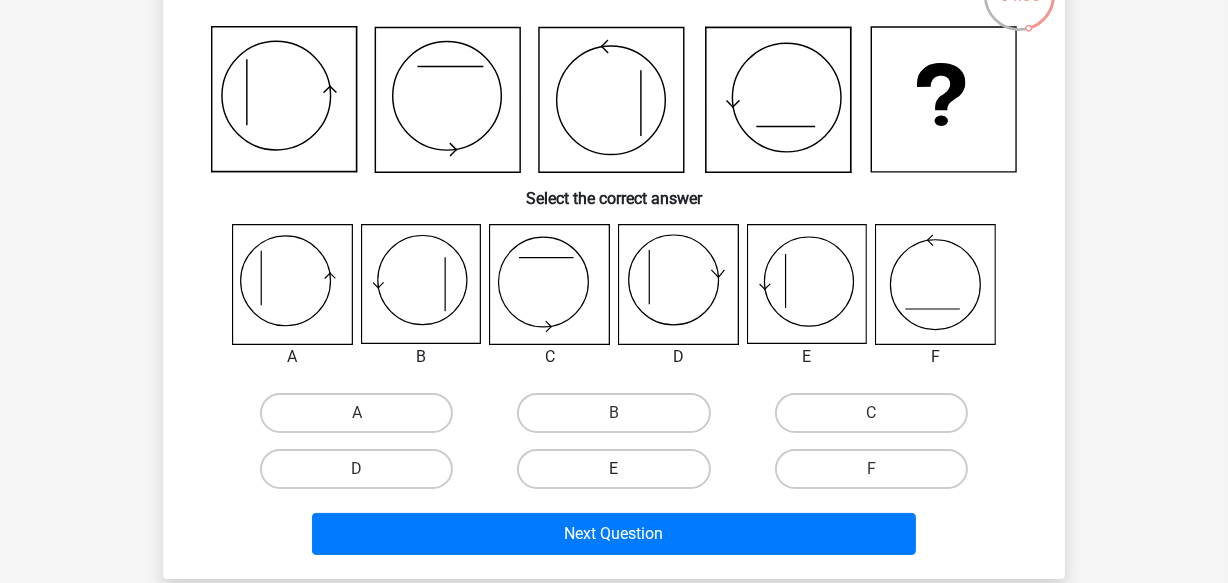 scroll, scrollTop: 182, scrollLeft: 0, axis: vertical 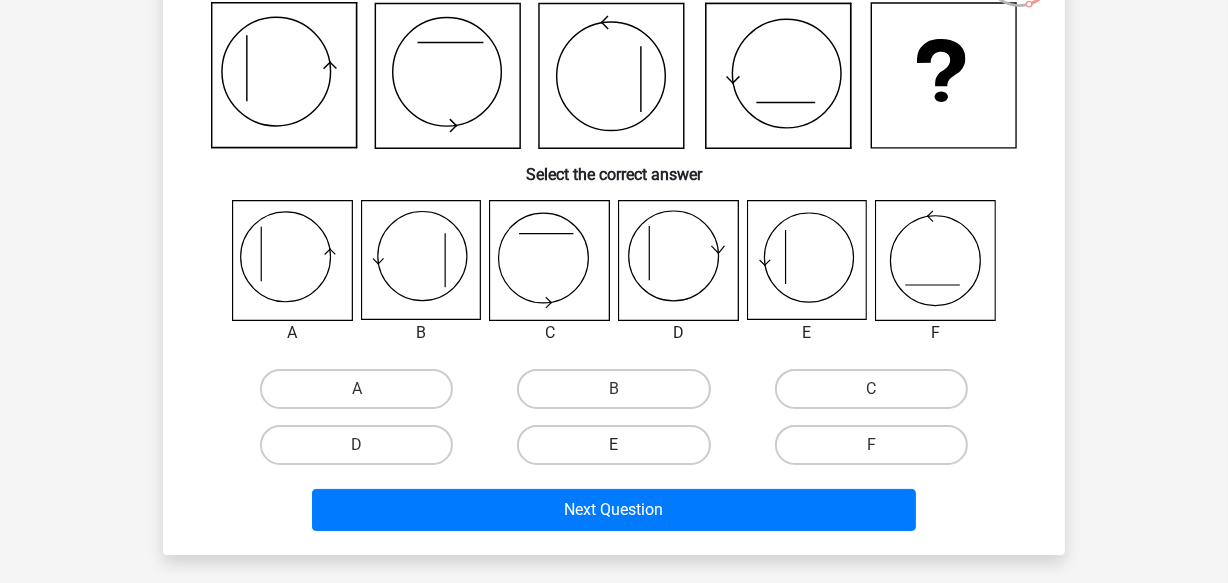 drag, startPoint x: 669, startPoint y: 437, endPoint x: 670, endPoint y: 450, distance: 13.038404 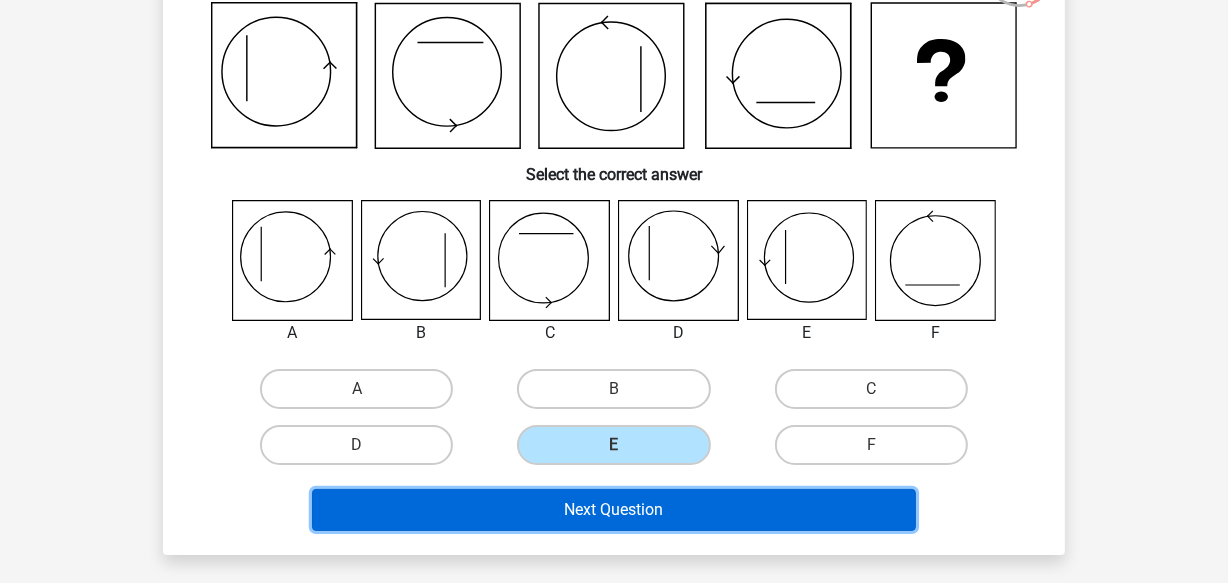 click on "Next Question" at bounding box center [614, 510] 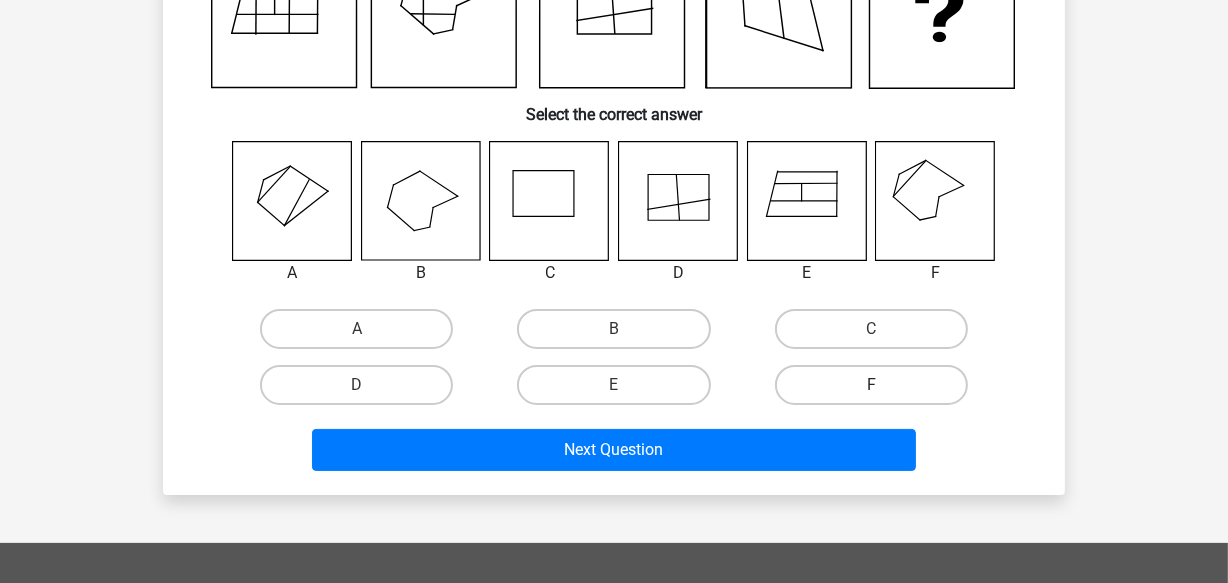 scroll, scrollTop: 272, scrollLeft: 0, axis: vertical 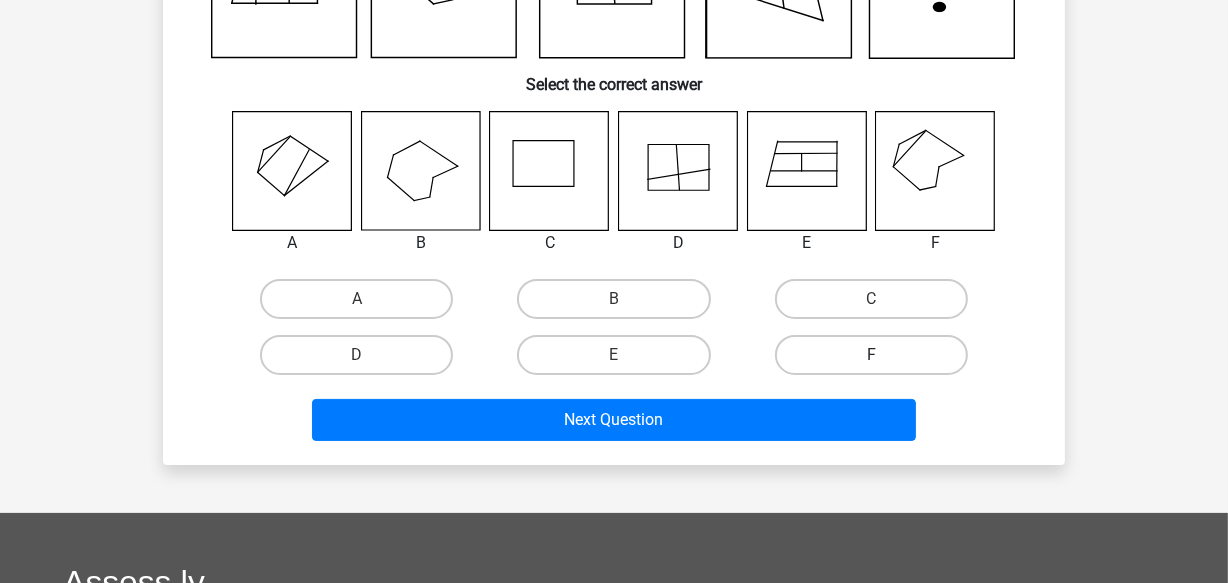click on "F" at bounding box center [871, 355] 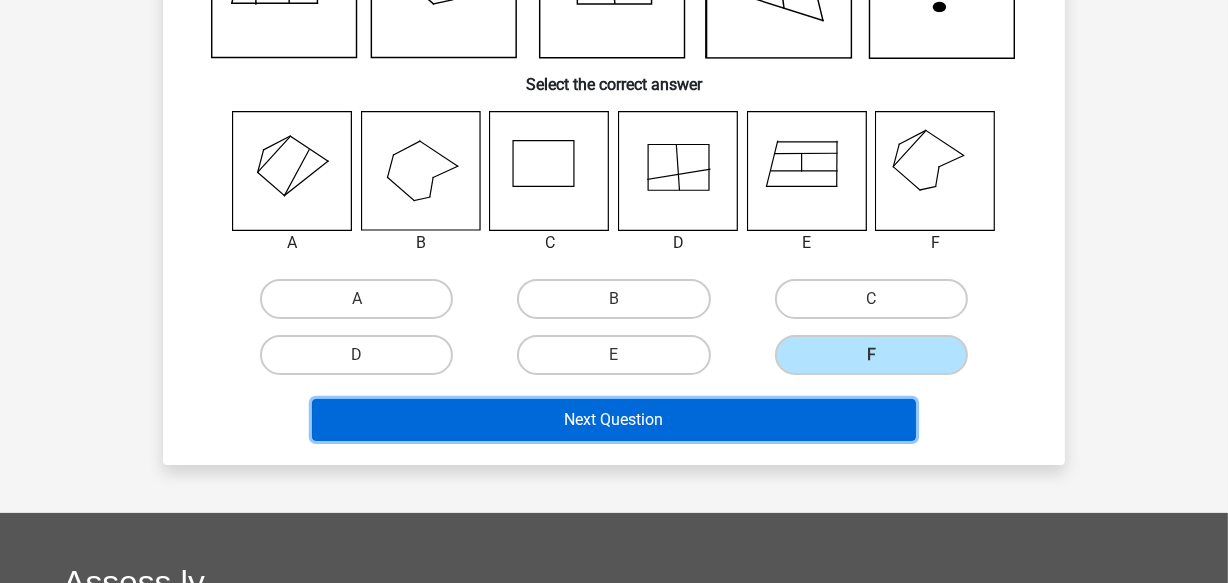click on "Next Question" at bounding box center (614, 420) 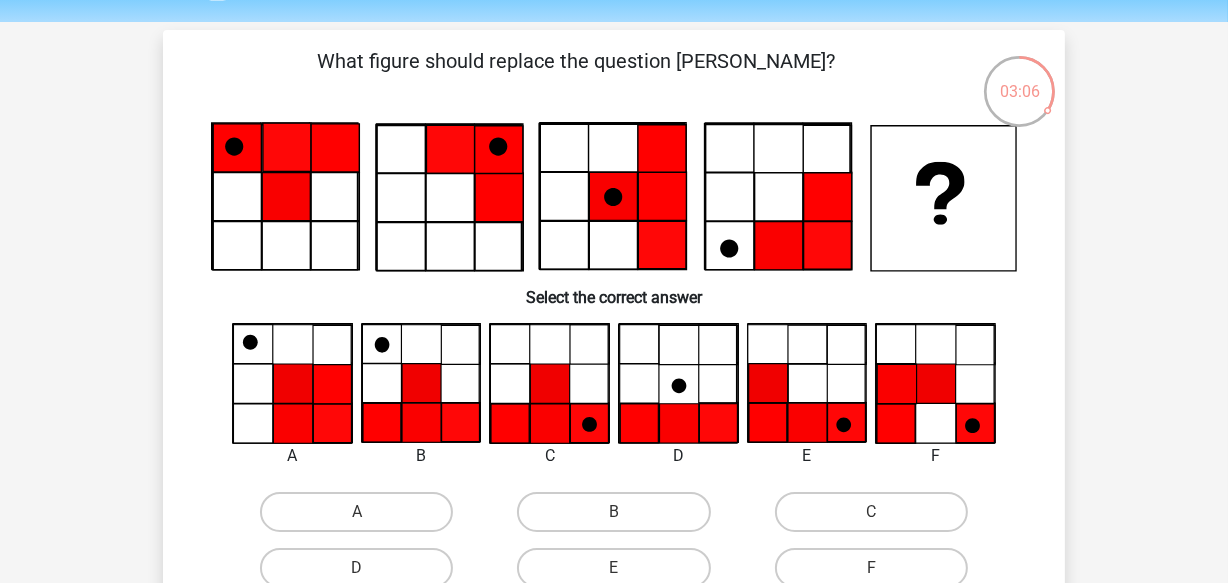 scroll, scrollTop: 91, scrollLeft: 0, axis: vertical 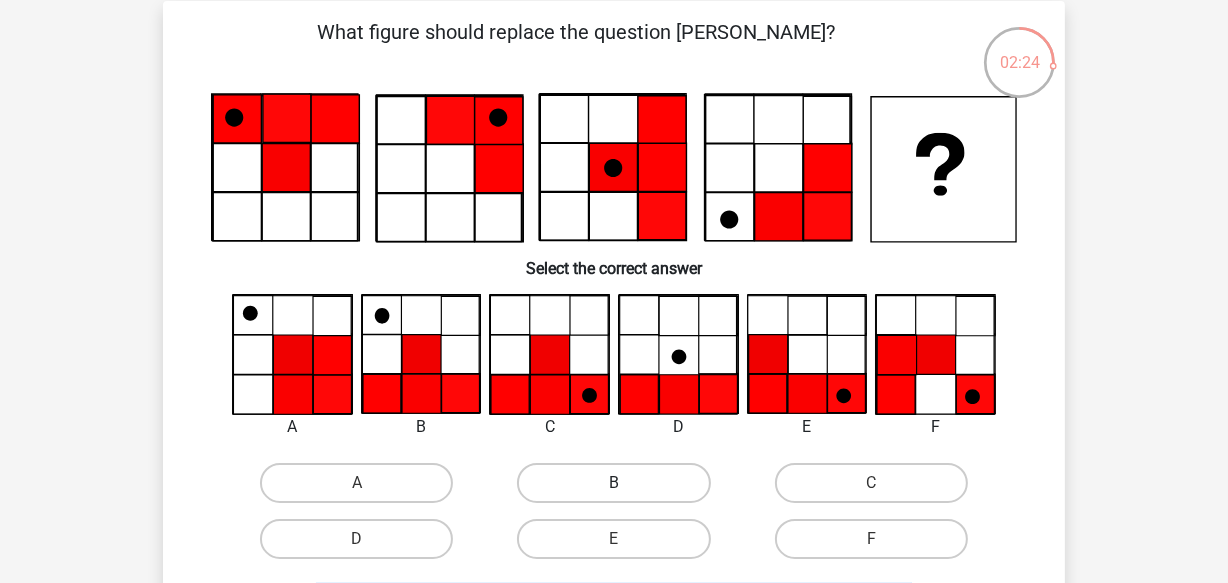 click on "B" at bounding box center (613, 483) 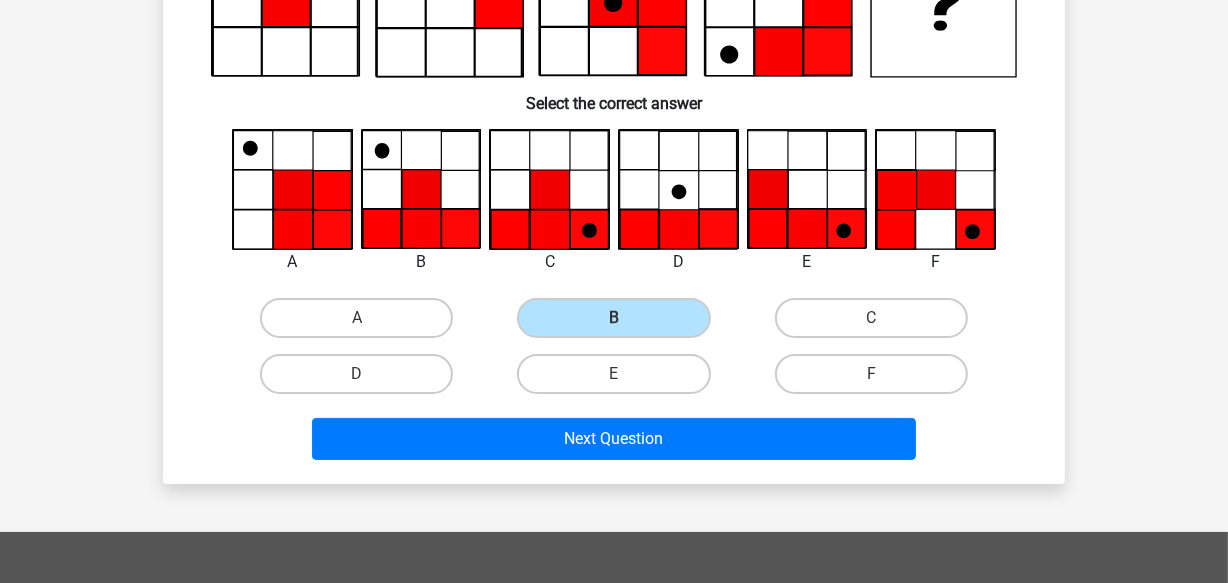 scroll, scrollTop: 455, scrollLeft: 0, axis: vertical 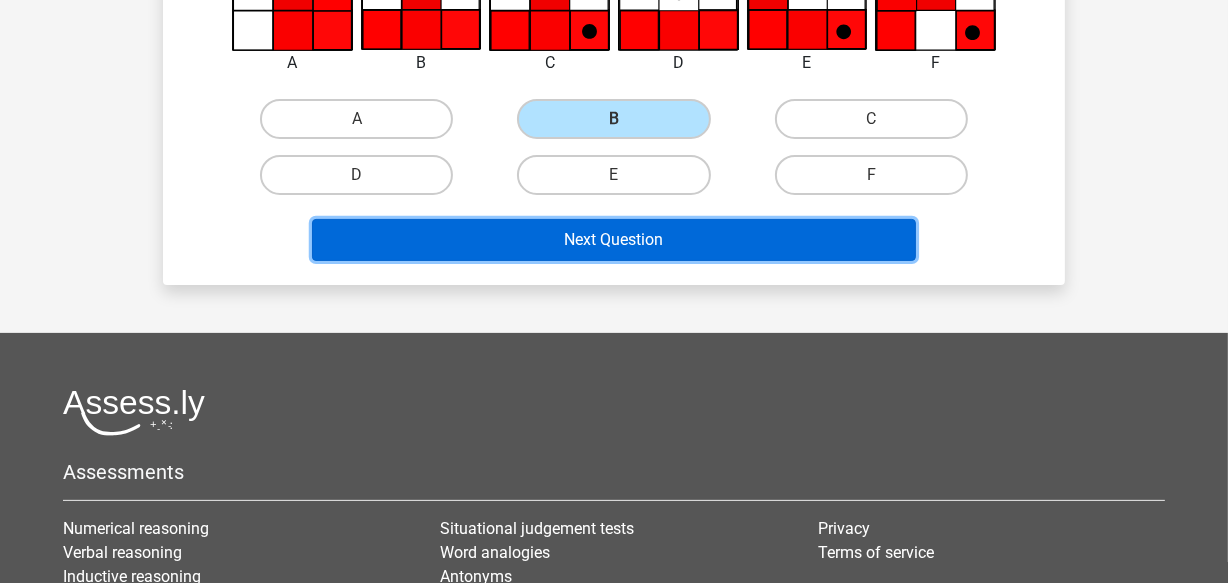 click on "Next Question" at bounding box center [614, 240] 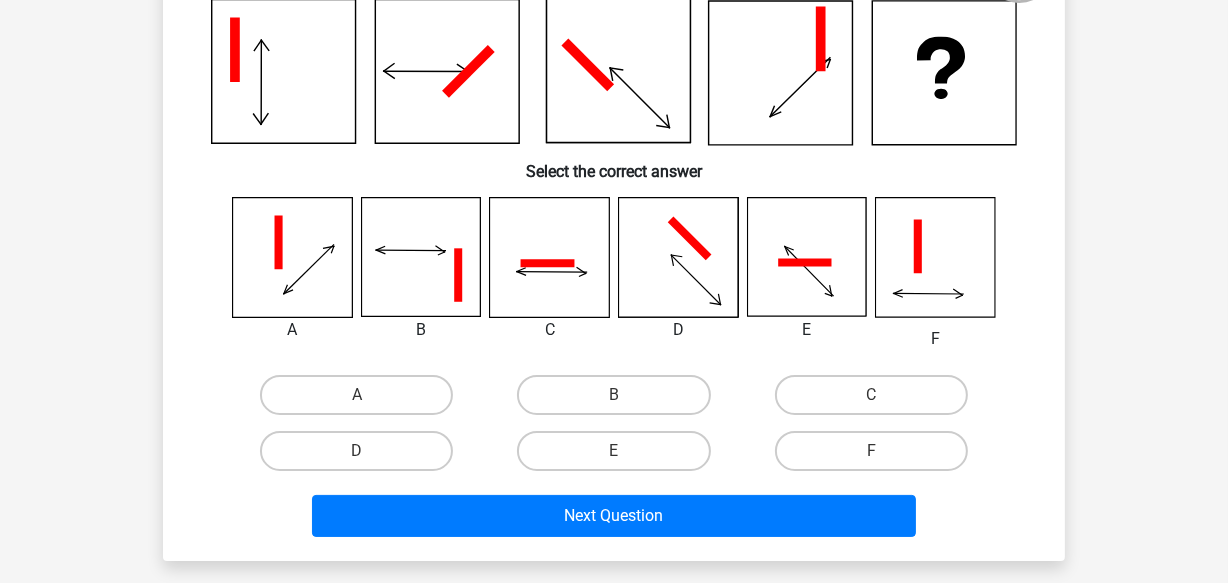 scroll, scrollTop: 272, scrollLeft: 0, axis: vertical 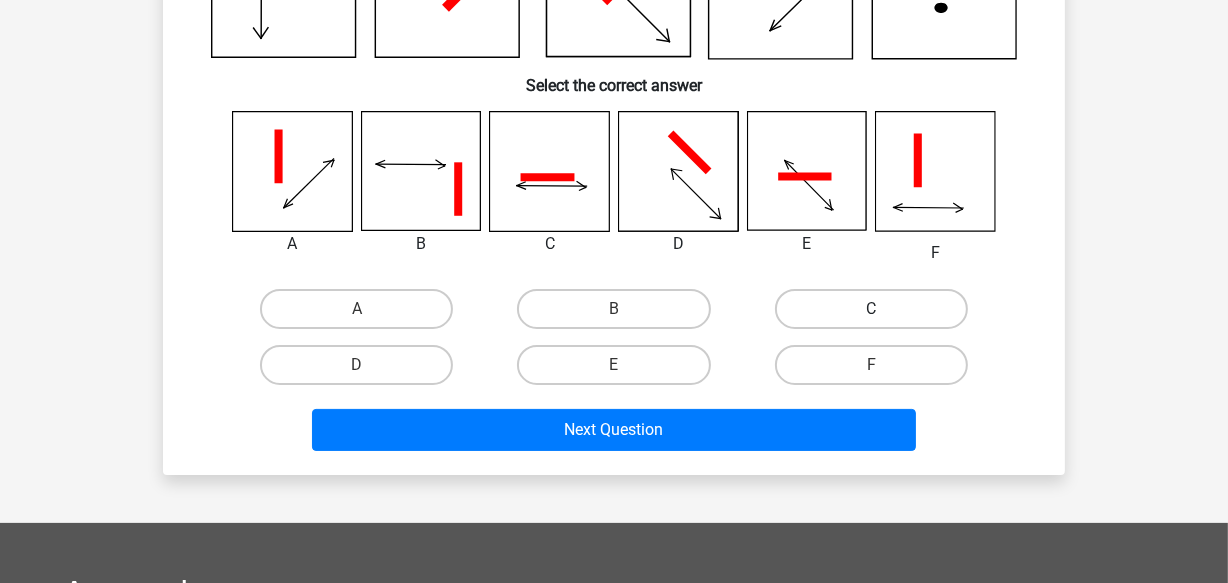 click on "C" at bounding box center (871, 309) 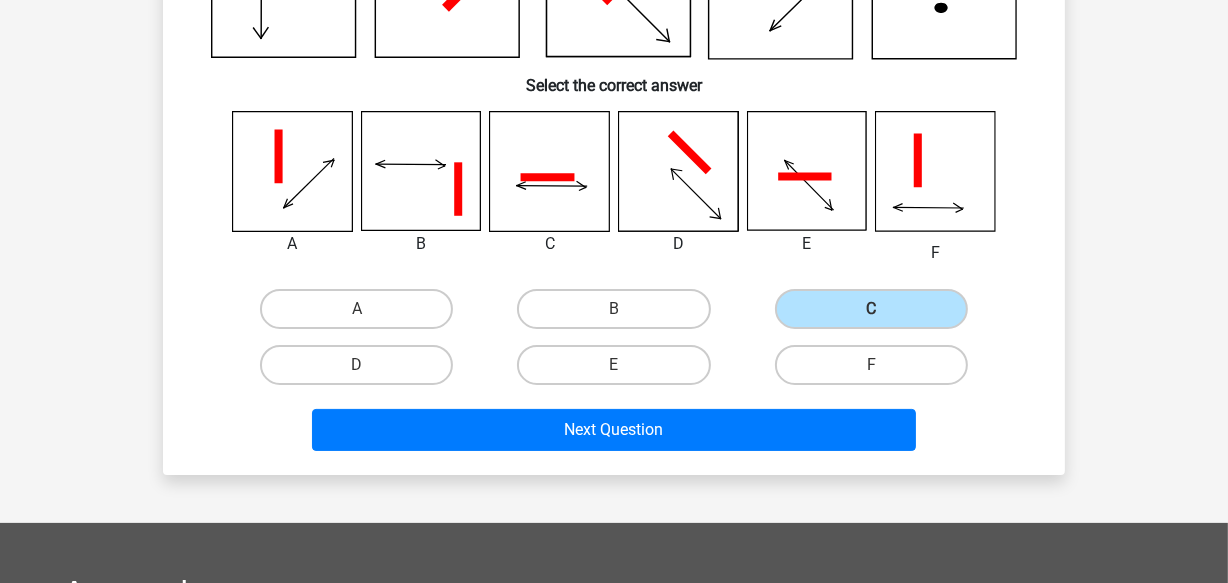 scroll, scrollTop: 0, scrollLeft: 0, axis: both 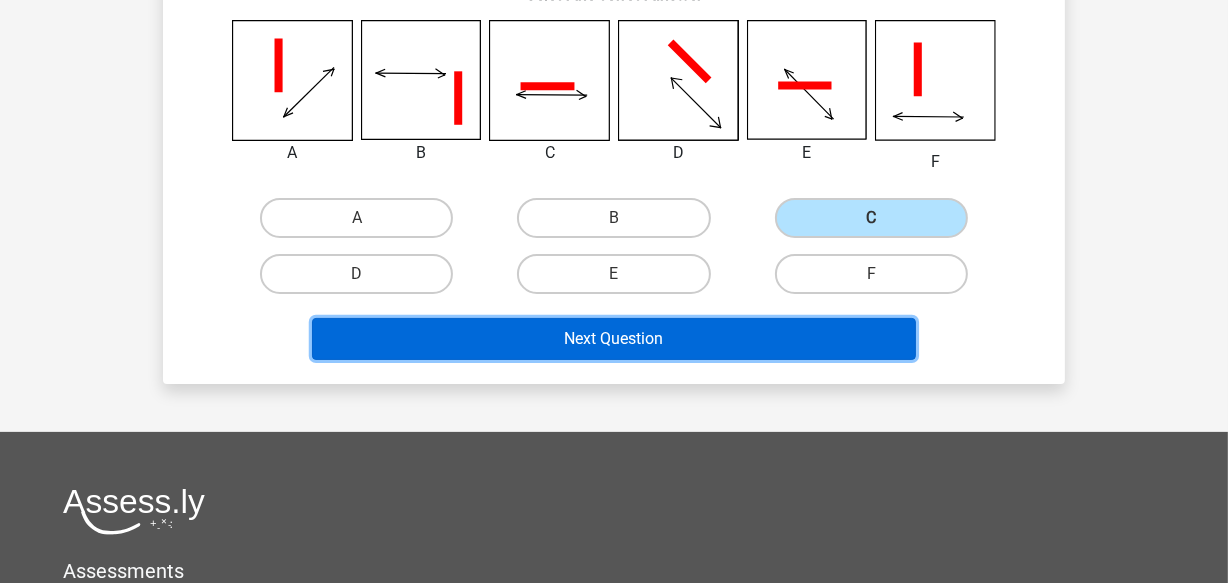 click on "Next Question" at bounding box center [614, 339] 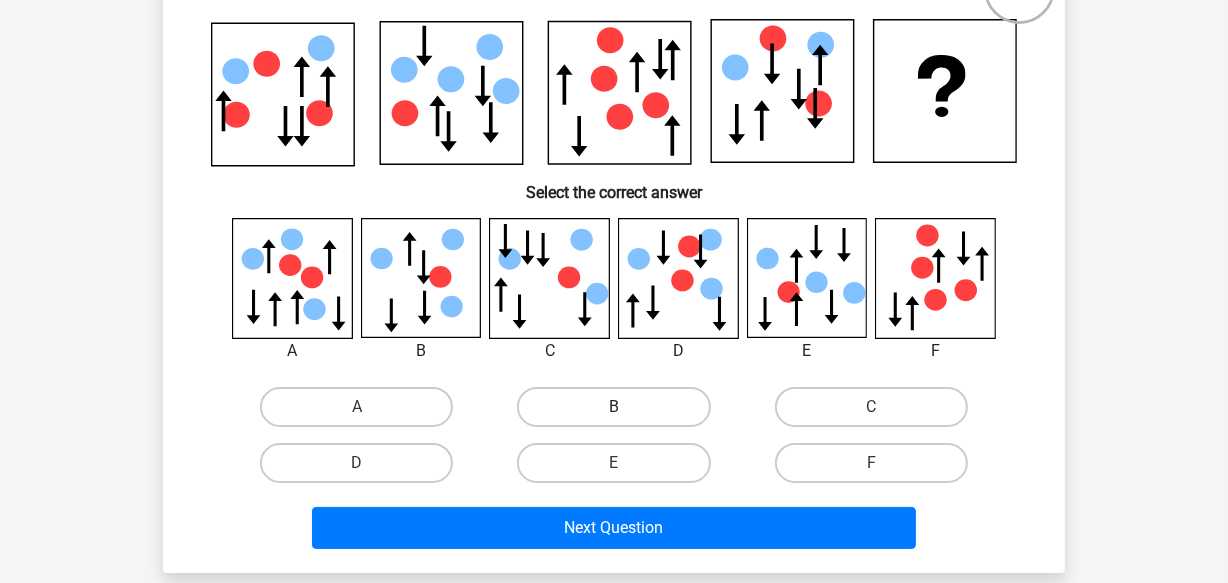 scroll, scrollTop: 181, scrollLeft: 0, axis: vertical 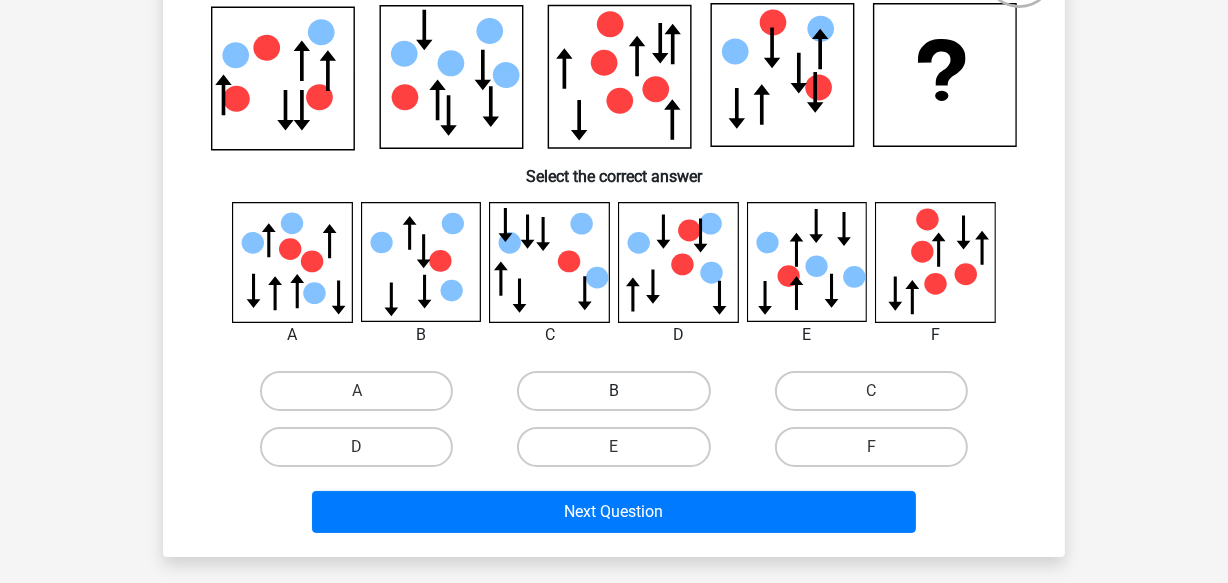 click on "B" at bounding box center [613, 391] 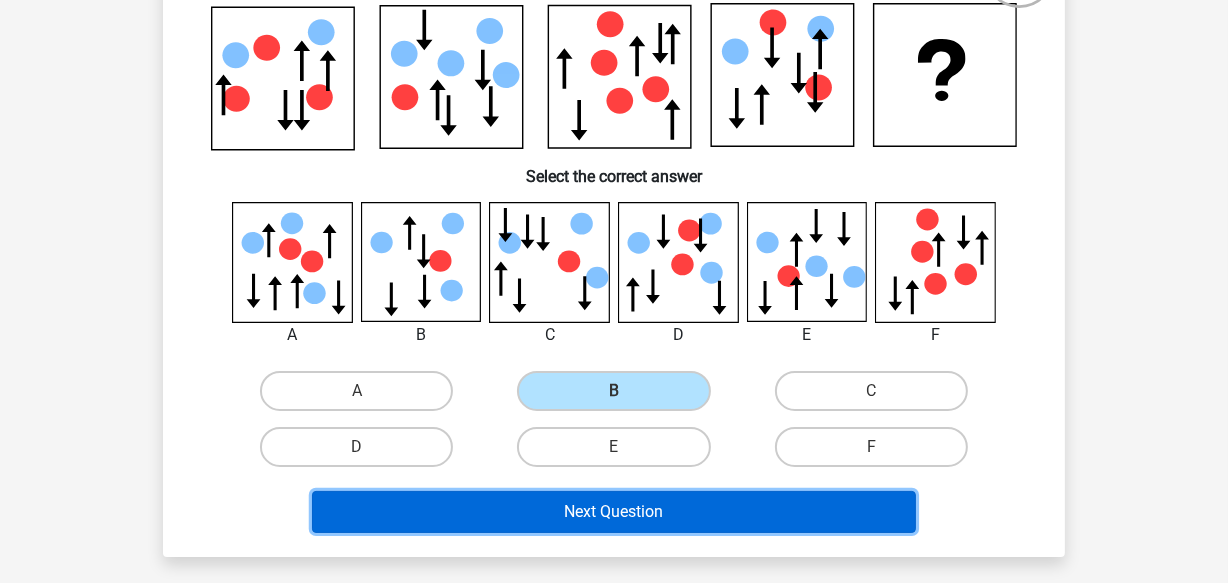 click on "Next Question" at bounding box center [614, 512] 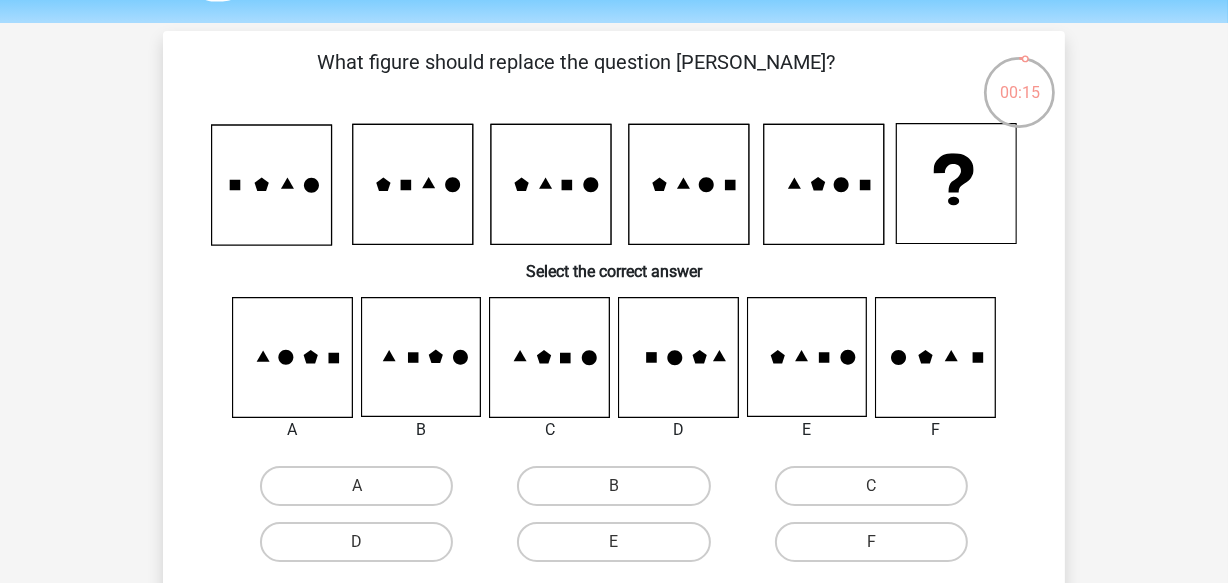 scroll, scrollTop: 90, scrollLeft: 0, axis: vertical 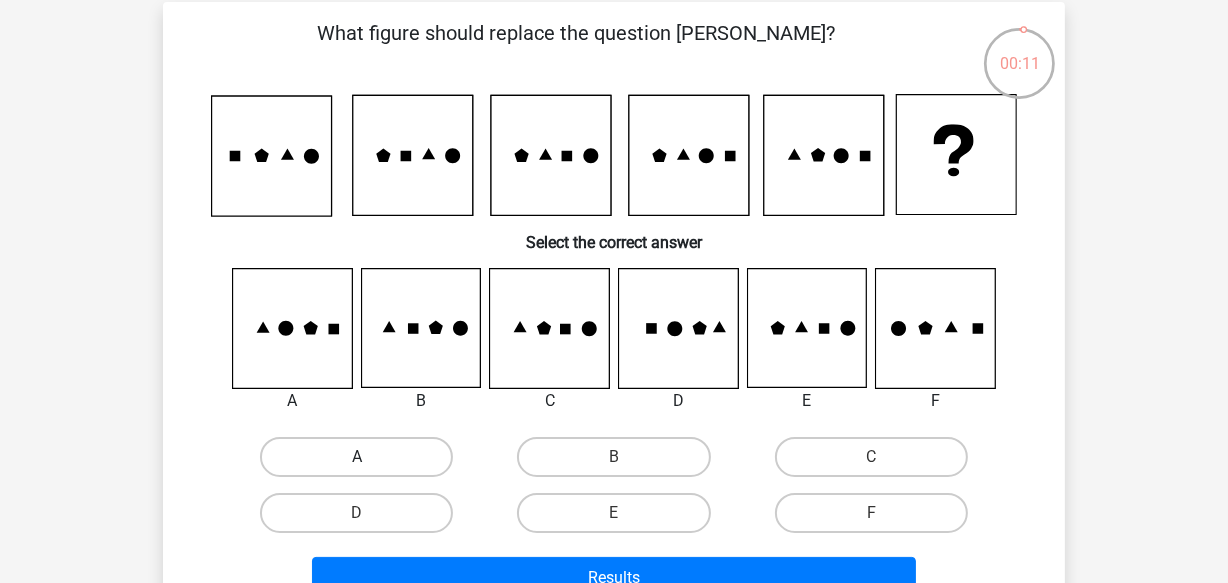 click on "A" at bounding box center [356, 457] 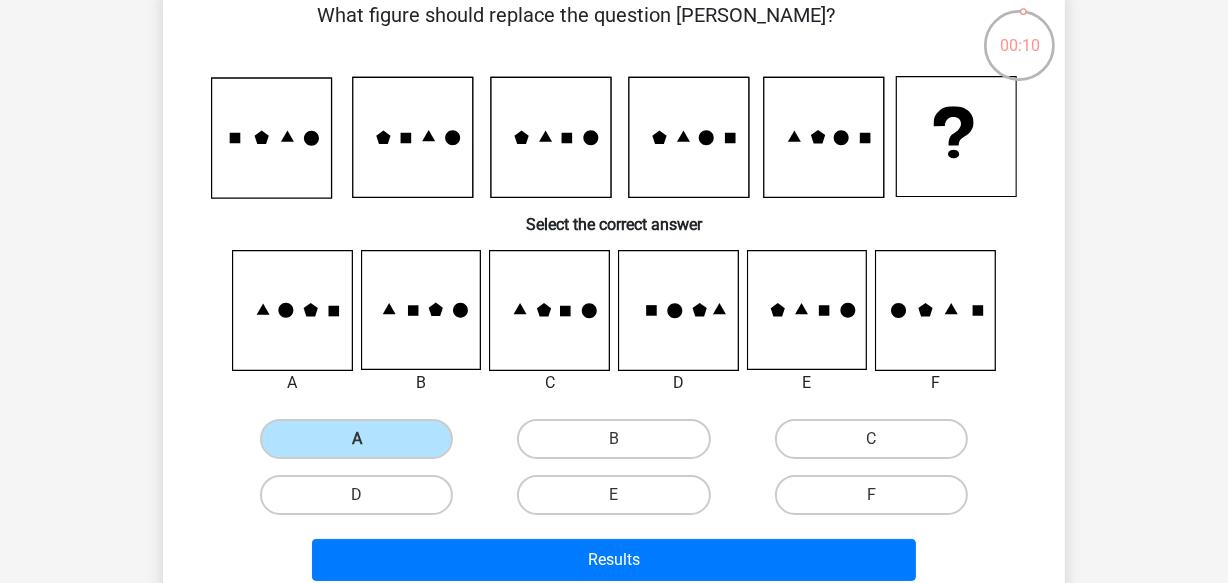 scroll, scrollTop: 181, scrollLeft: 0, axis: vertical 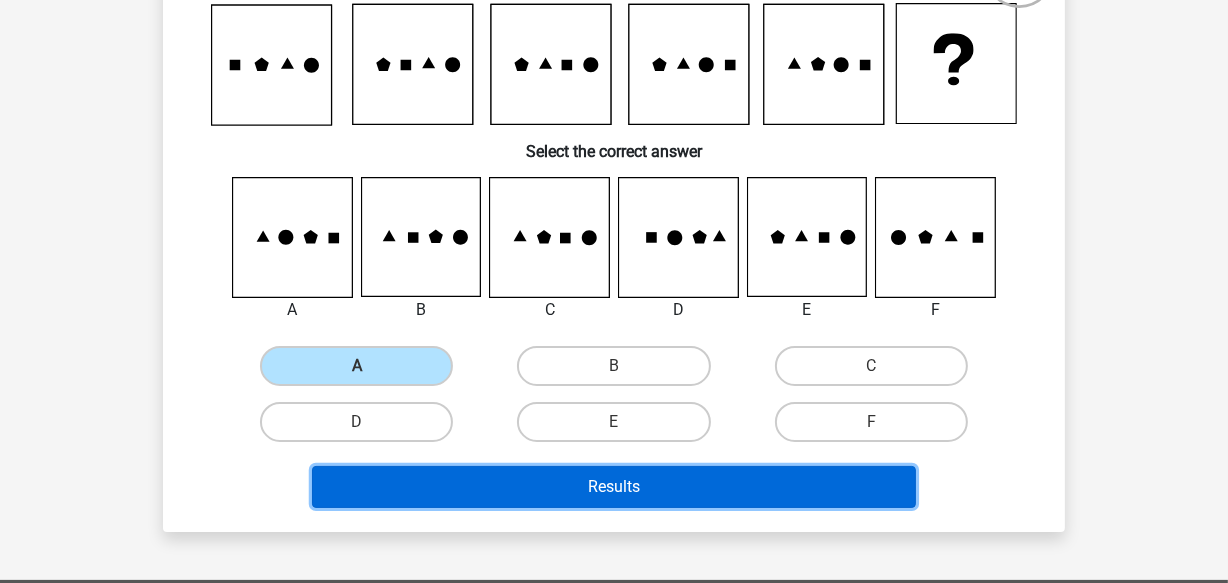 click on "Results" at bounding box center (614, 487) 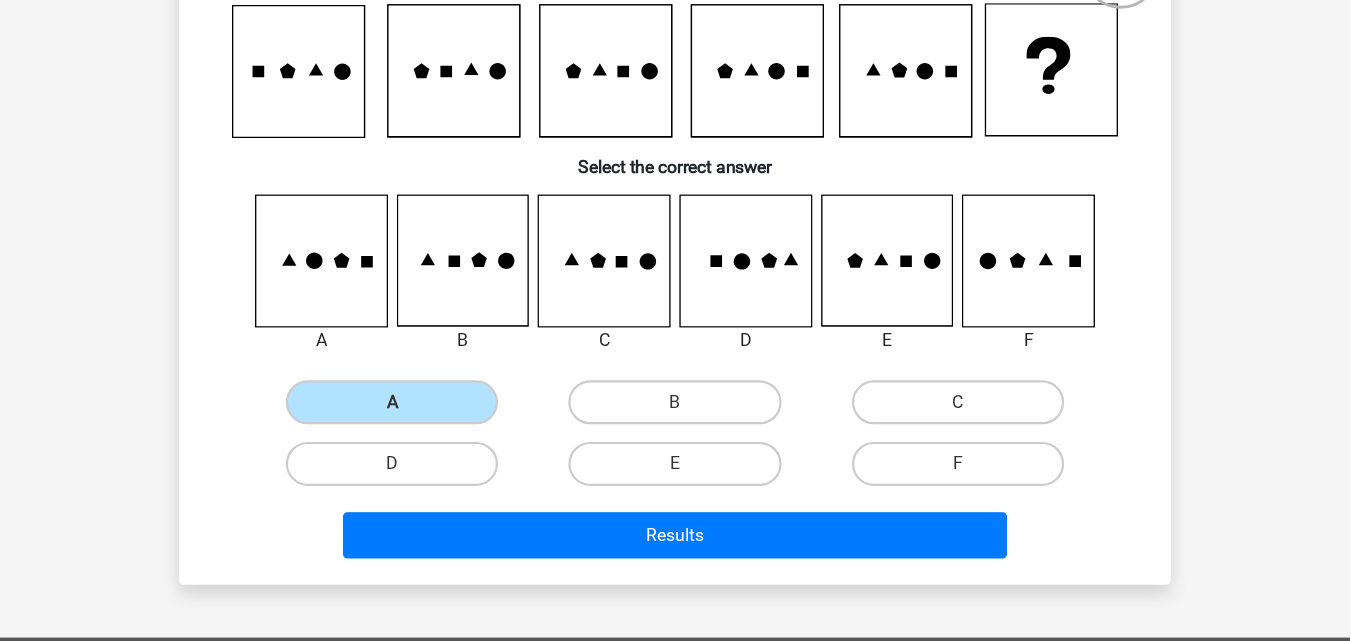 scroll, scrollTop: 182, scrollLeft: 0, axis: vertical 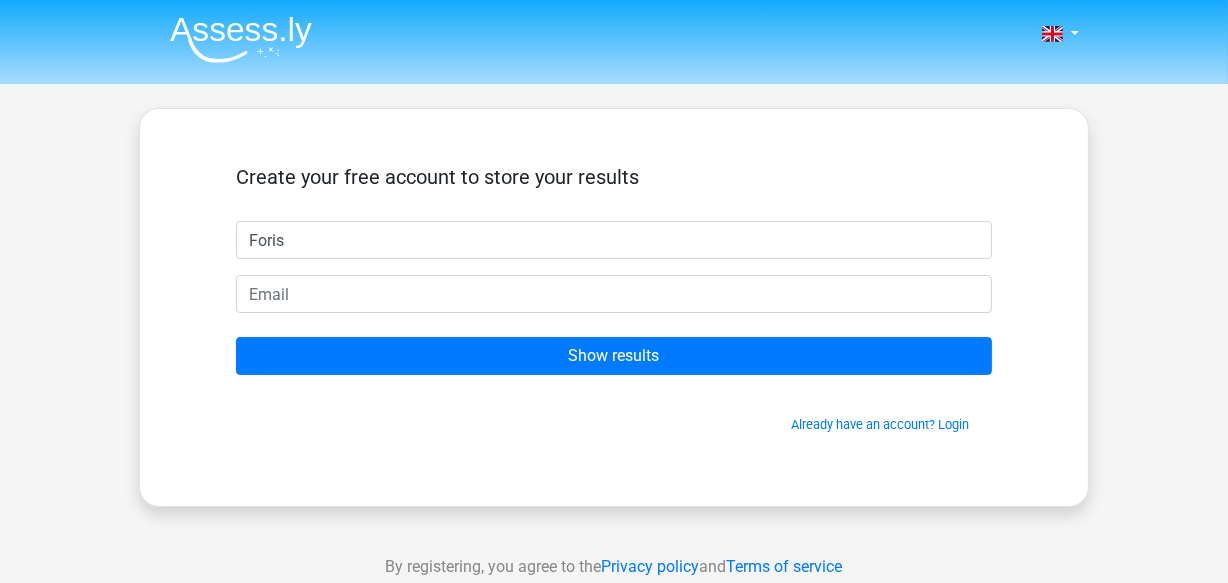 type on "Foris" 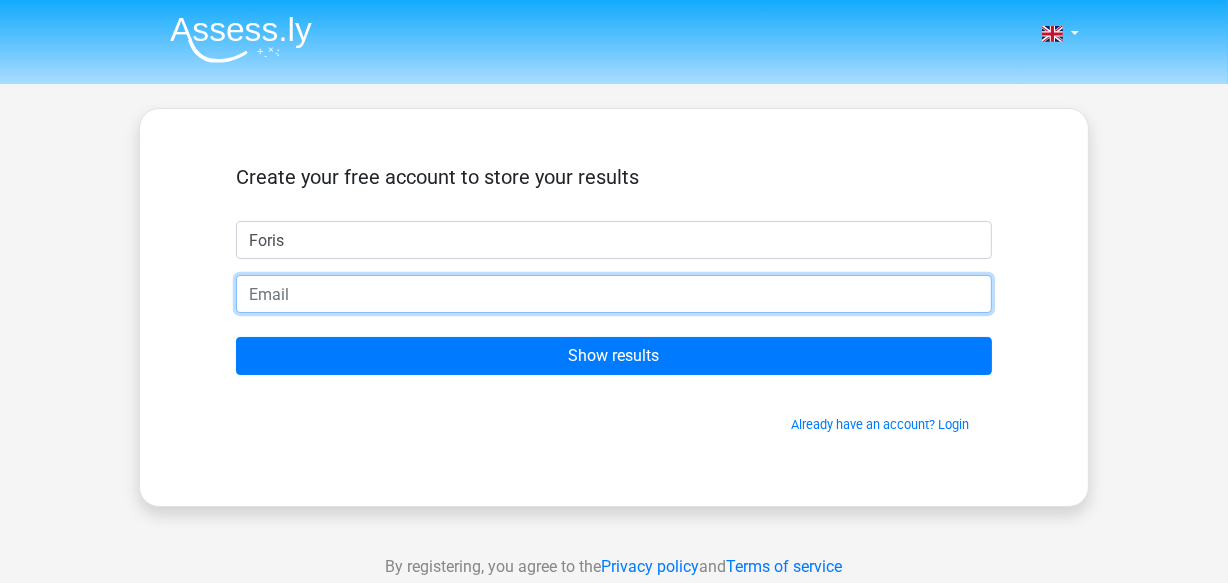 click at bounding box center [614, 294] 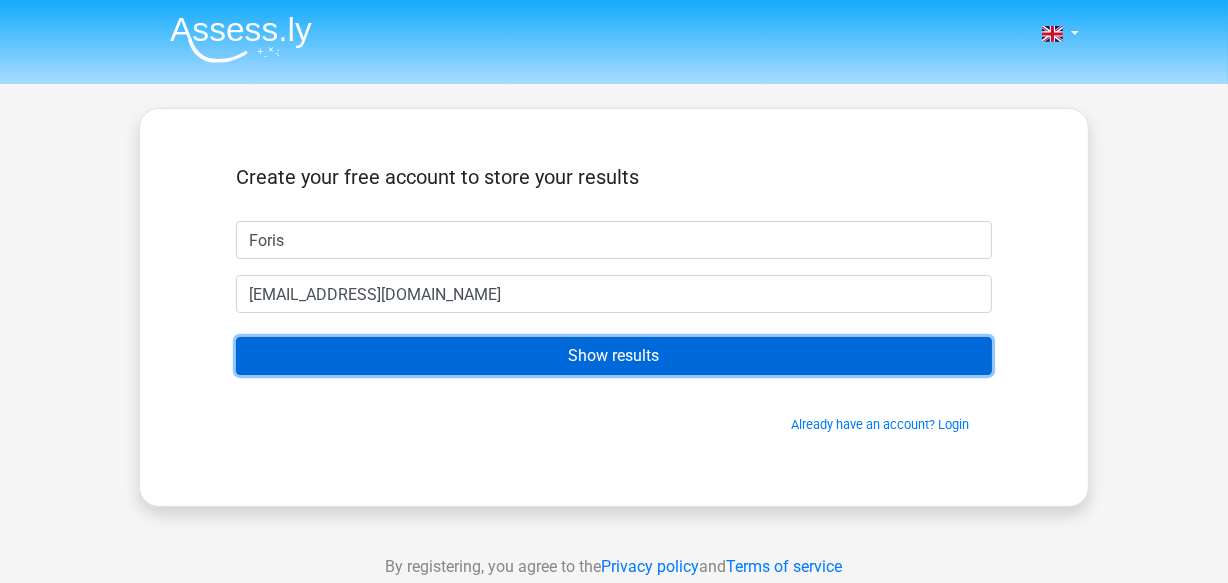 click on "Show results" at bounding box center [614, 356] 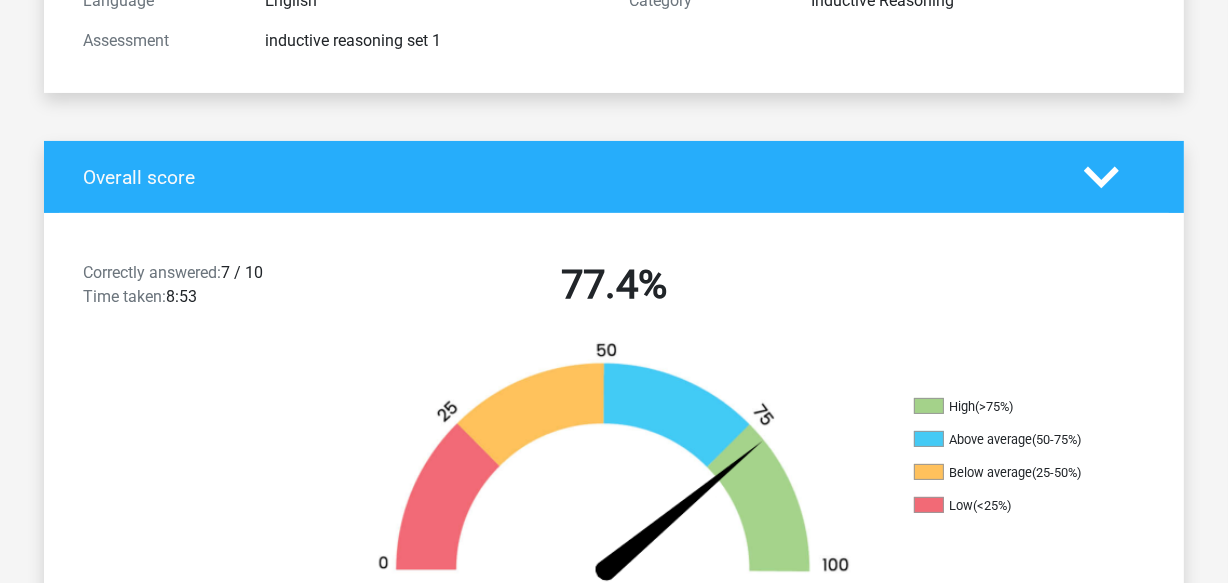 scroll, scrollTop: 363, scrollLeft: 0, axis: vertical 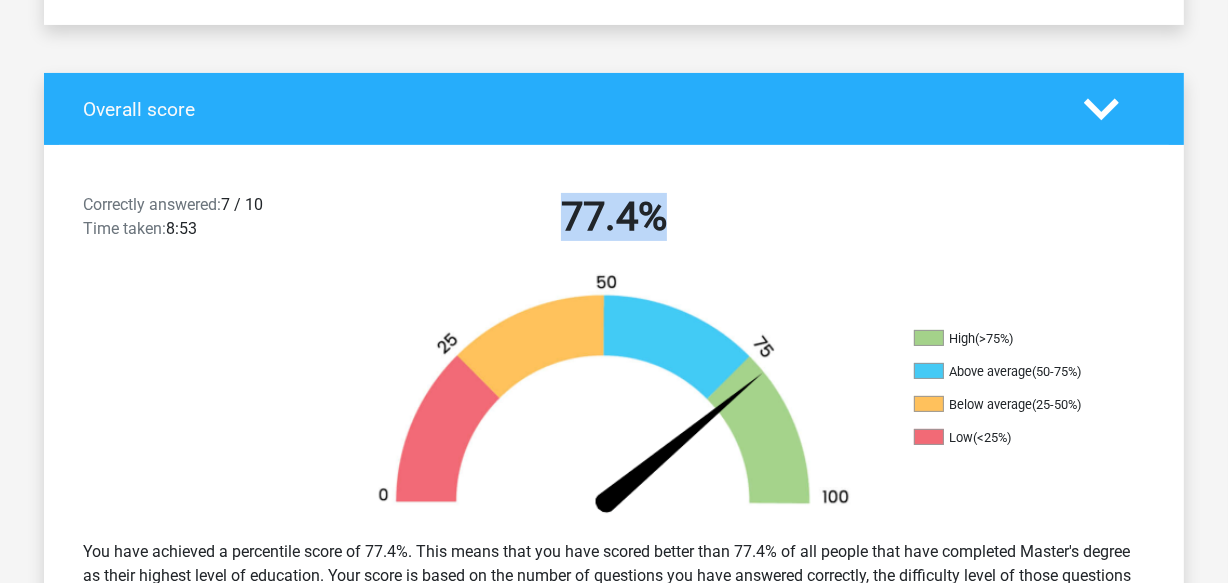 drag, startPoint x: 671, startPoint y: 206, endPoint x: 686, endPoint y: 206, distance: 15 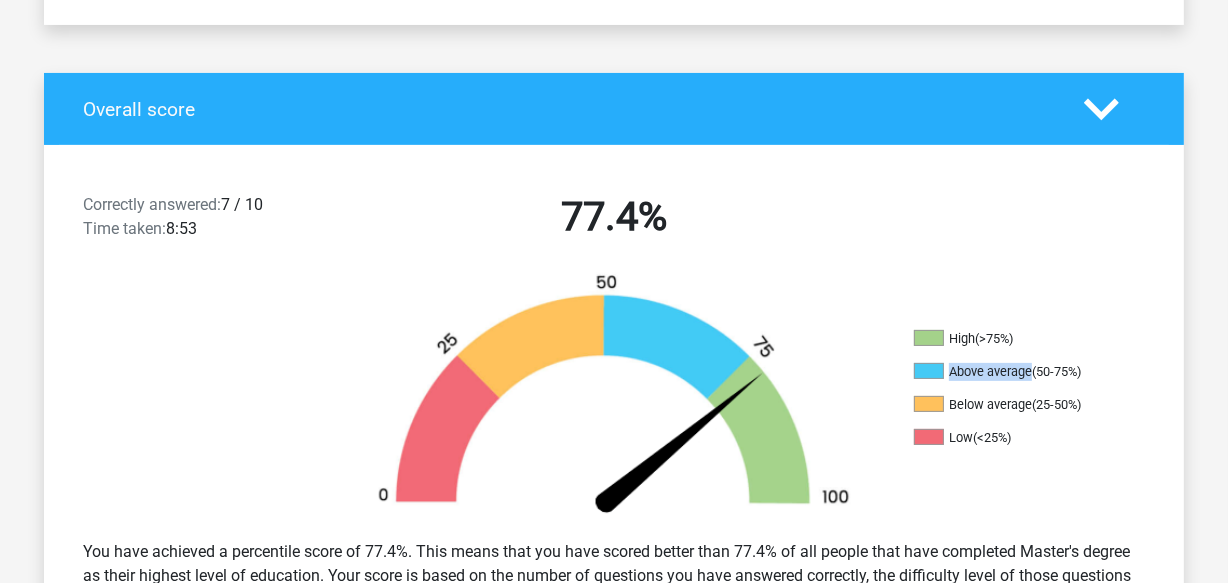 click on "Above average
(50-75%)" at bounding box center [1014, 372] 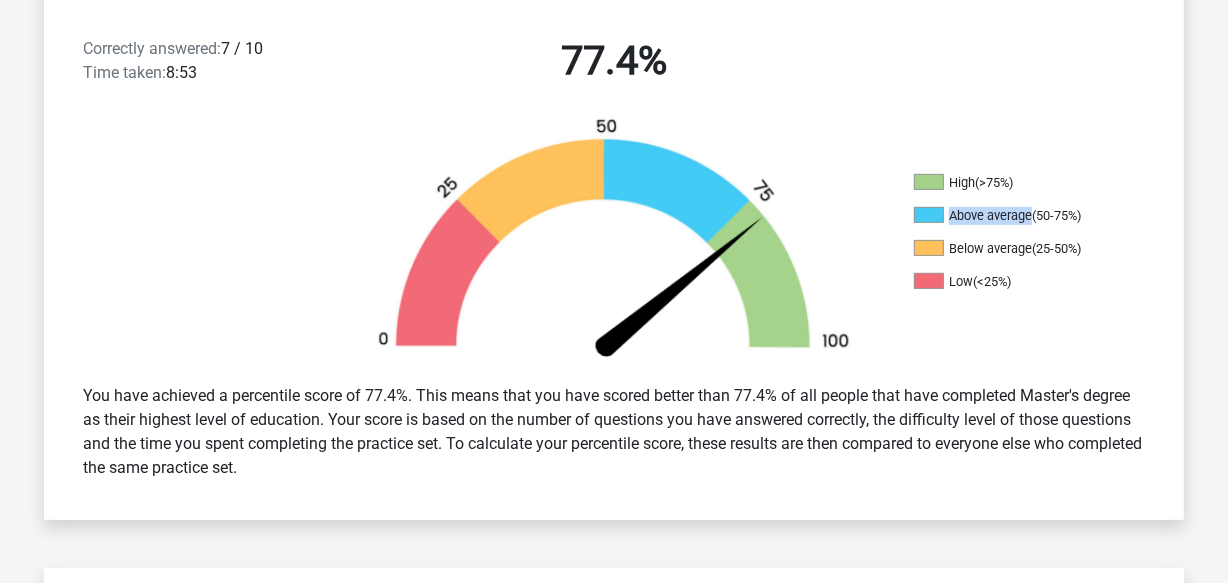 scroll, scrollTop: 545, scrollLeft: 0, axis: vertical 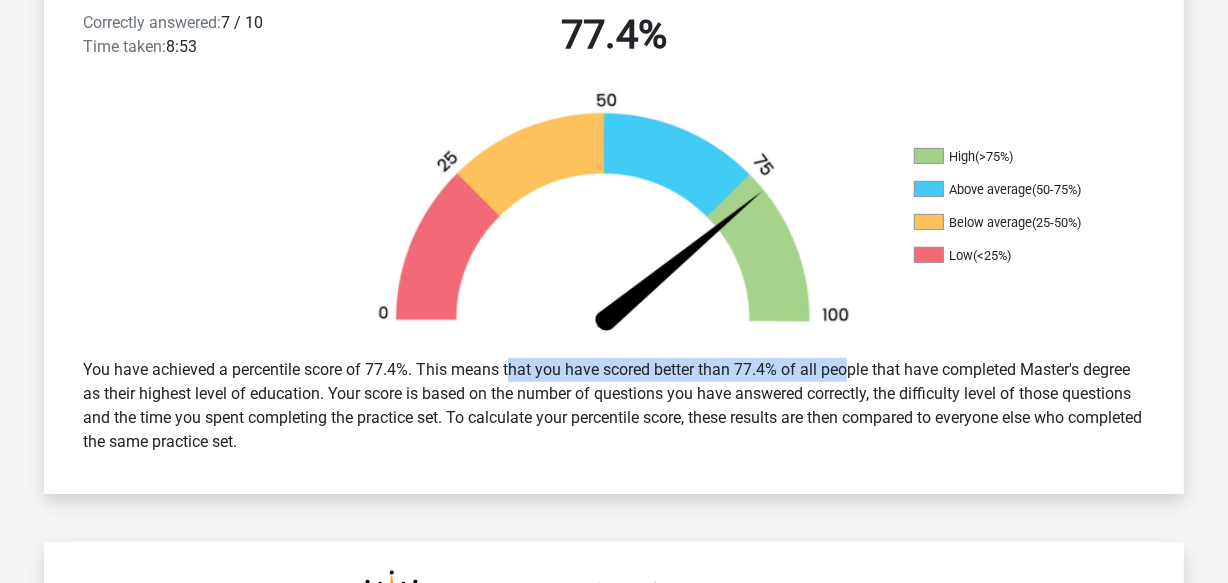 drag, startPoint x: 465, startPoint y: 366, endPoint x: 794, endPoint y: 356, distance: 329.15195 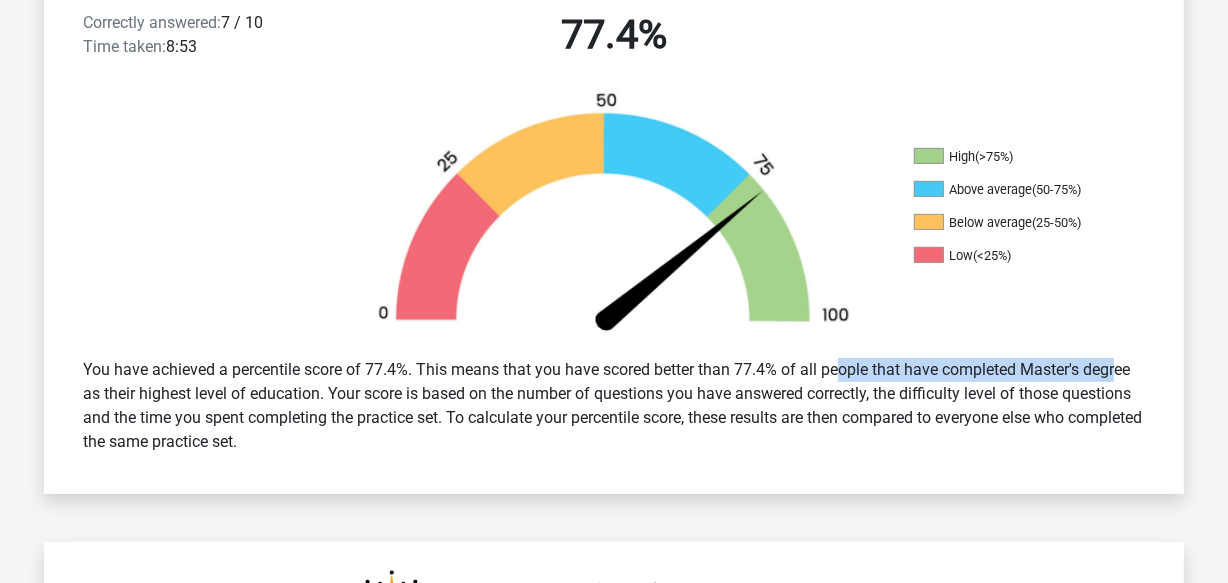 drag, startPoint x: 786, startPoint y: 370, endPoint x: 1063, endPoint y: 360, distance: 277.18045 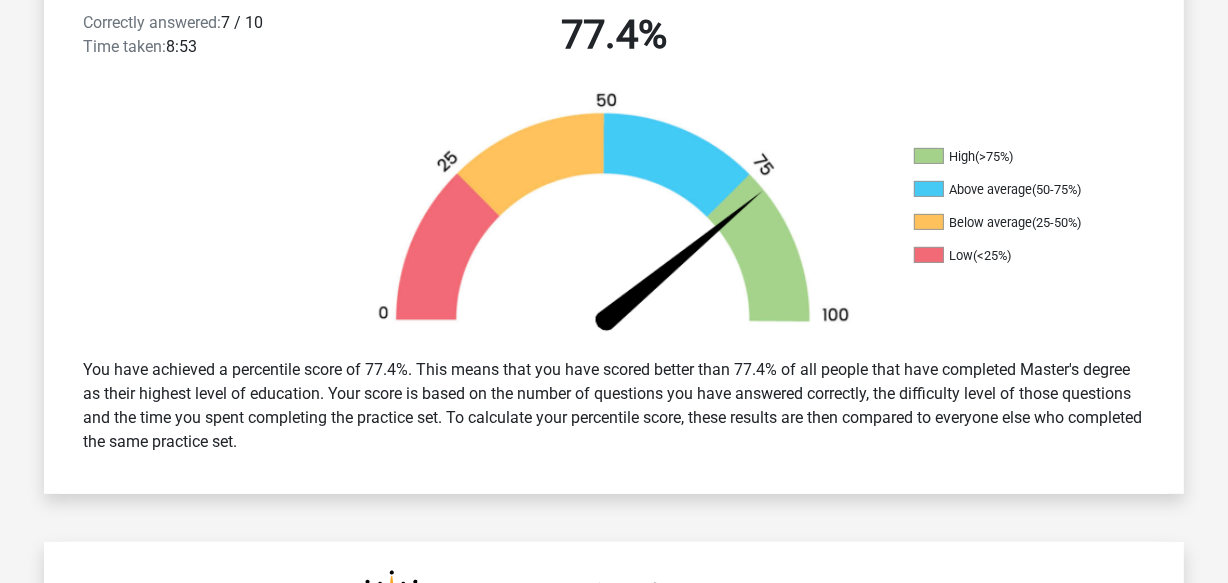 click on "You have achieved a percentile score of 77.4%.
This means that you have scored better than 77.4%
of all people that have completed Master's degree  as their highest level of education.
Your score is based on the number of questions you have answered correctly, the difficulty level of those questions and the time you spent completing the practice set. To calculate your percentile score, these results are then compared to everyone else who completed the same practice set." at bounding box center [614, 406] 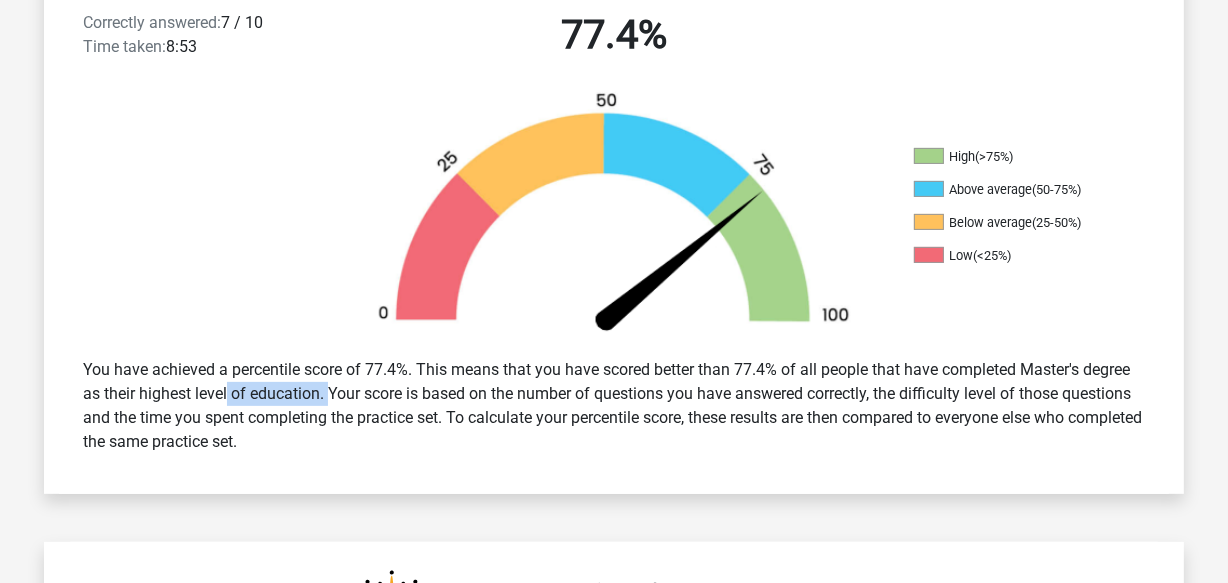 drag, startPoint x: 172, startPoint y: 385, endPoint x: 288, endPoint y: 382, distance: 116.03879 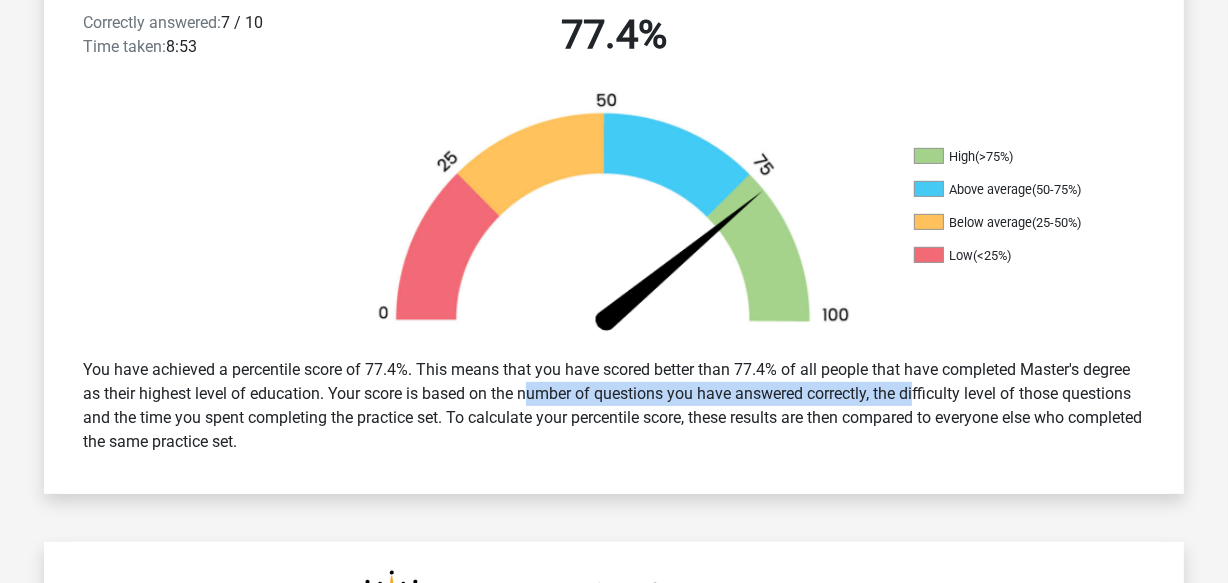 drag, startPoint x: 474, startPoint y: 384, endPoint x: 868, endPoint y: 383, distance: 394.00128 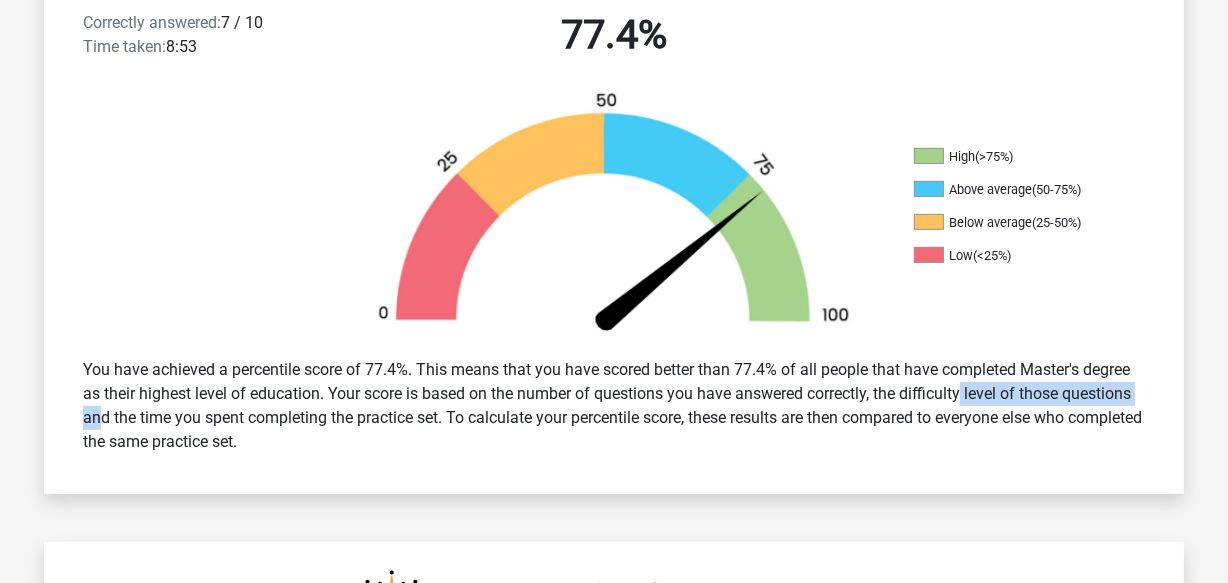 drag, startPoint x: 961, startPoint y: 385, endPoint x: 1087, endPoint y: 388, distance: 126.035706 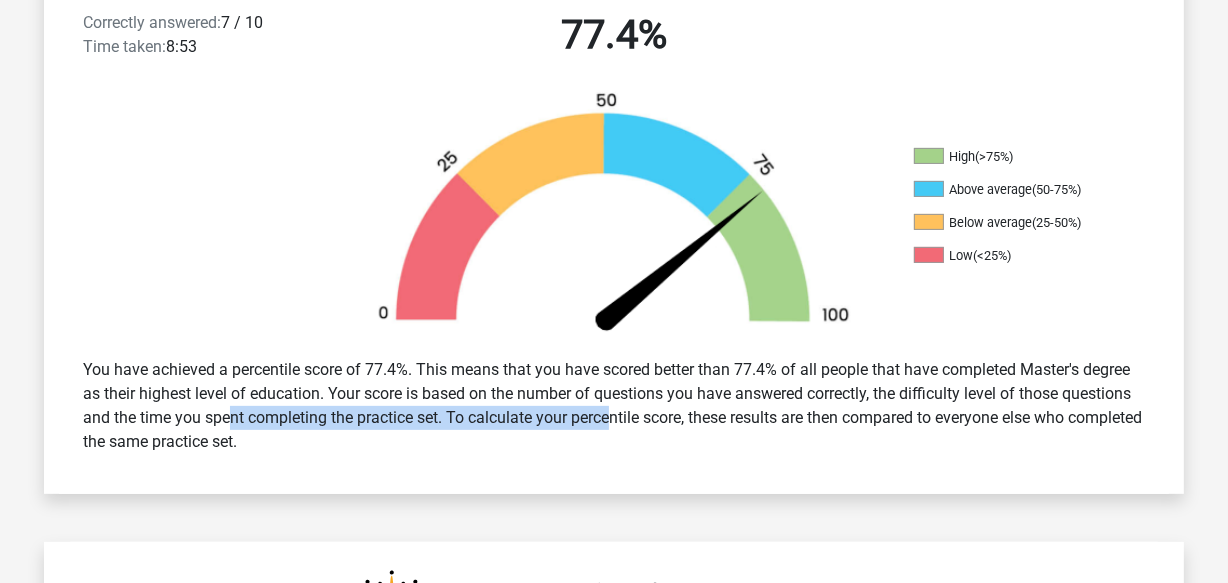 drag, startPoint x: 207, startPoint y: 418, endPoint x: 558, endPoint y: 405, distance: 351.24066 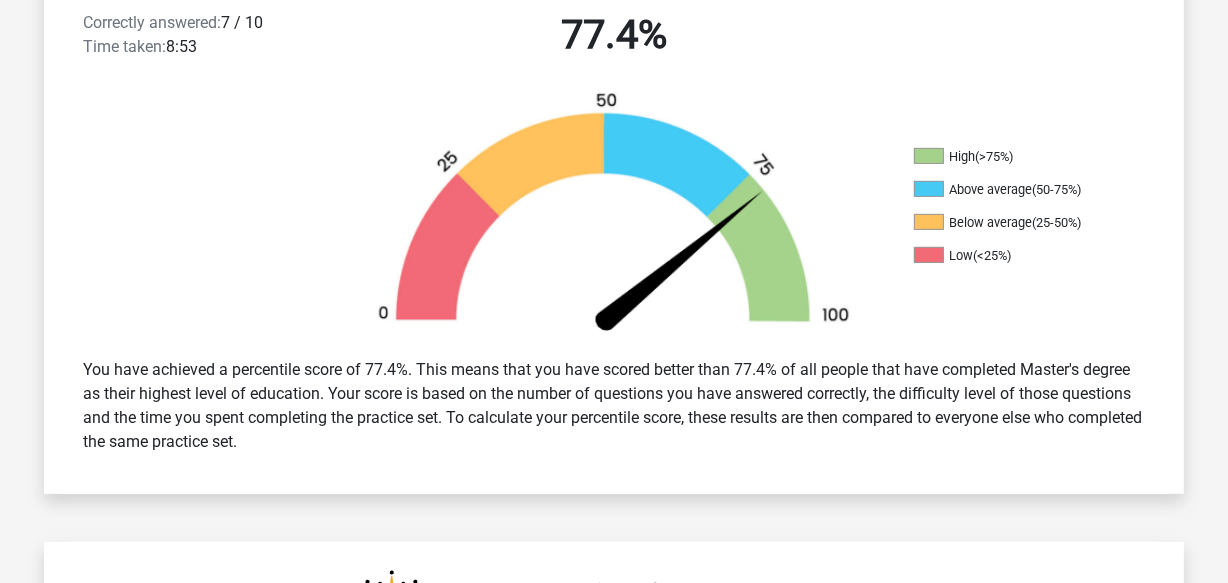 click on "You have achieved a percentile score of 77.4%.
This means that you have scored better than 77.4%
of all people that have completed Master's degree  as their highest level of education.
Your score is based on the number of questions you have answered correctly, the difficulty level of those questions and the time you spent completing the practice set. To calculate your percentile score, these results are then compared to everyone else who completed the same practice set." at bounding box center [614, 406] 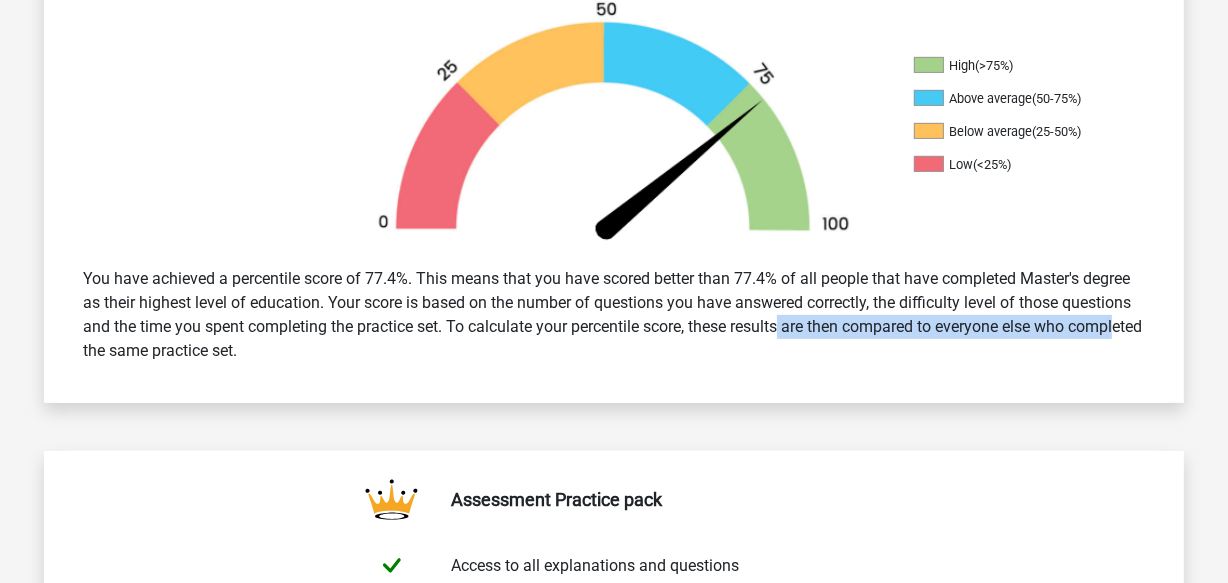 drag, startPoint x: 758, startPoint y: 324, endPoint x: 1053, endPoint y: 327, distance: 295.01526 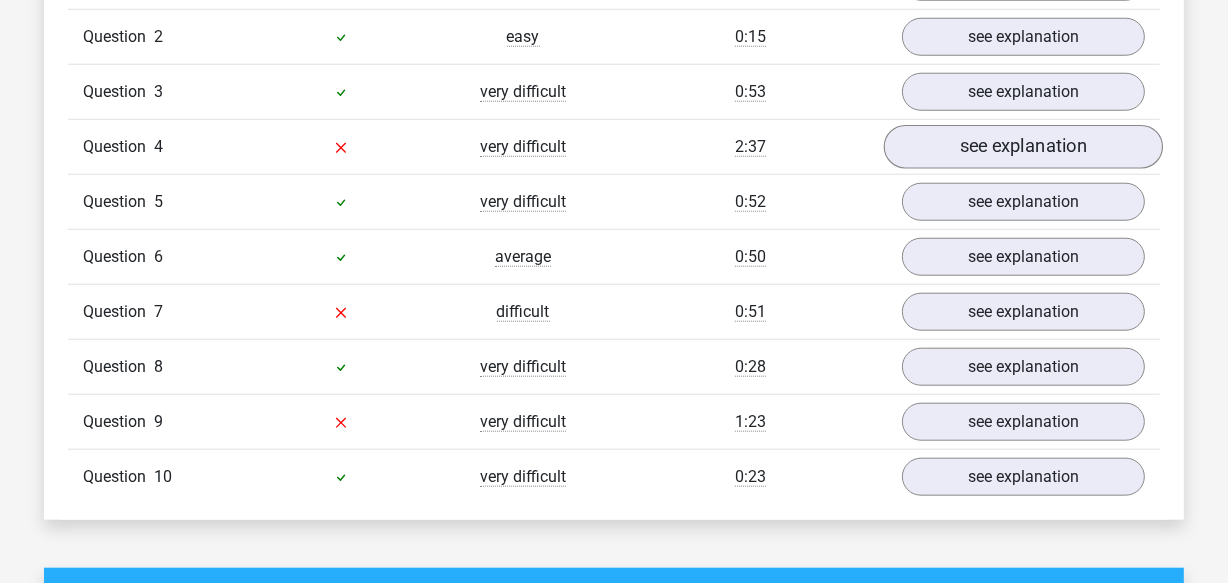 scroll, scrollTop: 1636, scrollLeft: 0, axis: vertical 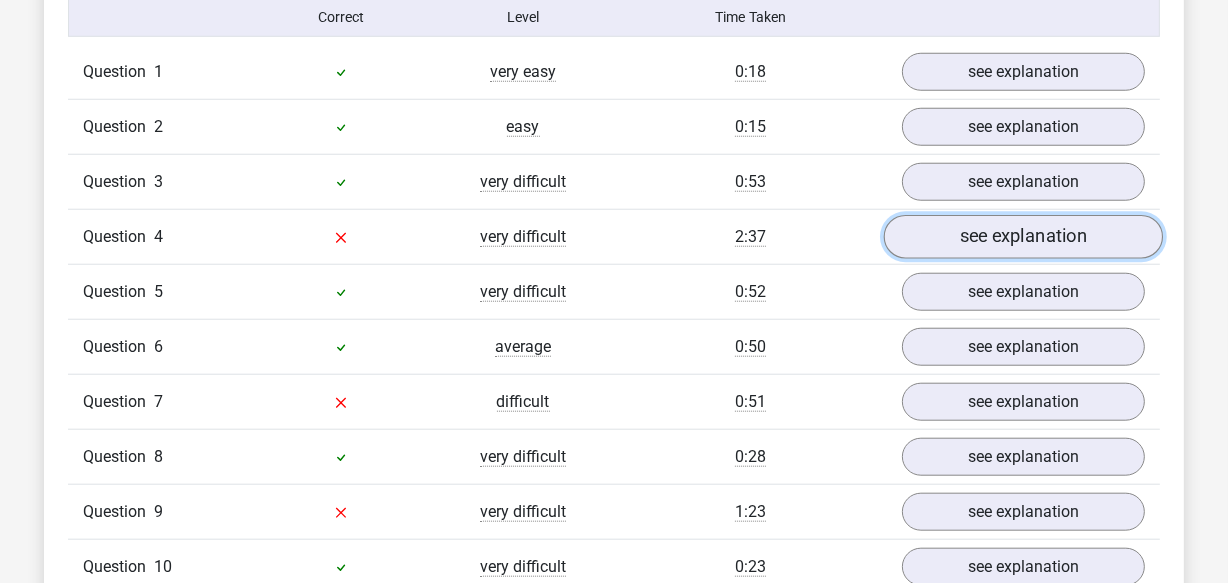 click on "see explanation" at bounding box center (1023, 237) 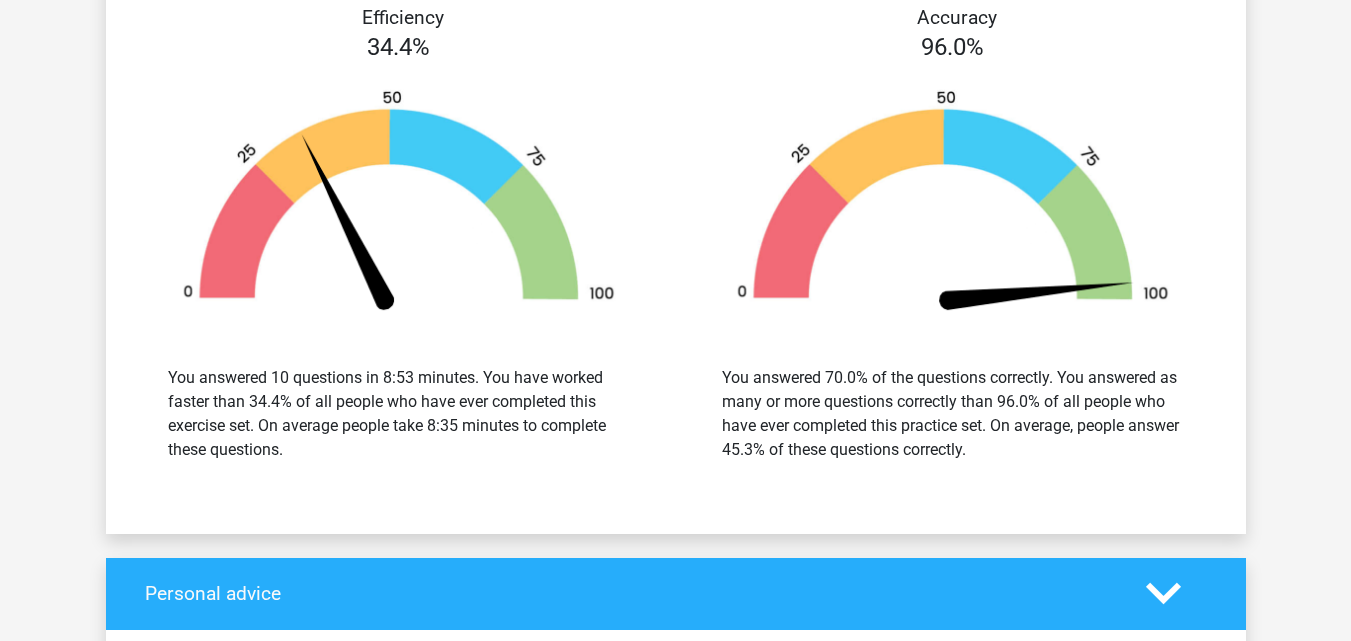 scroll, scrollTop: 3673, scrollLeft: 0, axis: vertical 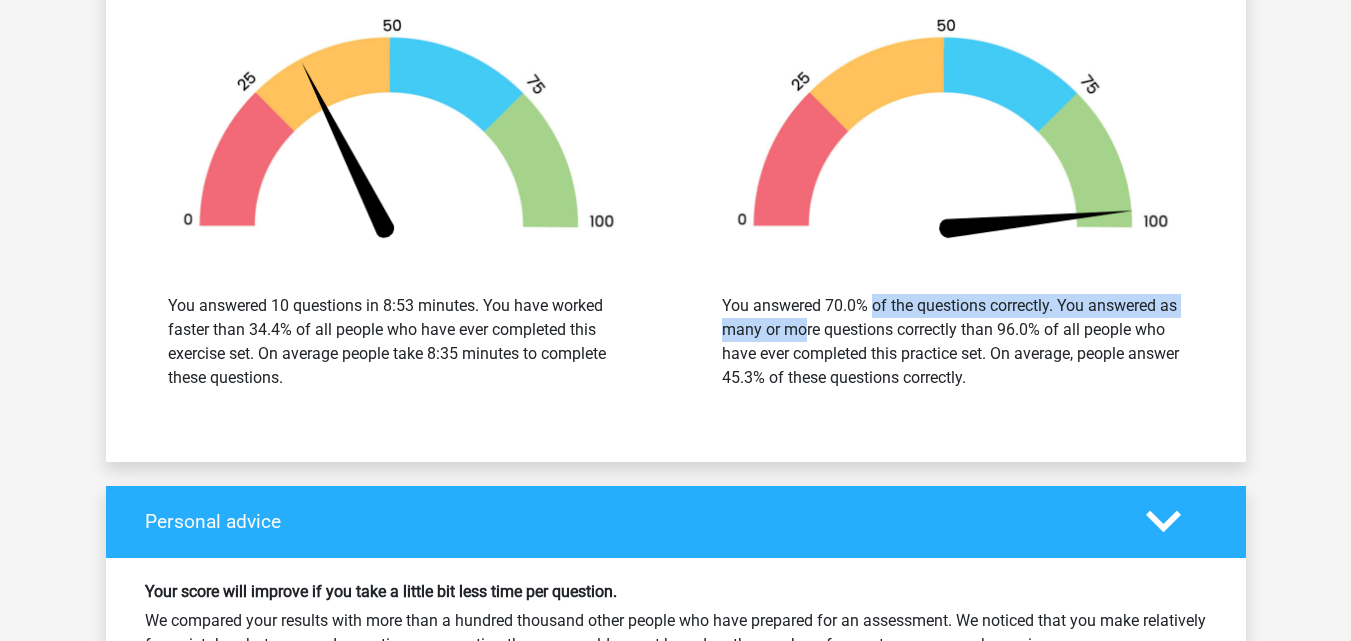 drag, startPoint x: 882, startPoint y: 307, endPoint x: 1150, endPoint y: 308, distance: 268.00186 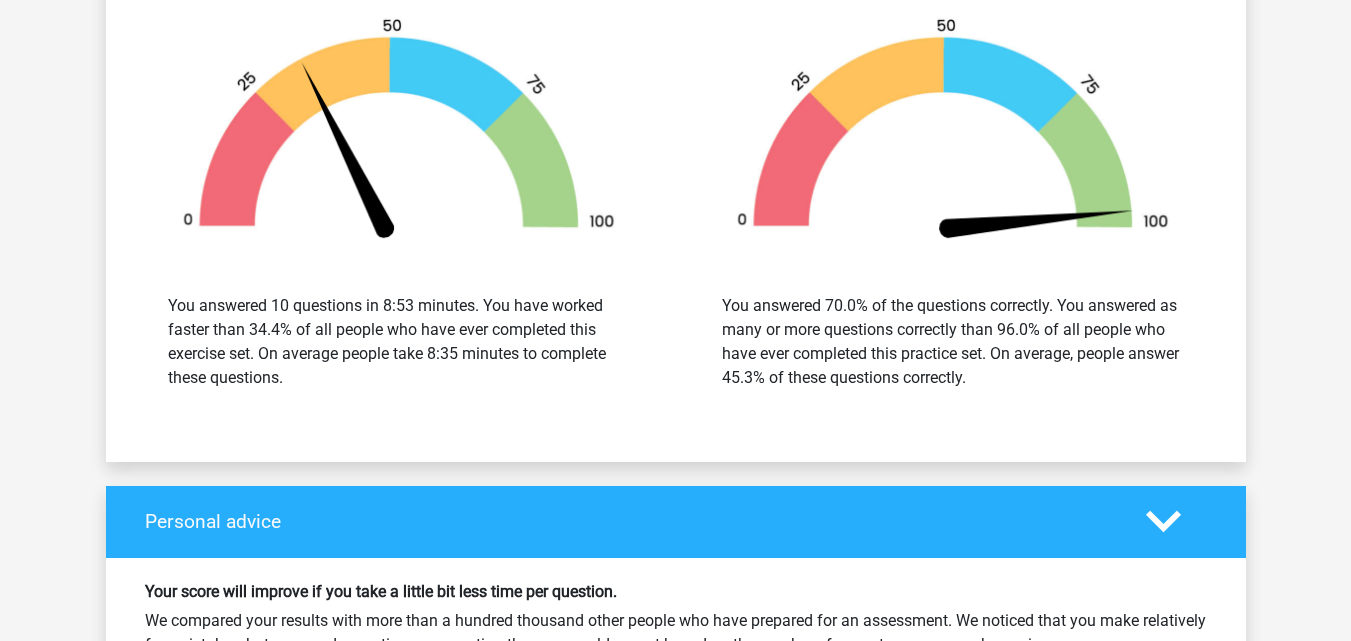 click on "You answered 70.0%
of the questions correctly.
You answered as many or more questions correctly than 96.0%
of all people who have ever completed this practice set. On average, people answer
45.3%
of these questions correctly." at bounding box center (953, 342) 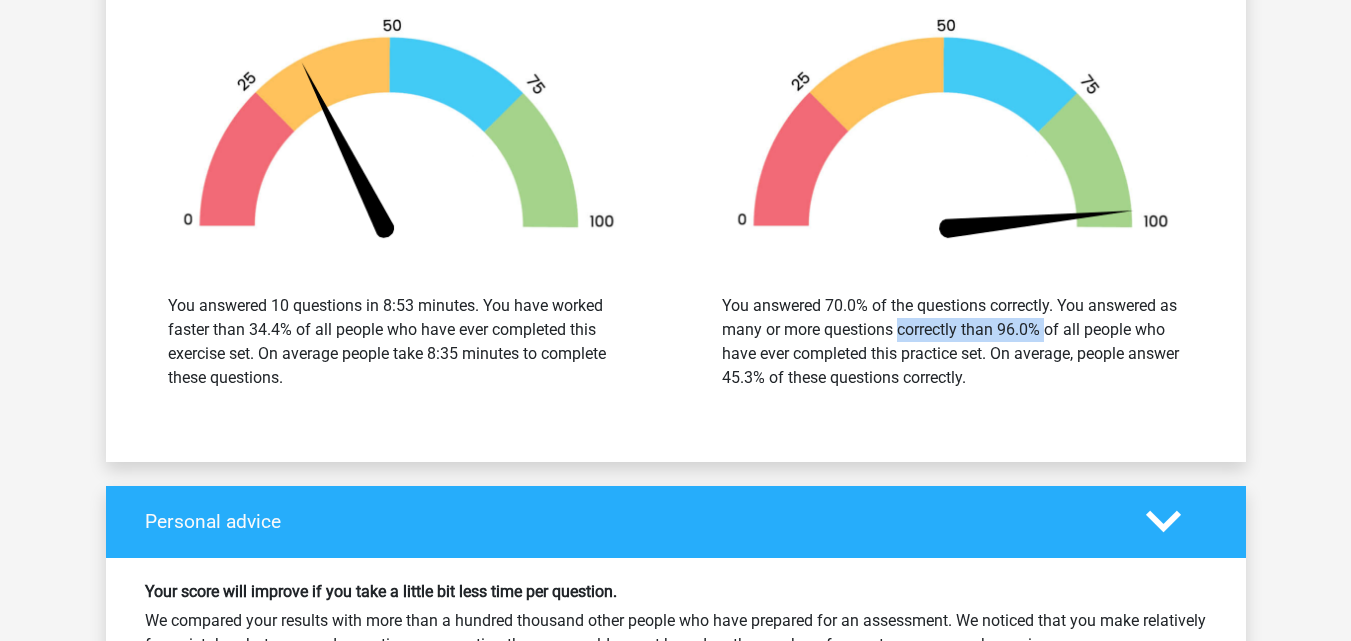 drag, startPoint x: 834, startPoint y: 329, endPoint x: 1019, endPoint y: 327, distance: 185.0108 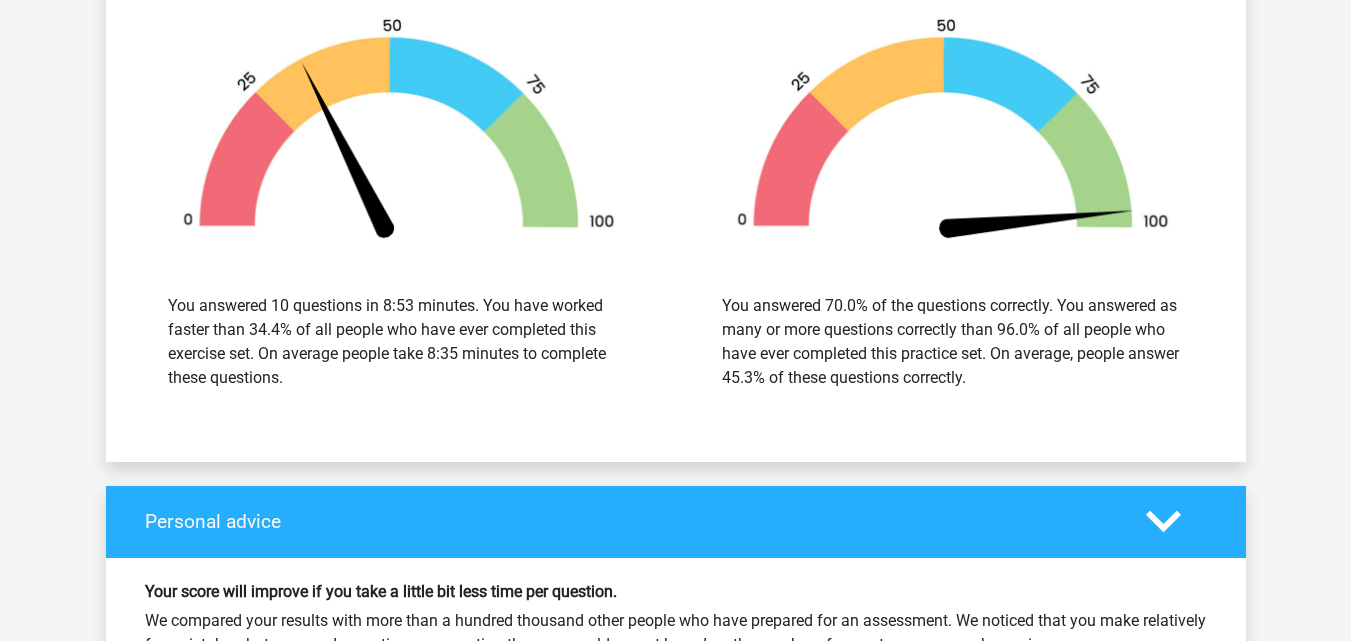 drag, startPoint x: 1036, startPoint y: 328, endPoint x: 1051, endPoint y: 330, distance: 15.132746 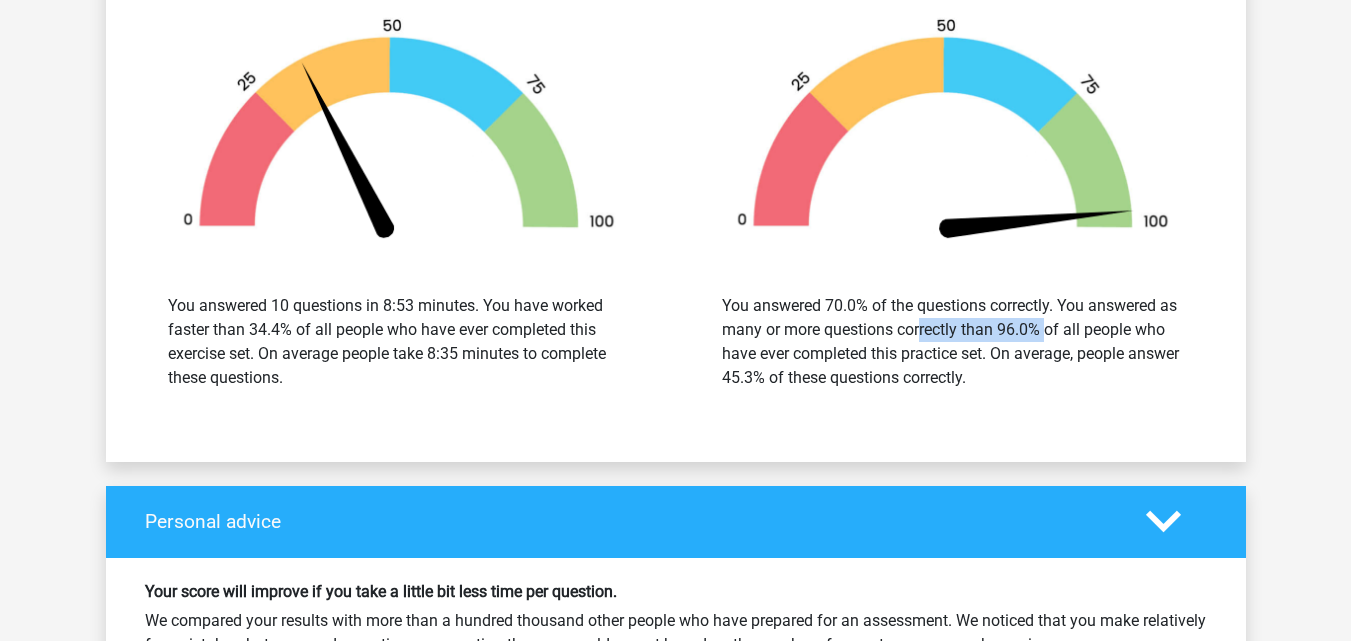 drag, startPoint x: 818, startPoint y: 327, endPoint x: 998, endPoint y: 327, distance: 180 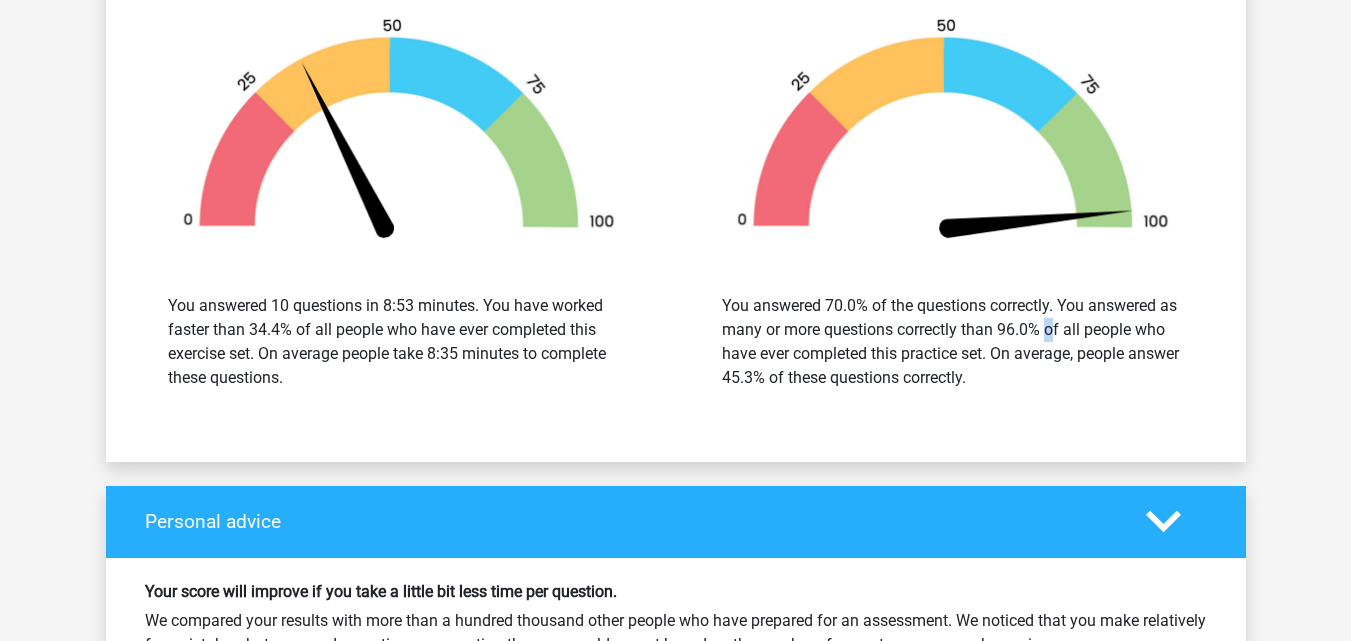 click on "You answered 70.0%
of the questions correctly.
You answered as many or more questions correctly than 96.0%
of all people who have ever completed this practice set. On average, people answer
45.3%
of these questions correctly." at bounding box center (953, 342) 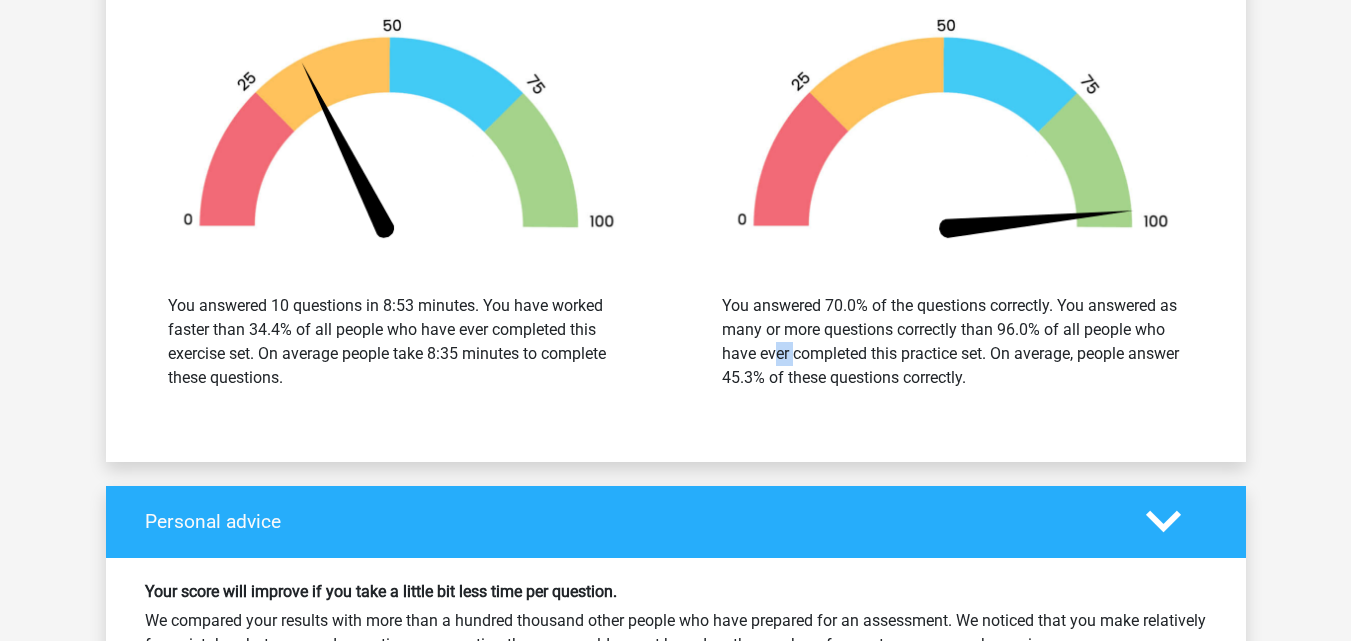 drag, startPoint x: 1118, startPoint y: 332, endPoint x: 1143, endPoint y: 332, distance: 25 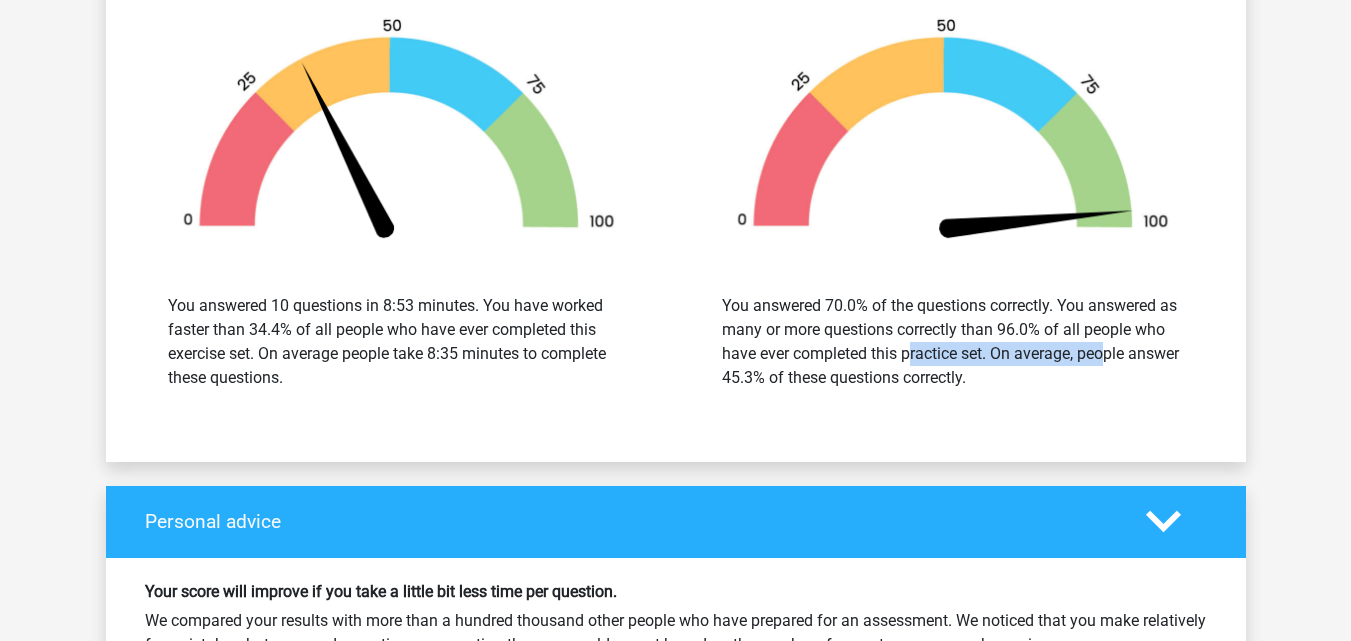 drag, startPoint x: 819, startPoint y: 352, endPoint x: 1001, endPoint y: 356, distance: 182.04395 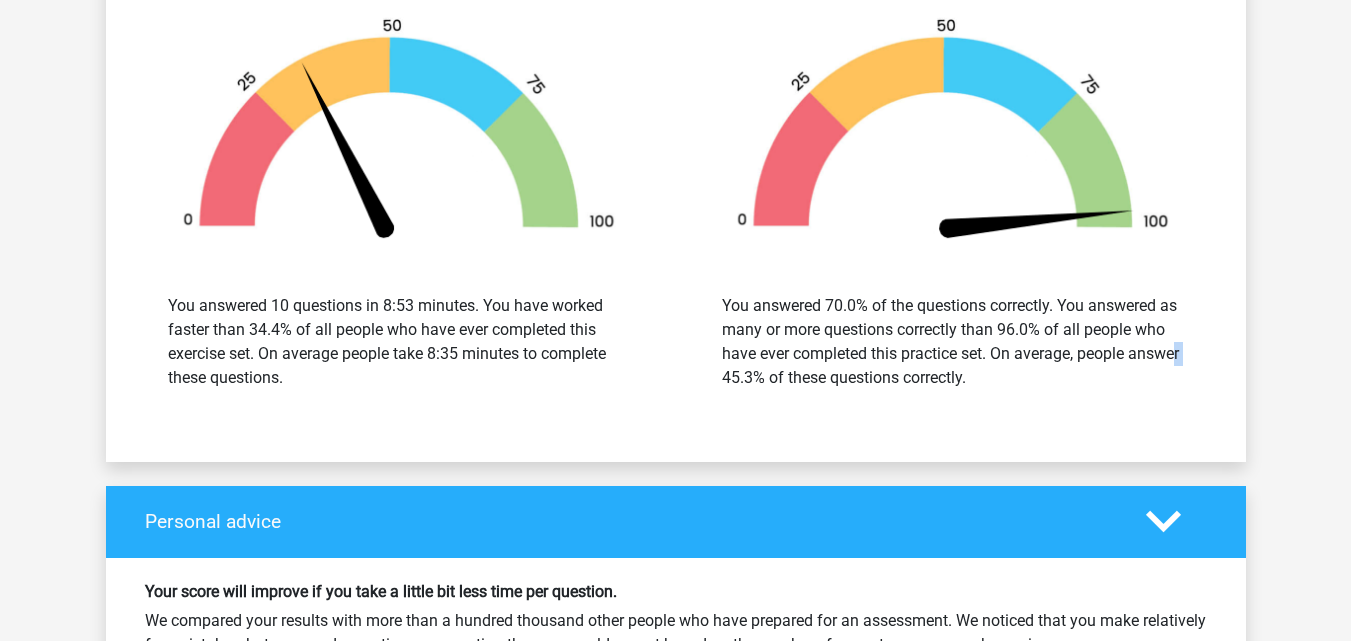 click on "You answered 70.0%
of the questions correctly.
You answered as many or more questions correctly than 96.0%
of all people who have ever completed this practice set. On average, people answer
45.3%
of these questions correctly." at bounding box center (953, 342) 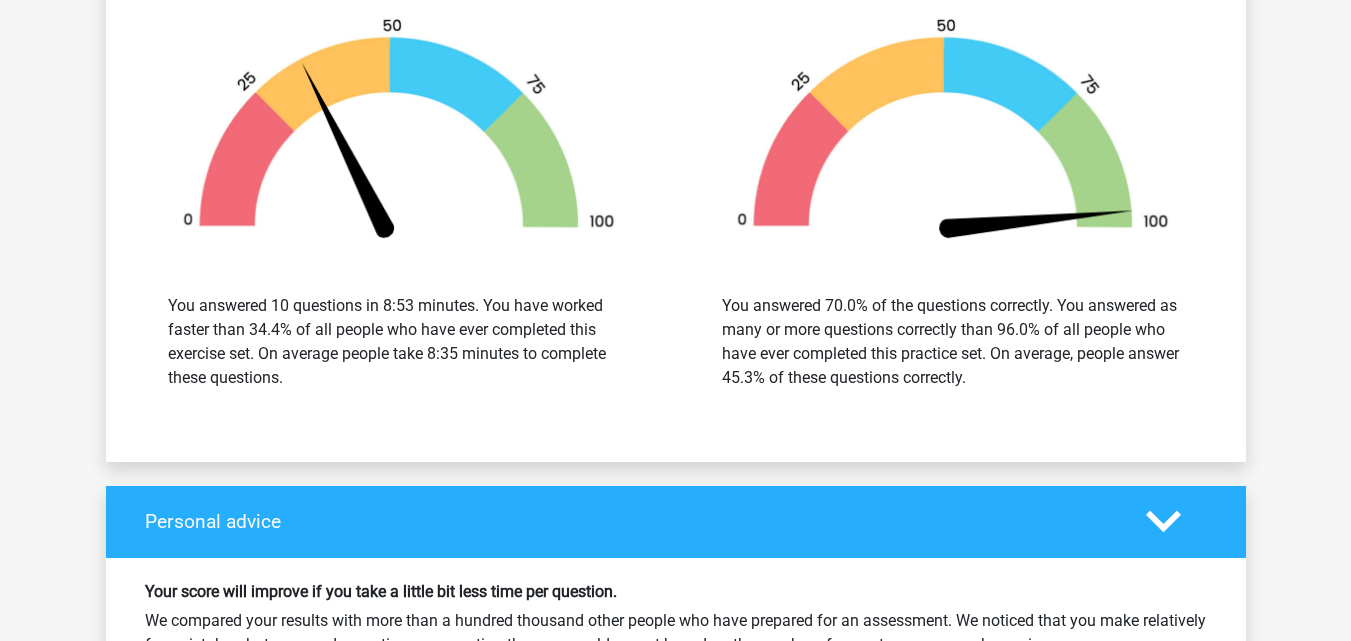 drag, startPoint x: 405, startPoint y: 304, endPoint x: 451, endPoint y: 304, distance: 46 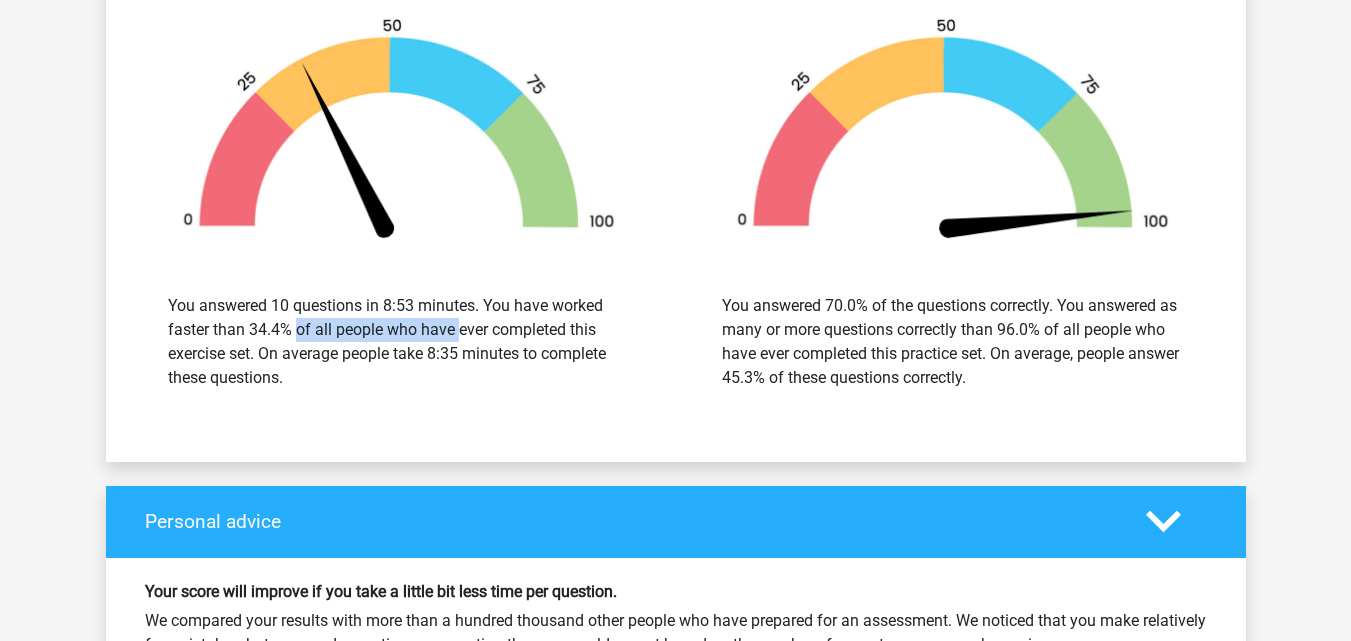 drag, startPoint x: 297, startPoint y: 329, endPoint x: 374, endPoint y: 331, distance: 77.02597 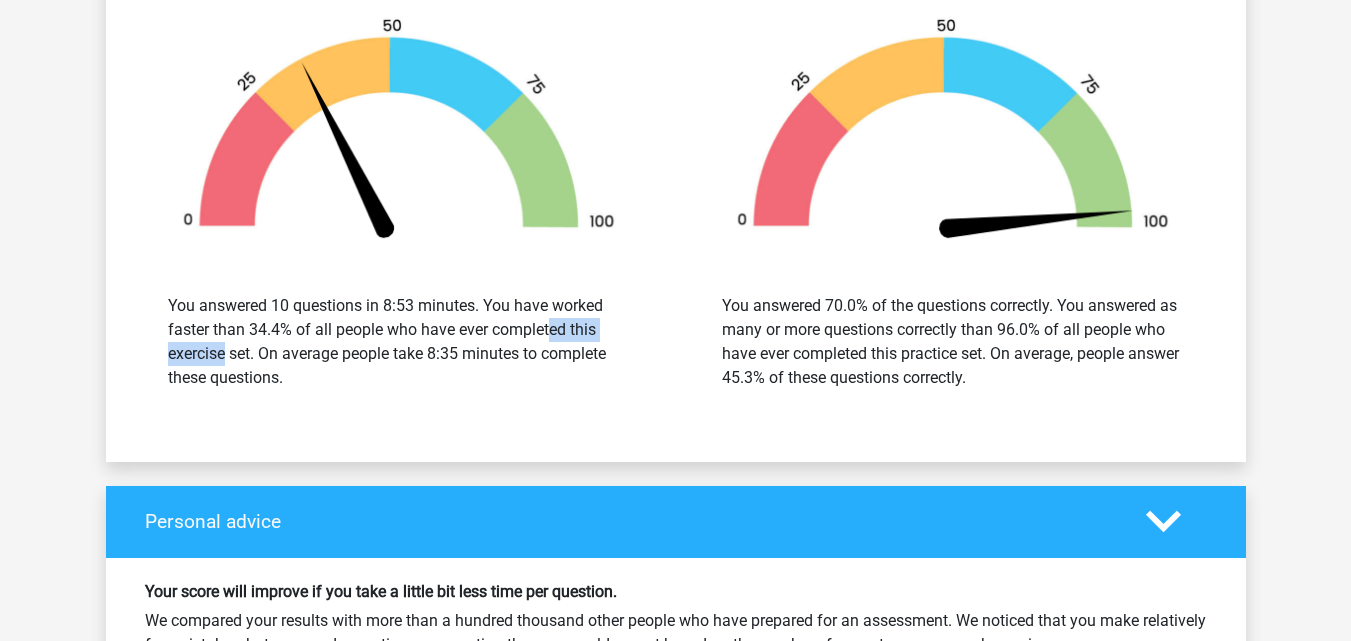 drag, startPoint x: 480, startPoint y: 326, endPoint x: 568, endPoint y: 326, distance: 88 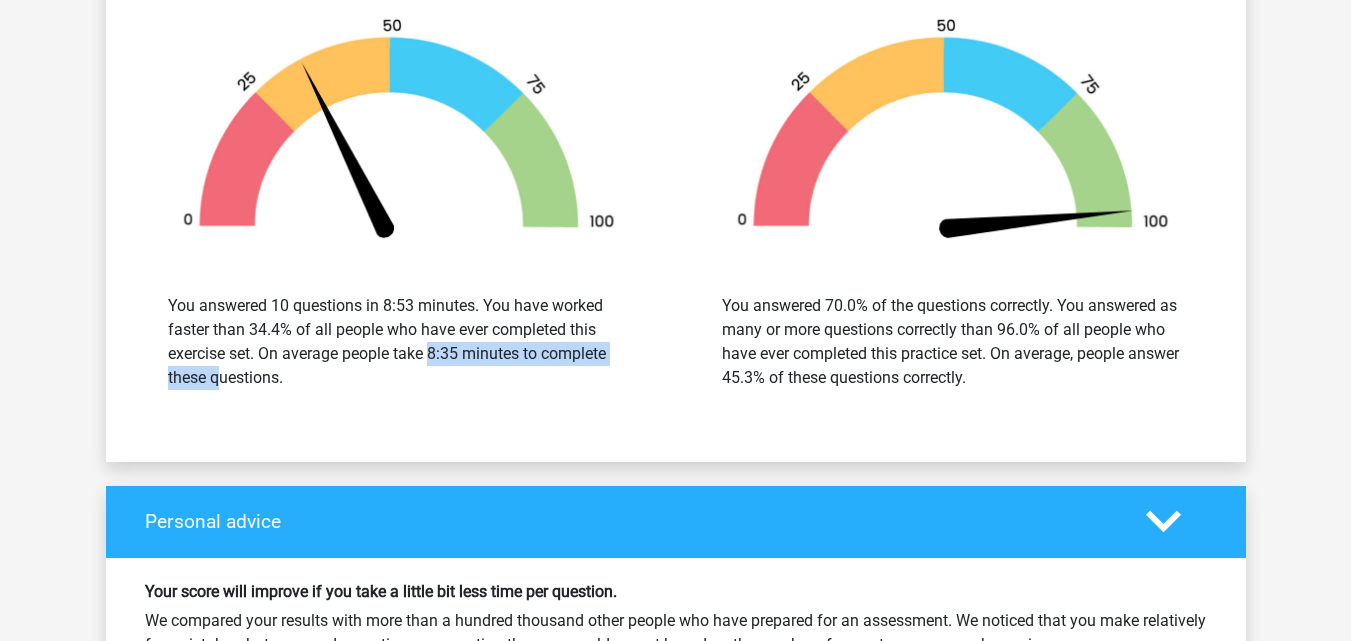 drag, startPoint x: 414, startPoint y: 348, endPoint x: 579, endPoint y: 356, distance: 165.19383 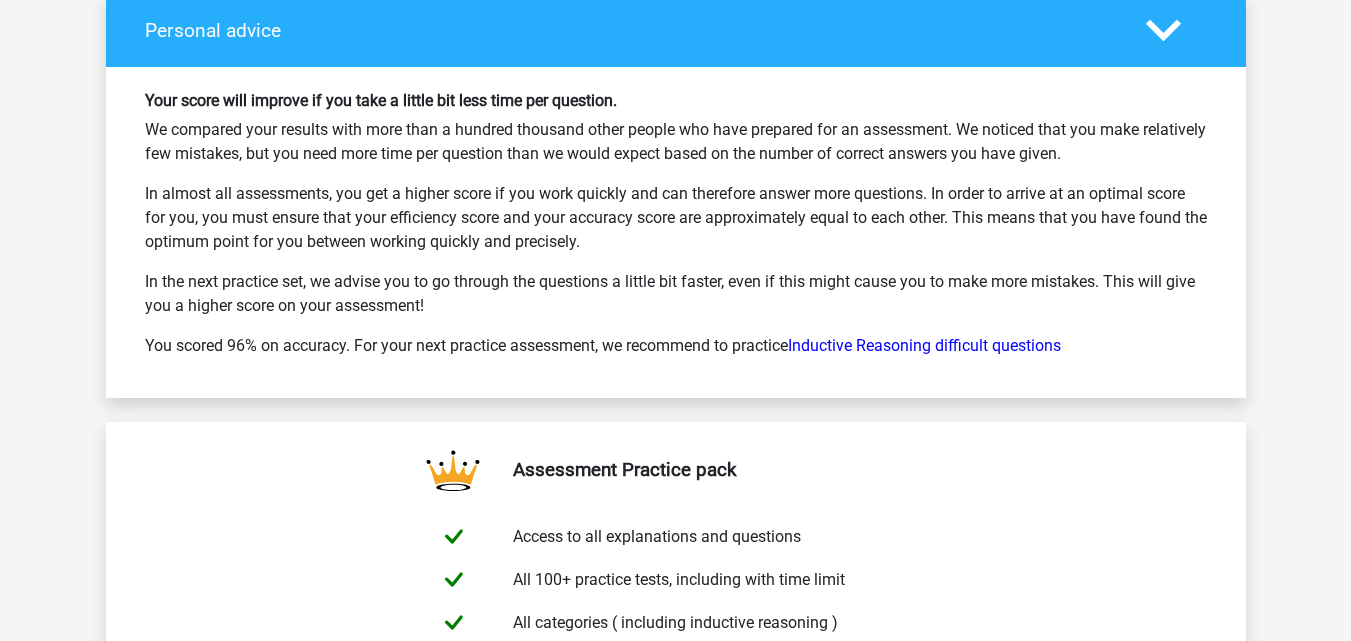 scroll, scrollTop: 4173, scrollLeft: 0, axis: vertical 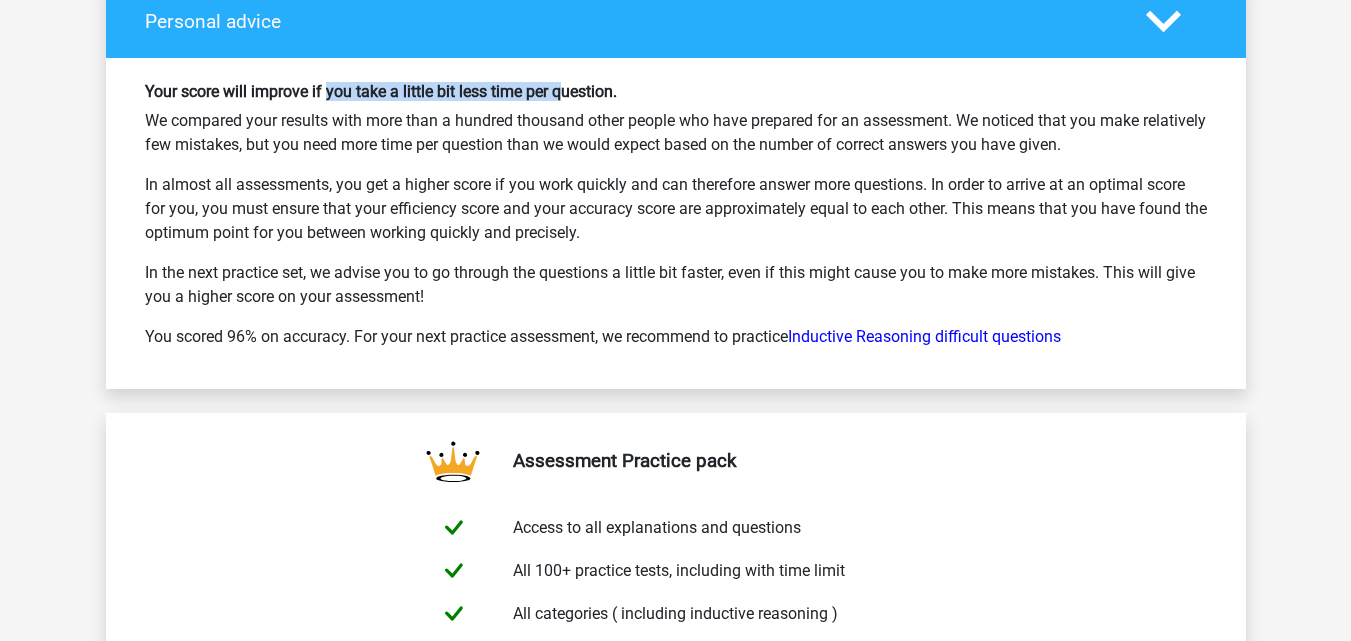 drag, startPoint x: 325, startPoint y: 94, endPoint x: 585, endPoint y: 102, distance: 260.12305 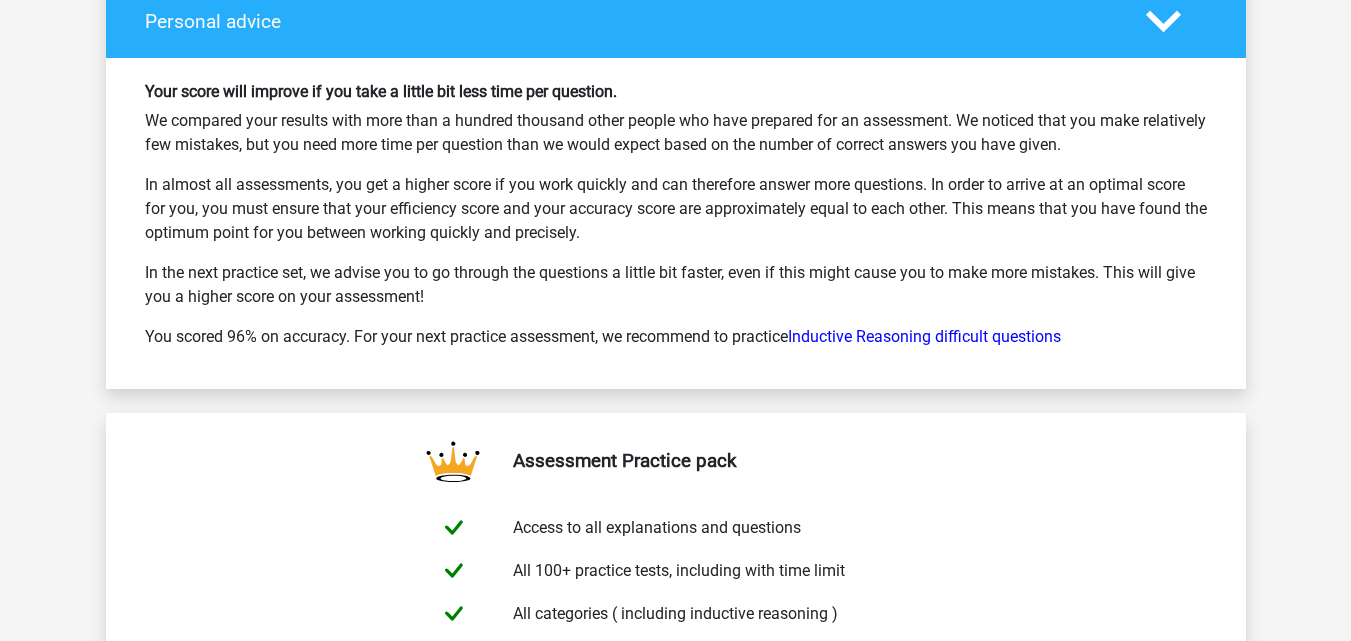 click on "In almost all assessments, you get a higher score if you work quickly and can therefore answer more questions. In order to arrive at an optimal score for you, you must ensure that your efficiency score and your accuracy score are approximately equal to each other. This means that you have found the optimum point for you between working quickly and precisely." at bounding box center (676, 209) 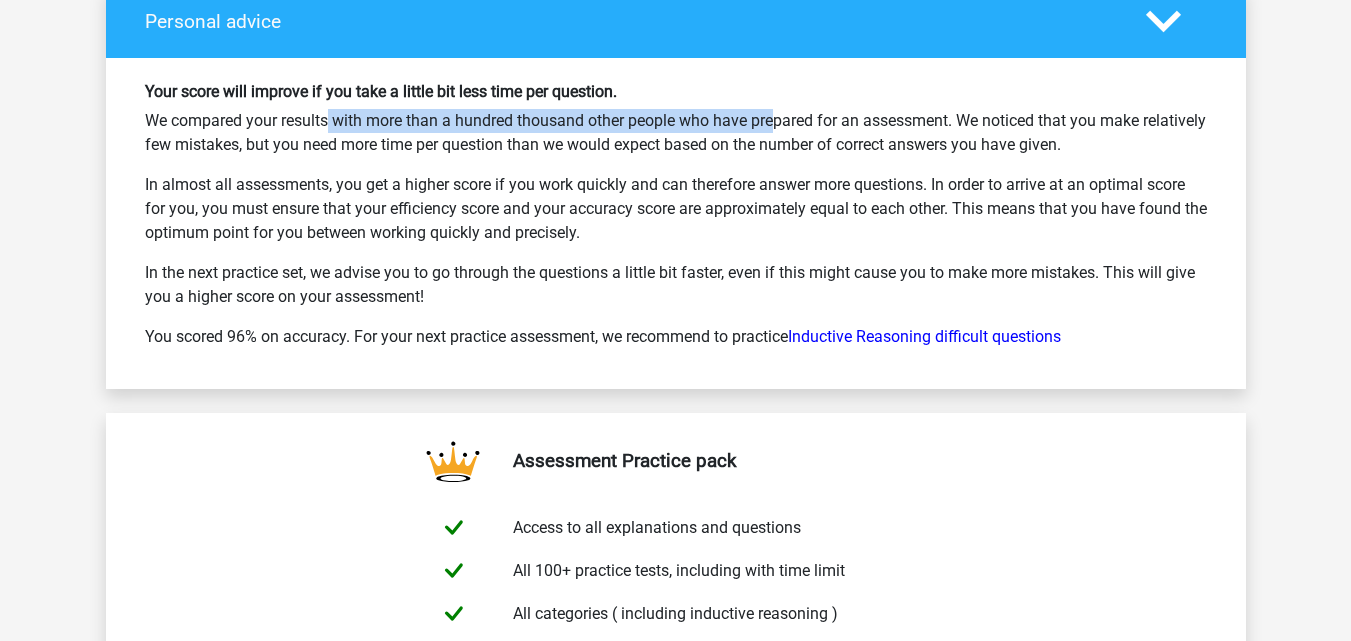 drag, startPoint x: 258, startPoint y: 117, endPoint x: 694, endPoint y: 128, distance: 436.13873 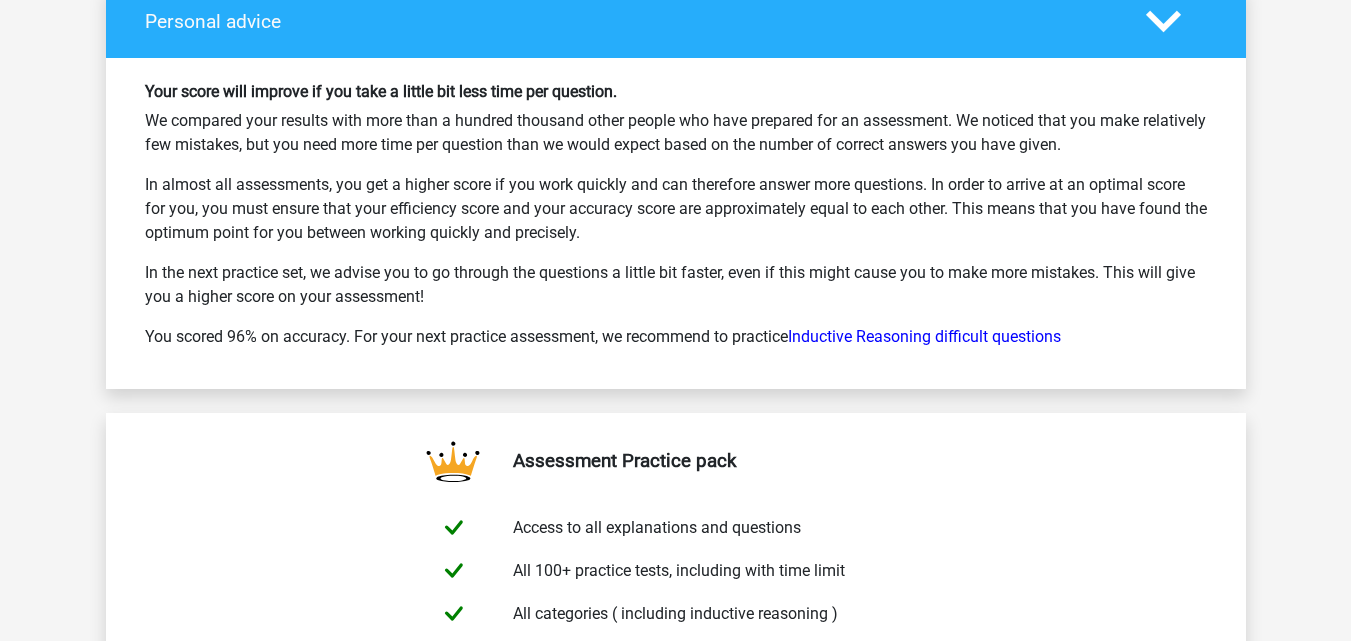 click on "In almost all assessments, you get a higher score if you work quickly and can therefore answer more questions. In order to arrive at an optimal score for you, you must ensure that your efficiency score and your accuracy score are approximately equal to each other. This means that you have found the optimum point for you between working quickly and precisely." at bounding box center [676, 209] 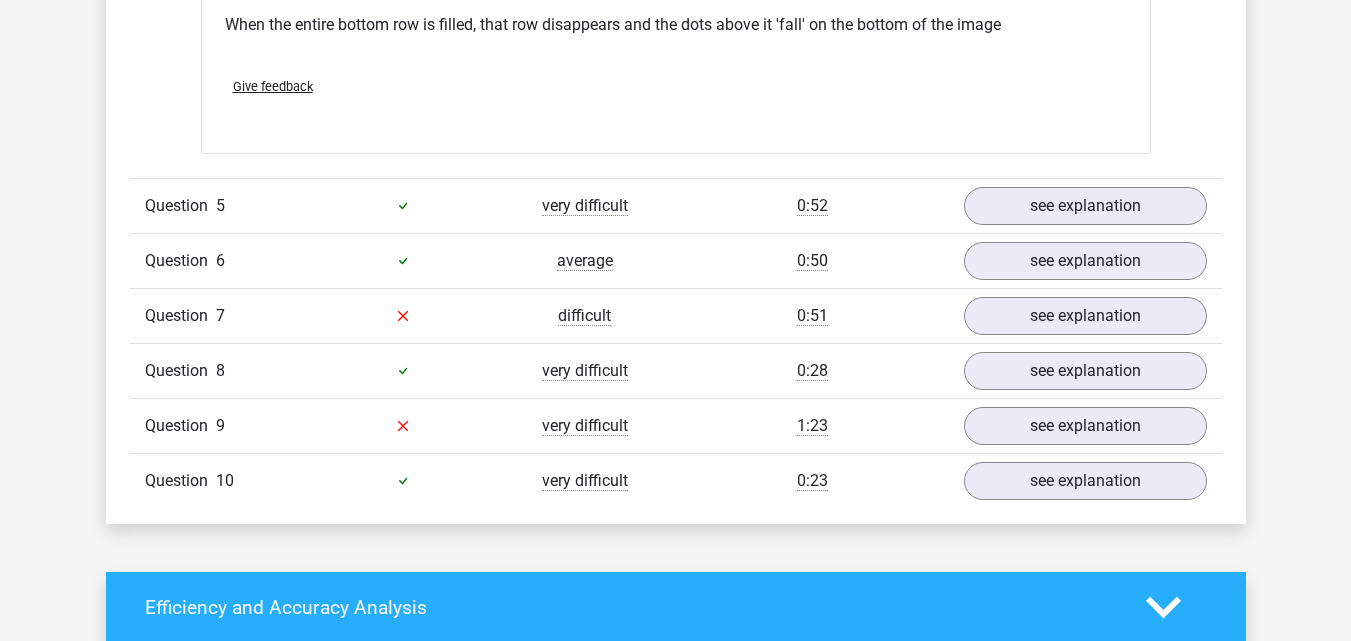 scroll, scrollTop: 2900, scrollLeft: 0, axis: vertical 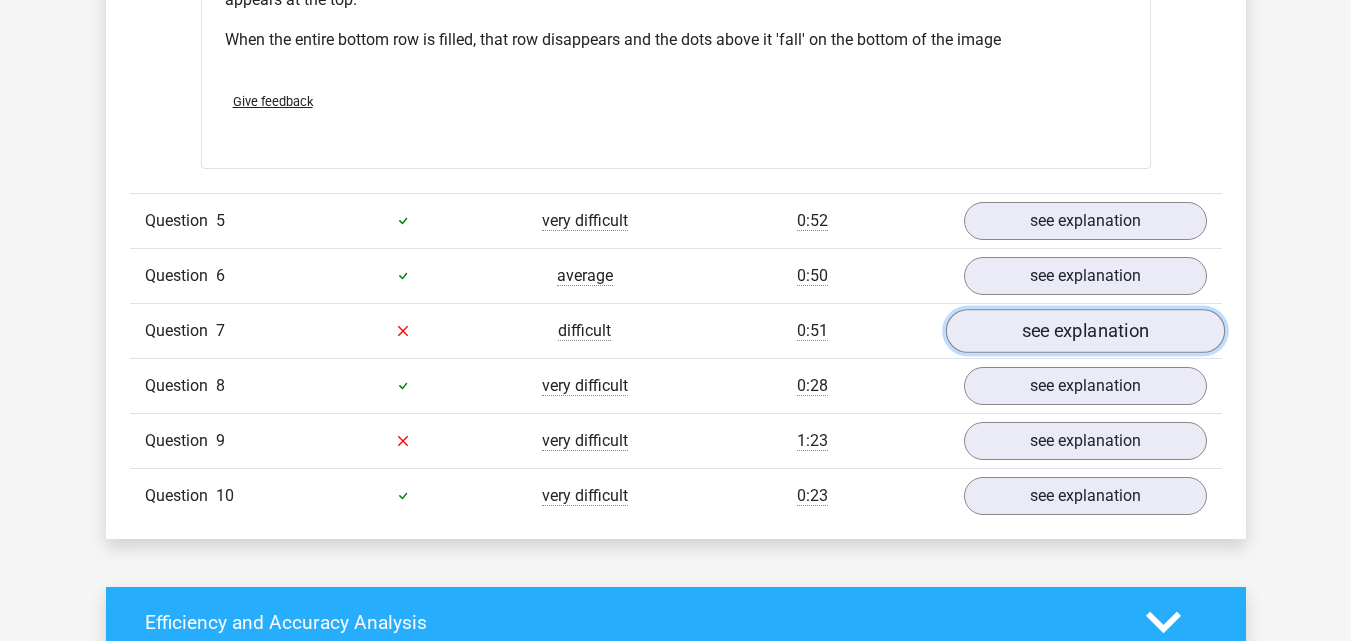 click on "see explanation" at bounding box center (1084, 331) 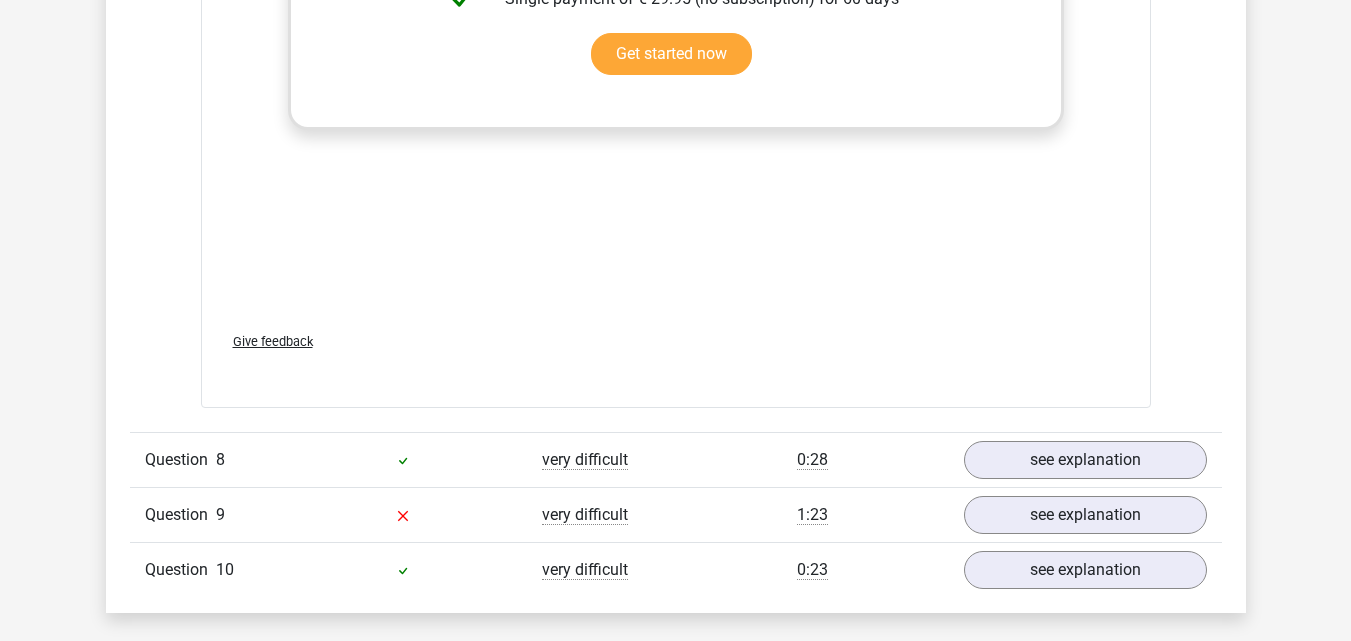 scroll, scrollTop: 4700, scrollLeft: 0, axis: vertical 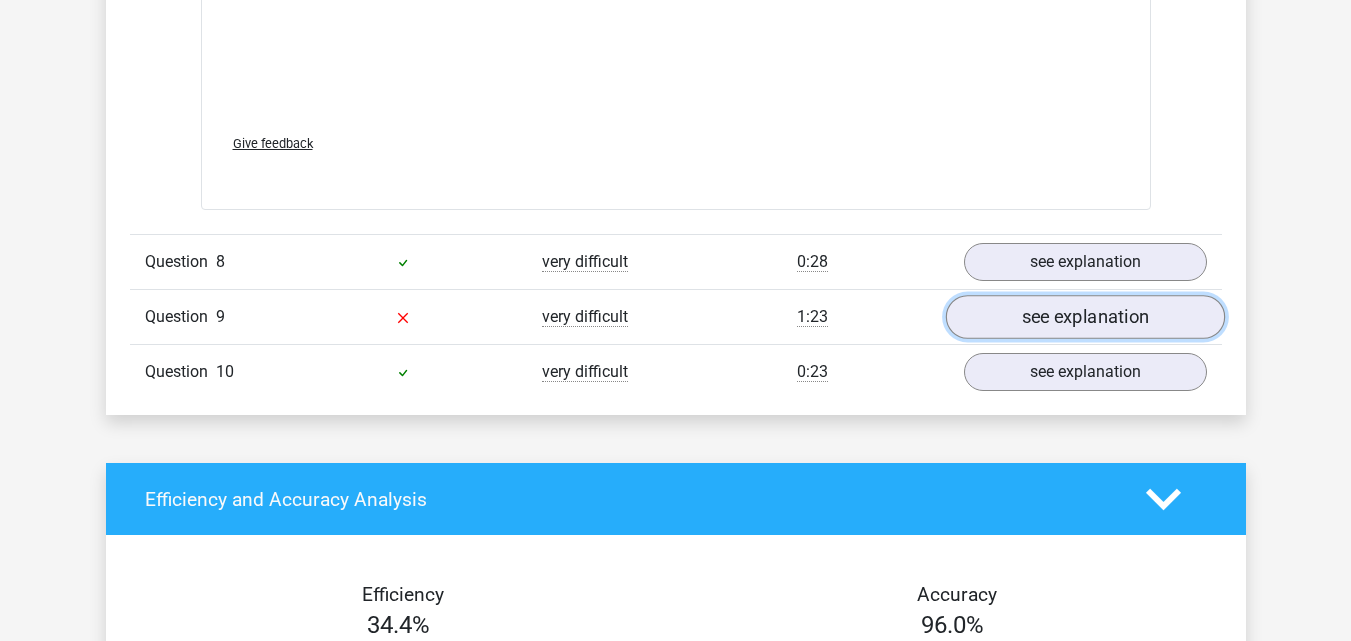 click on "see explanation" at bounding box center (1084, 318) 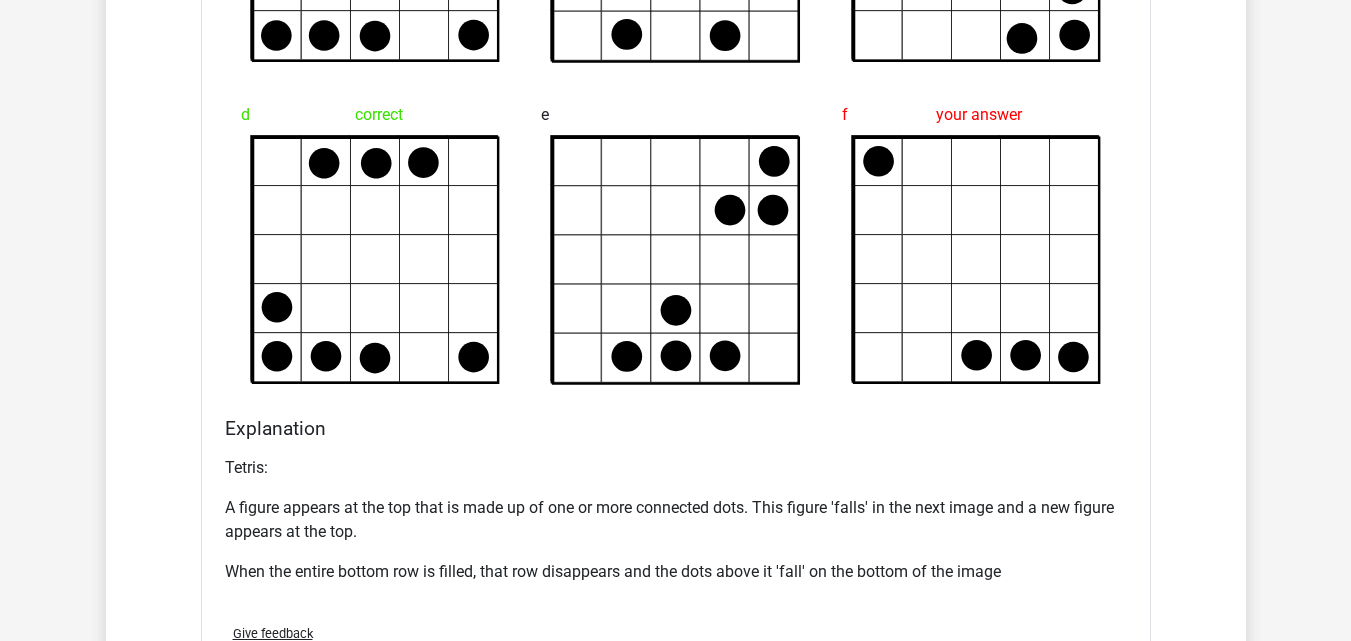 scroll, scrollTop: 2200, scrollLeft: 0, axis: vertical 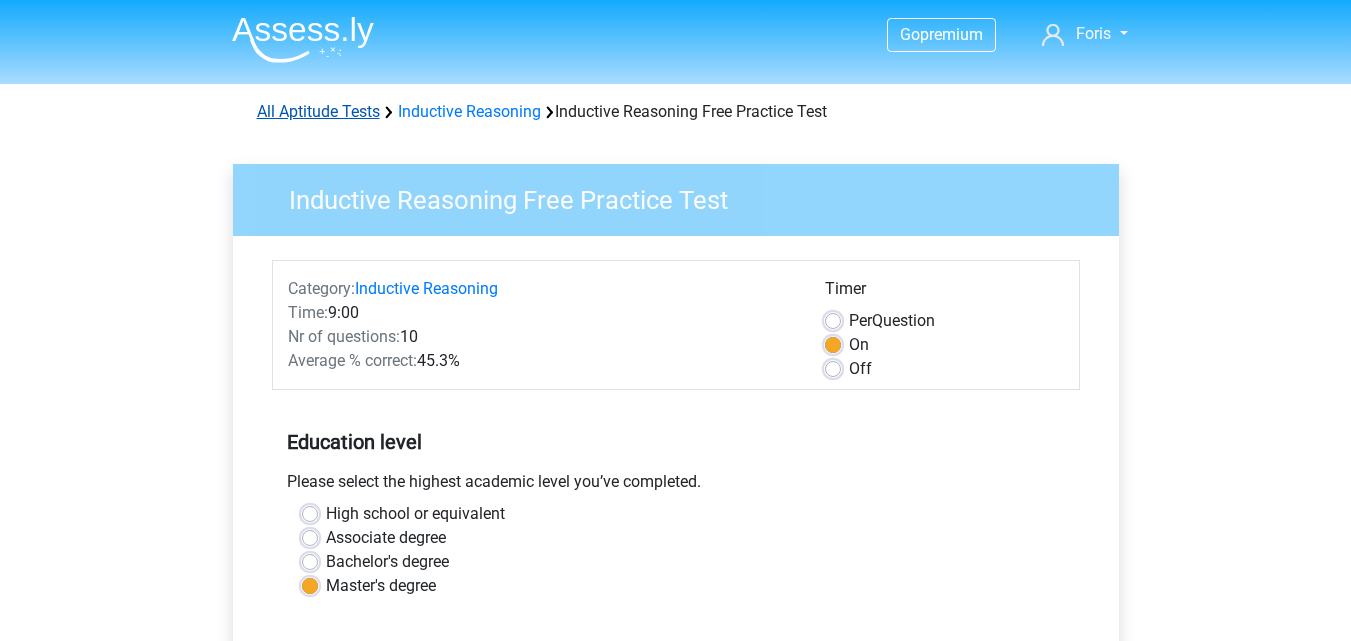 click on "All Aptitude Tests" at bounding box center (318, 111) 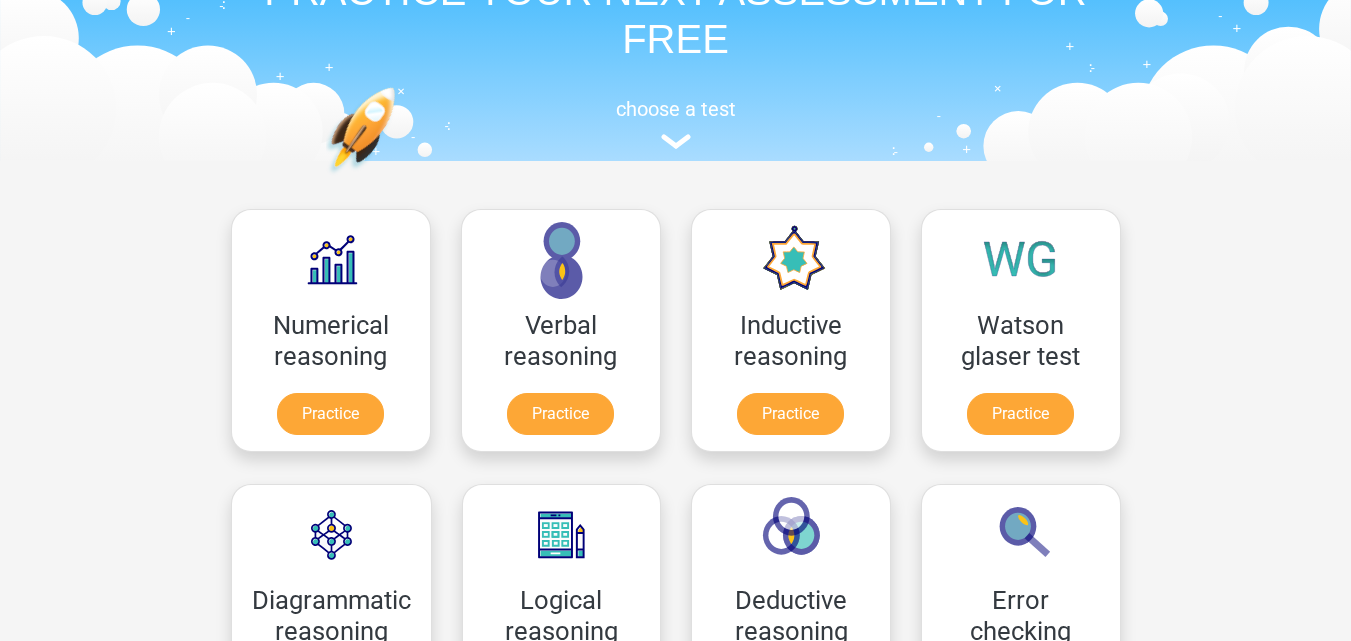 scroll, scrollTop: 0, scrollLeft: 0, axis: both 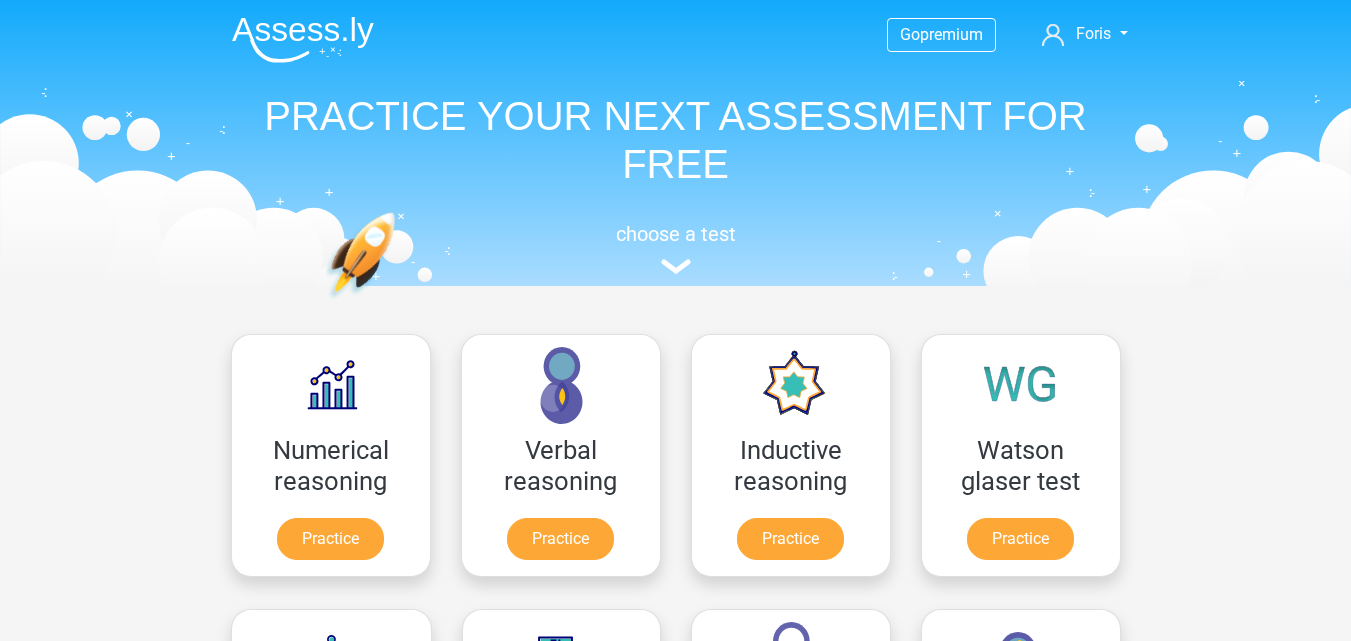 click on "choose a test" at bounding box center (676, 245) 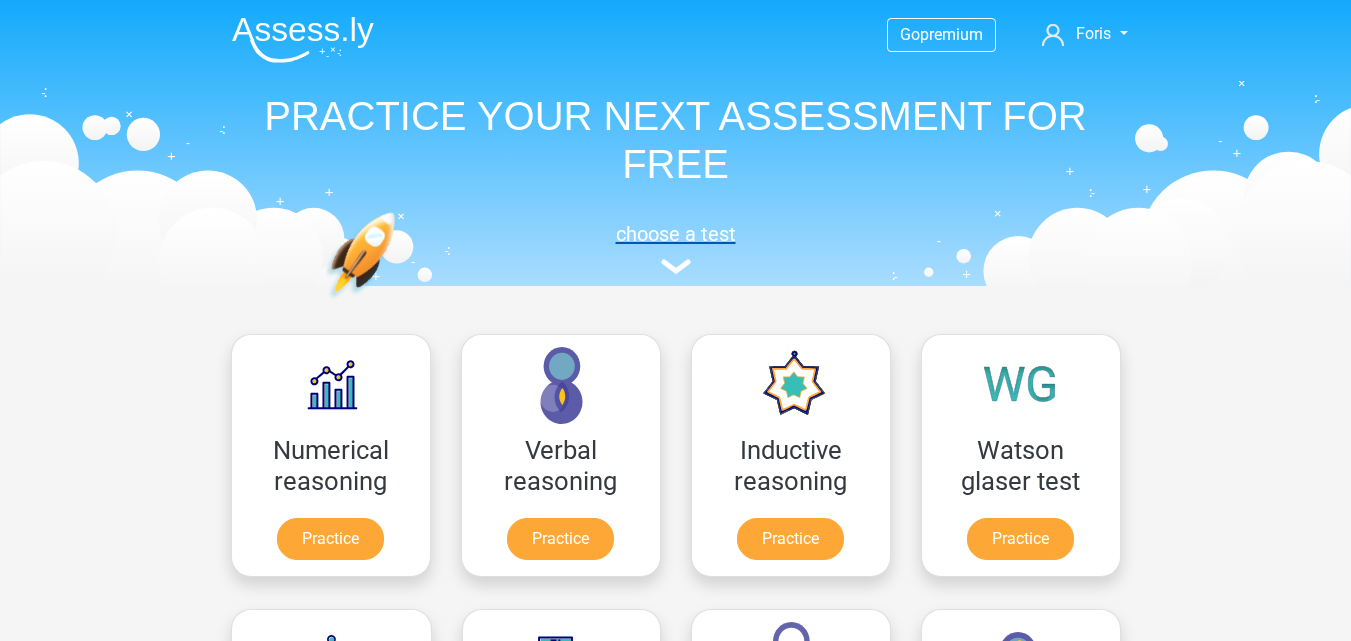 click on "choose a test" at bounding box center (676, 234) 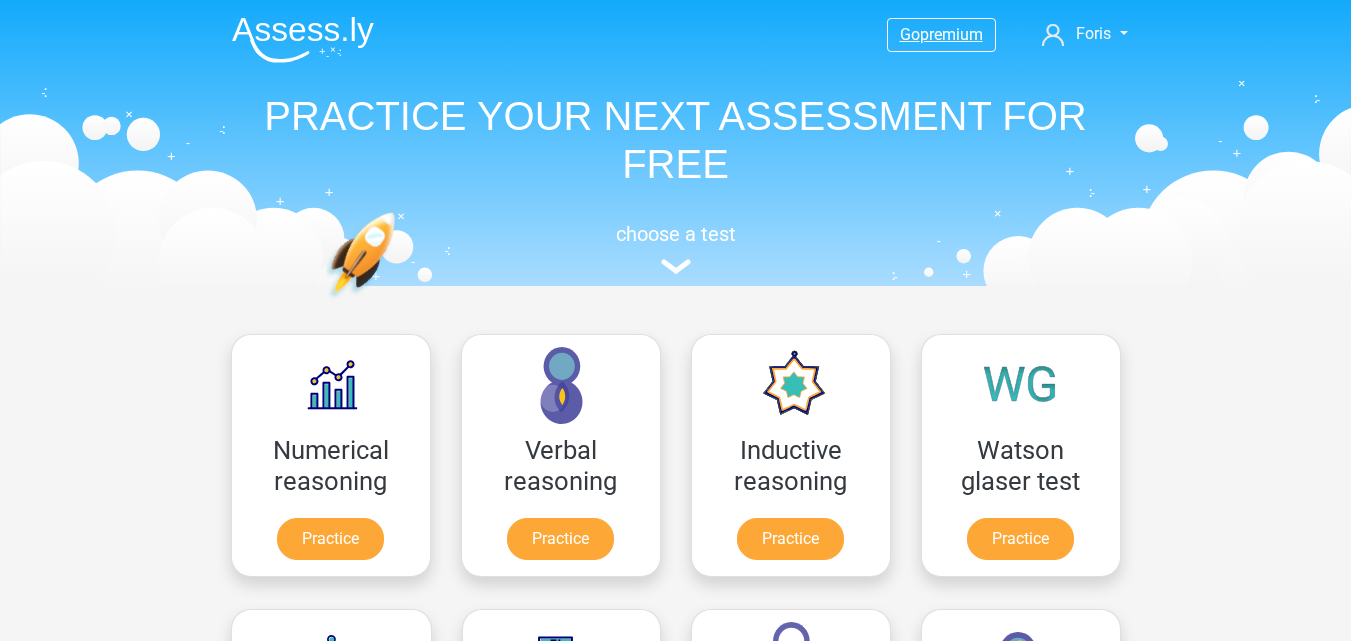 click on "premium" at bounding box center [951, 34] 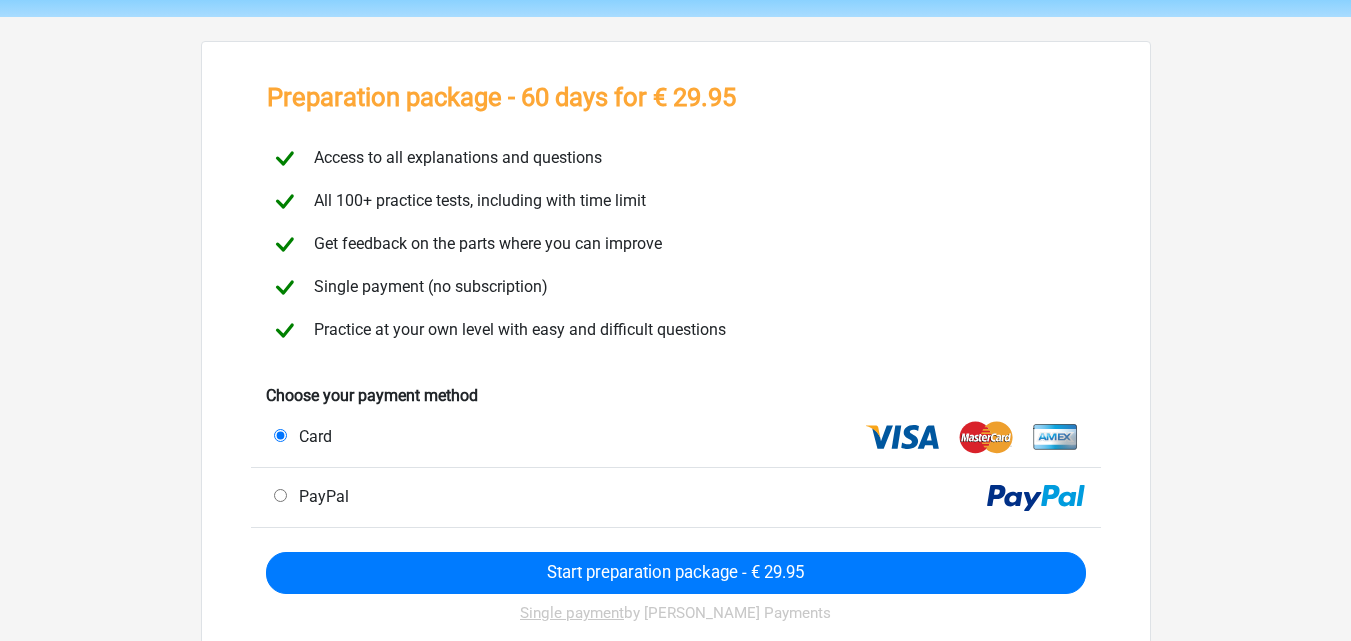 scroll, scrollTop: 100, scrollLeft: 0, axis: vertical 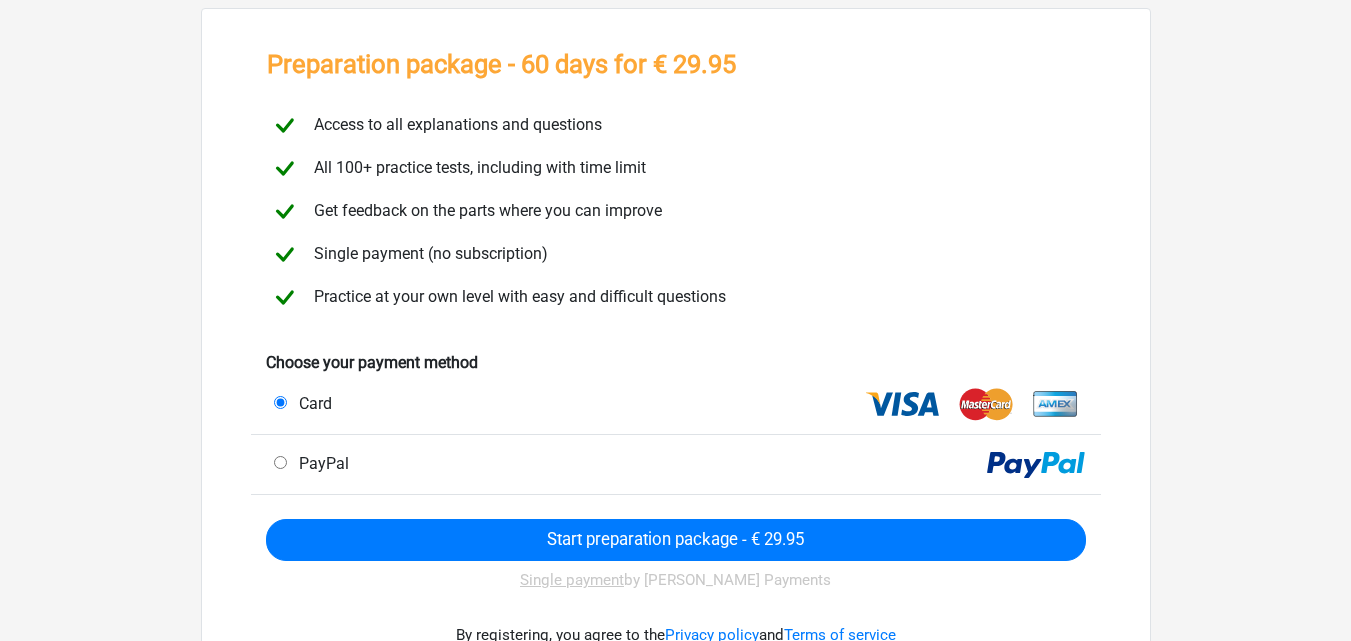 drag, startPoint x: 376, startPoint y: 112, endPoint x: 587, endPoint y: 113, distance: 211.00237 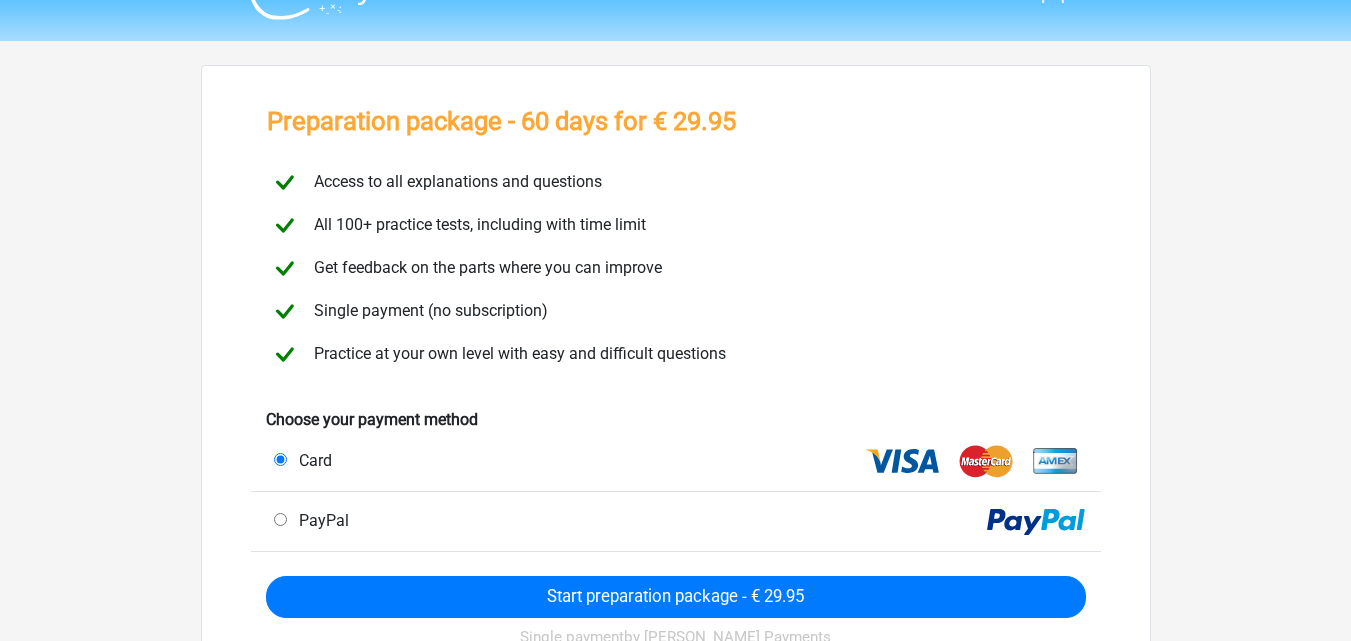scroll, scrollTop: 0, scrollLeft: 0, axis: both 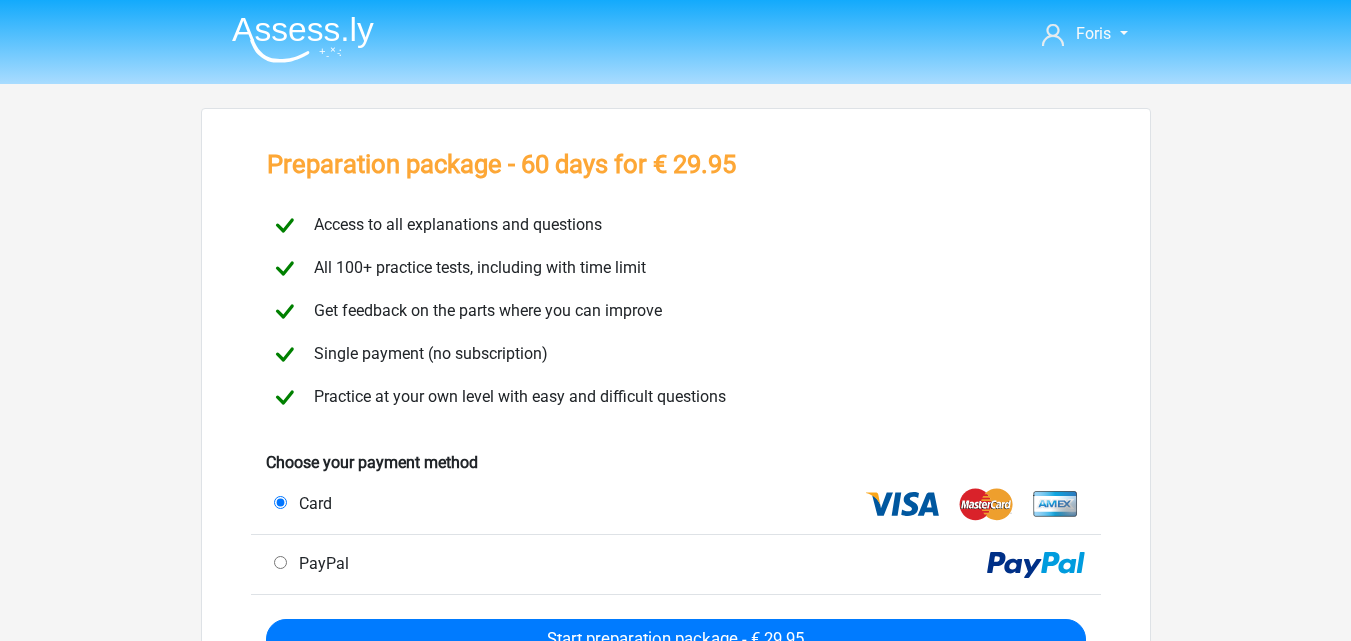 drag, startPoint x: 330, startPoint y: 222, endPoint x: 629, endPoint y: 220, distance: 299.00668 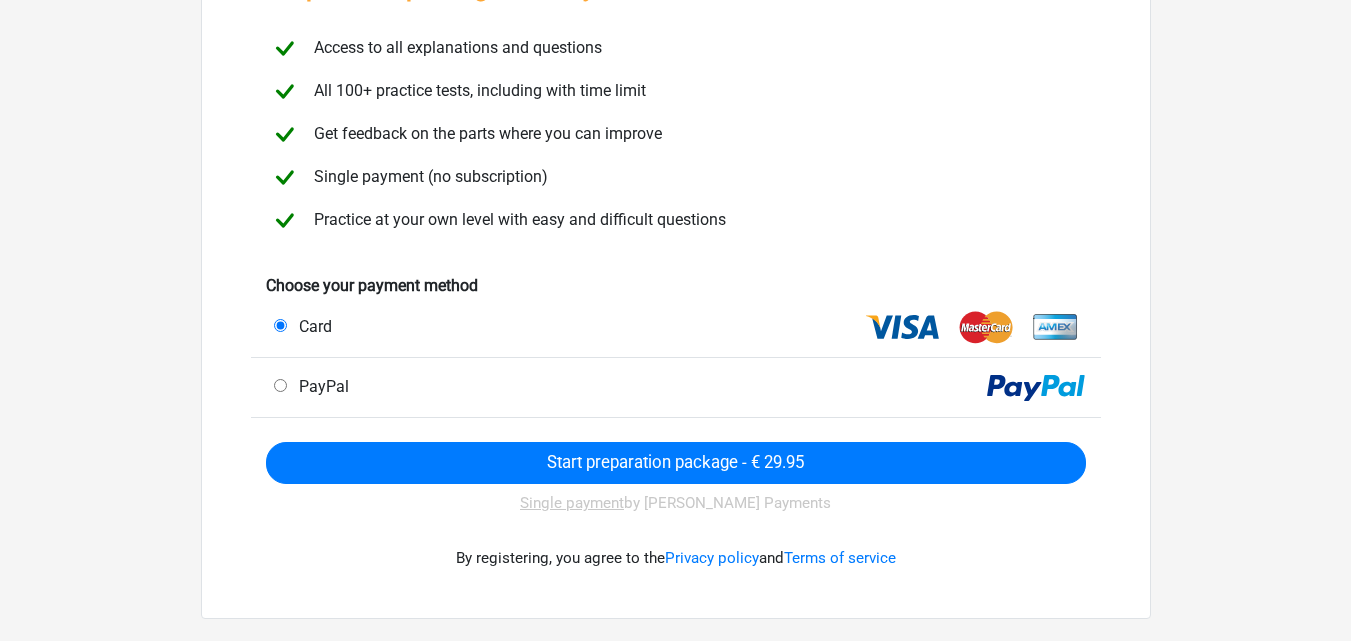 scroll, scrollTop: 200, scrollLeft: 0, axis: vertical 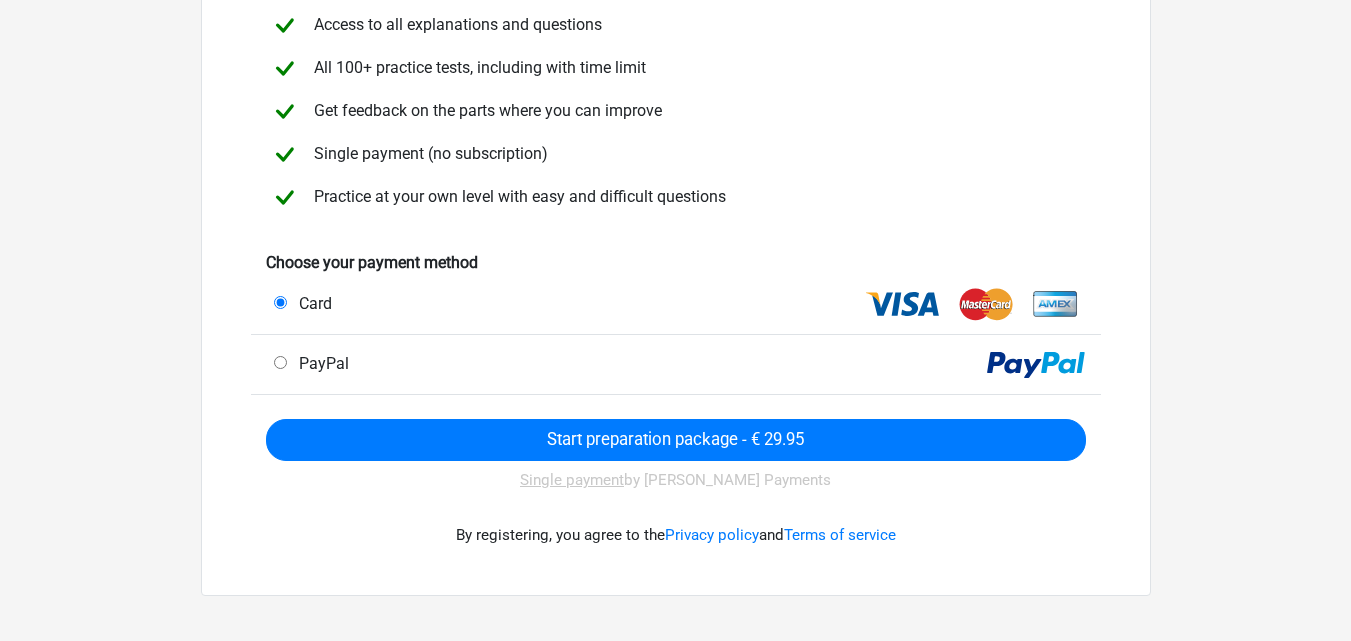 click on "PayPal" at bounding box center [471, 364] 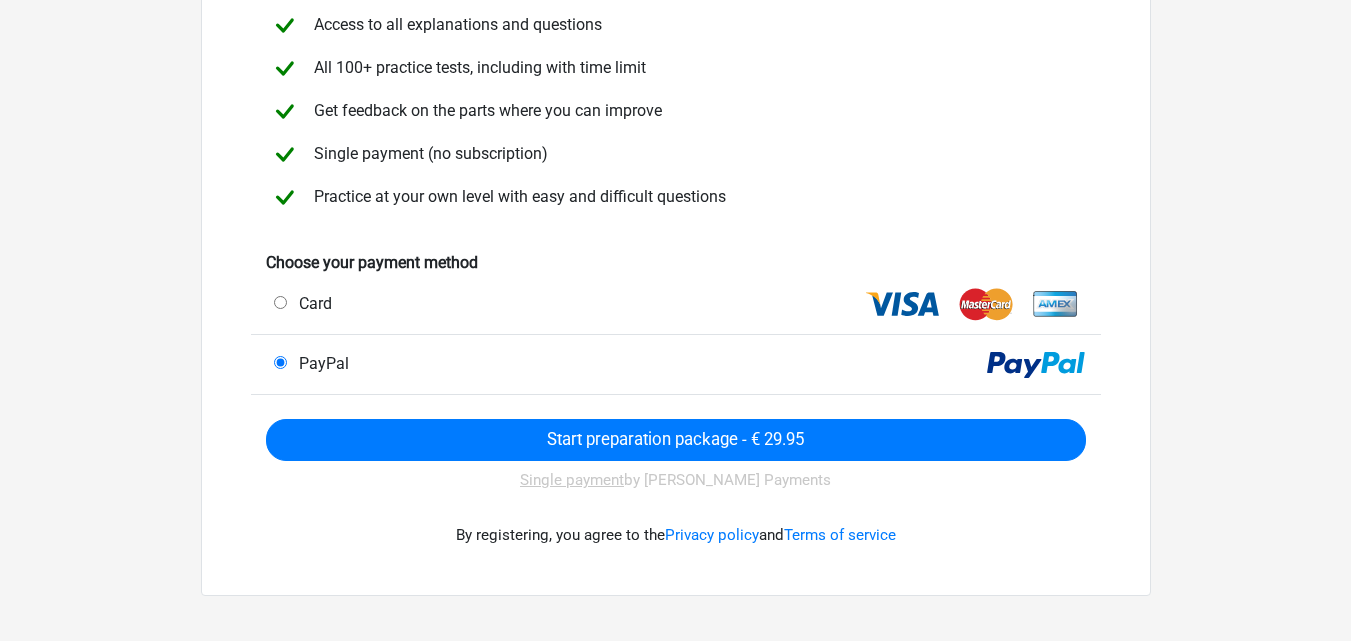 click on "Card" at bounding box center (471, 304) 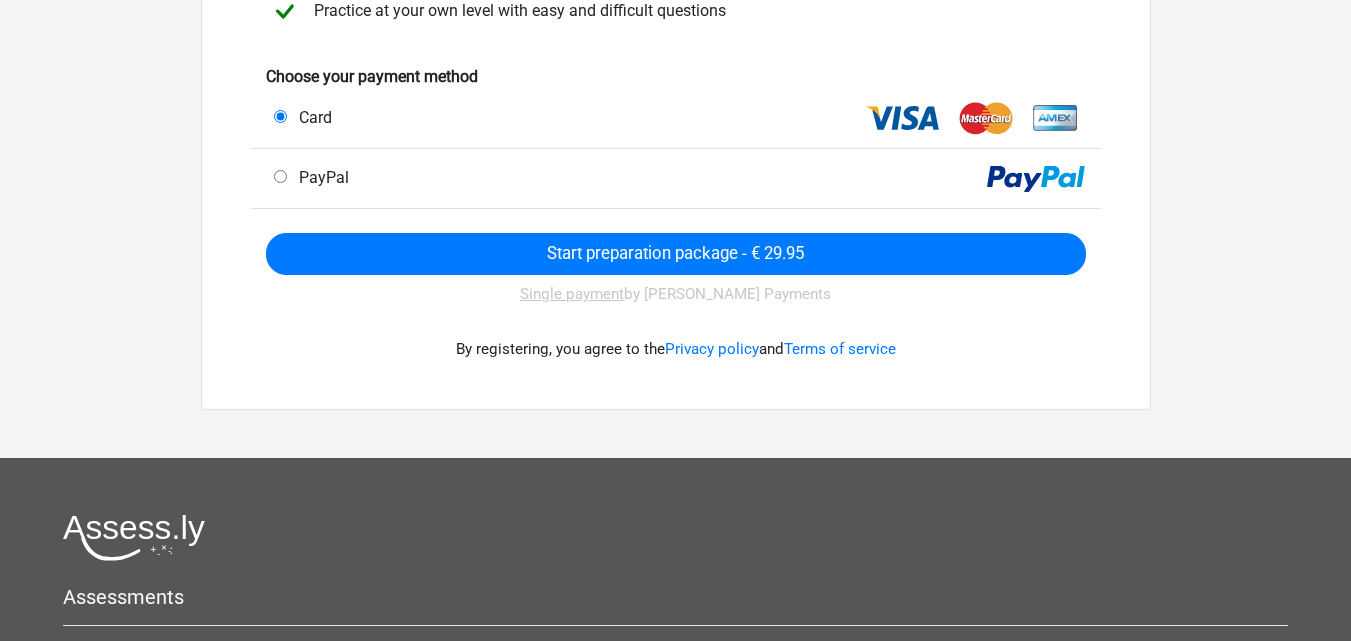 scroll, scrollTop: 0, scrollLeft: 0, axis: both 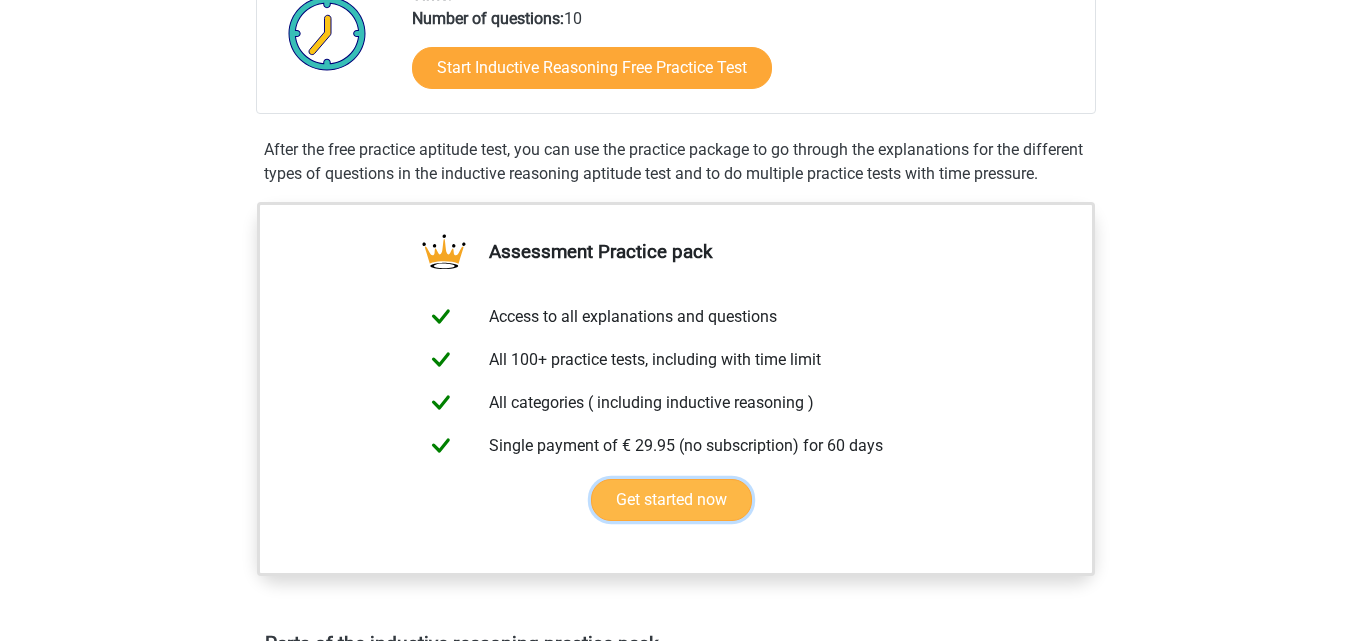 click on "Get started now" at bounding box center (671, 500) 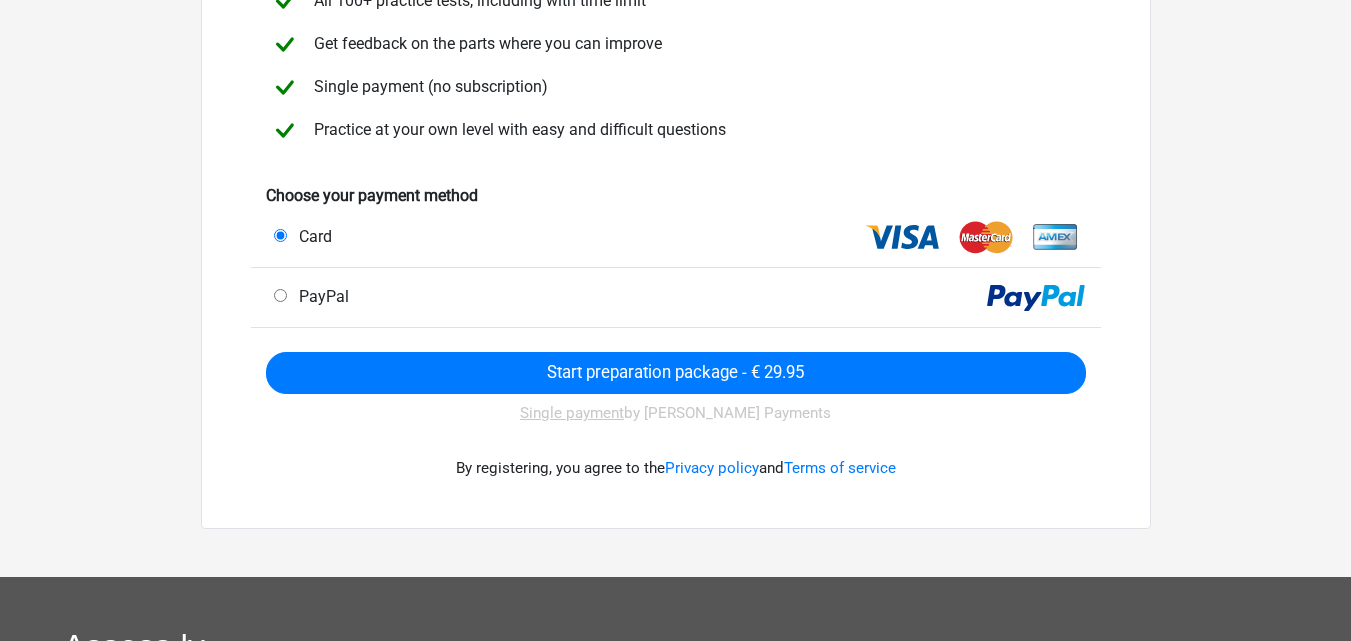 scroll, scrollTop: 300, scrollLeft: 0, axis: vertical 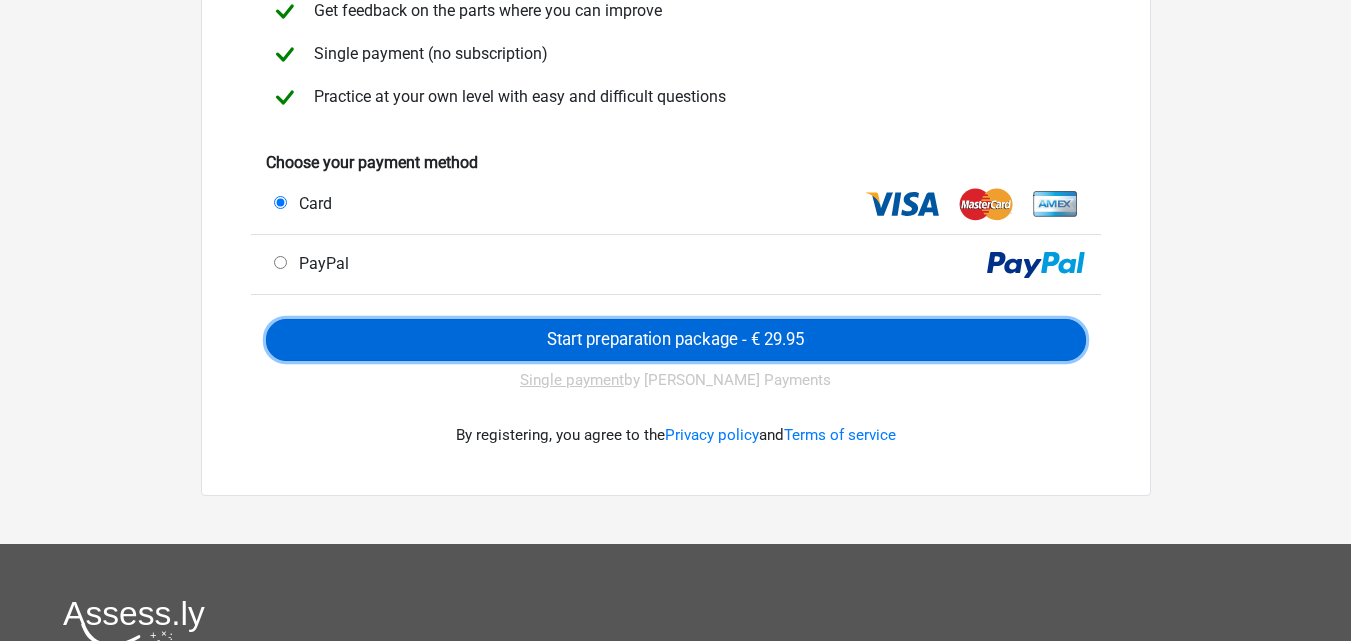 click on "Start preparation package - € 29.95" at bounding box center (676, 340) 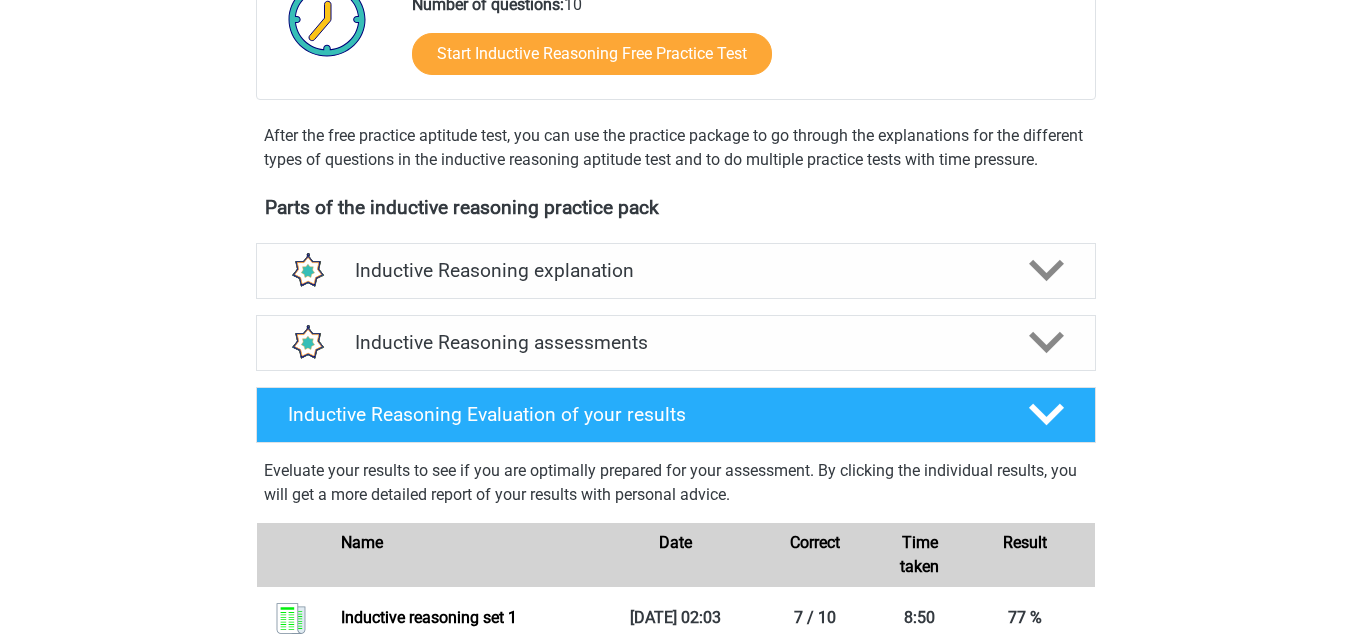 scroll, scrollTop: 1200, scrollLeft: 0, axis: vertical 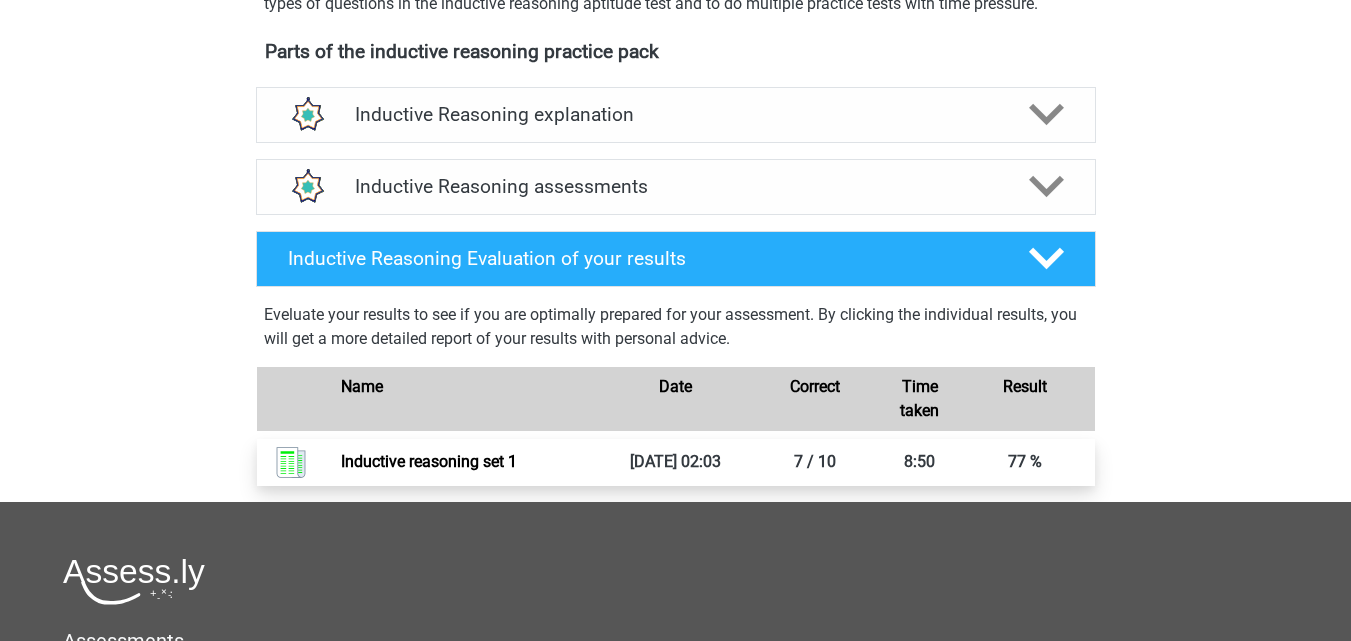 click on "Inductive reasoning set 1" at bounding box center [429, 461] 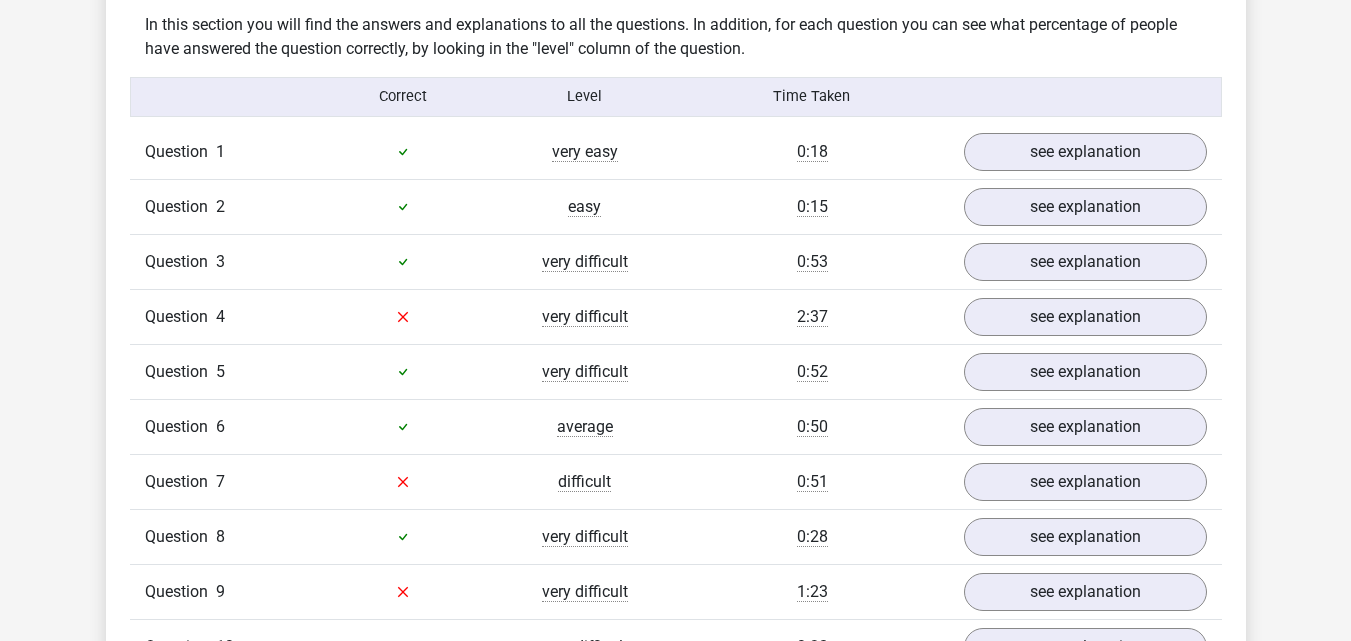 scroll, scrollTop: 1300, scrollLeft: 0, axis: vertical 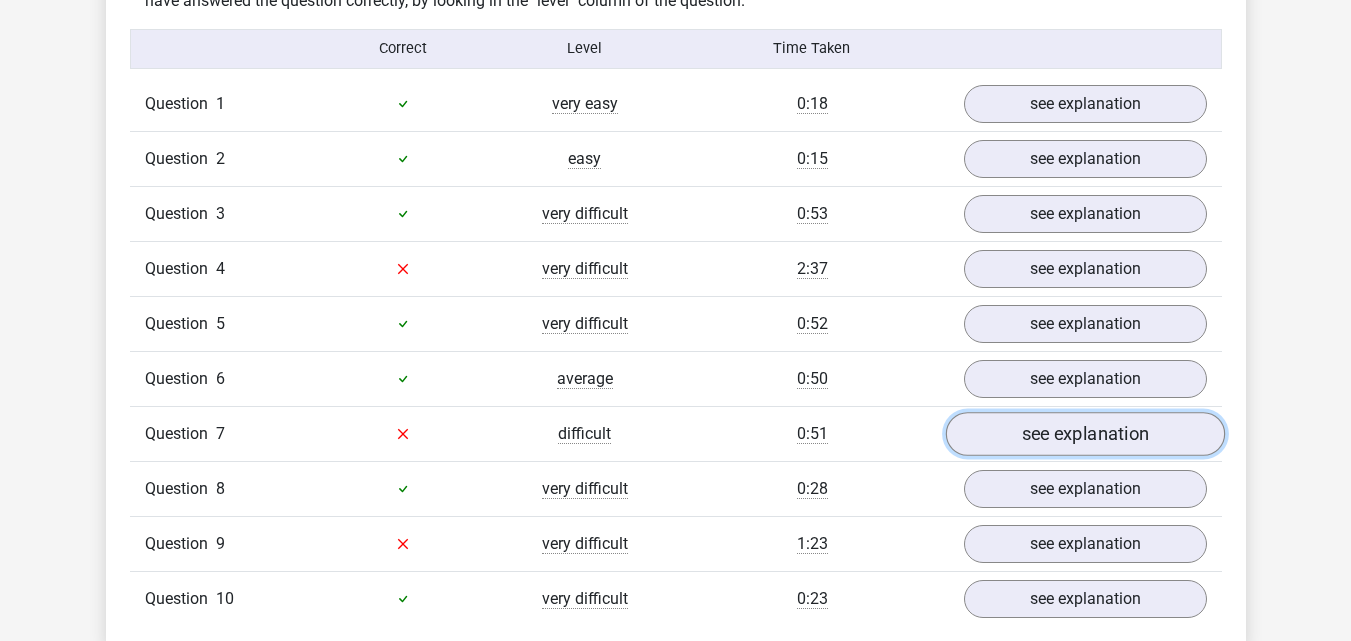 click on "see explanation" at bounding box center (1084, 434) 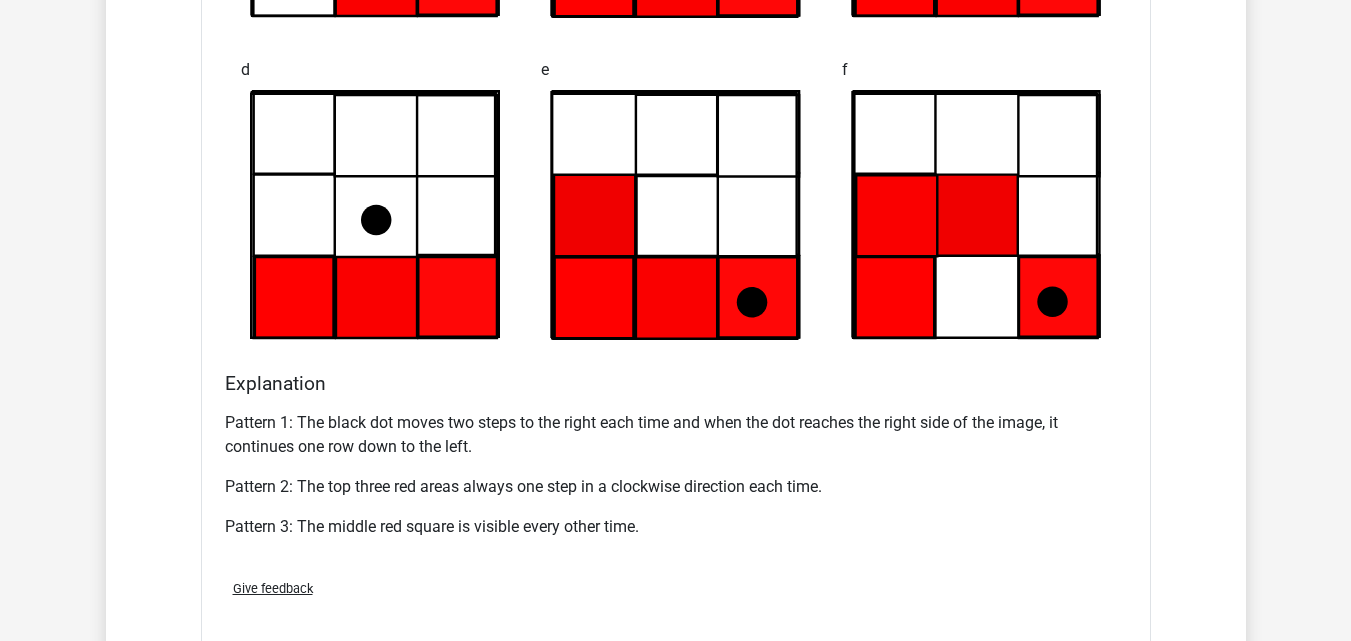 scroll, scrollTop: 2500, scrollLeft: 0, axis: vertical 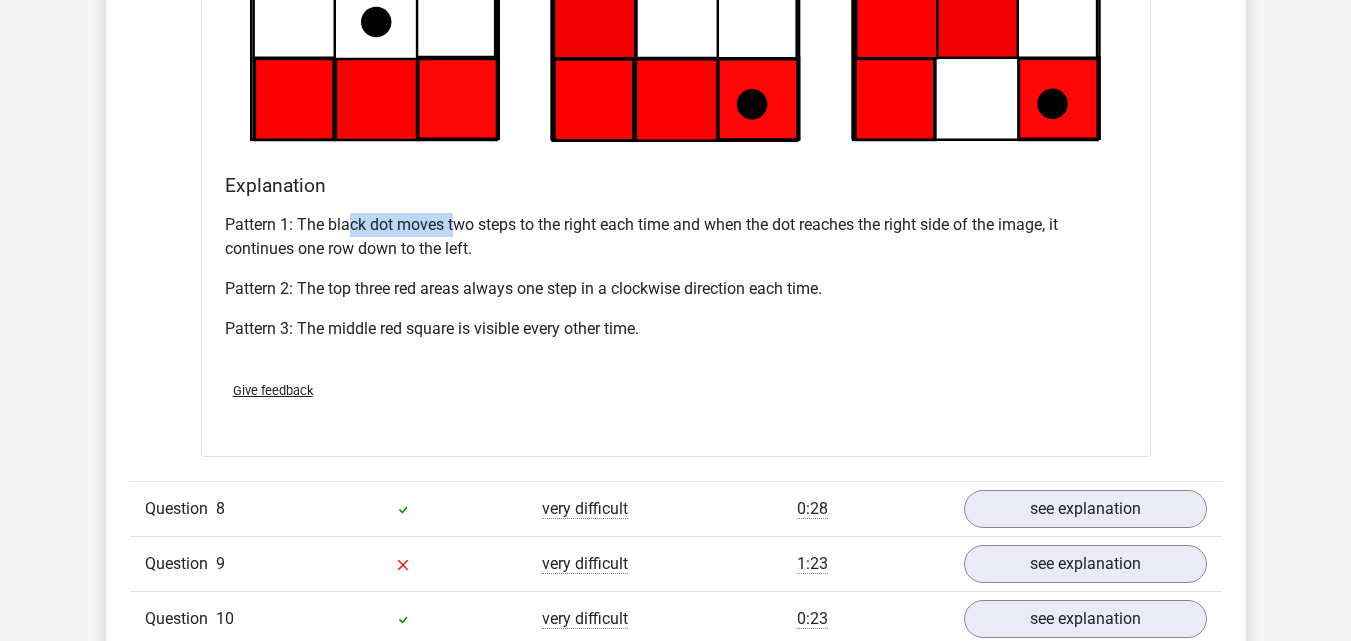 drag, startPoint x: 372, startPoint y: 219, endPoint x: 484, endPoint y: 222, distance: 112.04017 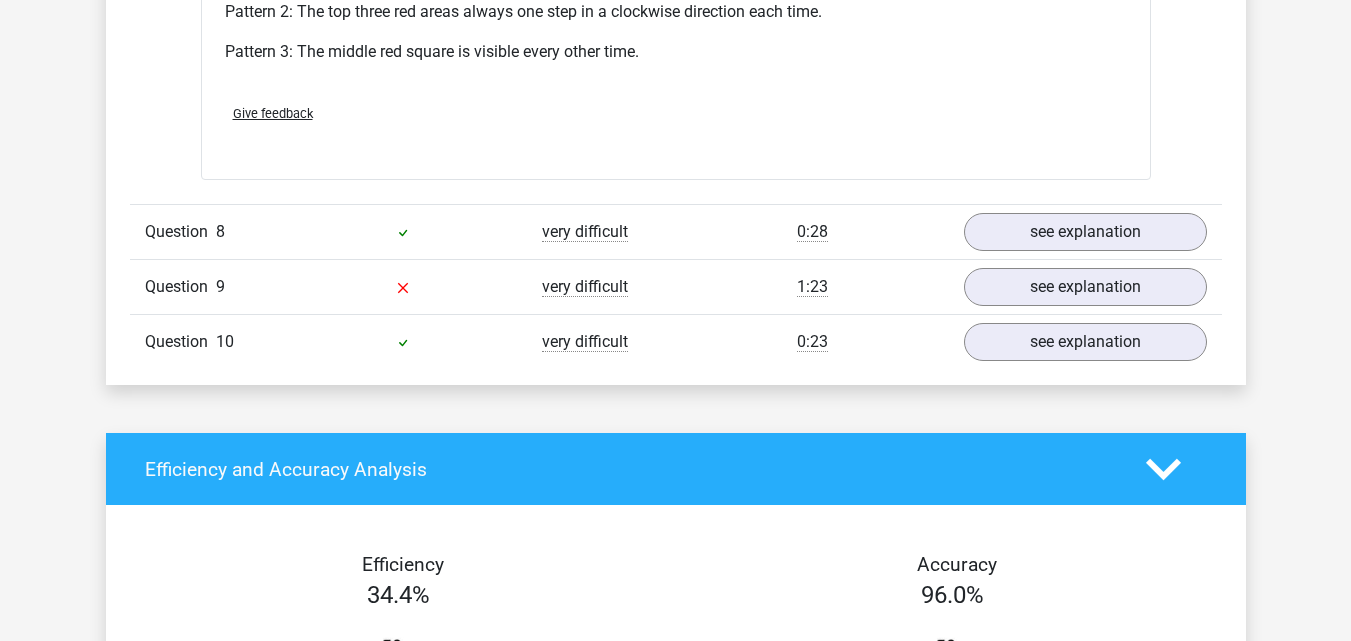 scroll, scrollTop: 2795, scrollLeft: 0, axis: vertical 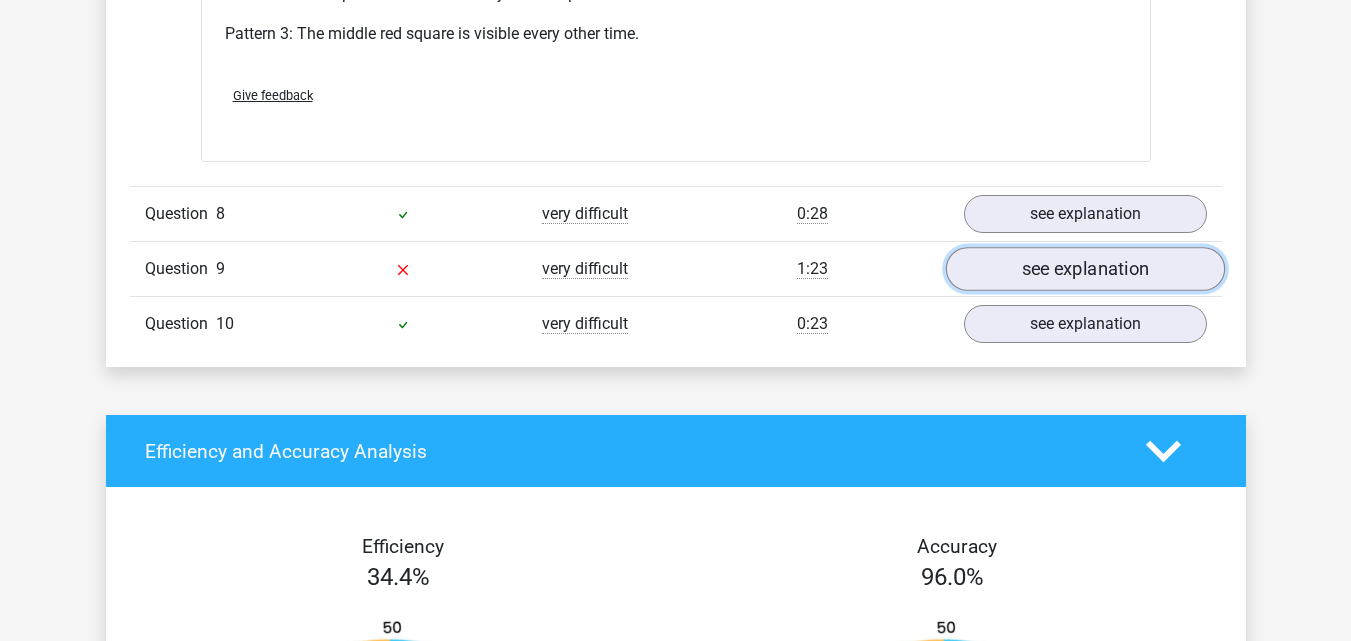 click on "see explanation" at bounding box center (1084, 270) 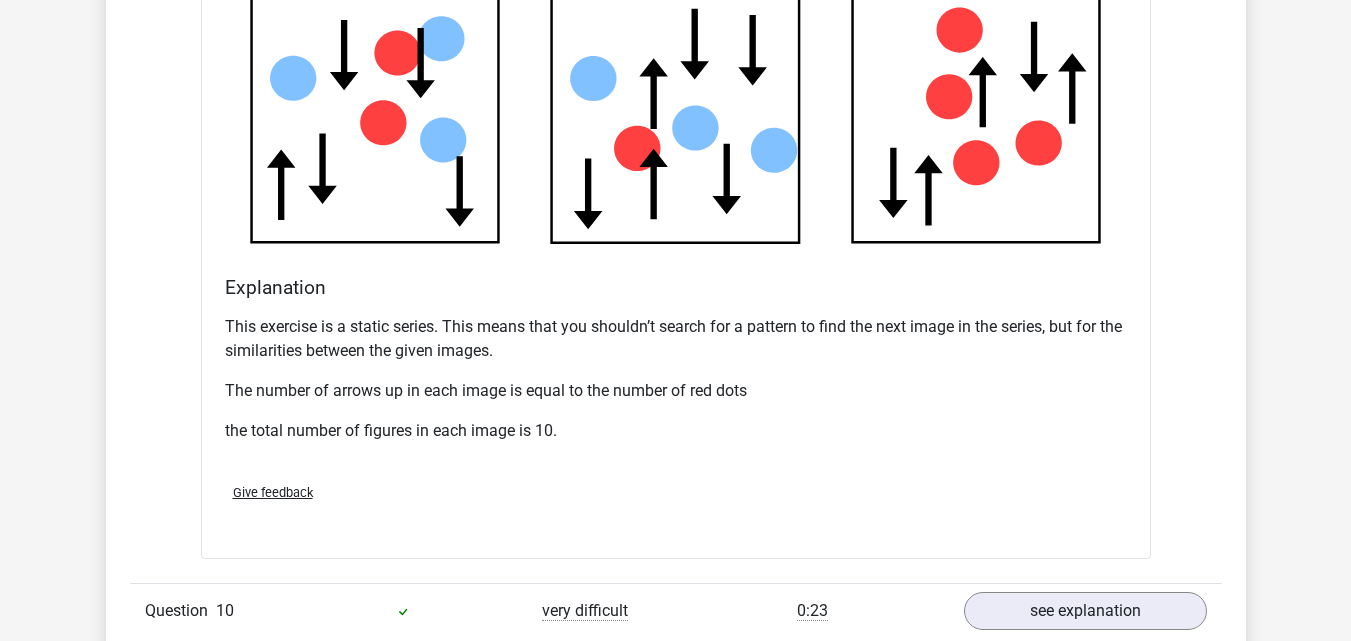 scroll, scrollTop: 3695, scrollLeft: 0, axis: vertical 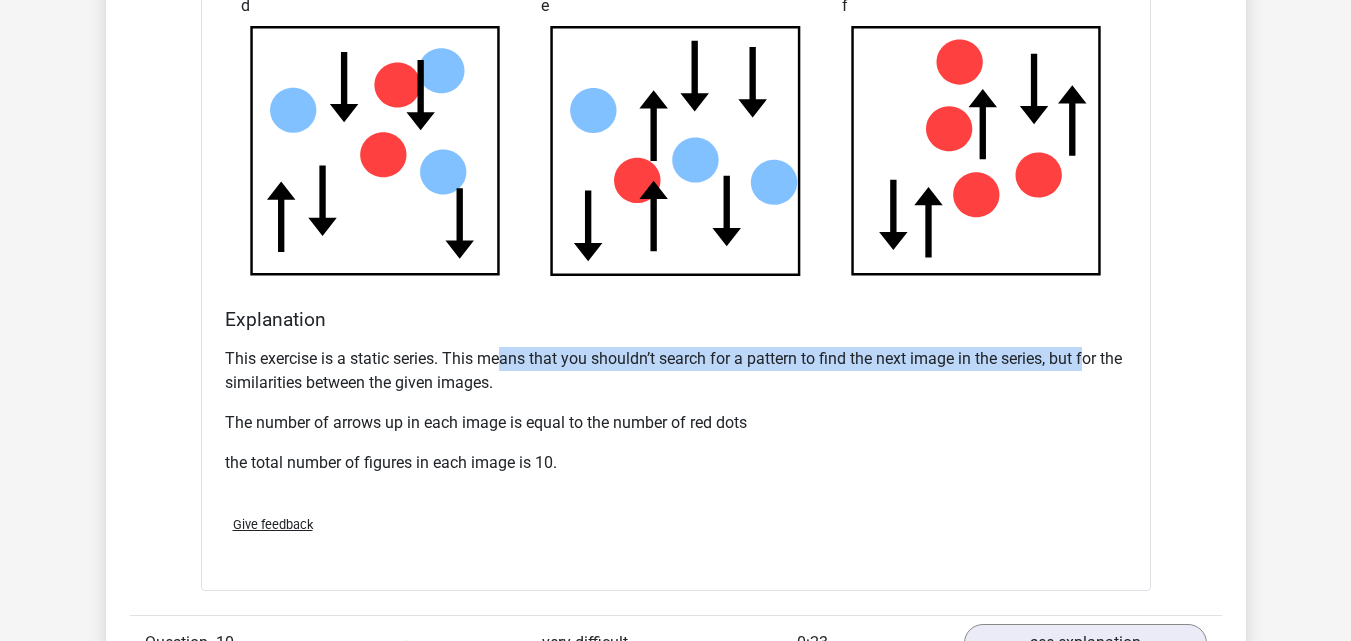 drag, startPoint x: 508, startPoint y: 356, endPoint x: 1093, endPoint y: 358, distance: 585.0034 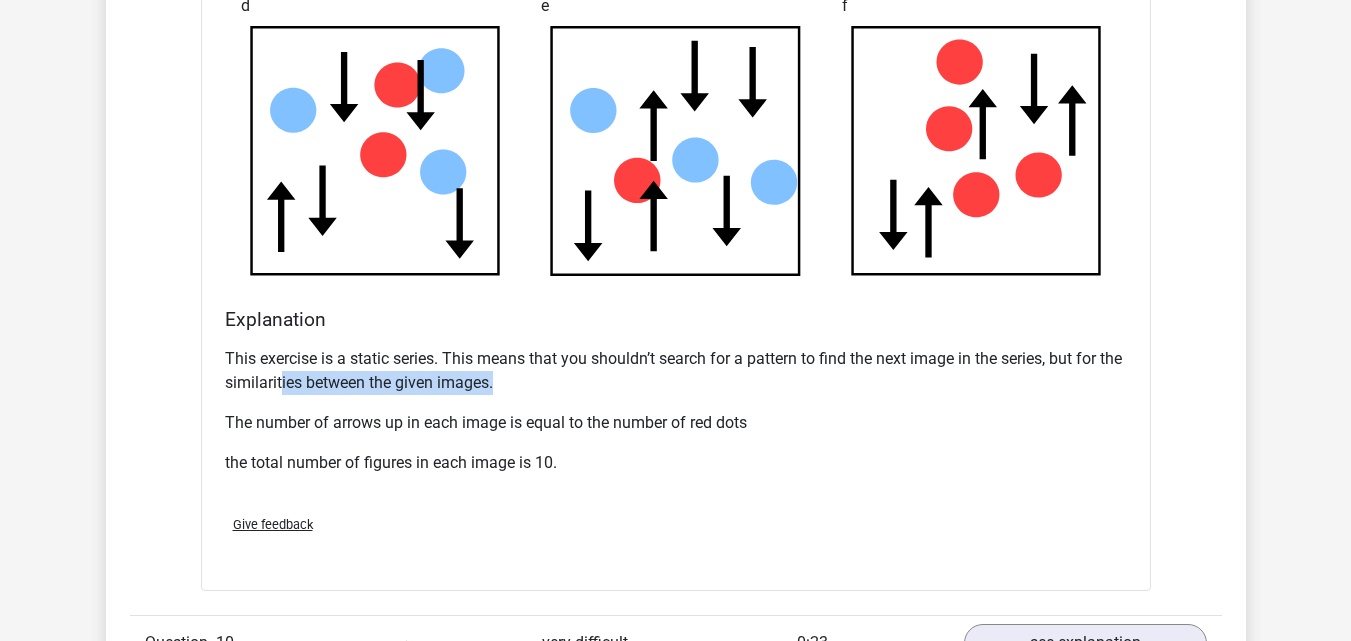 drag, startPoint x: 333, startPoint y: 383, endPoint x: 568, endPoint y: 385, distance: 235.00851 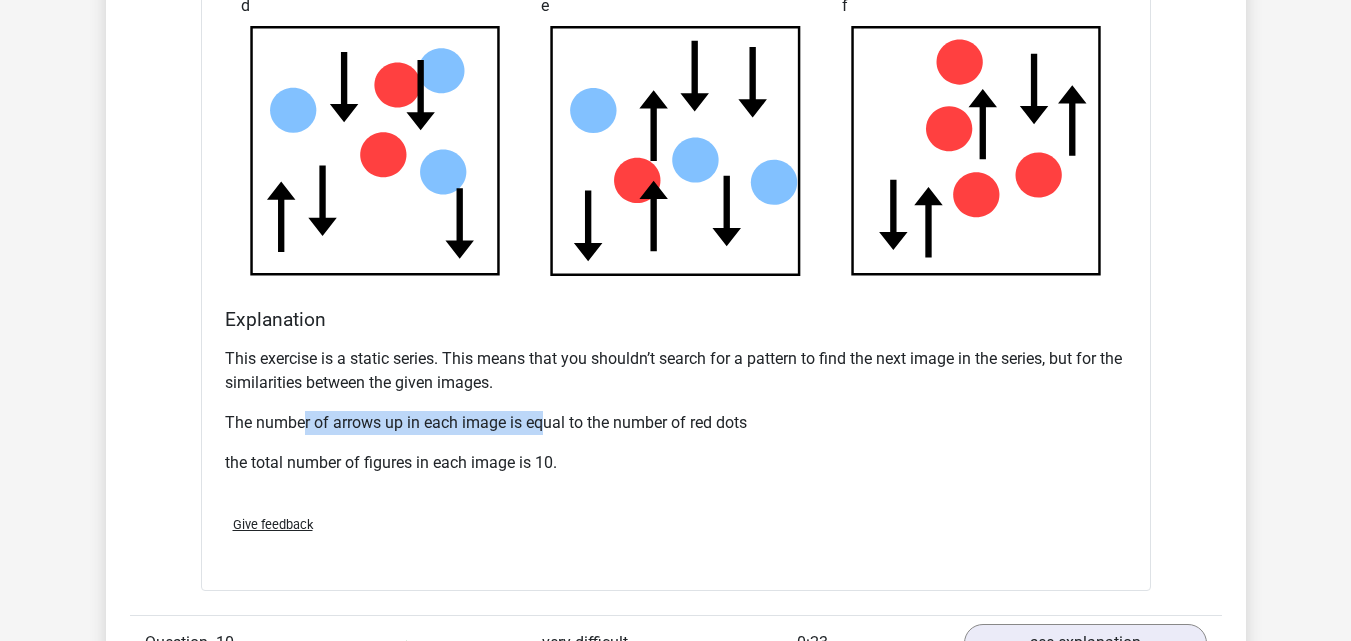 drag, startPoint x: 303, startPoint y: 425, endPoint x: 547, endPoint y: 419, distance: 244.07376 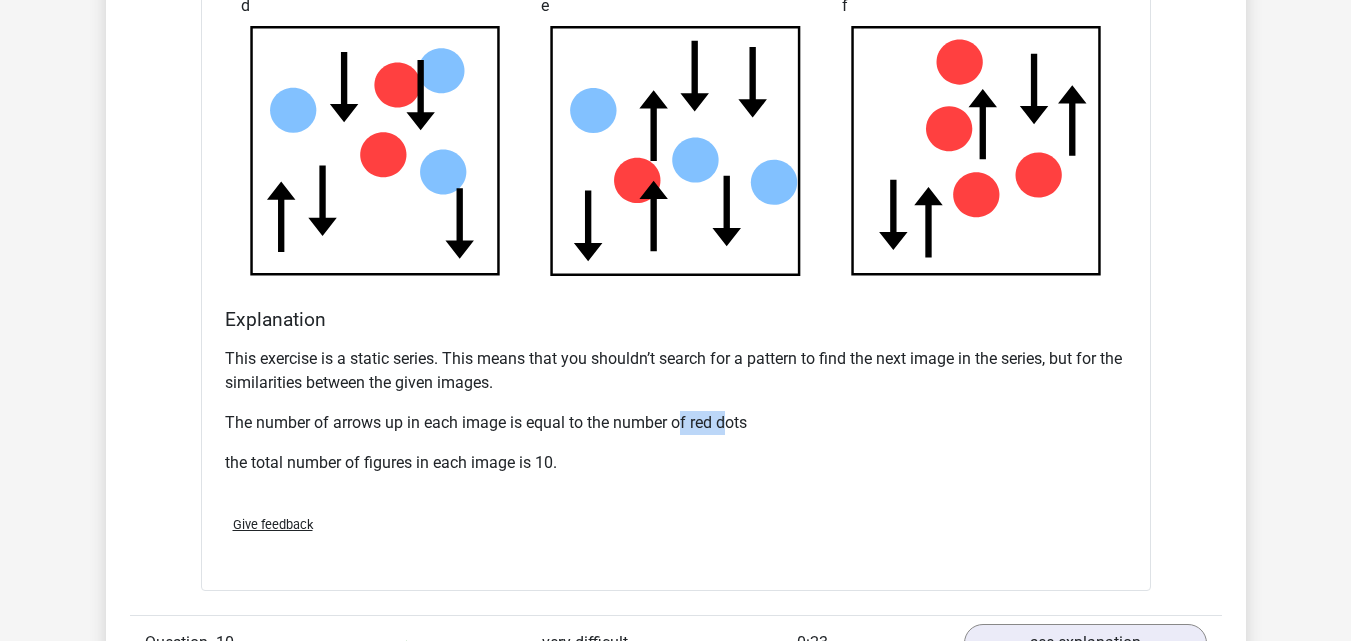 drag, startPoint x: 690, startPoint y: 423, endPoint x: 738, endPoint y: 423, distance: 48 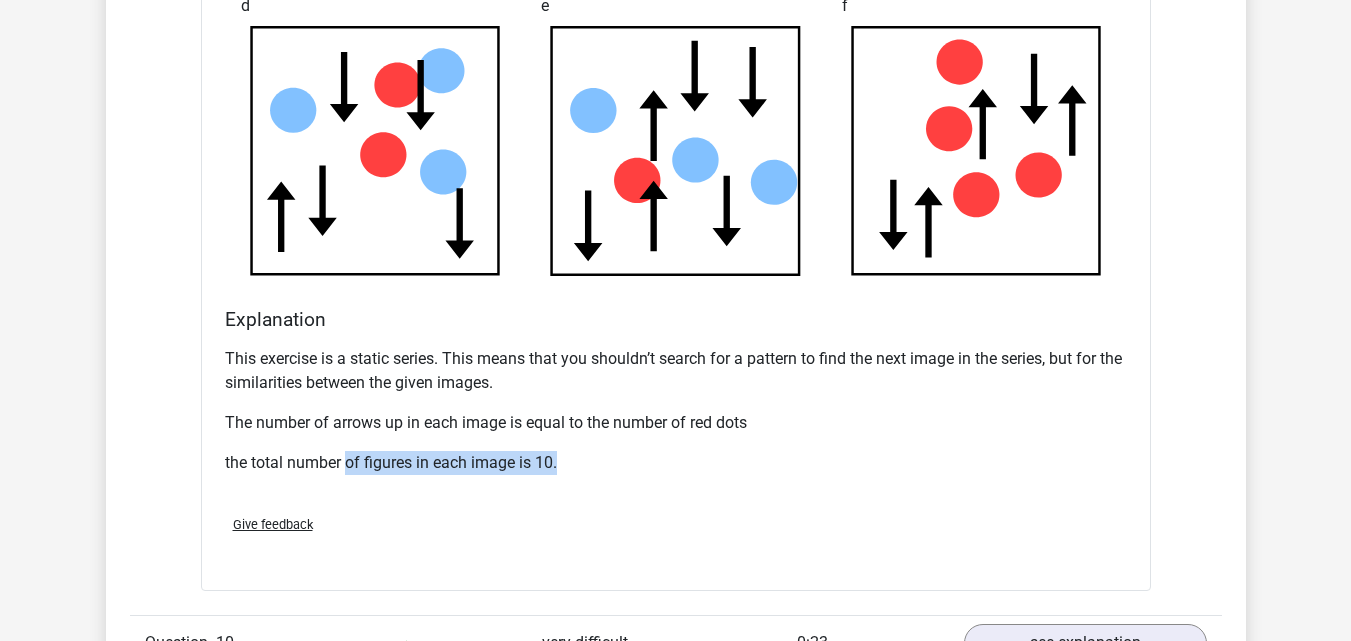 drag, startPoint x: 382, startPoint y: 462, endPoint x: 613, endPoint y: 462, distance: 231 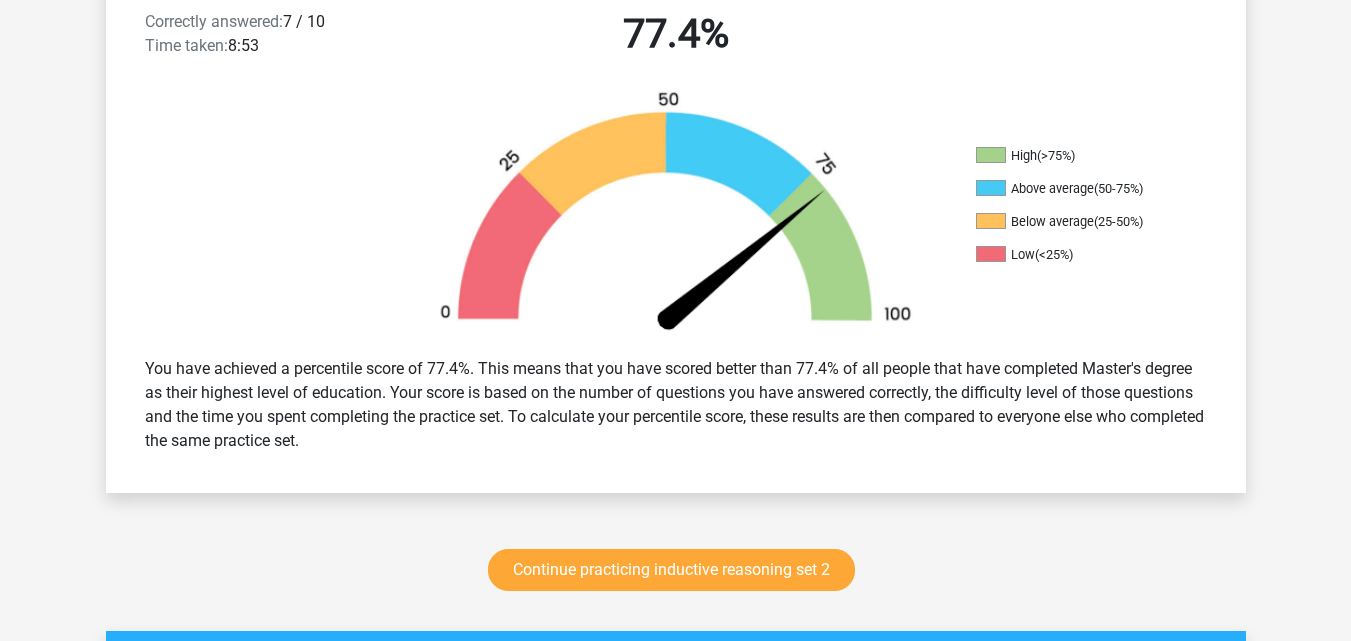scroll, scrollTop: 595, scrollLeft: 0, axis: vertical 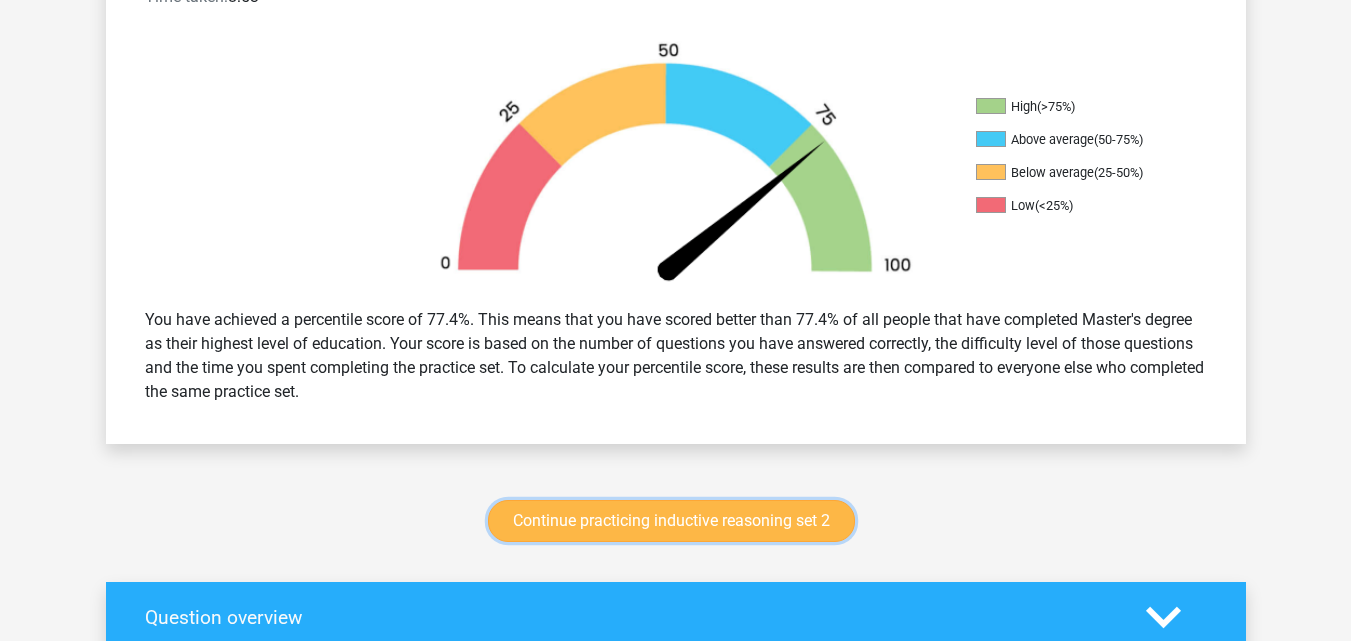 click on "Continue practicing inductive reasoning set 2" at bounding box center (671, 521) 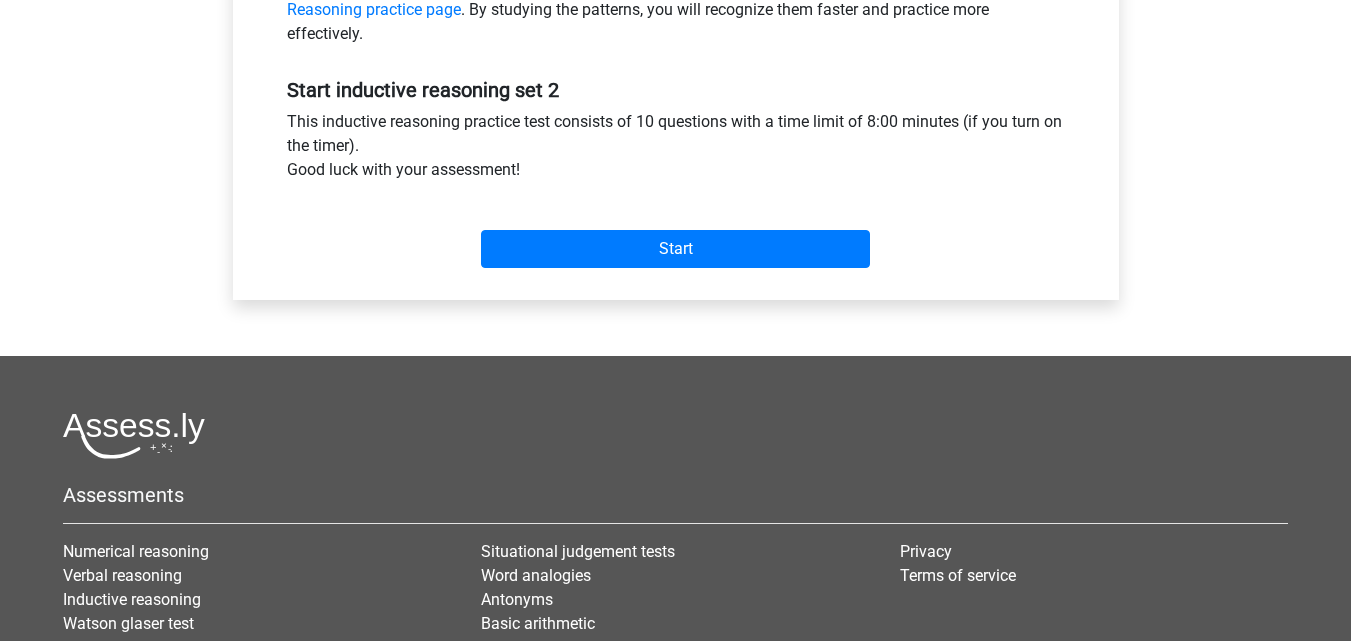 scroll, scrollTop: 700, scrollLeft: 0, axis: vertical 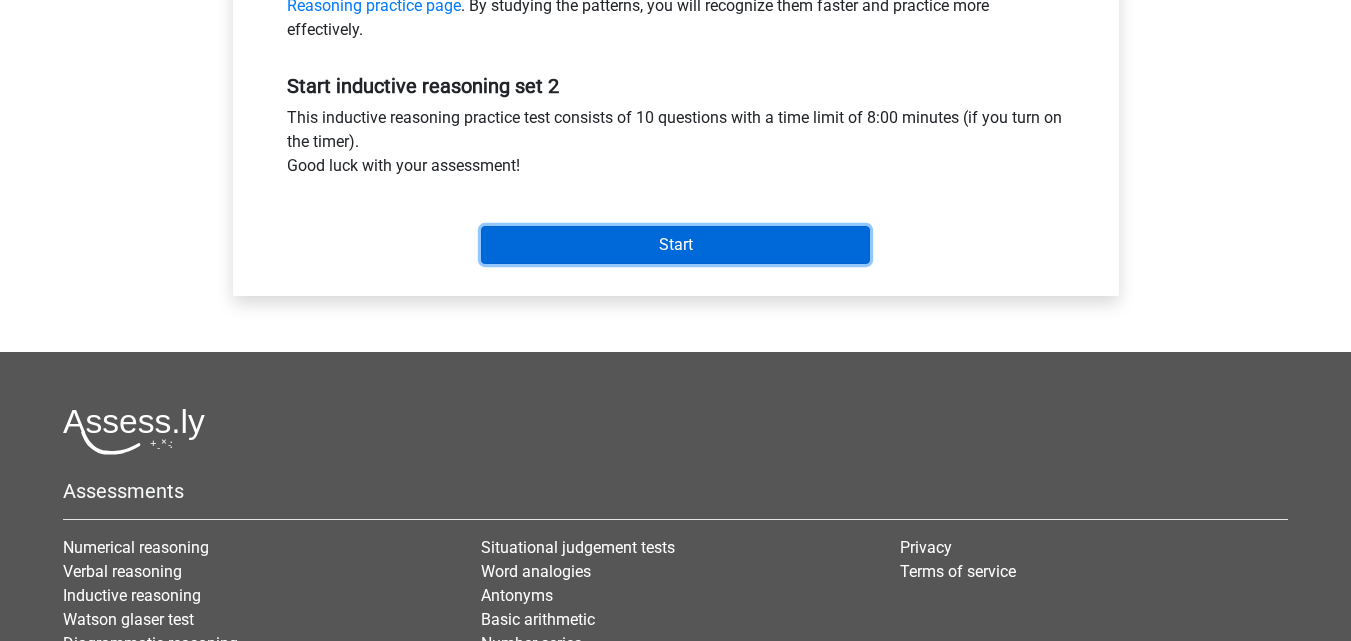 click on "Start" at bounding box center [675, 245] 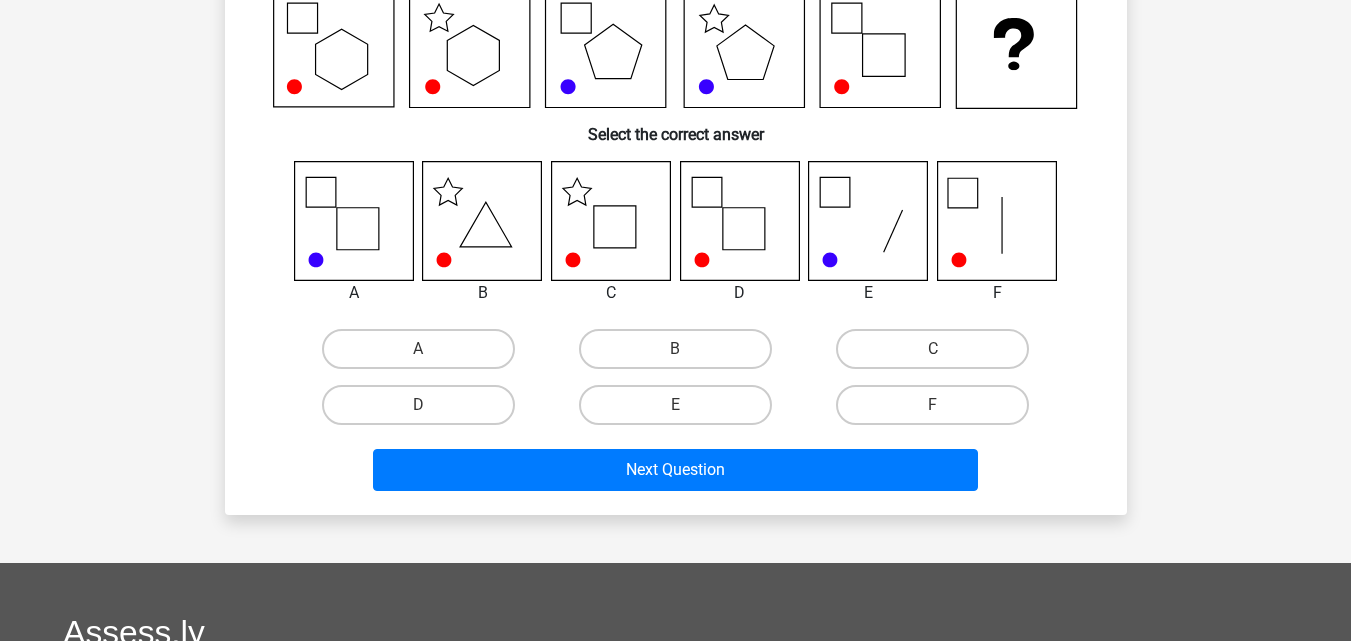 scroll, scrollTop: 200, scrollLeft: 0, axis: vertical 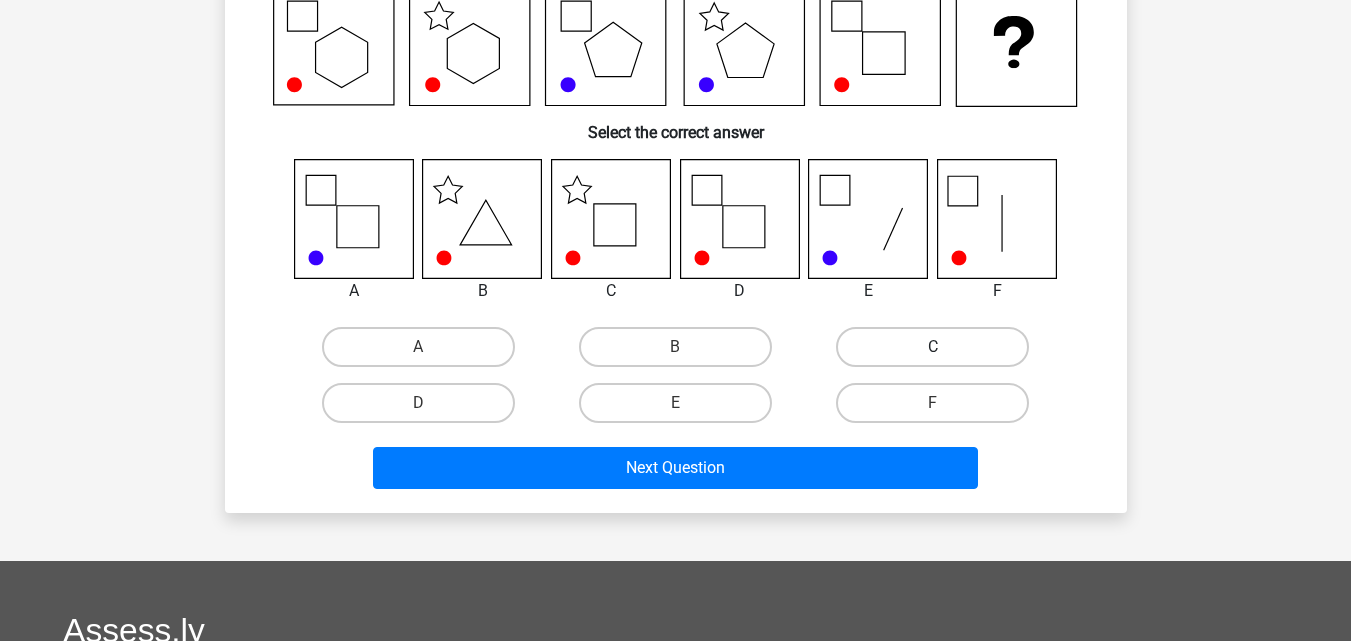 click on "C" at bounding box center [932, 347] 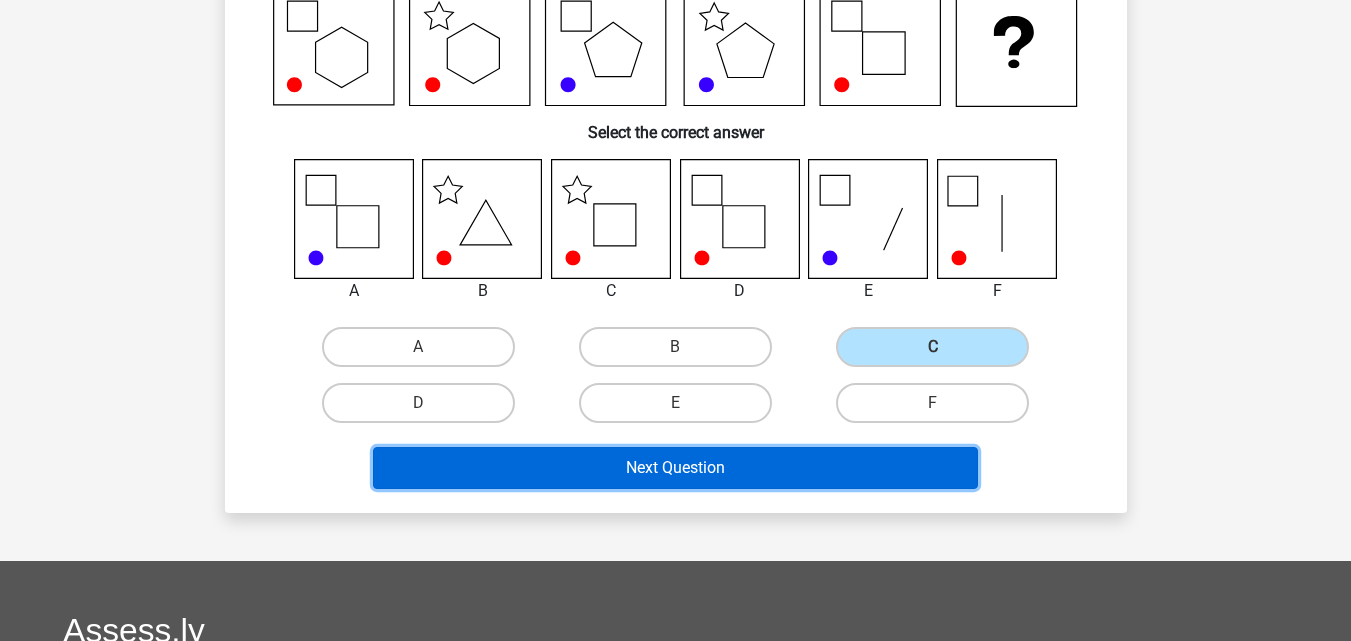 click on "Next Question" at bounding box center (675, 468) 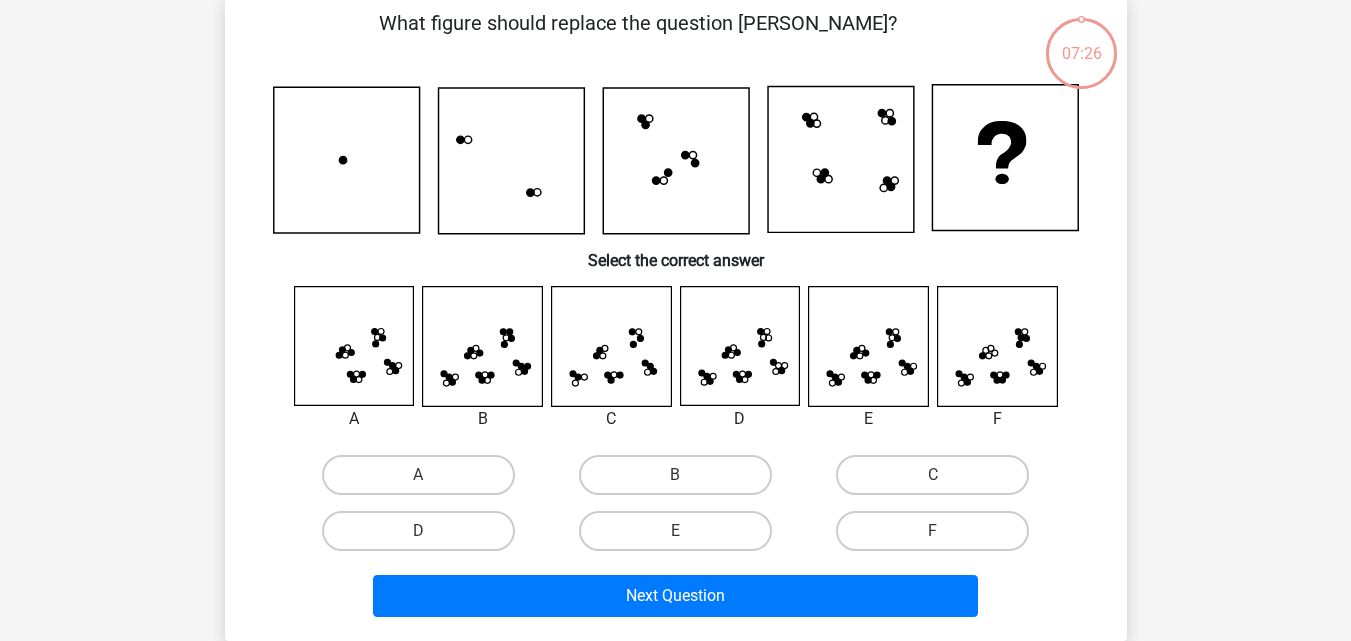 scroll, scrollTop: 92, scrollLeft: 0, axis: vertical 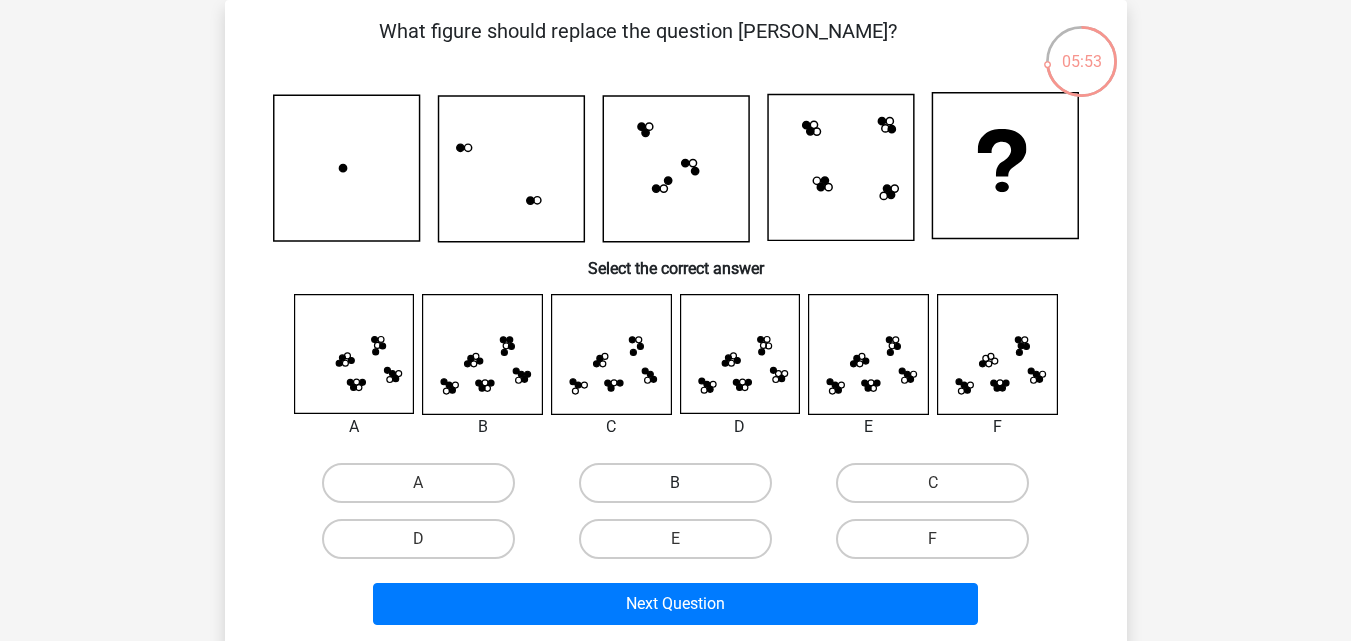 click on "B" at bounding box center (675, 483) 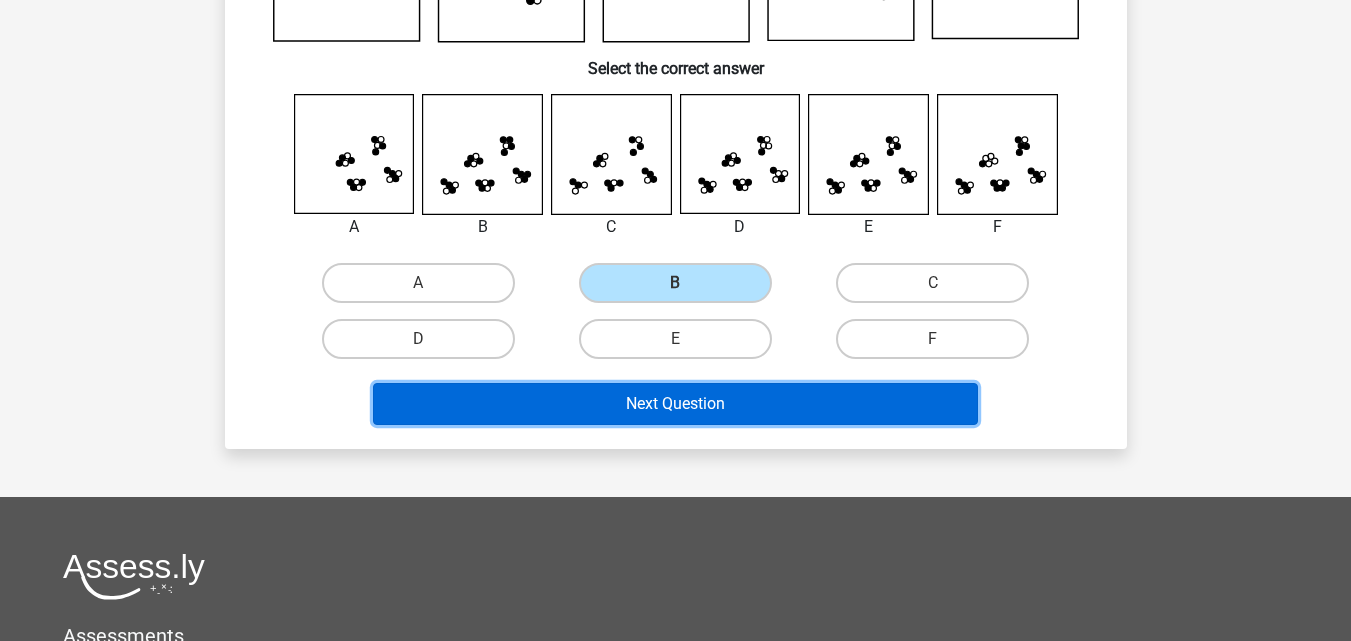 click on "Next Question" at bounding box center (675, 404) 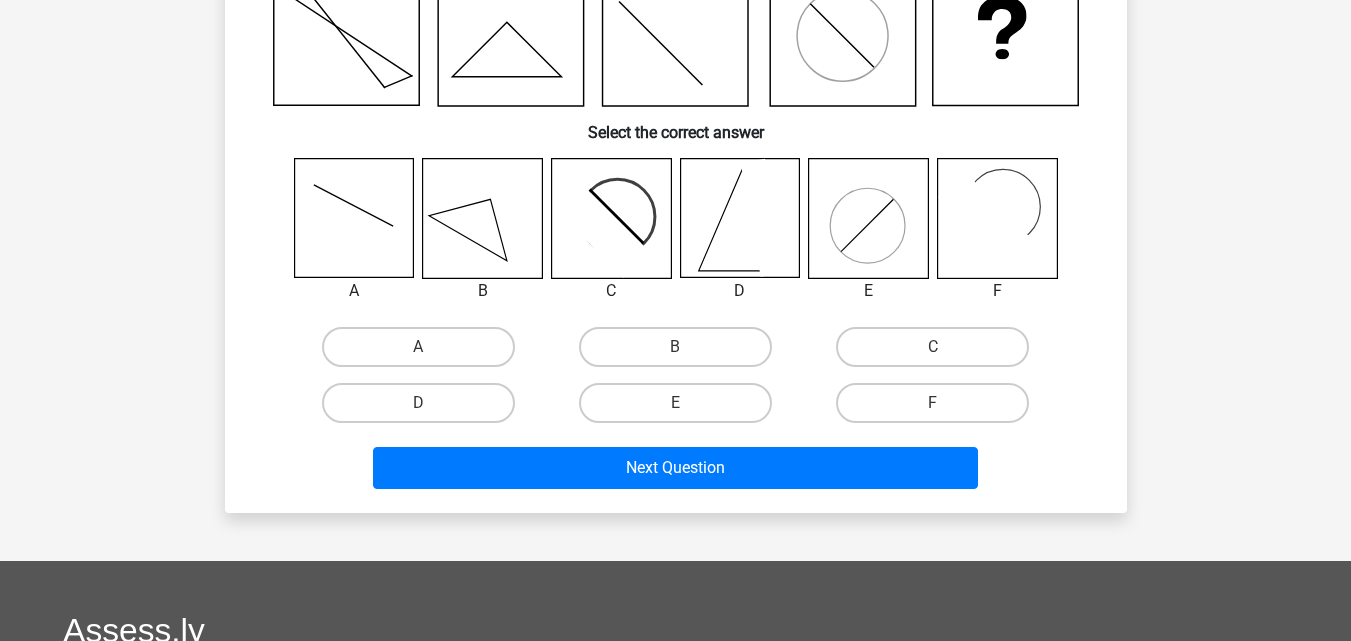 scroll, scrollTop: 92, scrollLeft: 0, axis: vertical 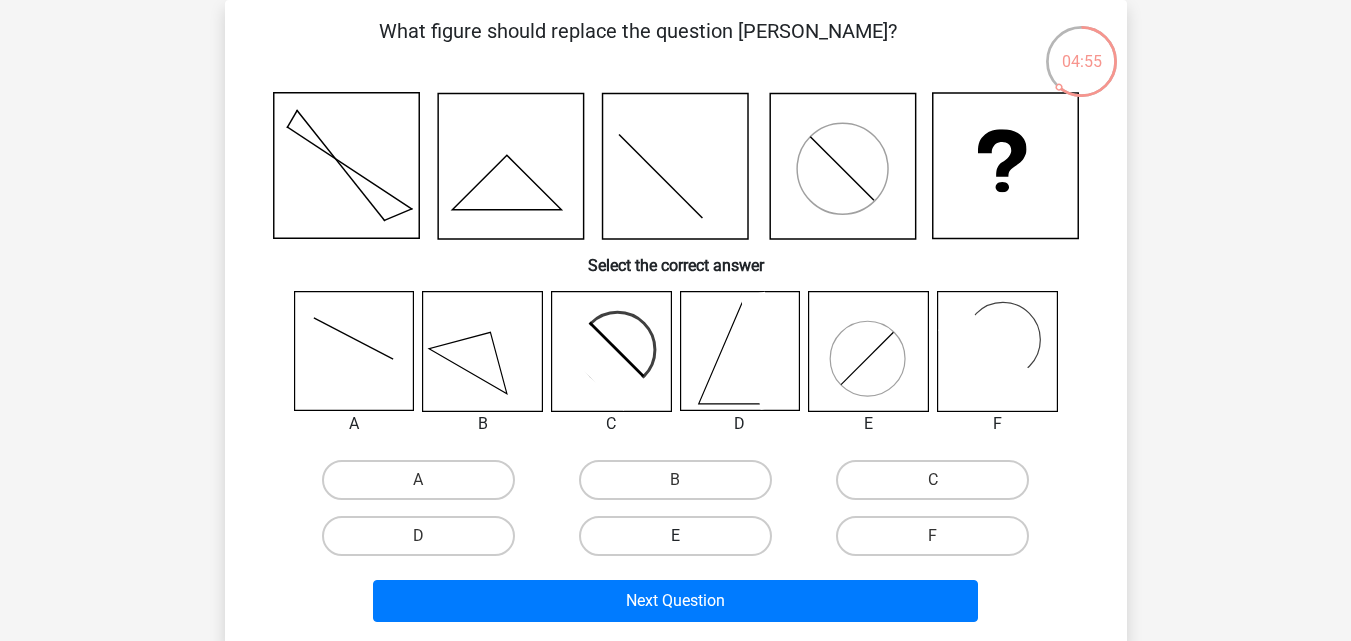 click on "E" at bounding box center (675, 536) 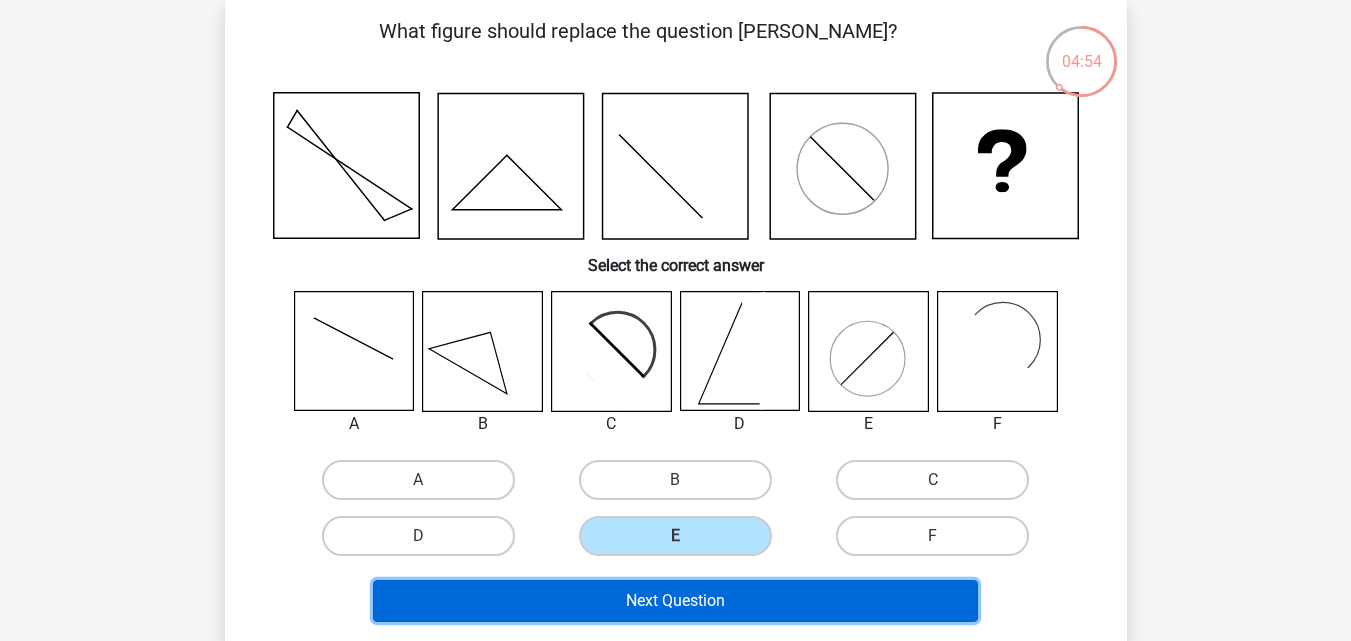 click on "Next Question" at bounding box center (675, 601) 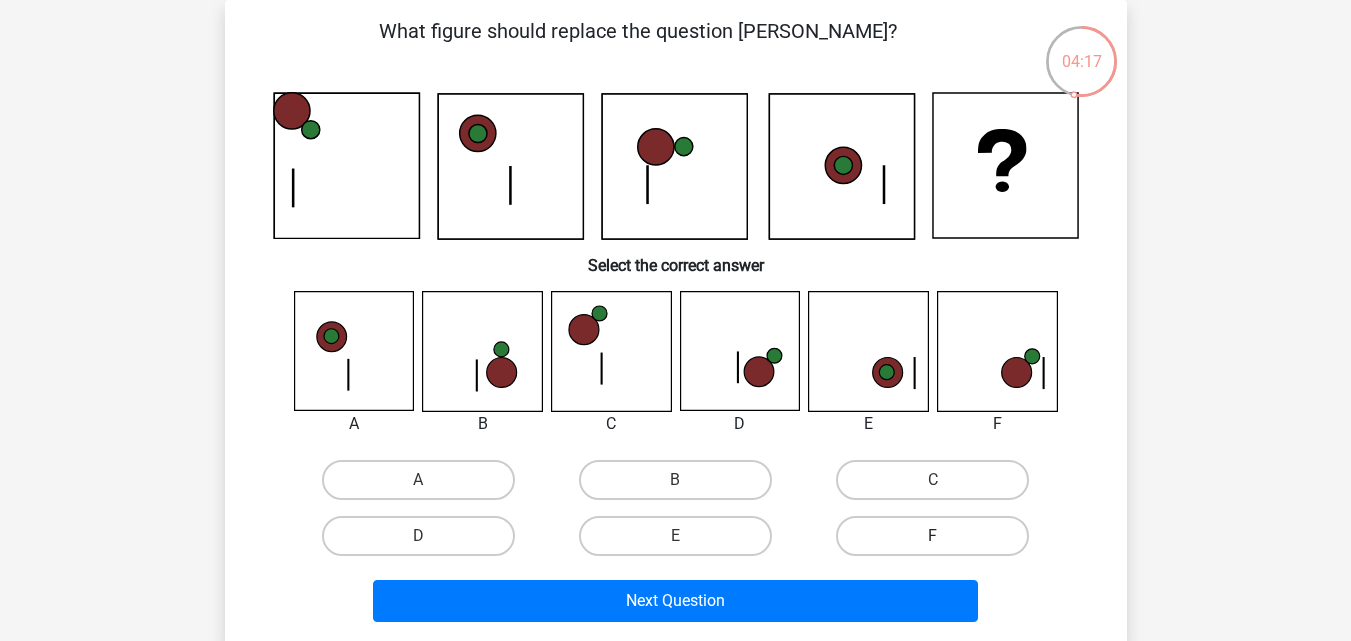 click on "F" at bounding box center (932, 536) 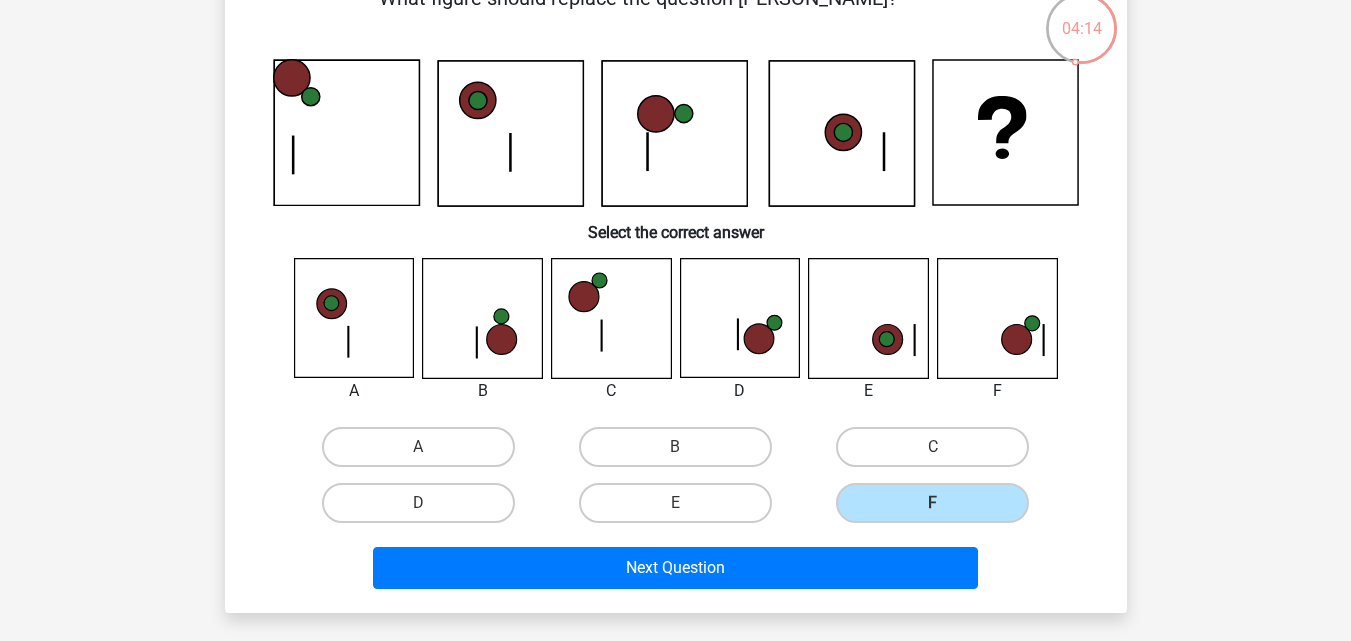scroll, scrollTop: 92, scrollLeft: 0, axis: vertical 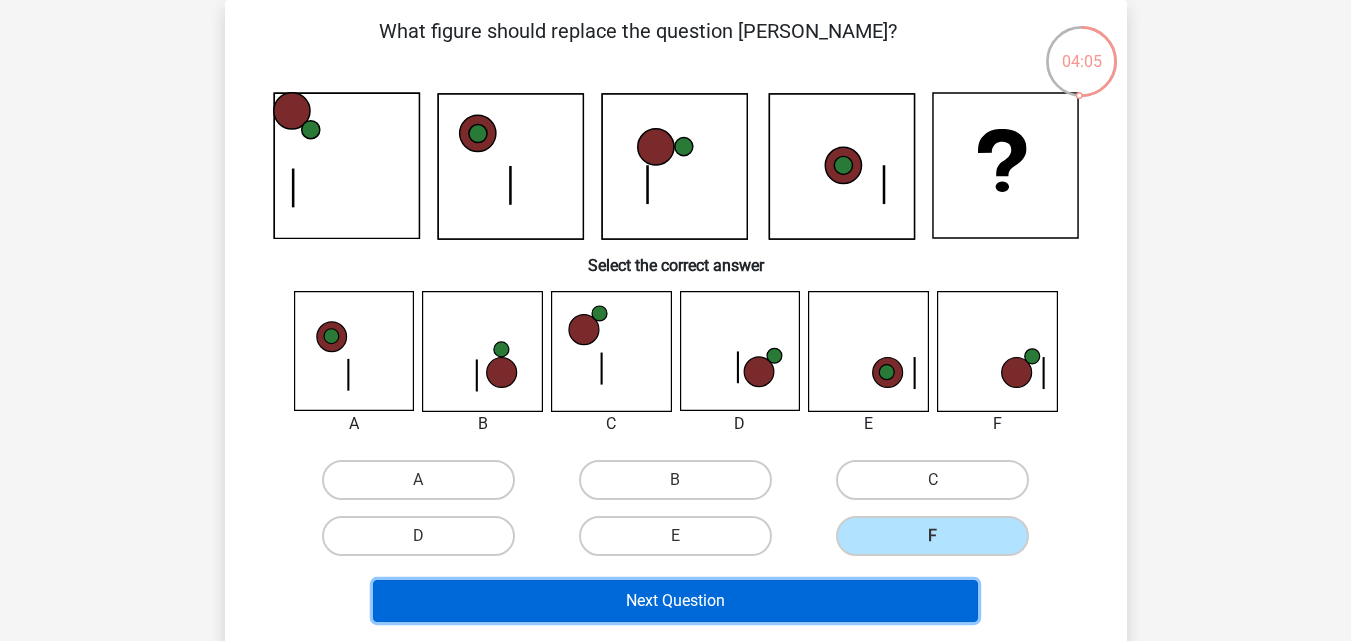 click on "Next Question" at bounding box center (675, 601) 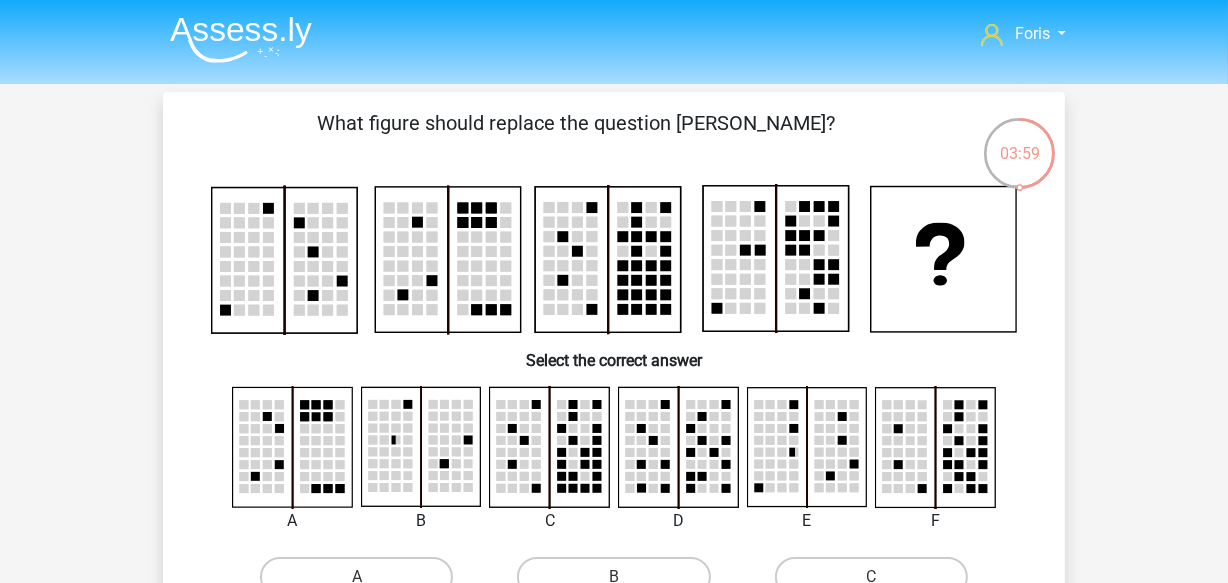 scroll, scrollTop: 91, scrollLeft: 0, axis: vertical 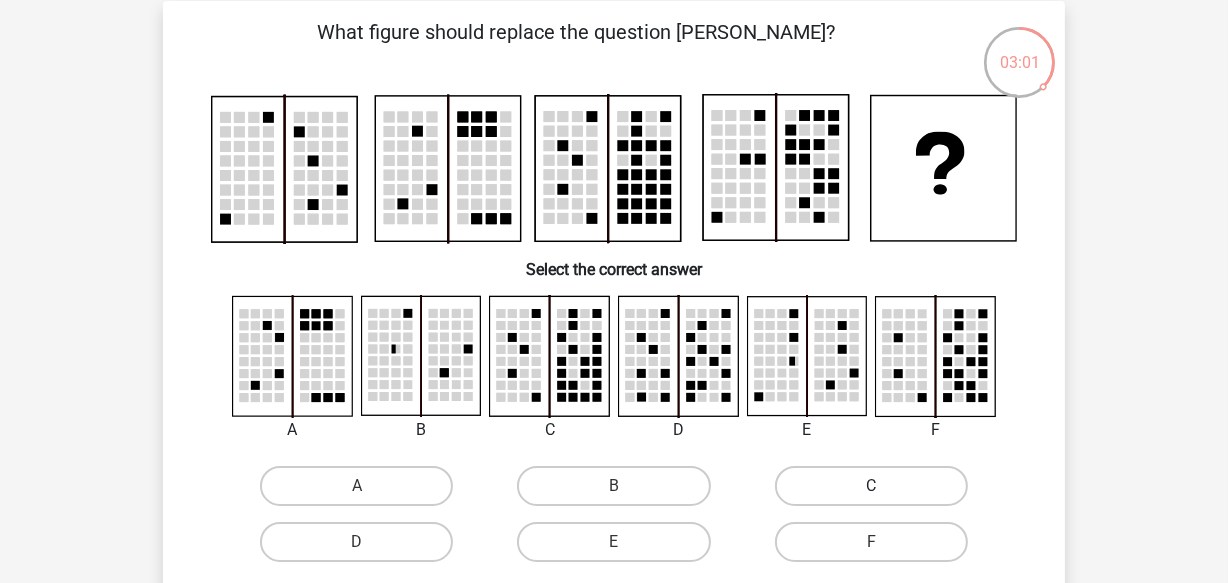 click on "C" at bounding box center (871, 486) 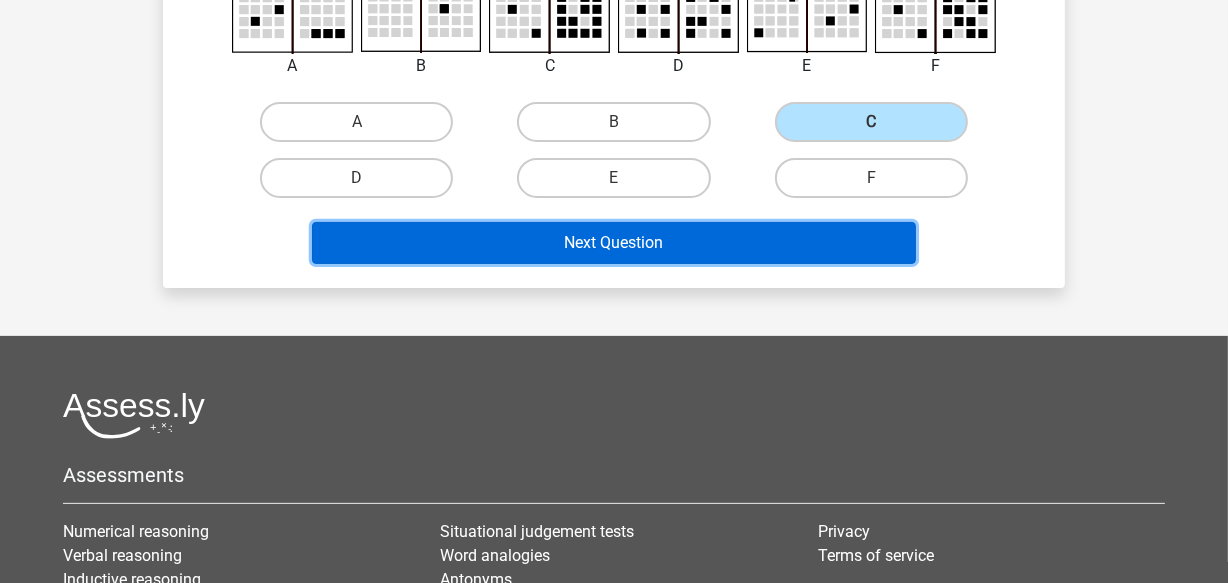 click on "Next Question" at bounding box center (614, 243) 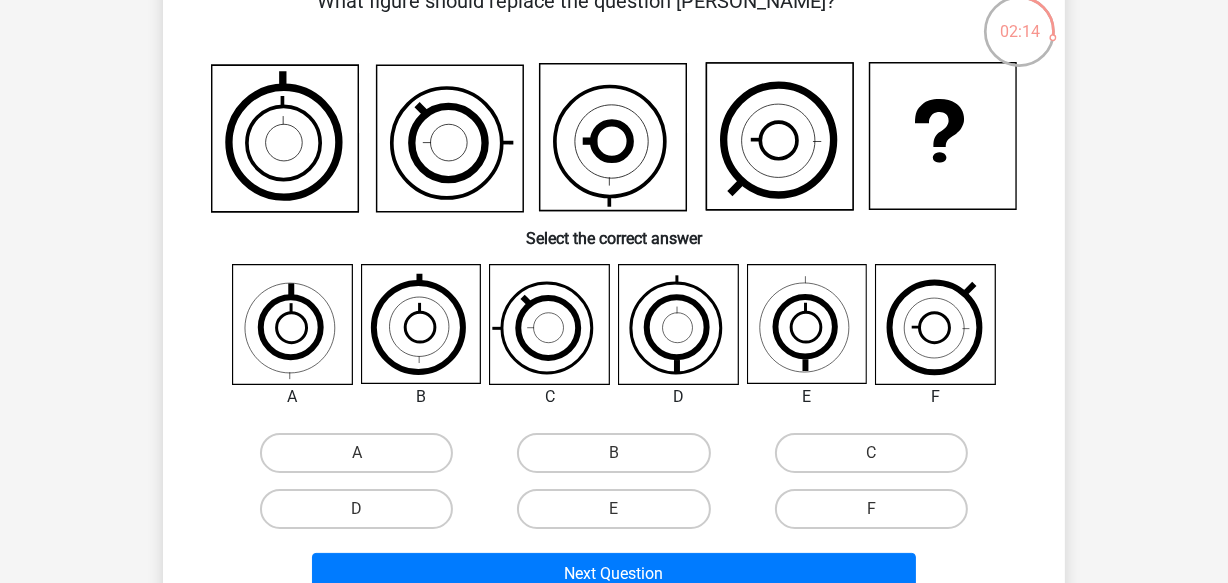 scroll, scrollTop: 120, scrollLeft: 0, axis: vertical 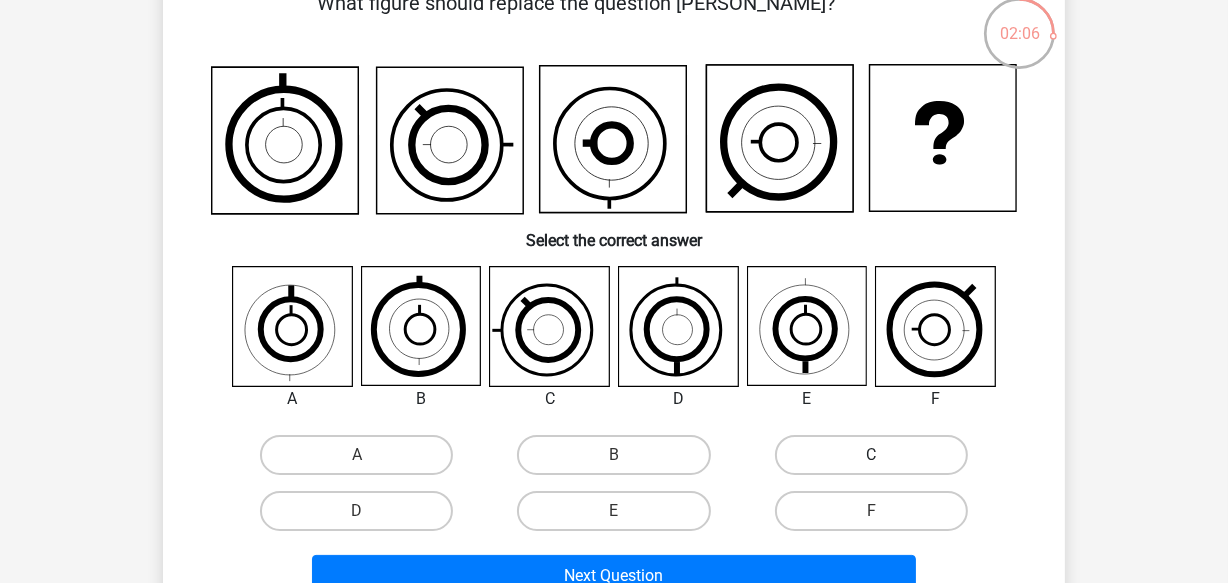 click on "C" at bounding box center (871, 455) 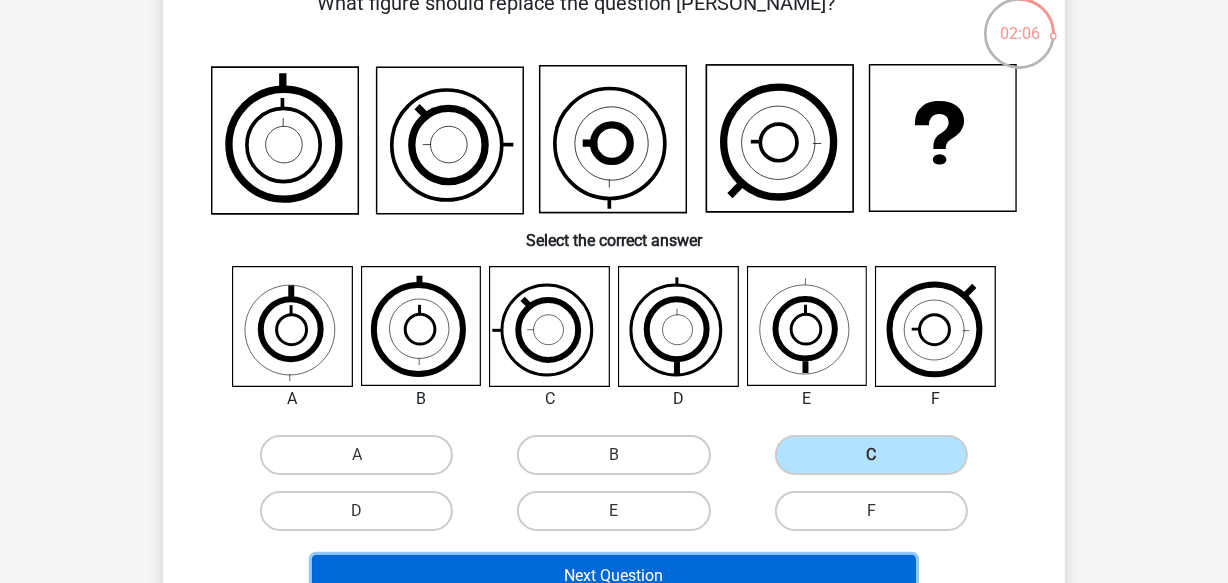 click on "Next Question" at bounding box center (614, 576) 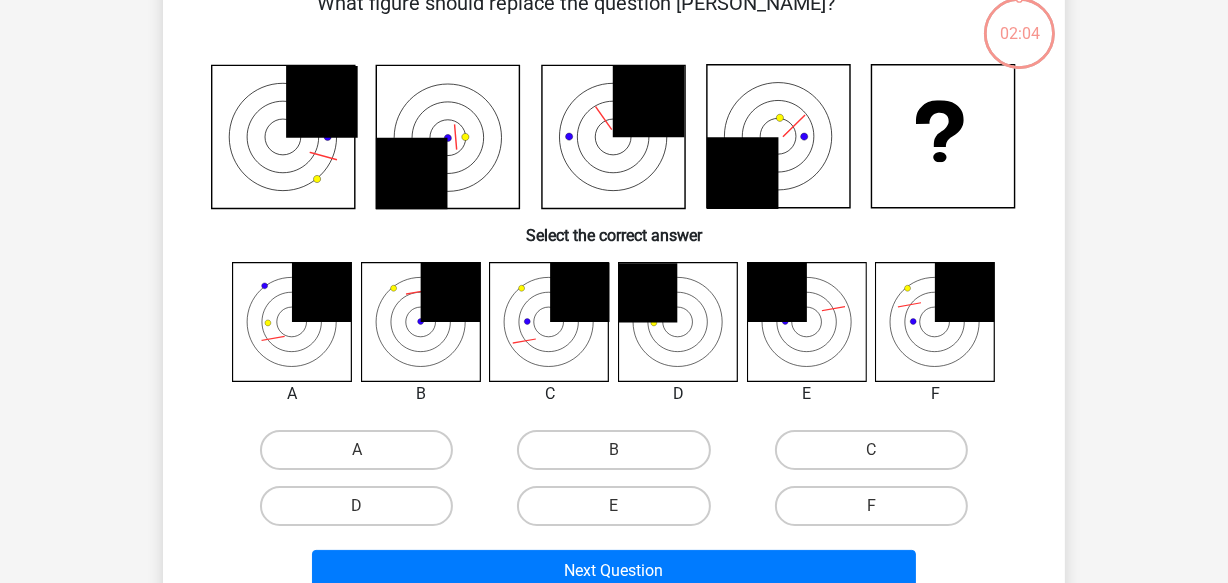 scroll, scrollTop: 91, scrollLeft: 0, axis: vertical 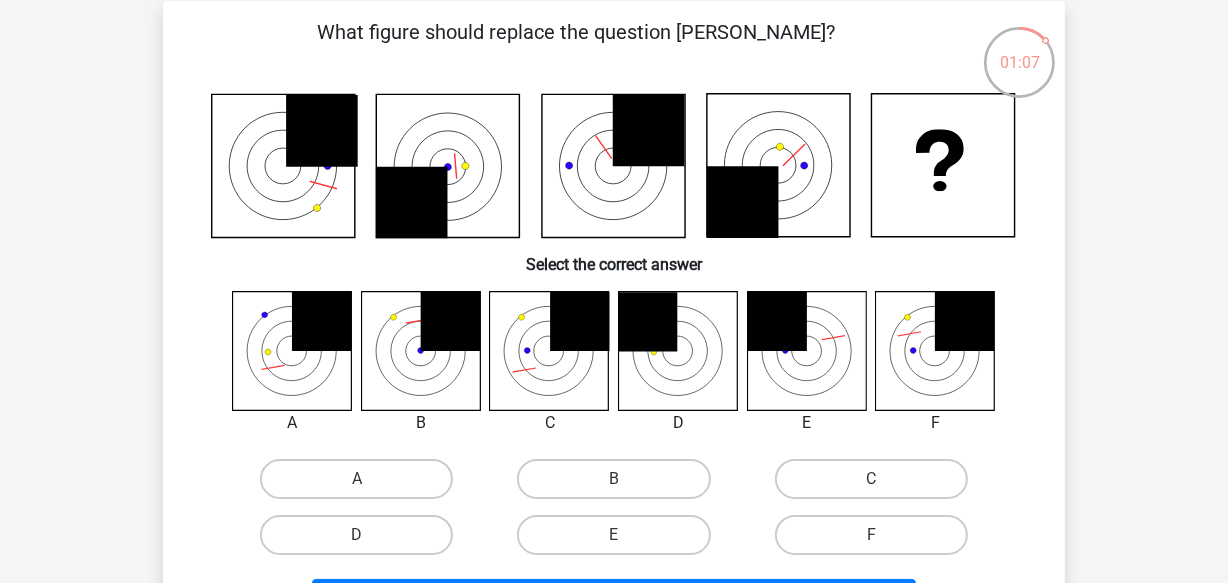 click on "F" at bounding box center (877, 541) 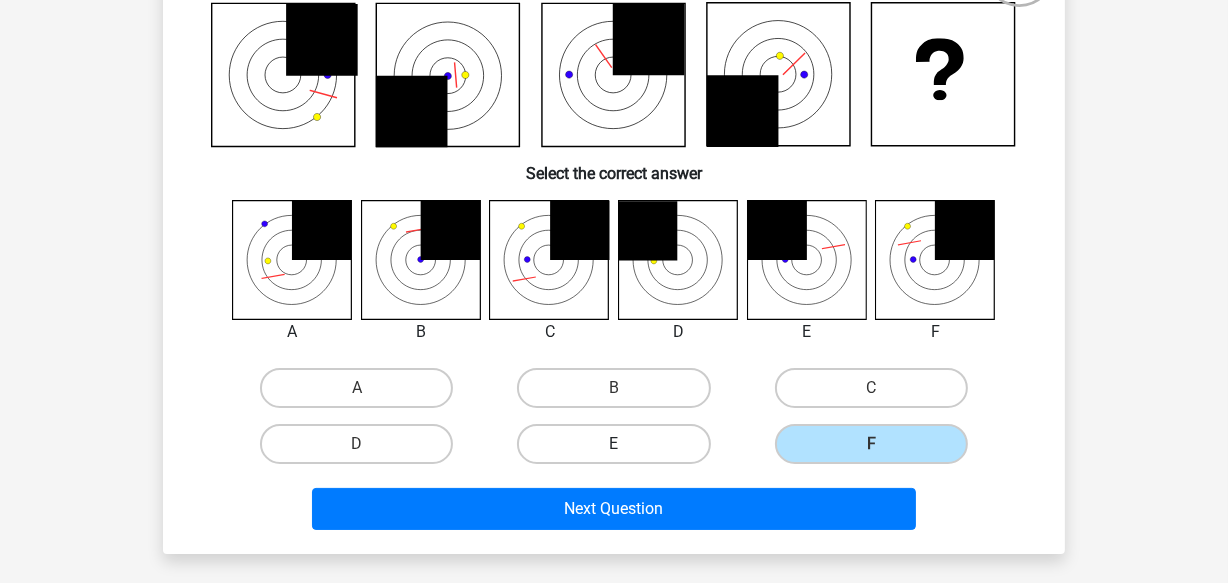 scroll, scrollTop: 273, scrollLeft: 0, axis: vertical 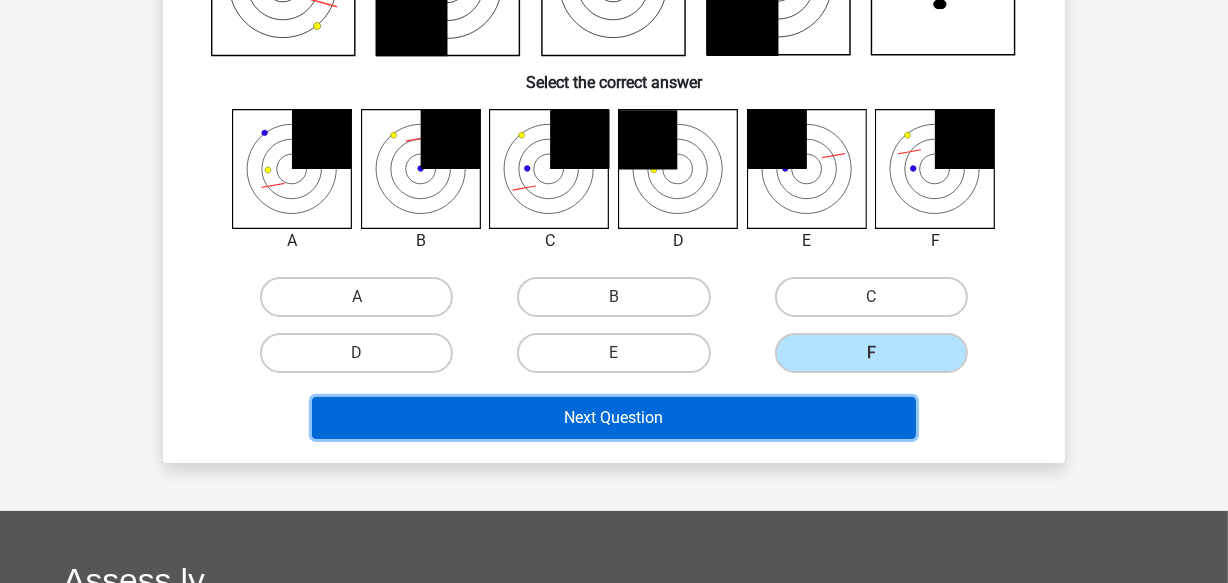 click on "Next Question" at bounding box center [614, 418] 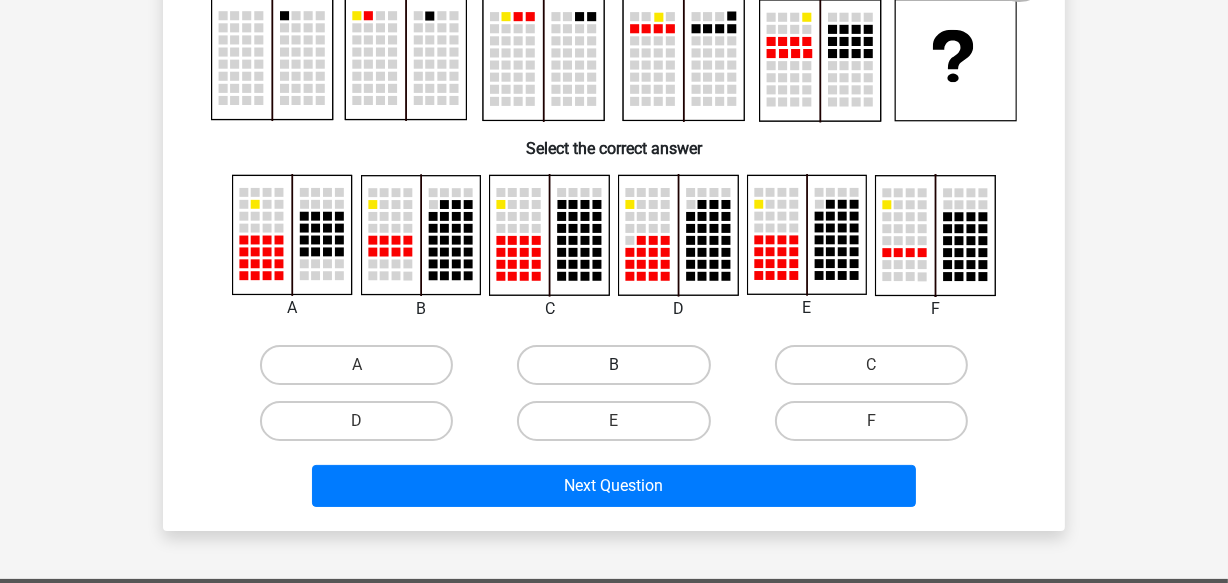 scroll, scrollTop: 272, scrollLeft: 0, axis: vertical 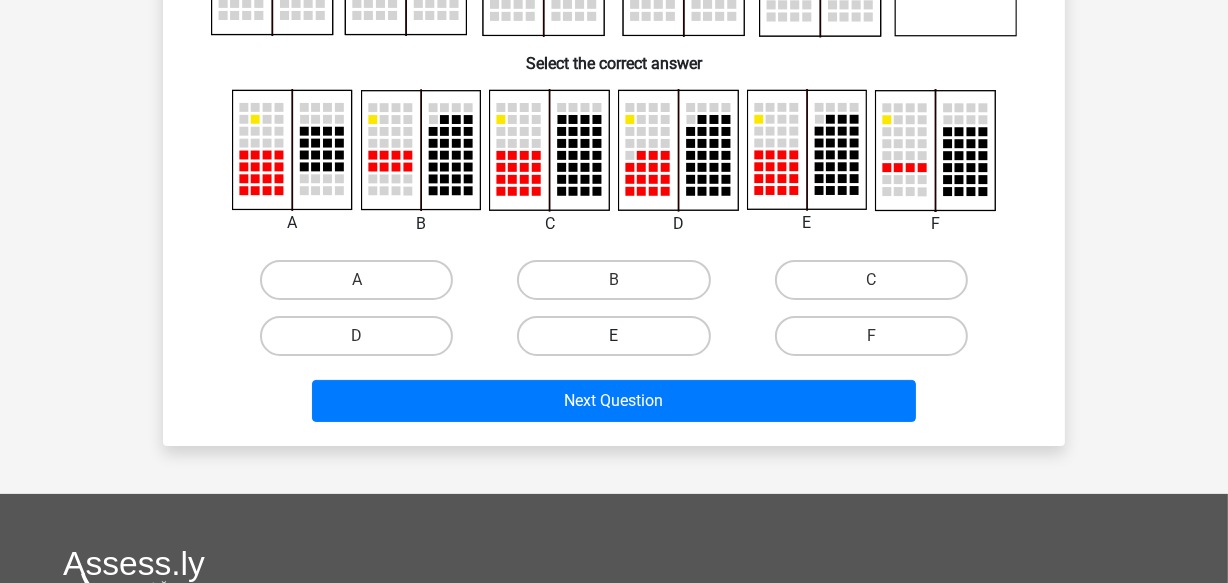 click on "E" at bounding box center (613, 336) 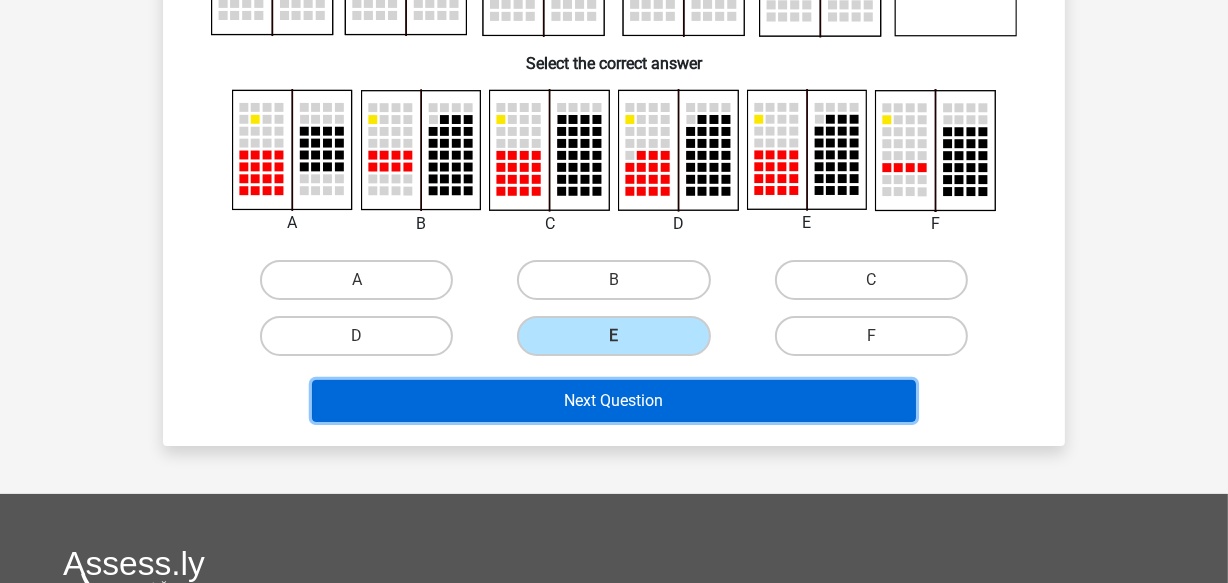 click on "Next Question" at bounding box center (614, 401) 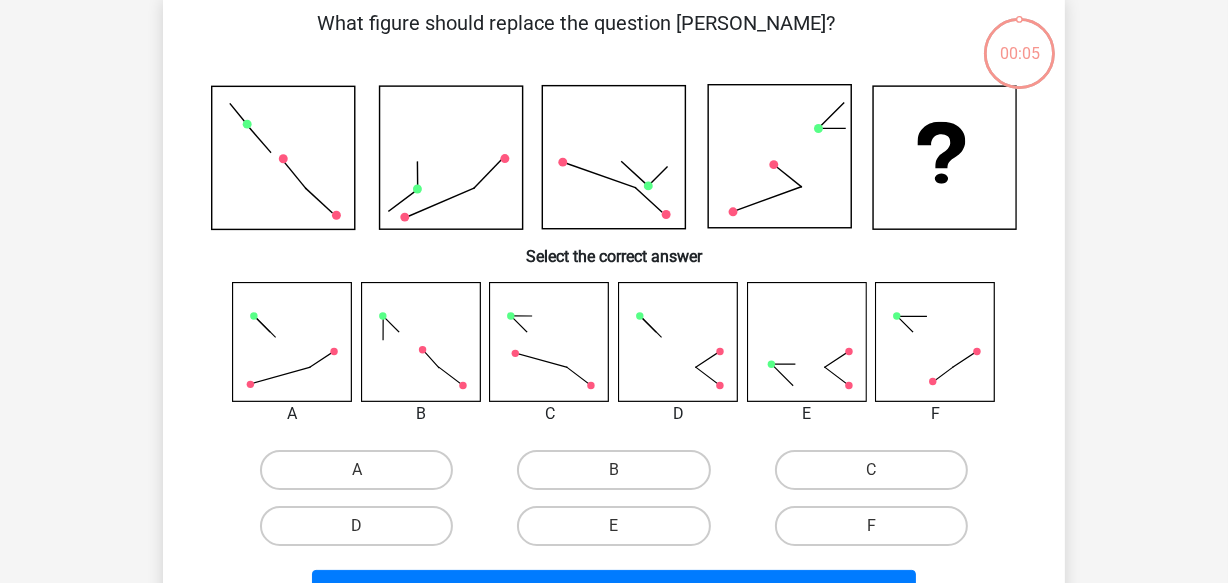 scroll, scrollTop: 91, scrollLeft: 0, axis: vertical 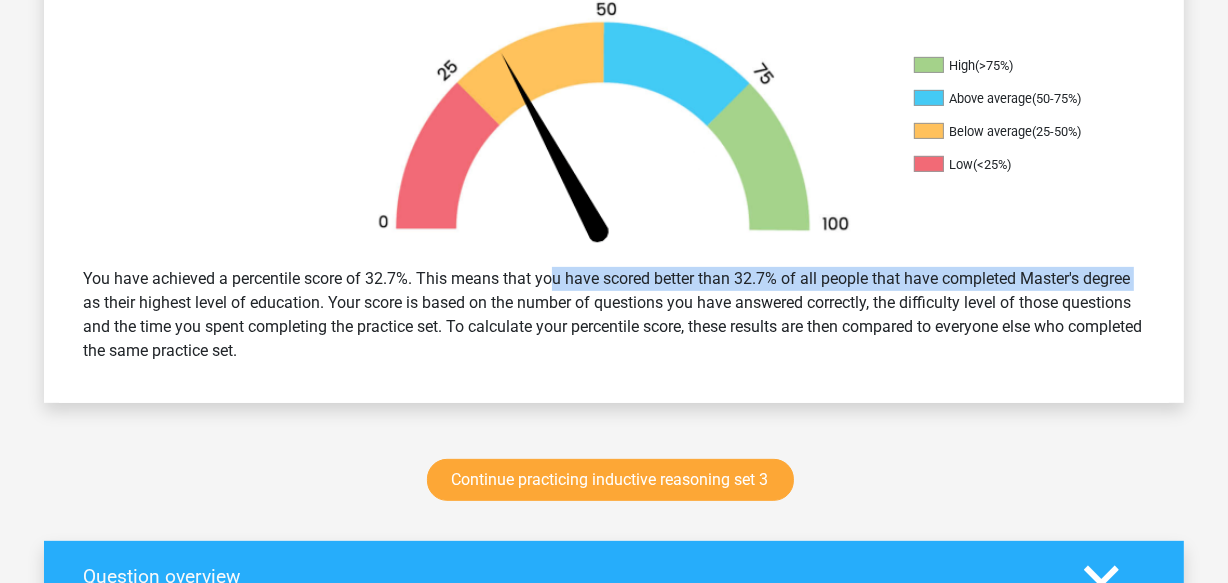 drag, startPoint x: 490, startPoint y: 271, endPoint x: 1084, endPoint y: 273, distance: 594.00336 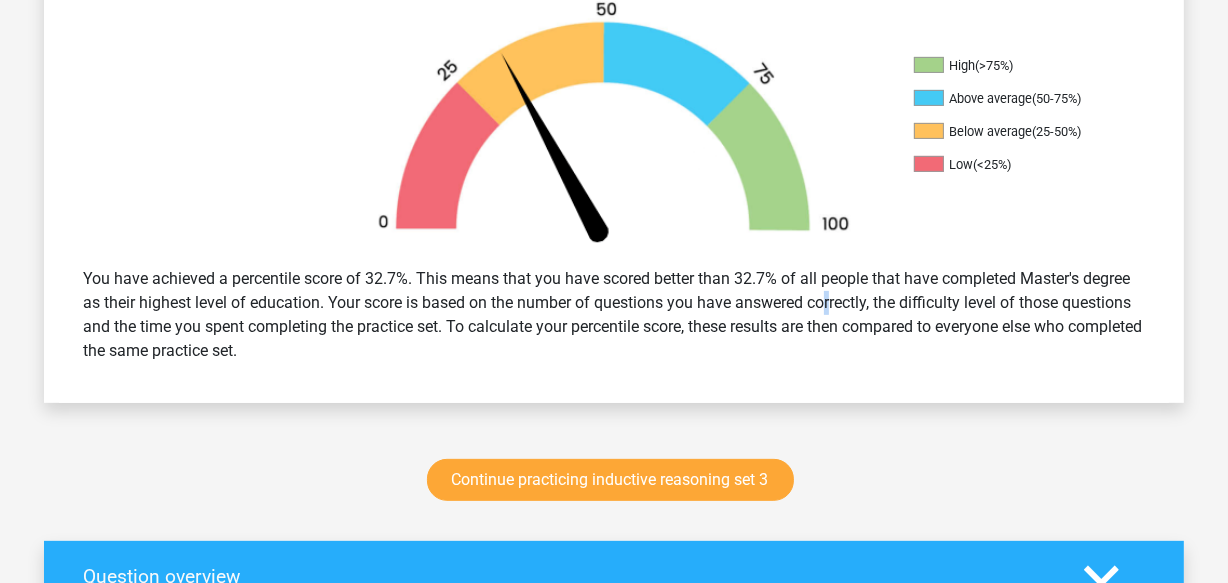 drag, startPoint x: 762, startPoint y: 306, endPoint x: 774, endPoint y: 307, distance: 12.0415945 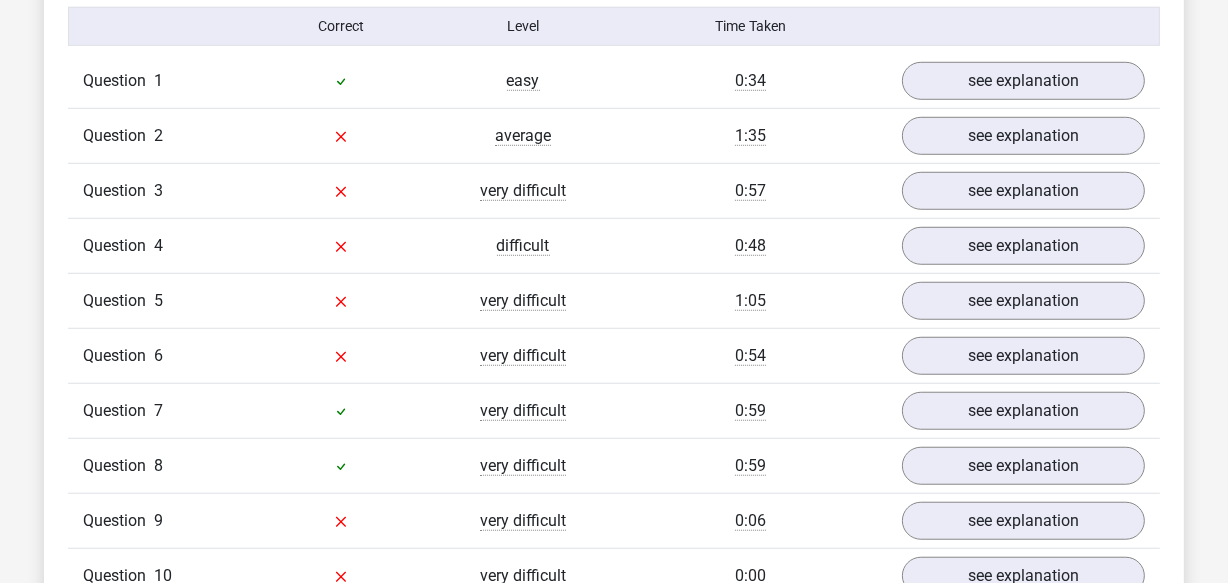 scroll, scrollTop: 1363, scrollLeft: 0, axis: vertical 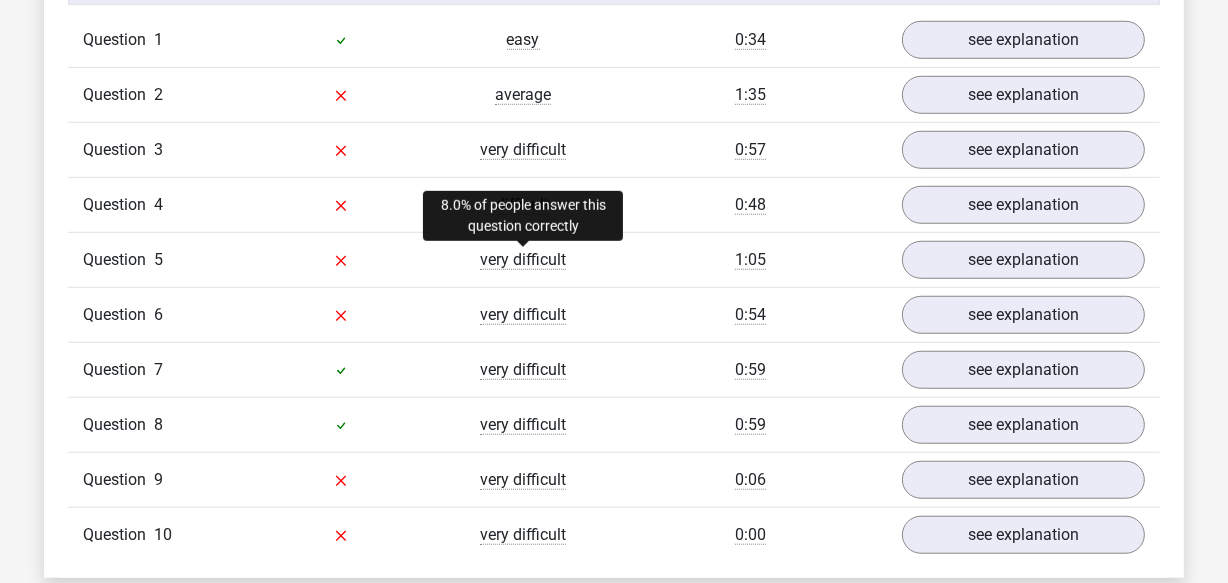 click on "very difficult" at bounding box center (523, 260) 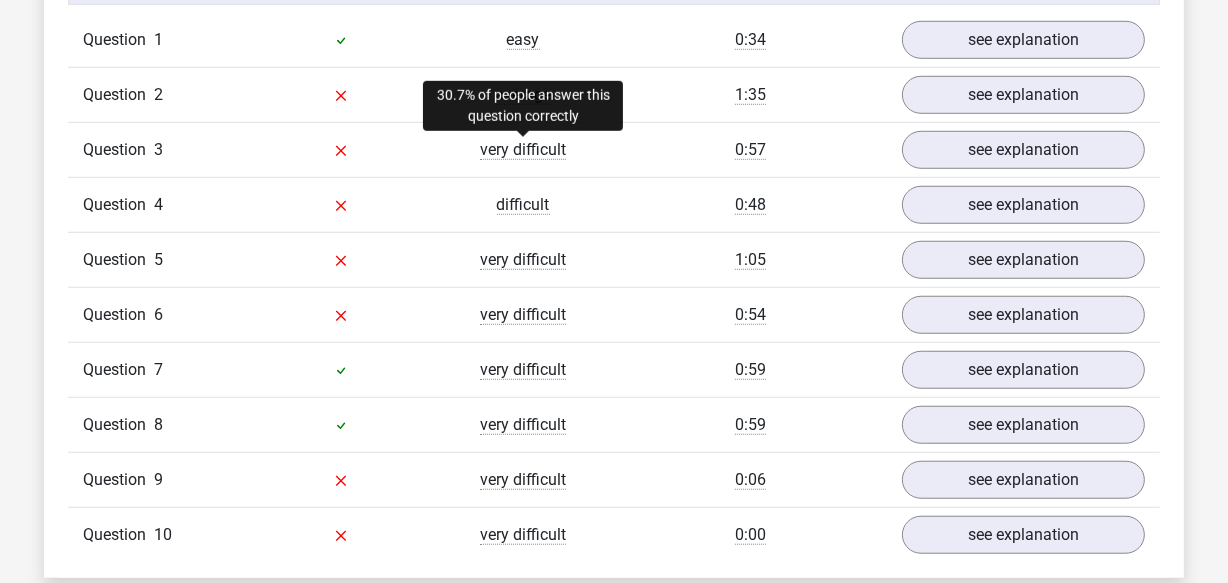 drag, startPoint x: 493, startPoint y: 147, endPoint x: 512, endPoint y: 144, distance: 19.235384 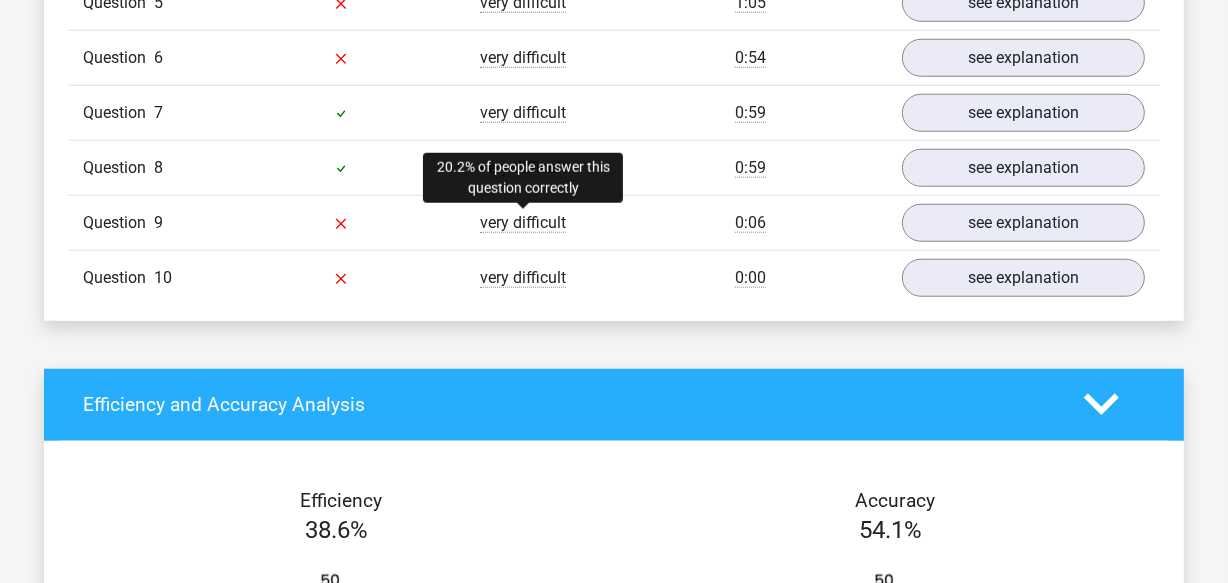 scroll, scrollTop: 1636, scrollLeft: 0, axis: vertical 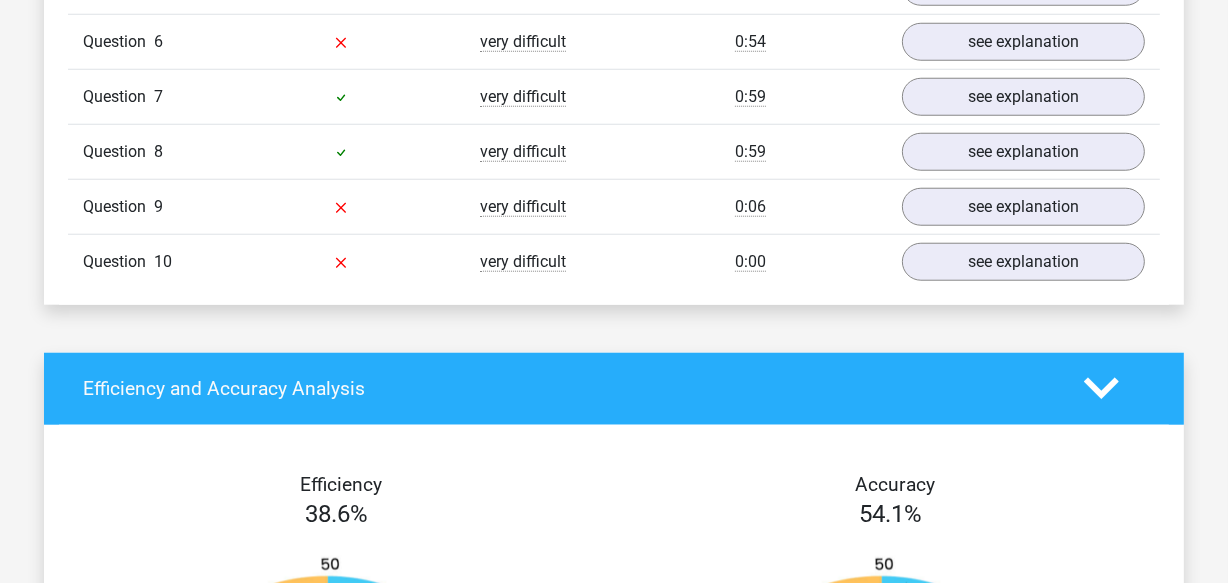 click on "very difficult" at bounding box center [523, 262] 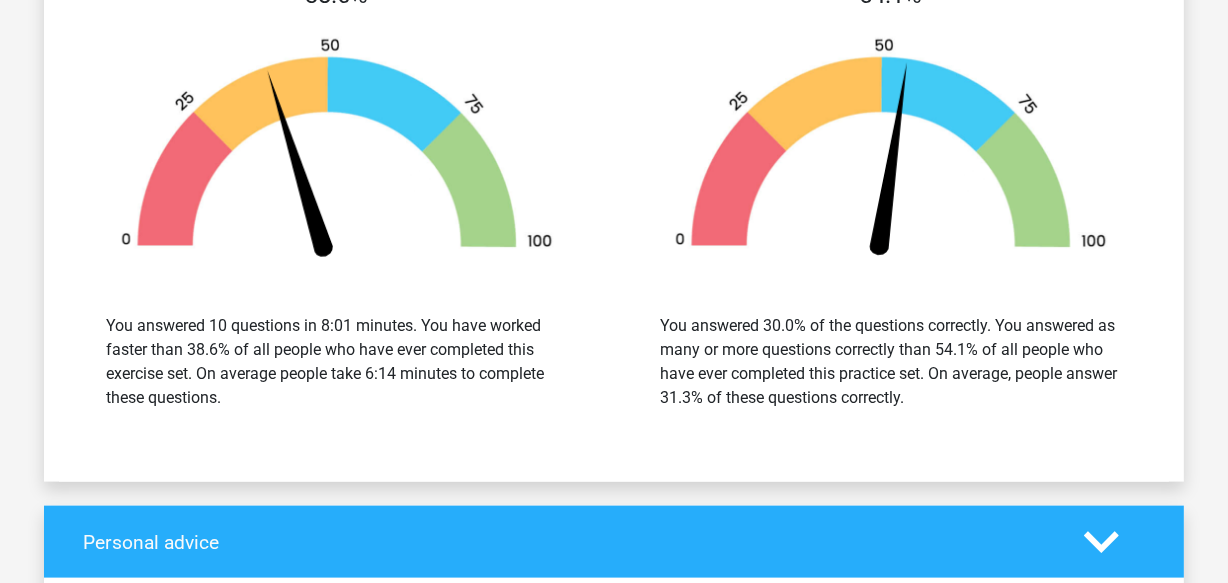 scroll, scrollTop: 2181, scrollLeft: 0, axis: vertical 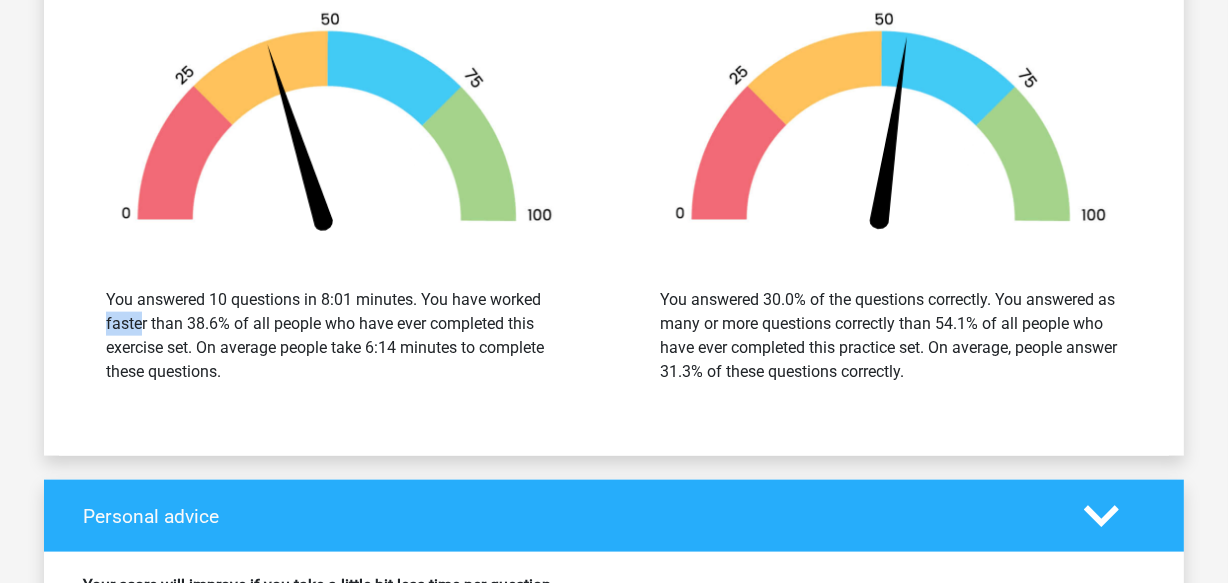 drag, startPoint x: 458, startPoint y: 289, endPoint x: 386, endPoint y: 289, distance: 72 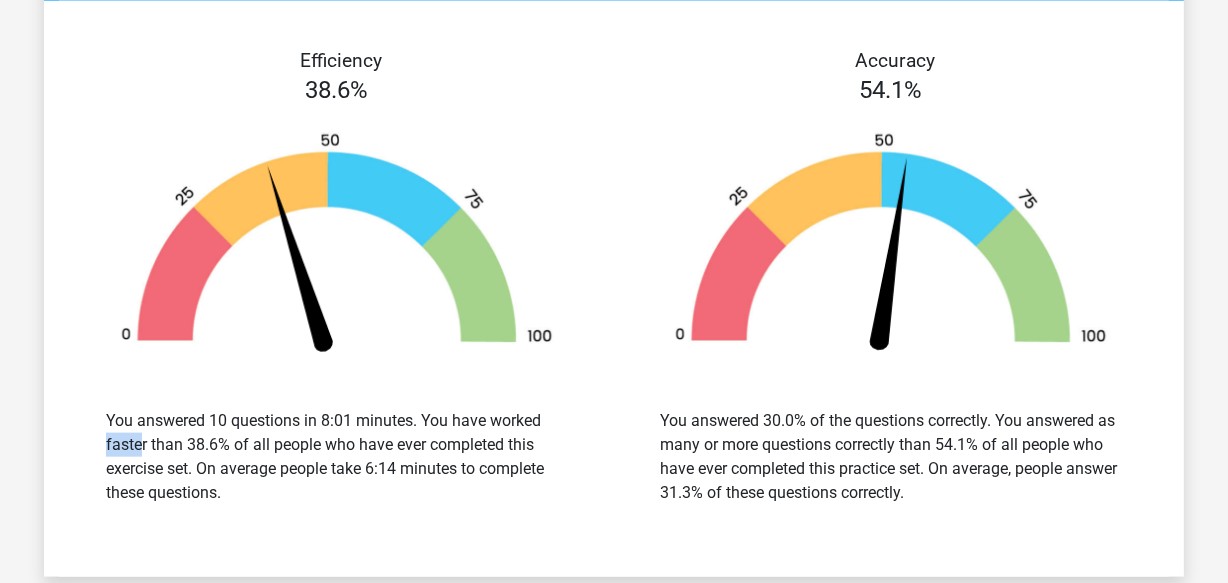 scroll, scrollTop: 2090, scrollLeft: 0, axis: vertical 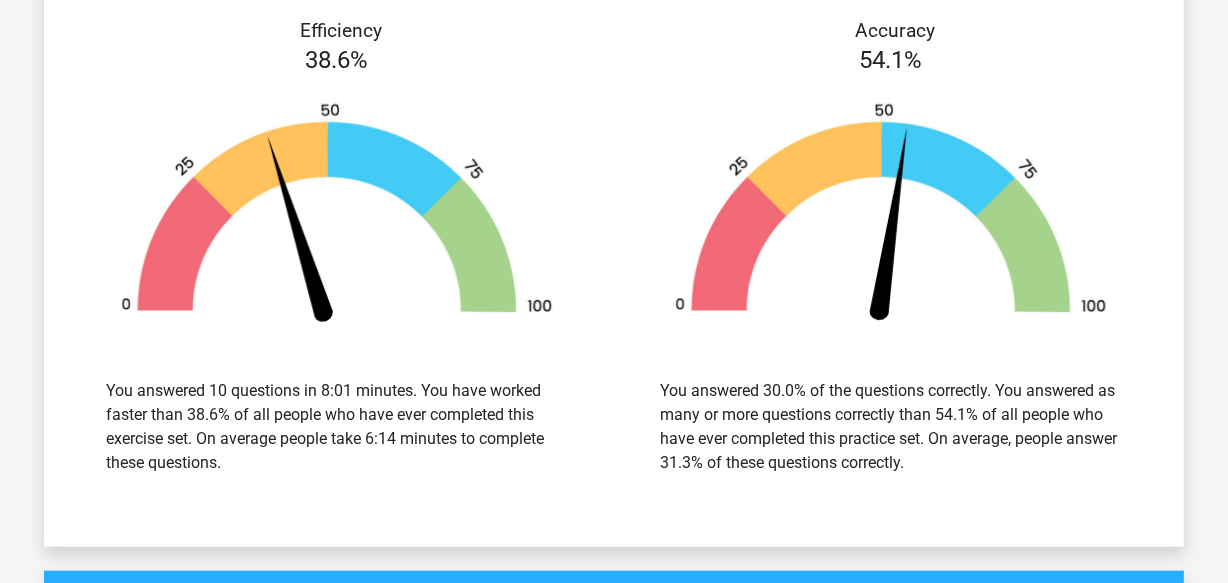 drag, startPoint x: 916, startPoint y: 378, endPoint x: 980, endPoint y: 381, distance: 64.070274 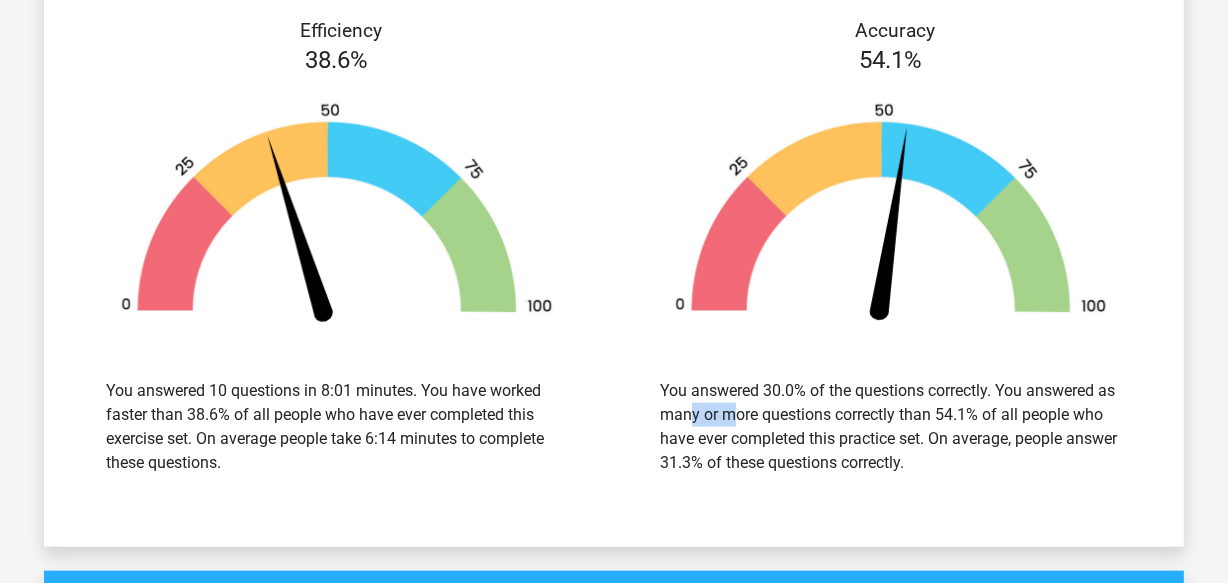 click on "You answered 30.0%
of the questions correctly.
You answered as many or more questions correctly than 54.1%
of all people who have ever completed this practice set. On average, people answer
31.3%
of these questions correctly." at bounding box center (891, 427) 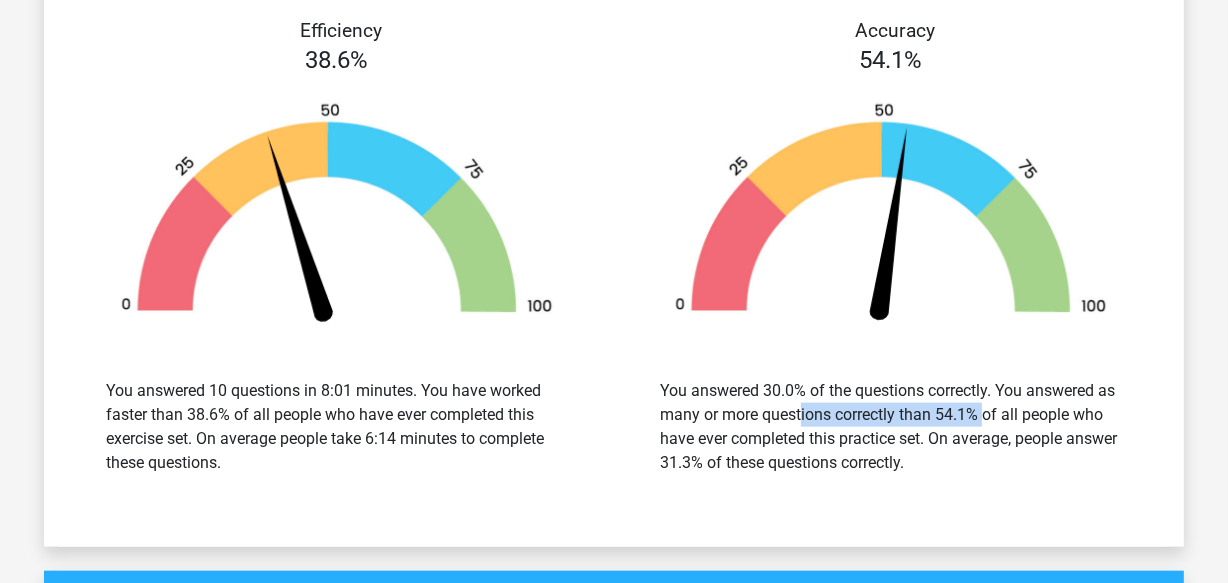 drag, startPoint x: 715, startPoint y: 403, endPoint x: 970, endPoint y: 416, distance: 255.33116 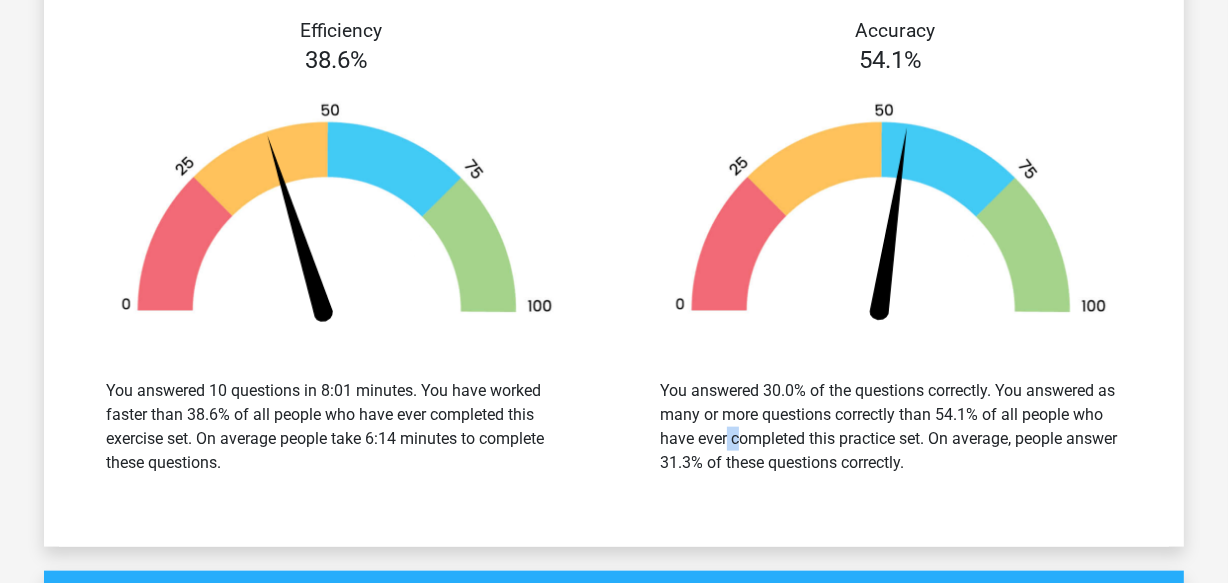 drag, startPoint x: 1076, startPoint y: 413, endPoint x: 1089, endPoint y: 413, distance: 13 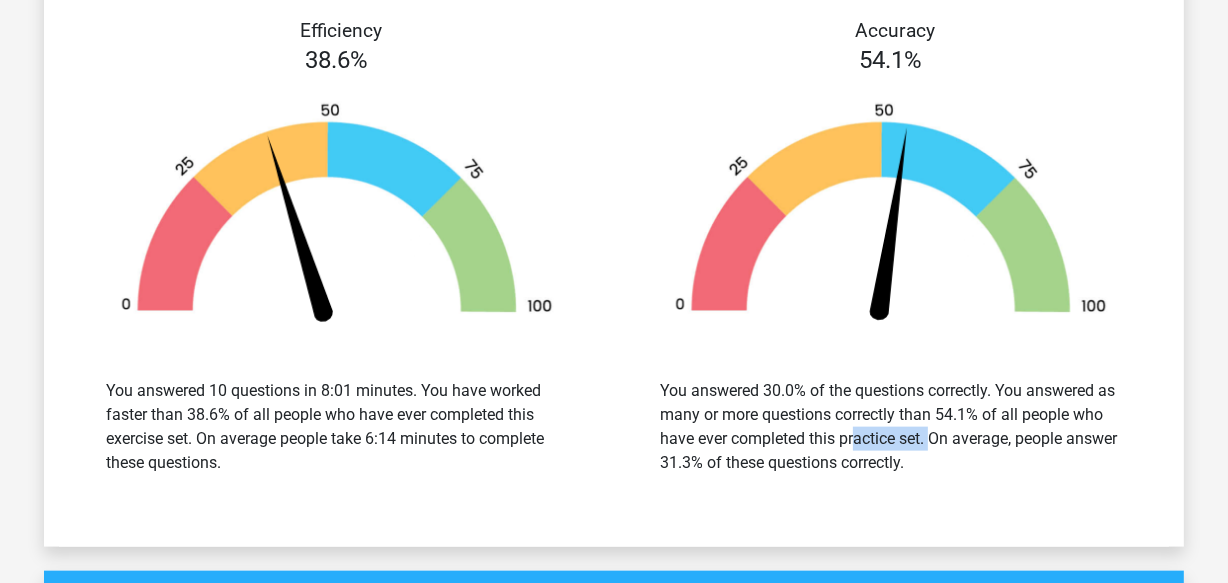 drag, startPoint x: 819, startPoint y: 432, endPoint x: 863, endPoint y: 432, distance: 44 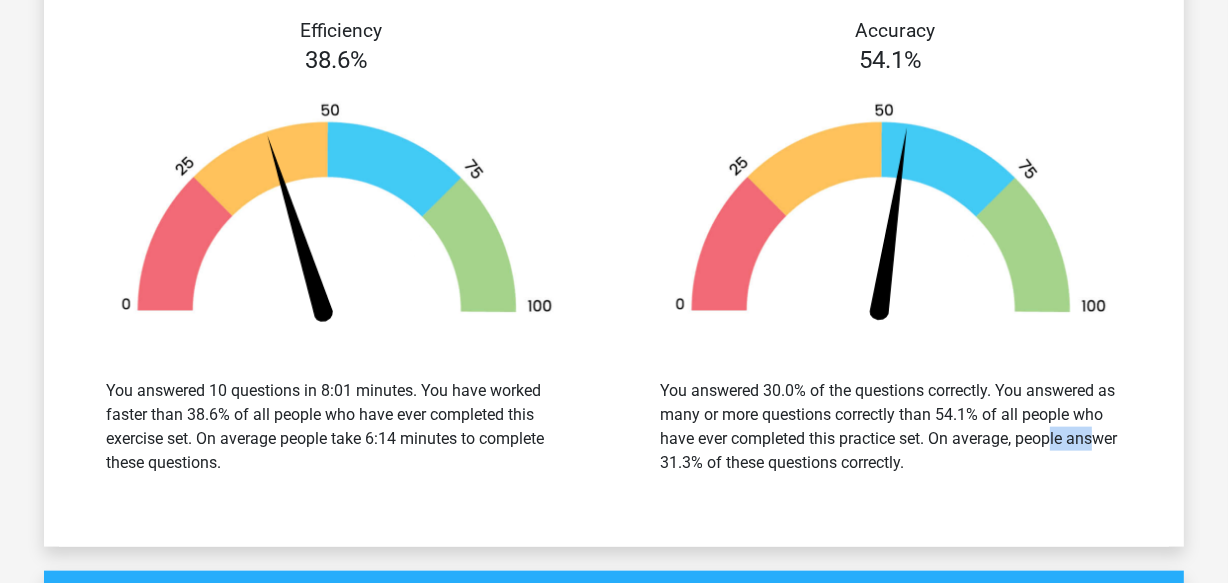 click on "You answered 30.0%
of the questions correctly.
You answered as many or more questions correctly than 54.1%
of all people who have ever completed this practice set. On average, people answer
31.3%
of these questions correctly." at bounding box center [891, 427] 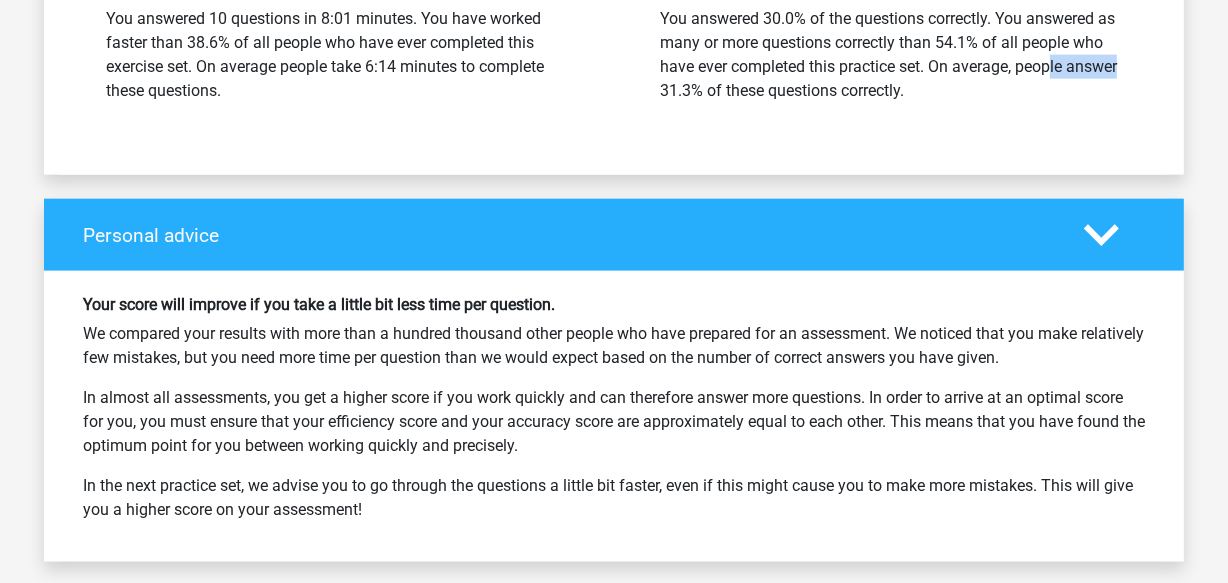 scroll, scrollTop: 2636, scrollLeft: 0, axis: vertical 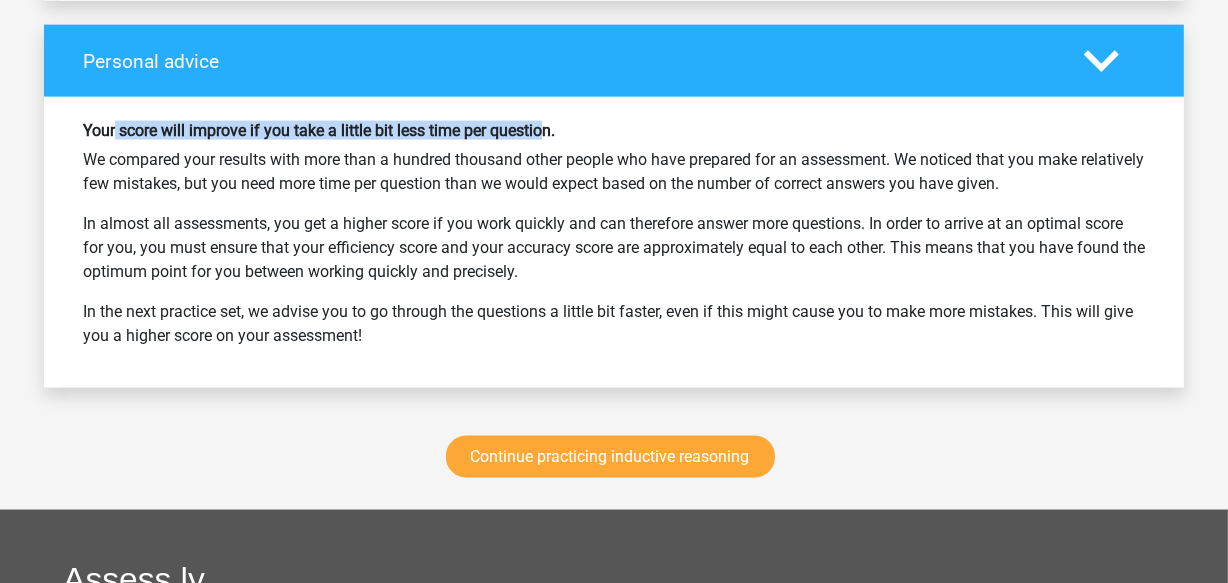 drag, startPoint x: 171, startPoint y: 119, endPoint x: 556, endPoint y: 130, distance: 385.1571 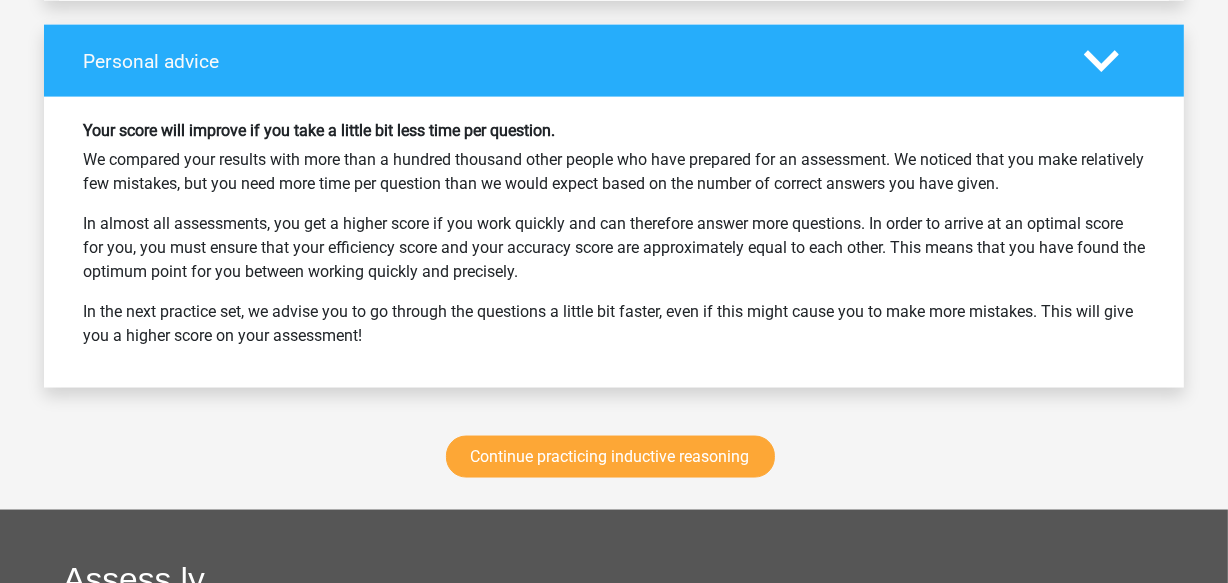 click on "We compared your results with more than a hundred thousand other people who have prepared for an assessment. We noticed that you make relatively few mistakes, but you need more time per question than we would expect based on the number of correct answers you have given." at bounding box center (614, 172) 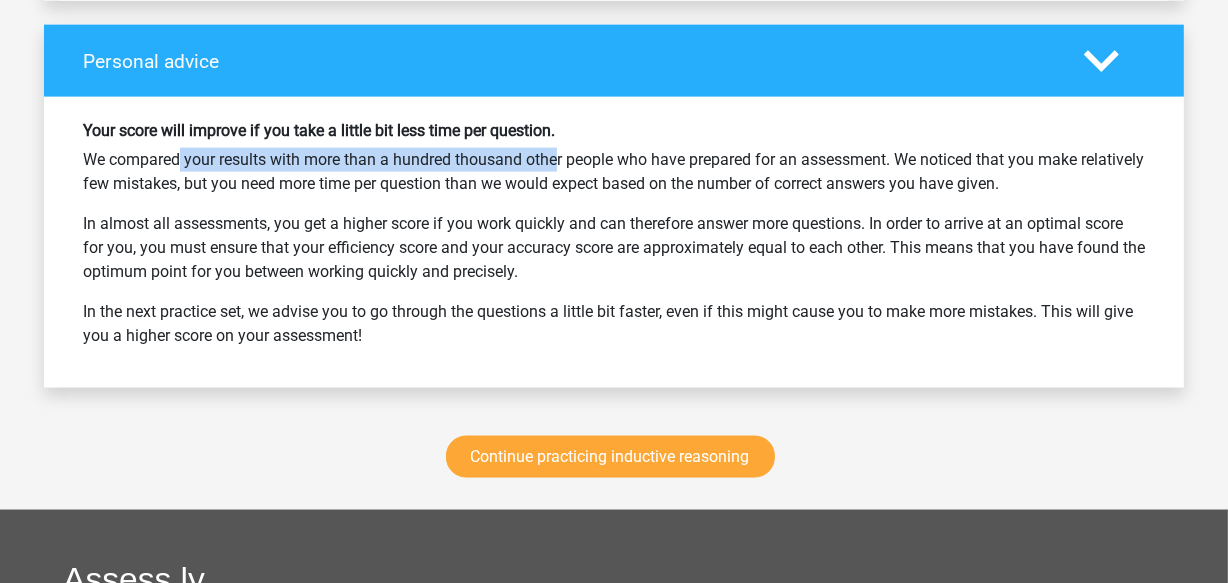 drag, startPoint x: 86, startPoint y: 151, endPoint x: 471, endPoint y: 160, distance: 385.1052 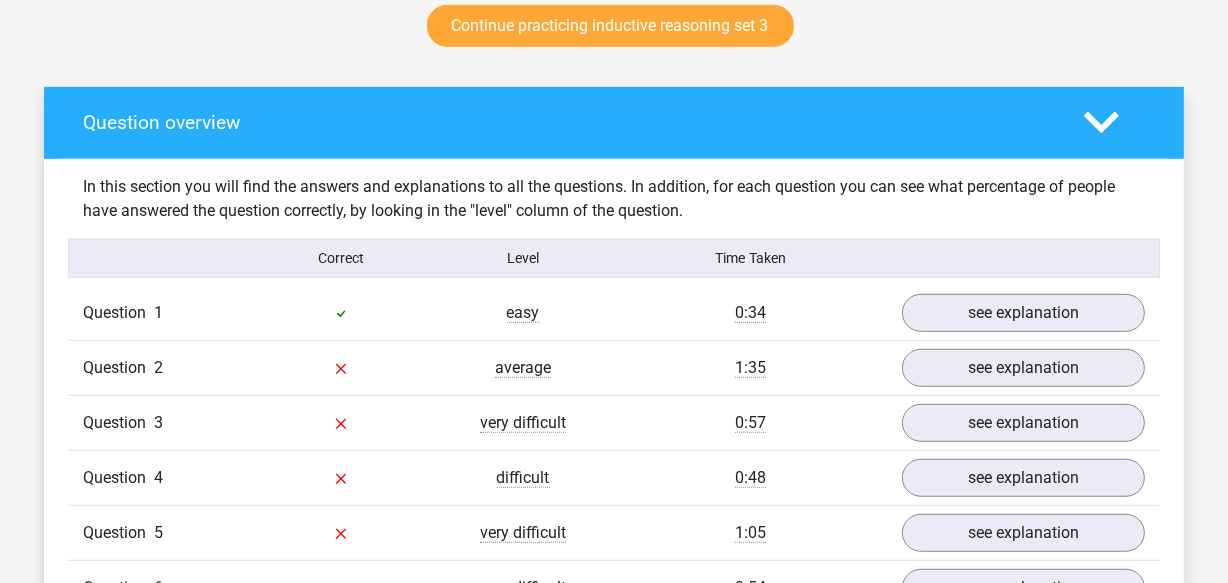 scroll, scrollTop: 1272, scrollLeft: 0, axis: vertical 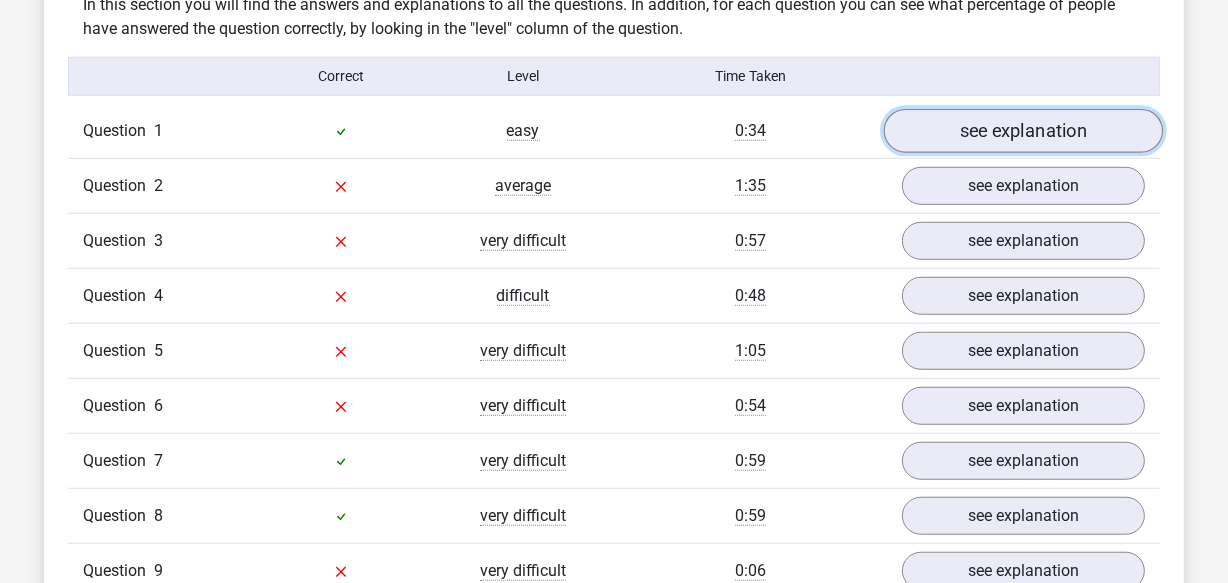 click on "see explanation" at bounding box center [1023, 131] 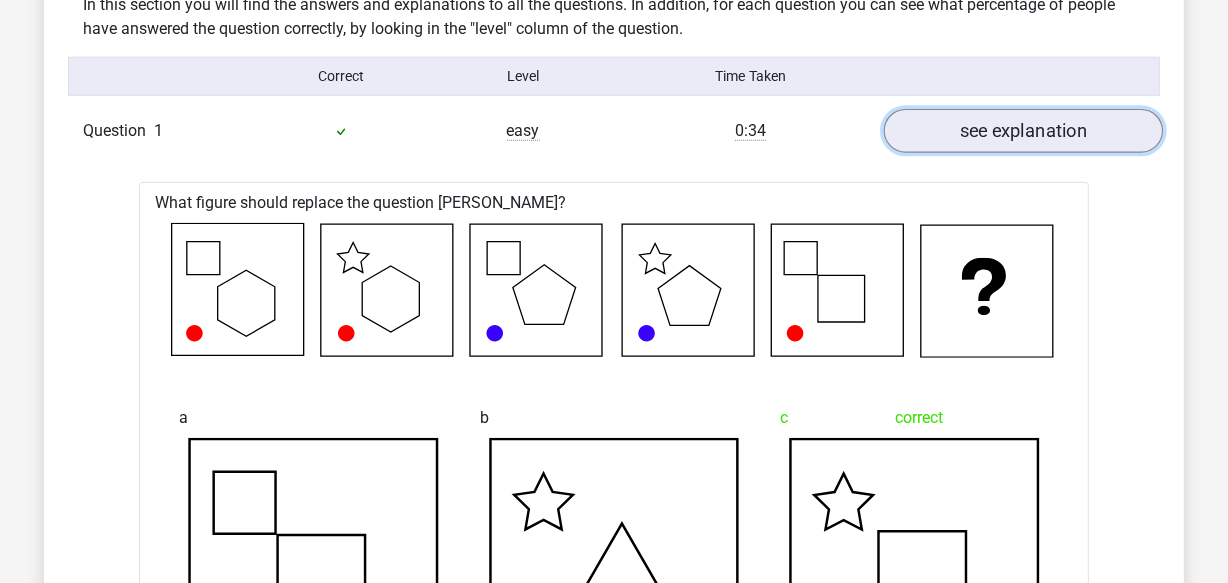 click on "see explanation" at bounding box center [1023, 131] 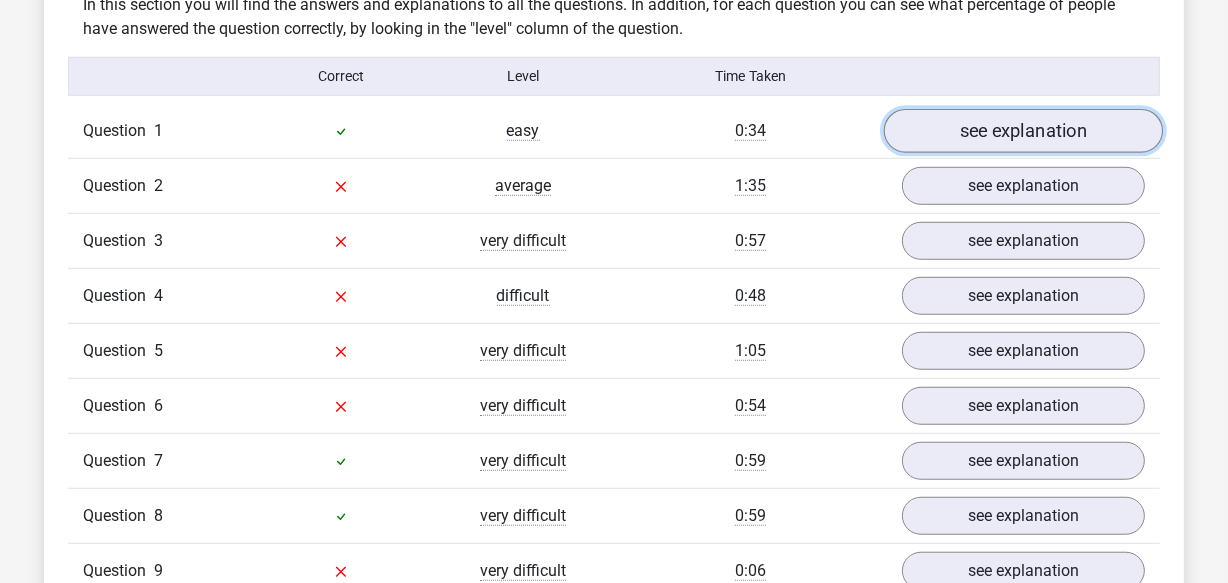 click on "see explanation" at bounding box center [1023, 131] 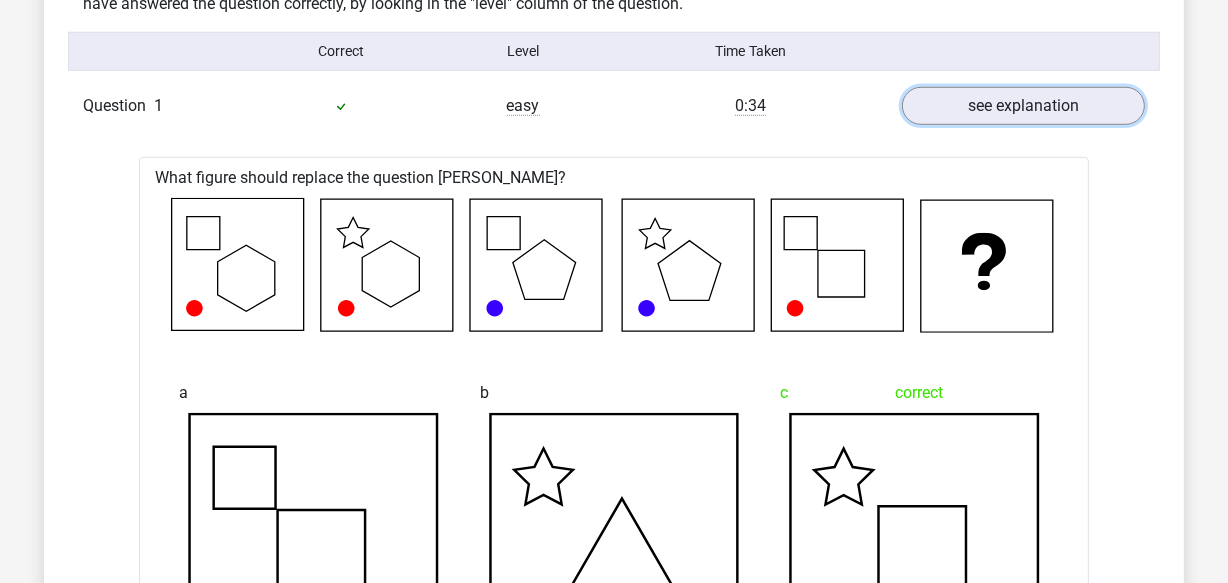 scroll, scrollTop: 1272, scrollLeft: 0, axis: vertical 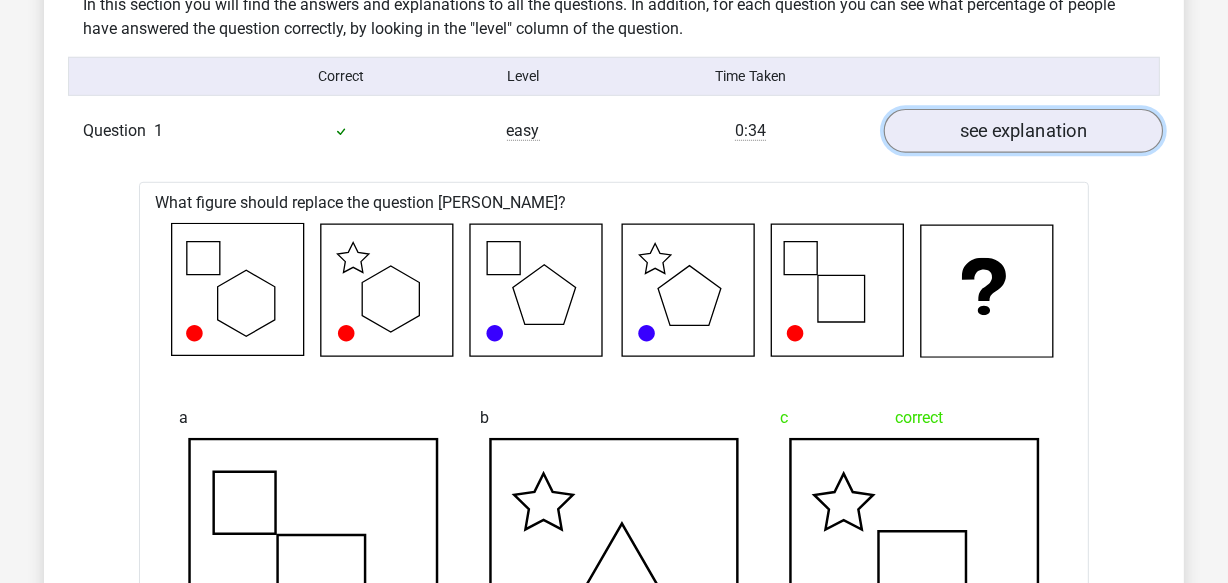 click on "see explanation" at bounding box center [1023, 131] 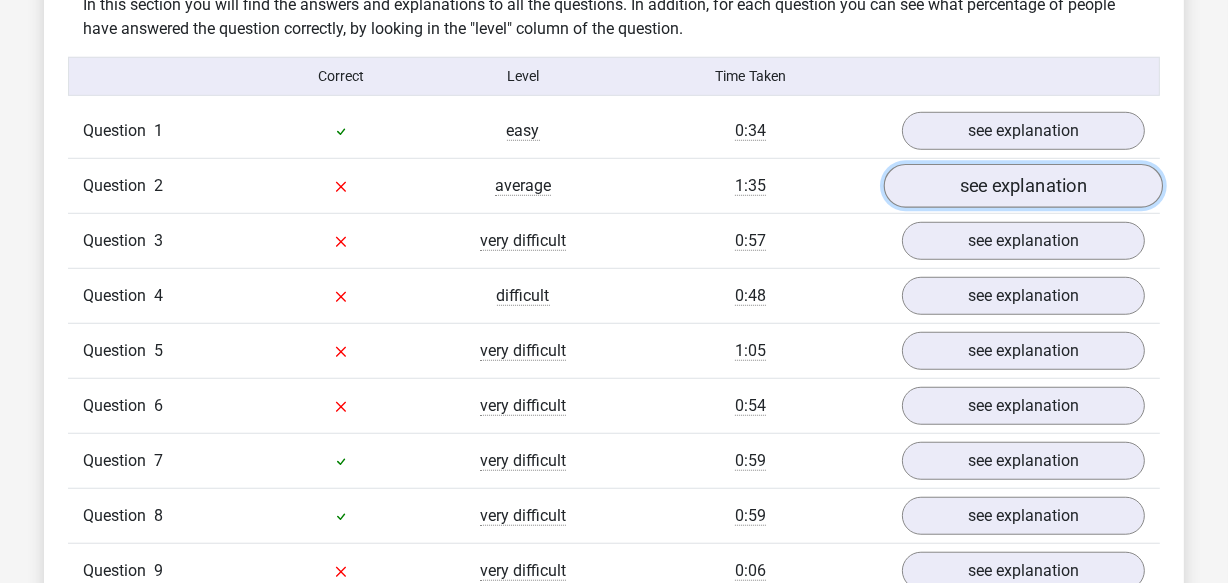 click on "see explanation" at bounding box center (1023, 186) 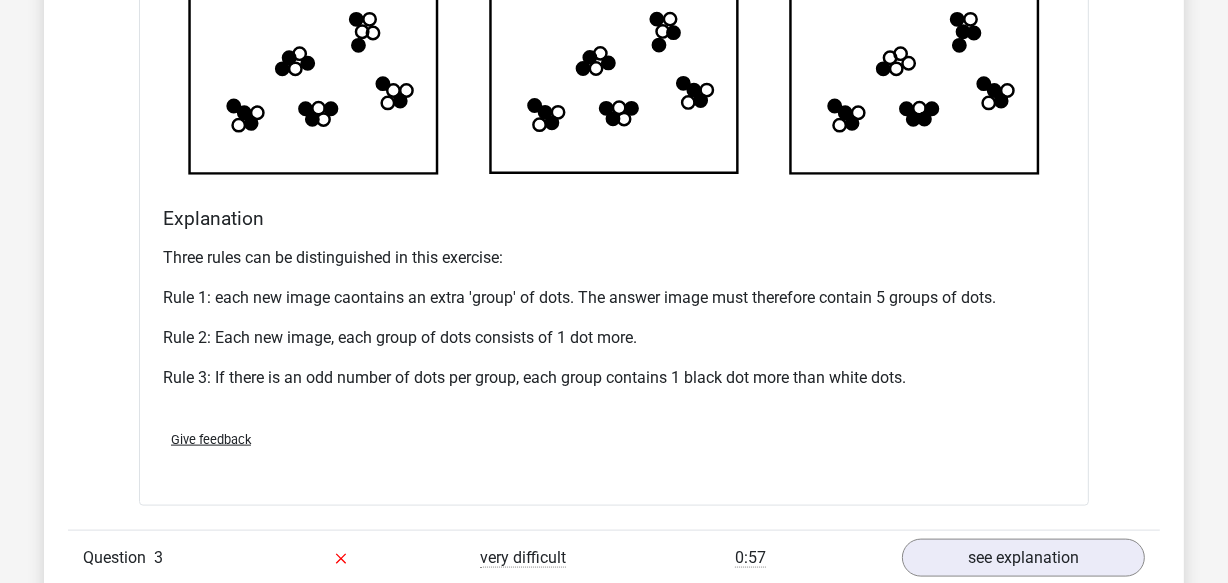 scroll, scrollTop: 2181, scrollLeft: 0, axis: vertical 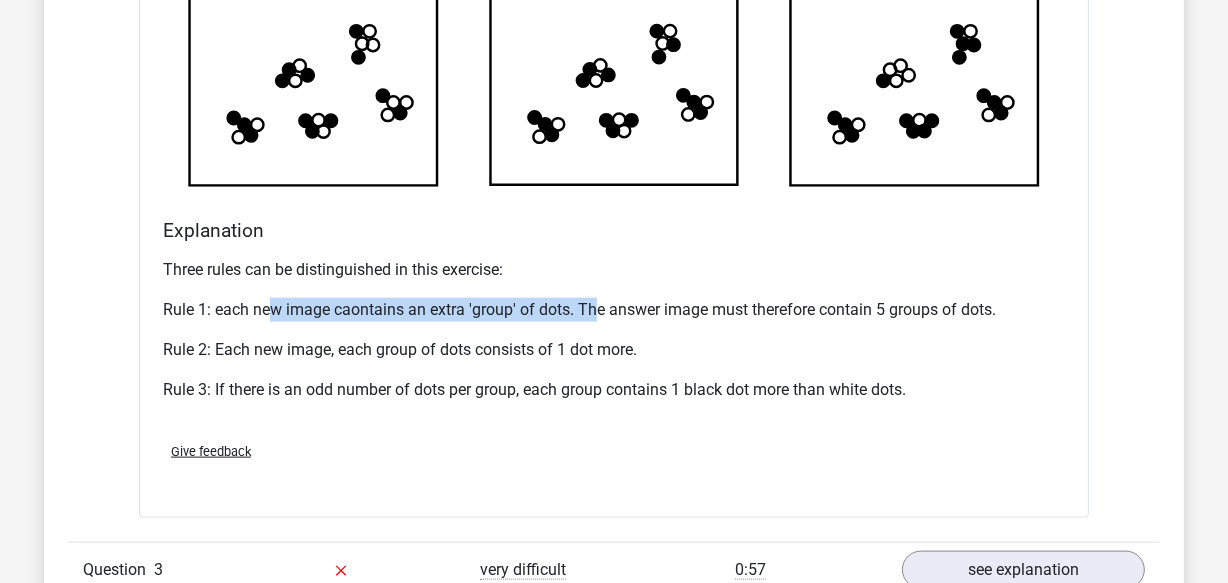 drag, startPoint x: 280, startPoint y: 309, endPoint x: 600, endPoint y: 292, distance: 320.45123 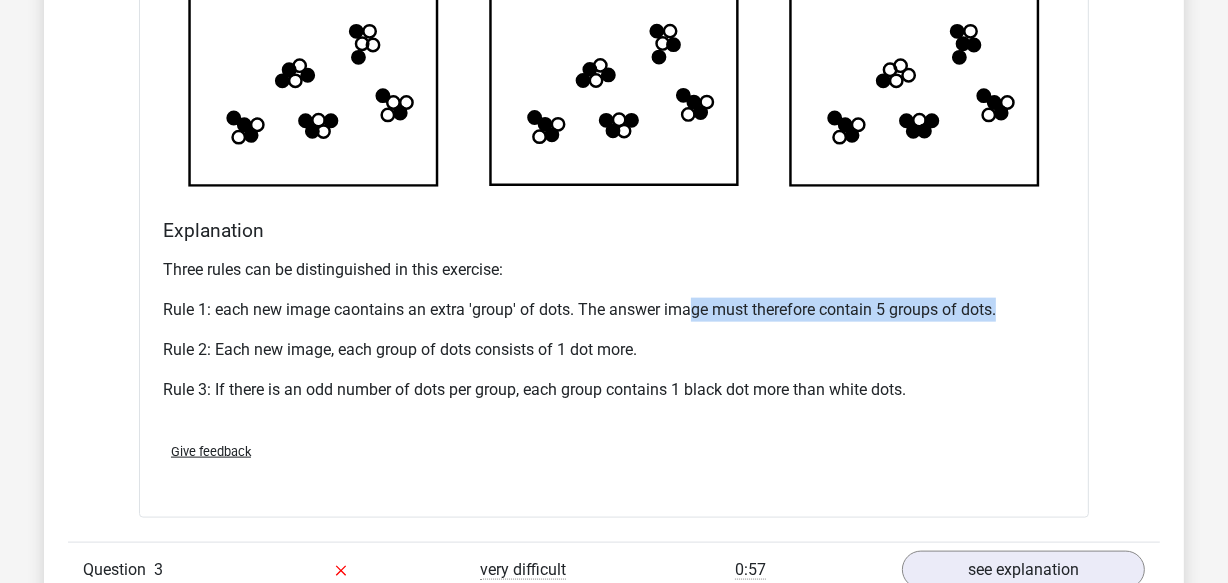 drag, startPoint x: 720, startPoint y: 303, endPoint x: 1004, endPoint y: 310, distance: 284.08624 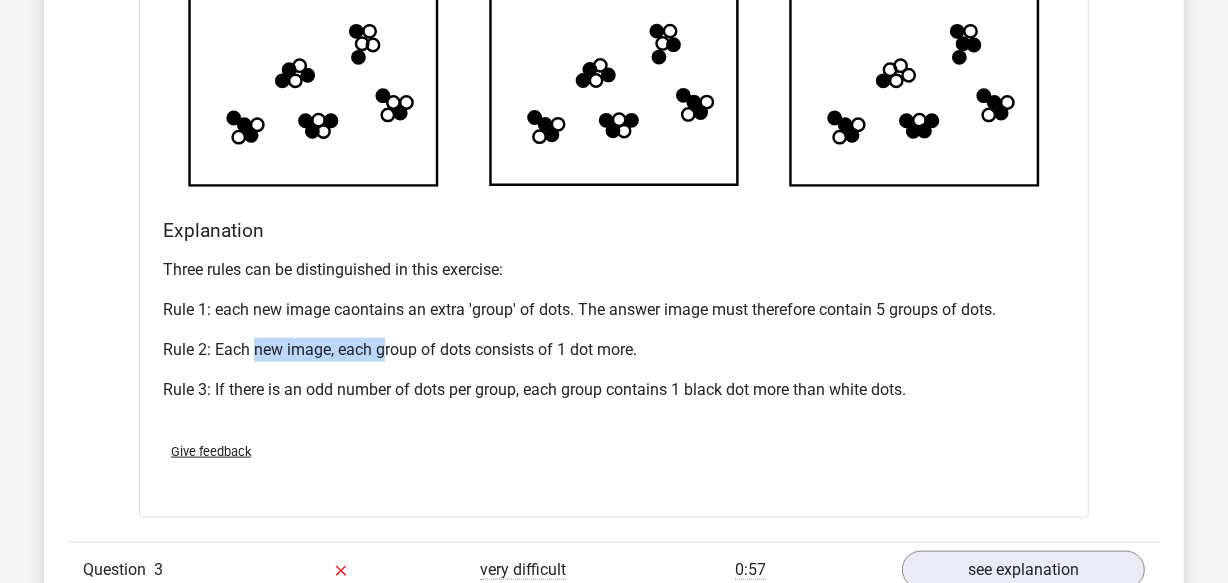 drag, startPoint x: 279, startPoint y: 337, endPoint x: 413, endPoint y: 350, distance: 134.62912 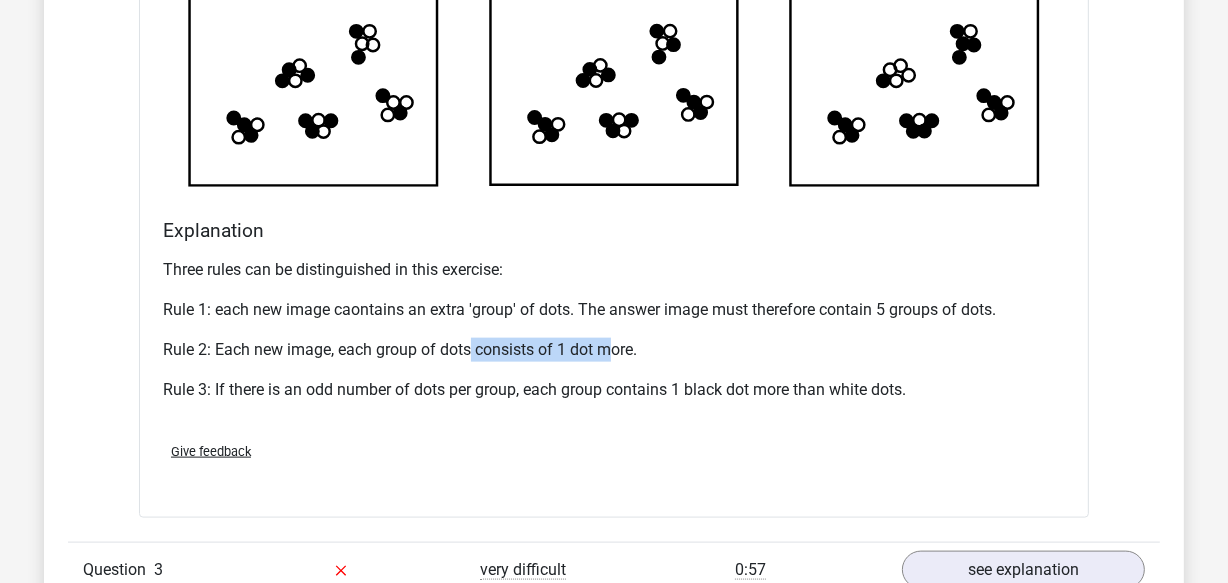 drag, startPoint x: 558, startPoint y: 345, endPoint x: 628, endPoint y: 345, distance: 70 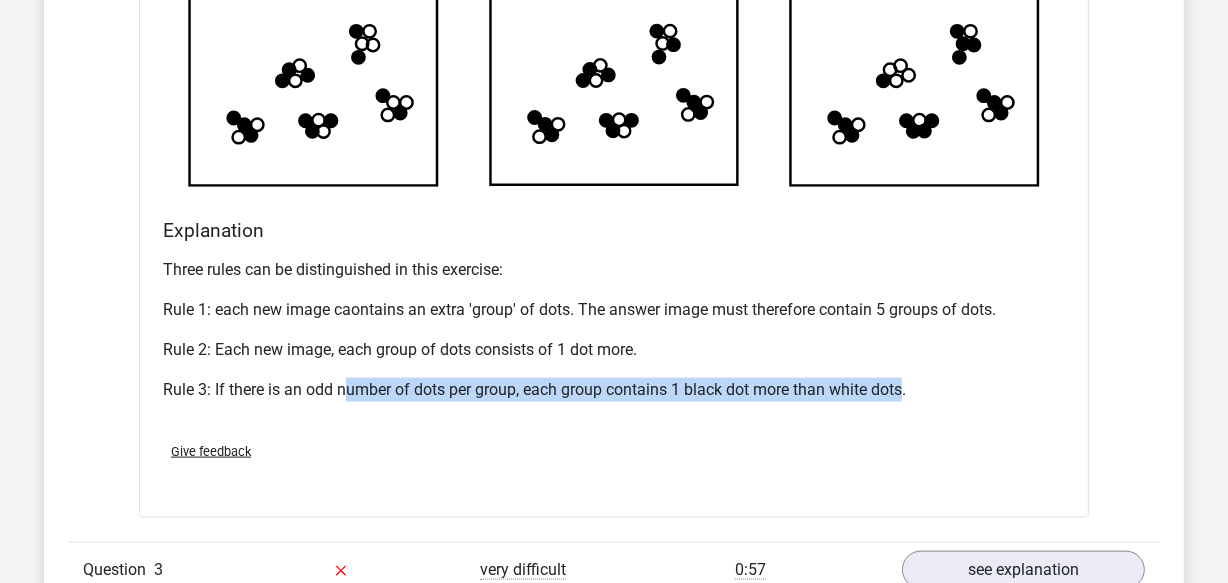 drag, startPoint x: 344, startPoint y: 387, endPoint x: 907, endPoint y: 381, distance: 563.032 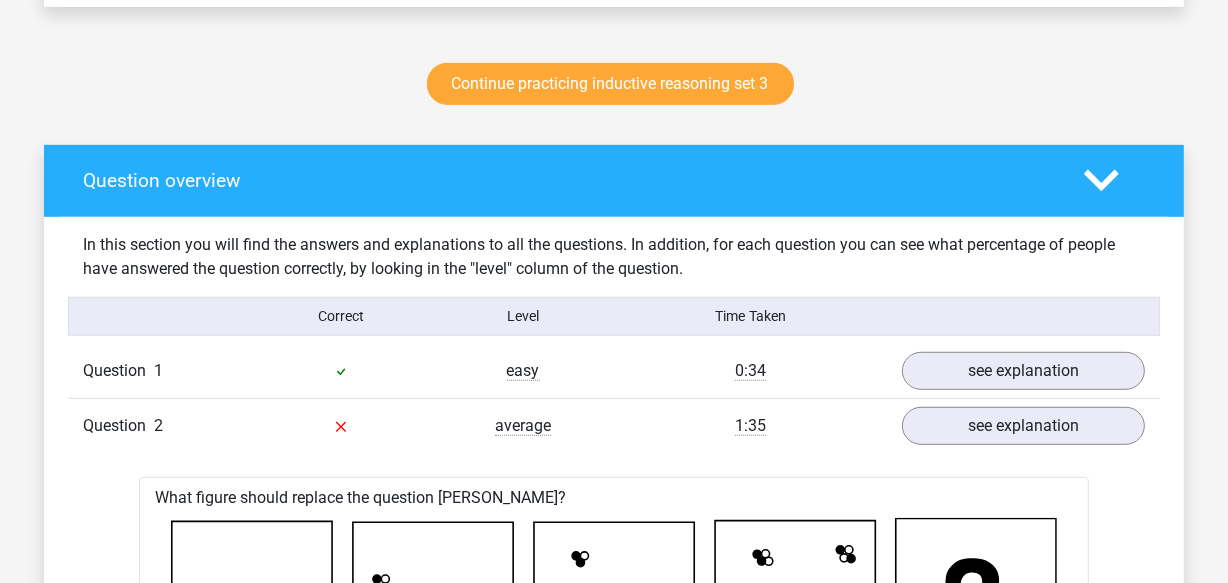 scroll, scrollTop: 1181, scrollLeft: 0, axis: vertical 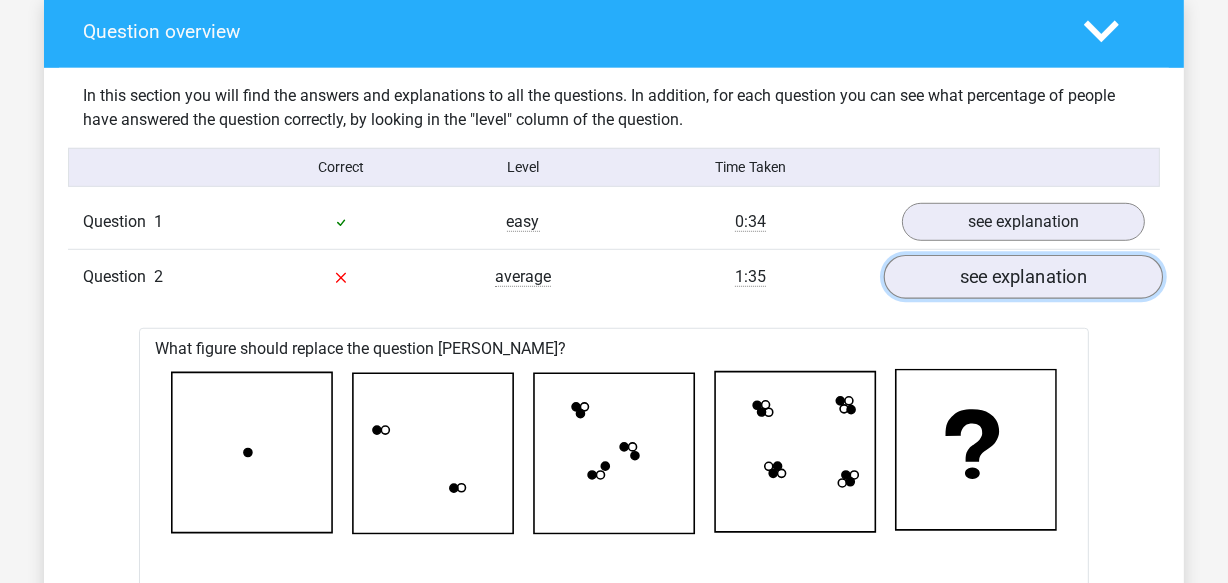 click on "see explanation" at bounding box center [1023, 277] 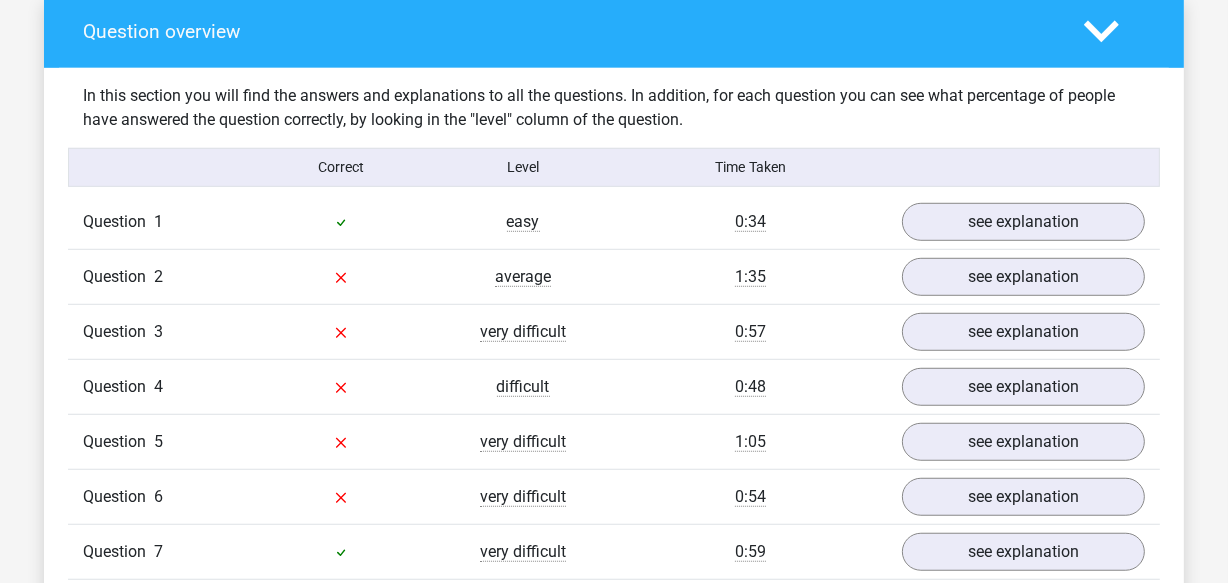 drag, startPoint x: 337, startPoint y: 274, endPoint x: 357, endPoint y: 272, distance: 20.09975 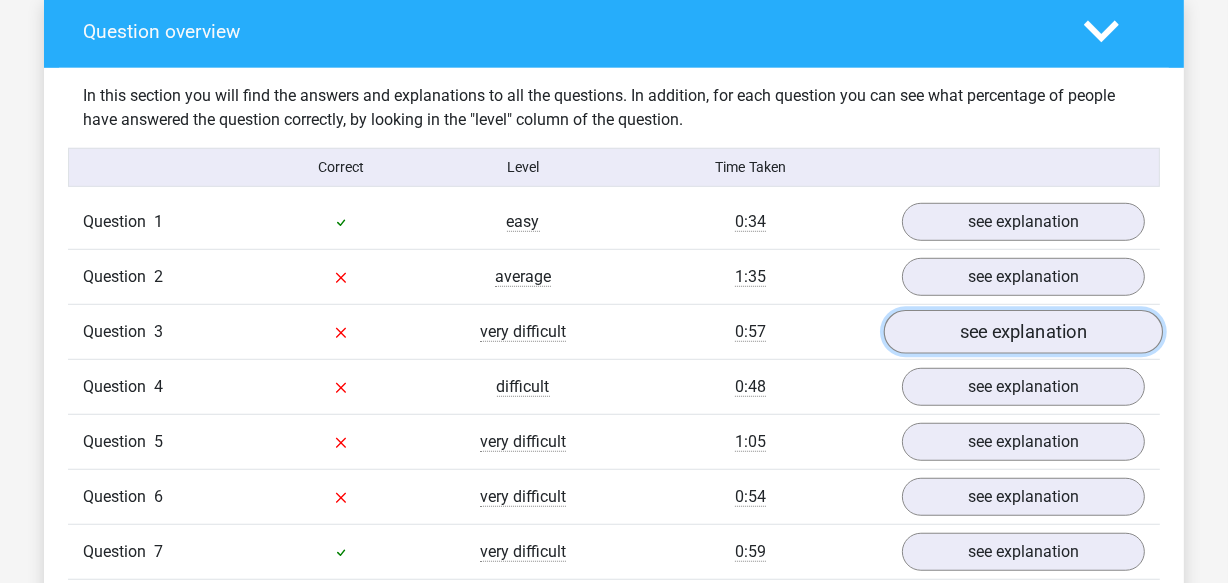 click on "see explanation" at bounding box center (1023, 332) 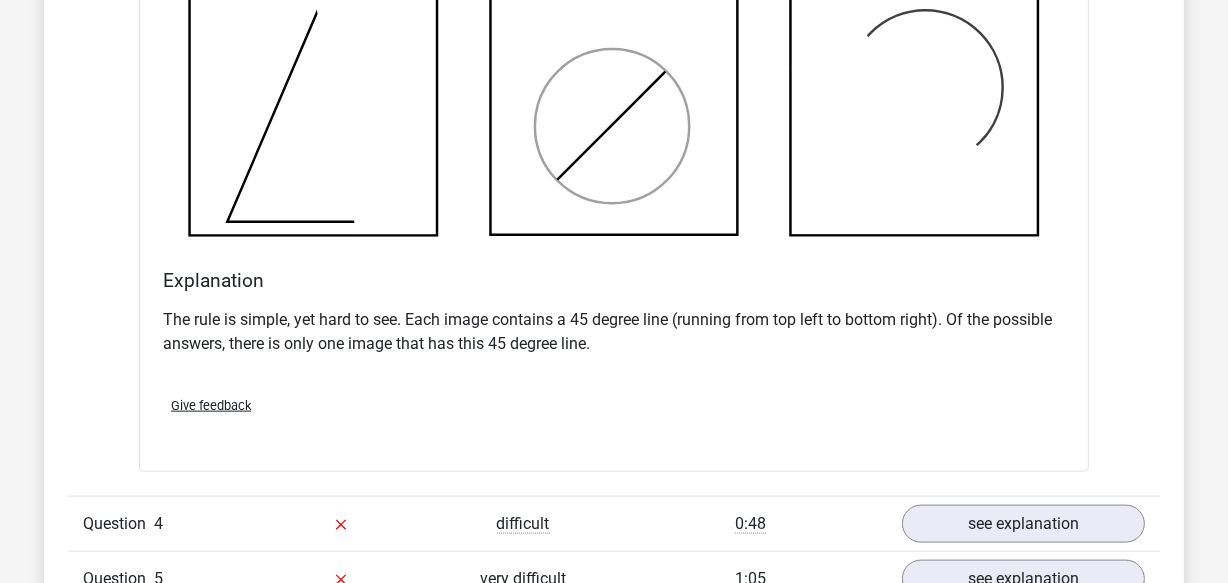 scroll, scrollTop: 2272, scrollLeft: 0, axis: vertical 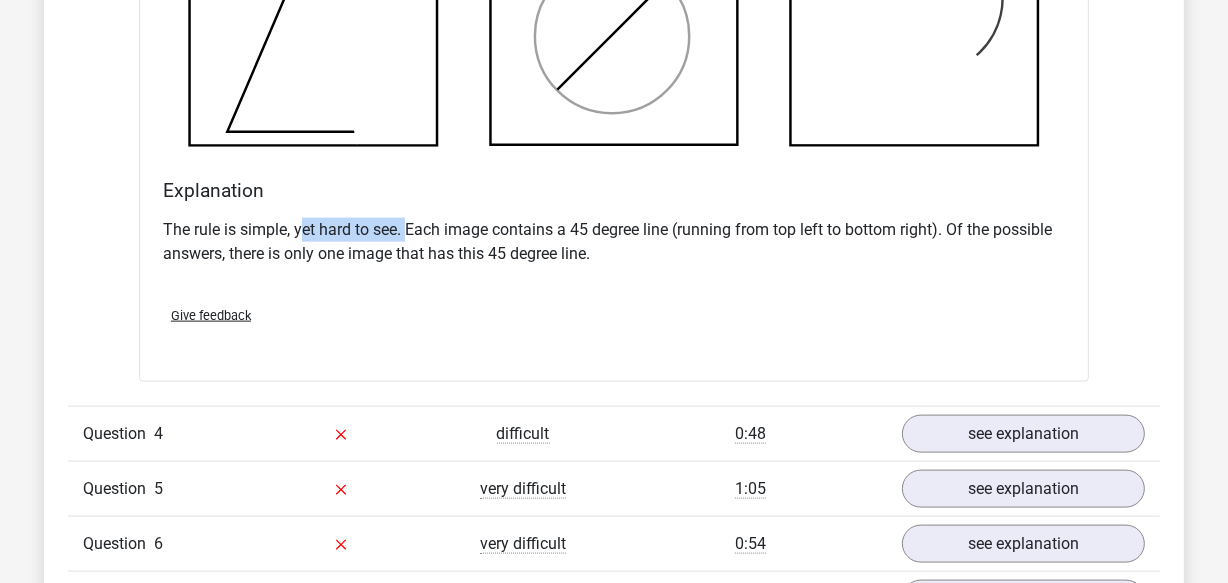 drag, startPoint x: 320, startPoint y: 226, endPoint x: 417, endPoint y: 226, distance: 97 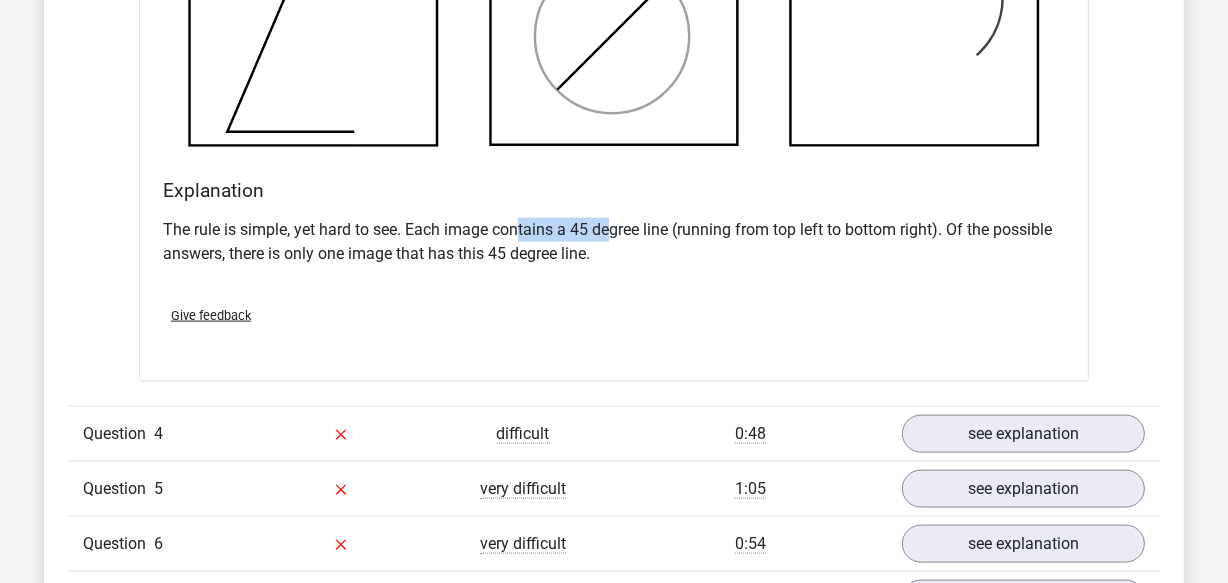 drag, startPoint x: 519, startPoint y: 228, endPoint x: 628, endPoint y: 225, distance: 109.041275 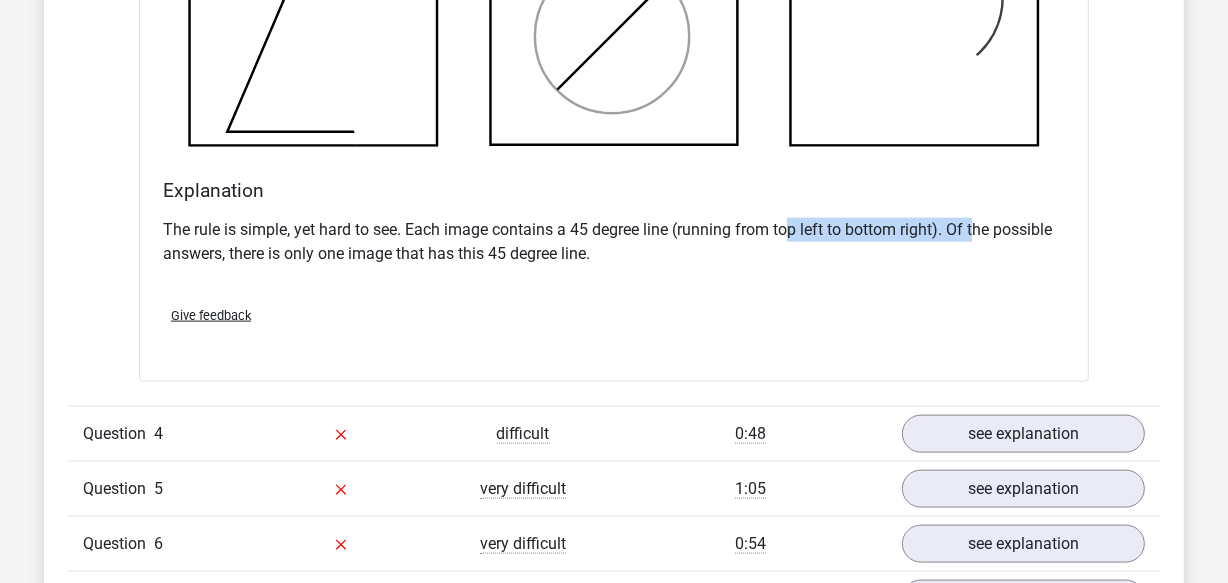drag, startPoint x: 799, startPoint y: 232, endPoint x: 976, endPoint y: 232, distance: 177 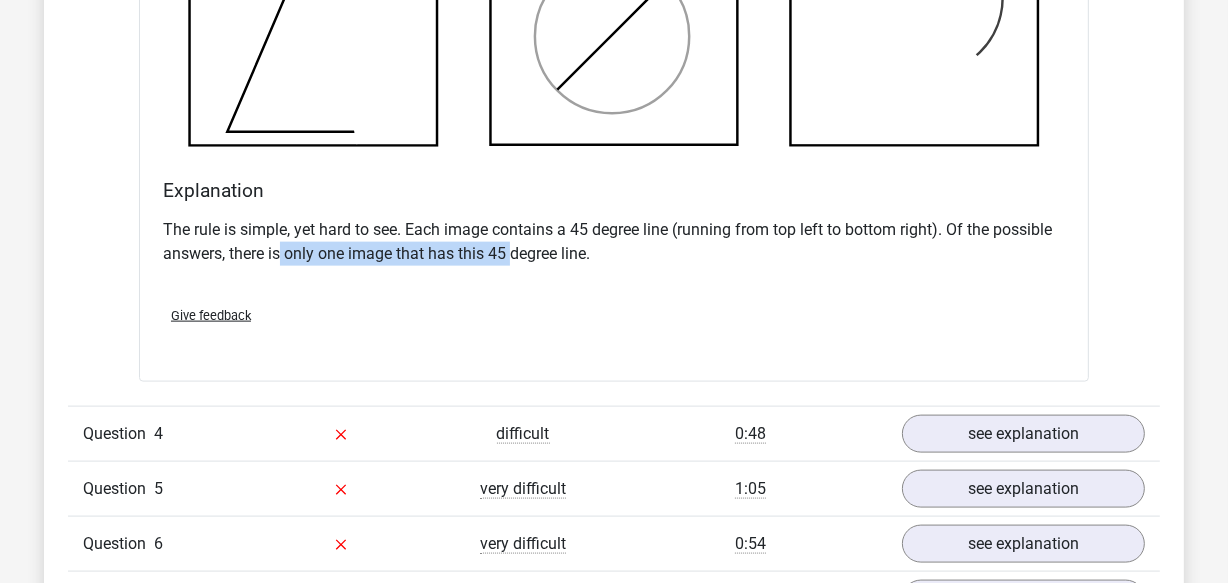 drag, startPoint x: 282, startPoint y: 250, endPoint x: 569, endPoint y: 250, distance: 287 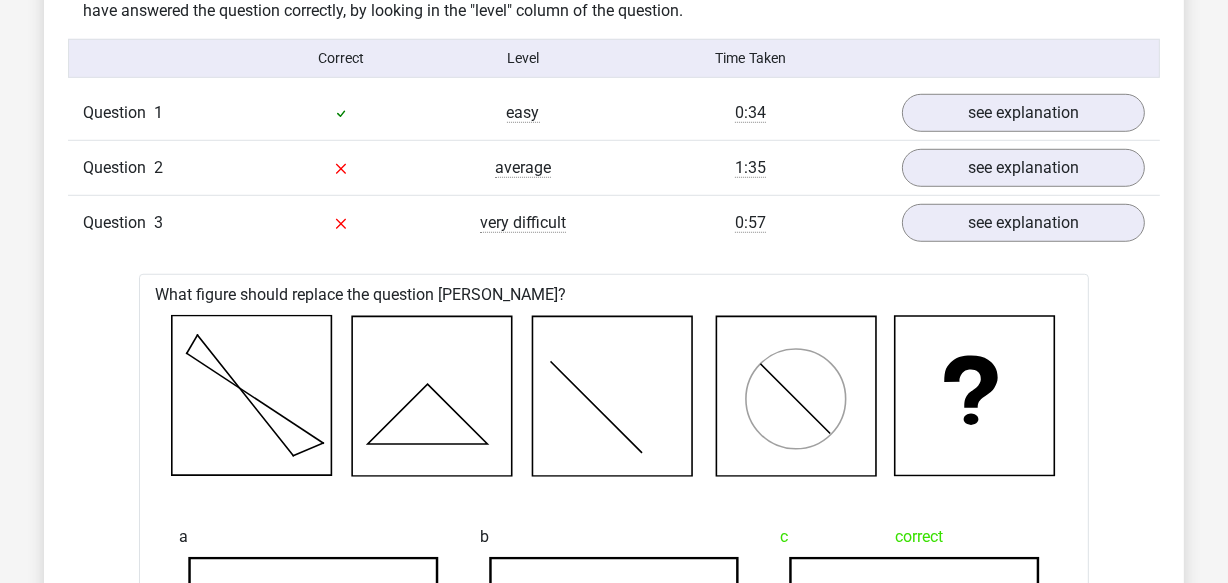 scroll, scrollTop: 1272, scrollLeft: 0, axis: vertical 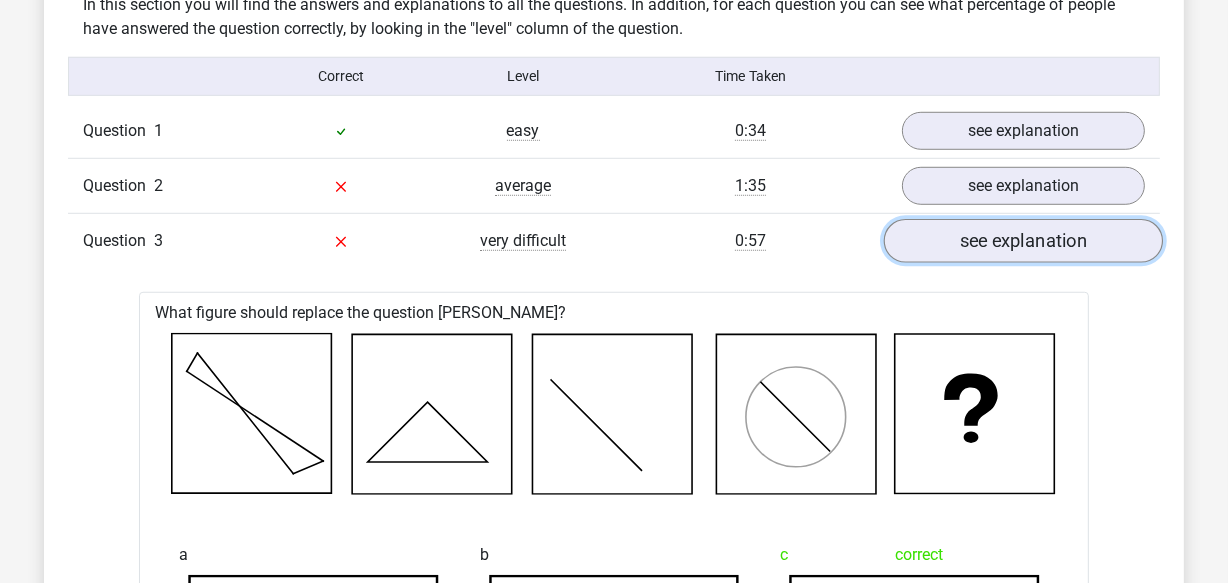 click on "see explanation" at bounding box center [1023, 241] 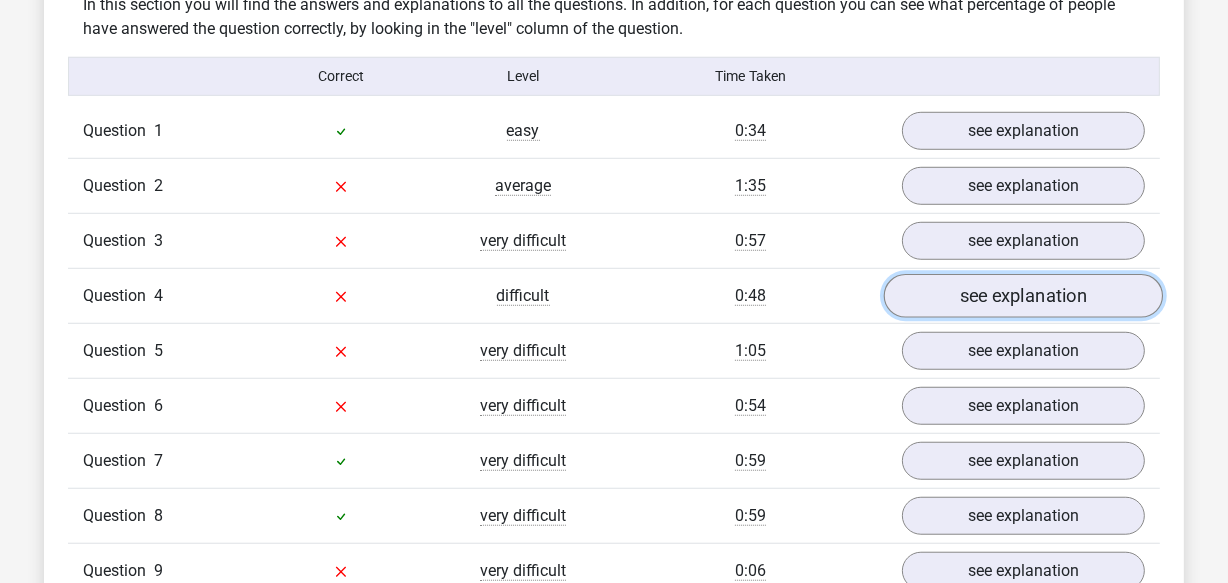 click on "see explanation" at bounding box center (1023, 296) 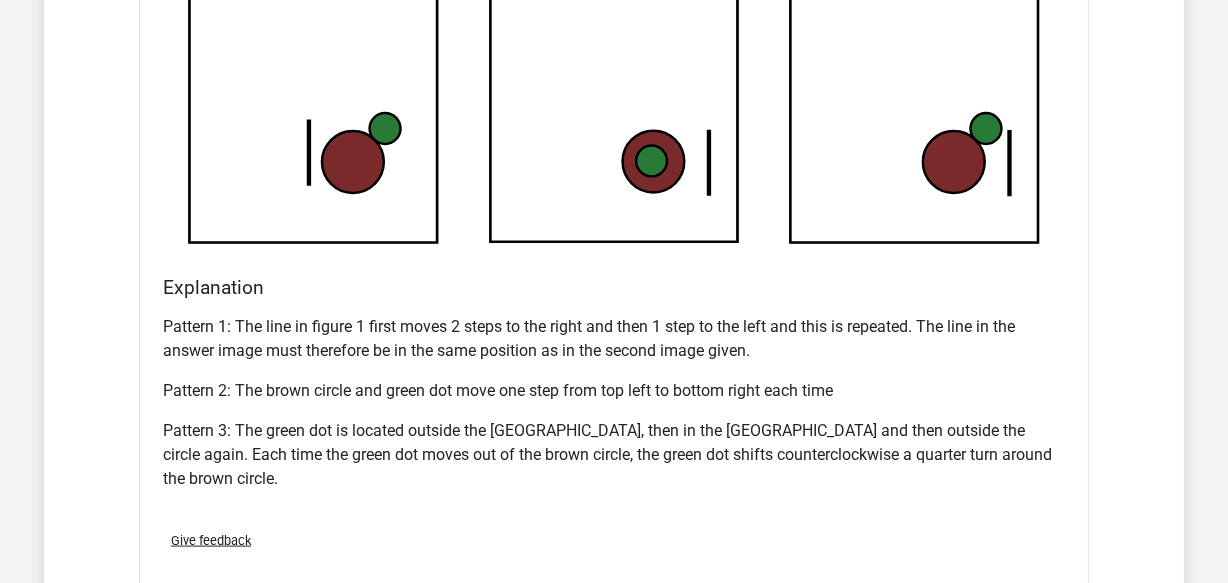 scroll, scrollTop: 2272, scrollLeft: 0, axis: vertical 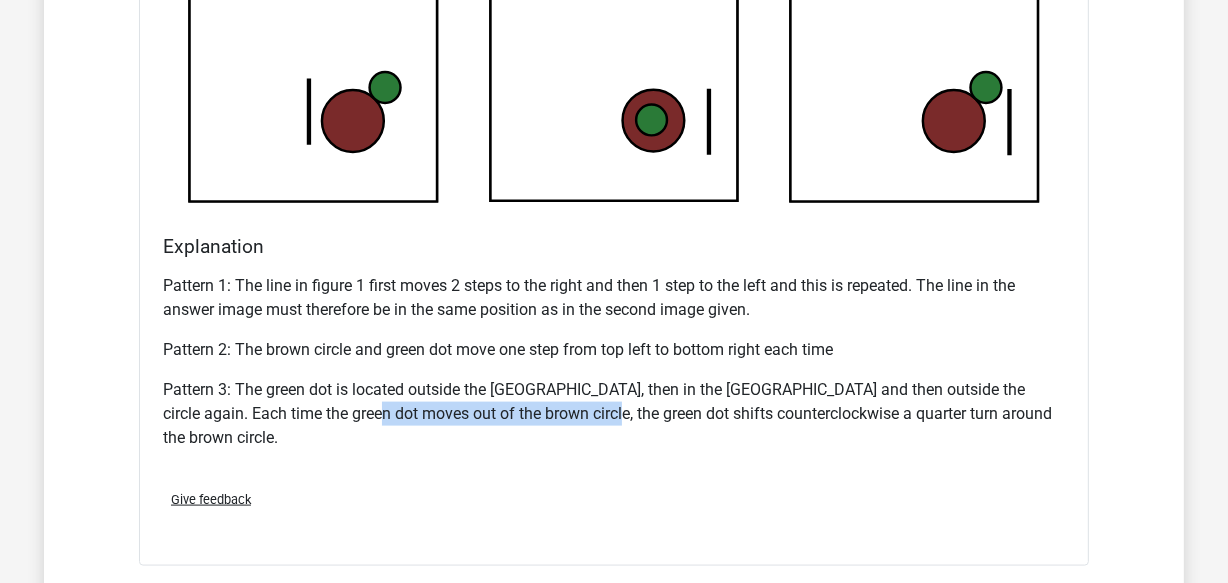 drag, startPoint x: 333, startPoint y: 413, endPoint x: 561, endPoint y: 404, distance: 228.17757 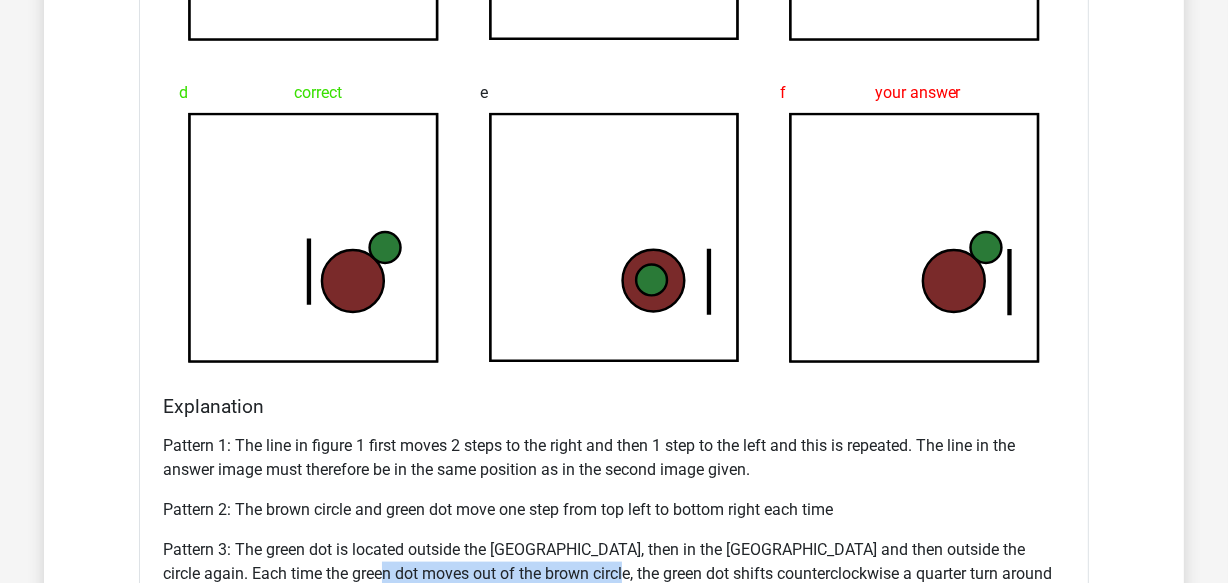 scroll, scrollTop: 2181, scrollLeft: 0, axis: vertical 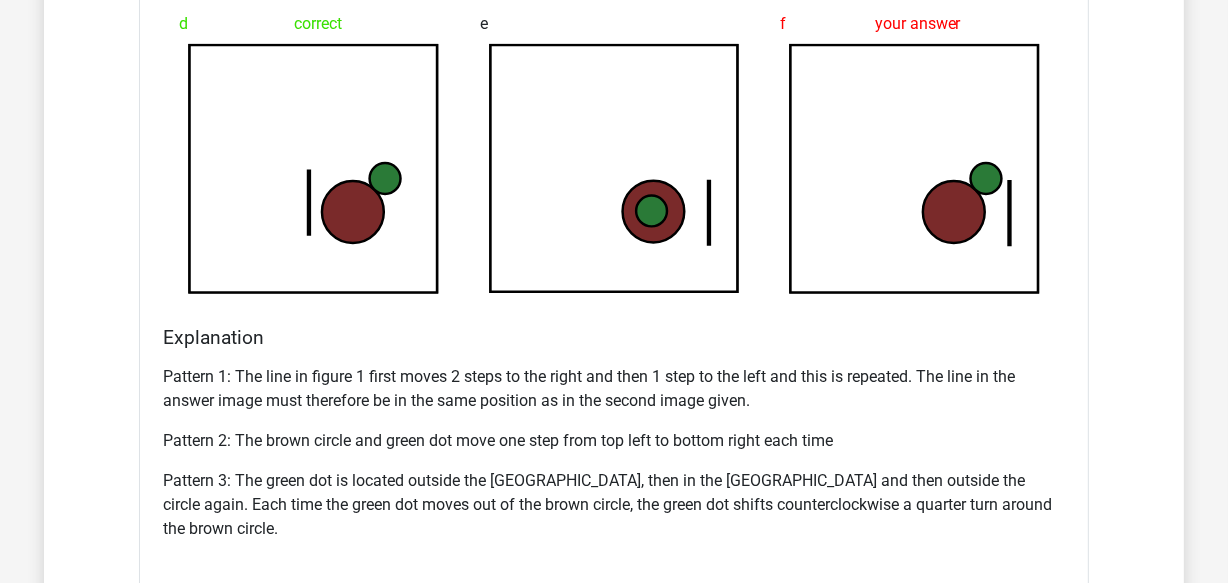 click on "Pattern 1: The line in figure 1 first moves 2 steps to the right and then 1 step to the left and this is repeated. The line in the answer image must therefore be in the same position as in the second image given." at bounding box center (614, 389) 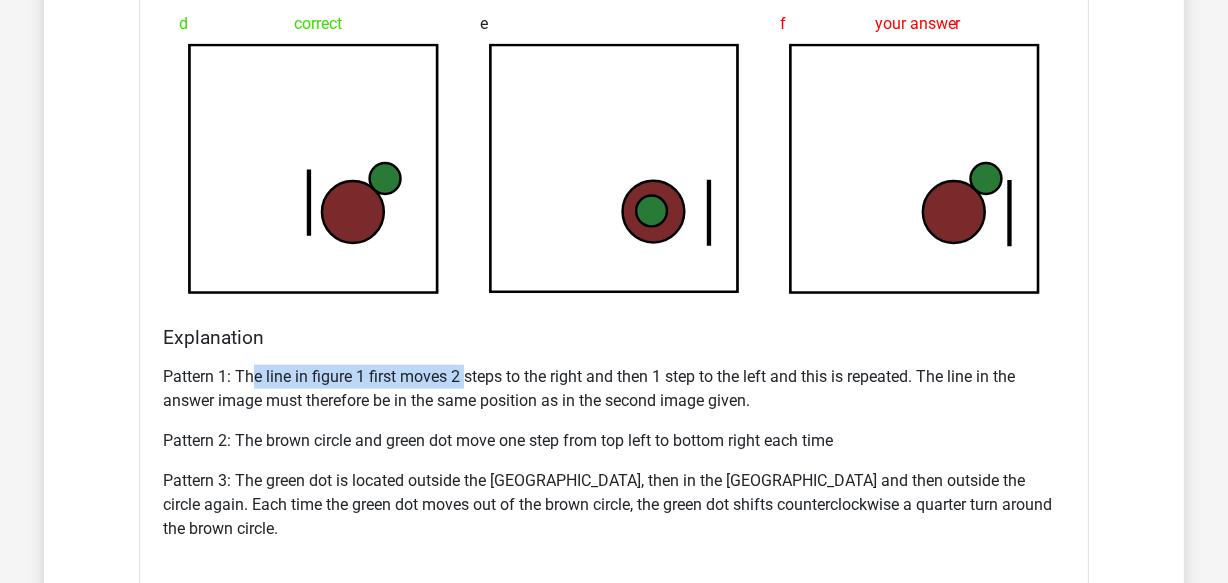 drag, startPoint x: 275, startPoint y: 370, endPoint x: 466, endPoint y: 367, distance: 191.02356 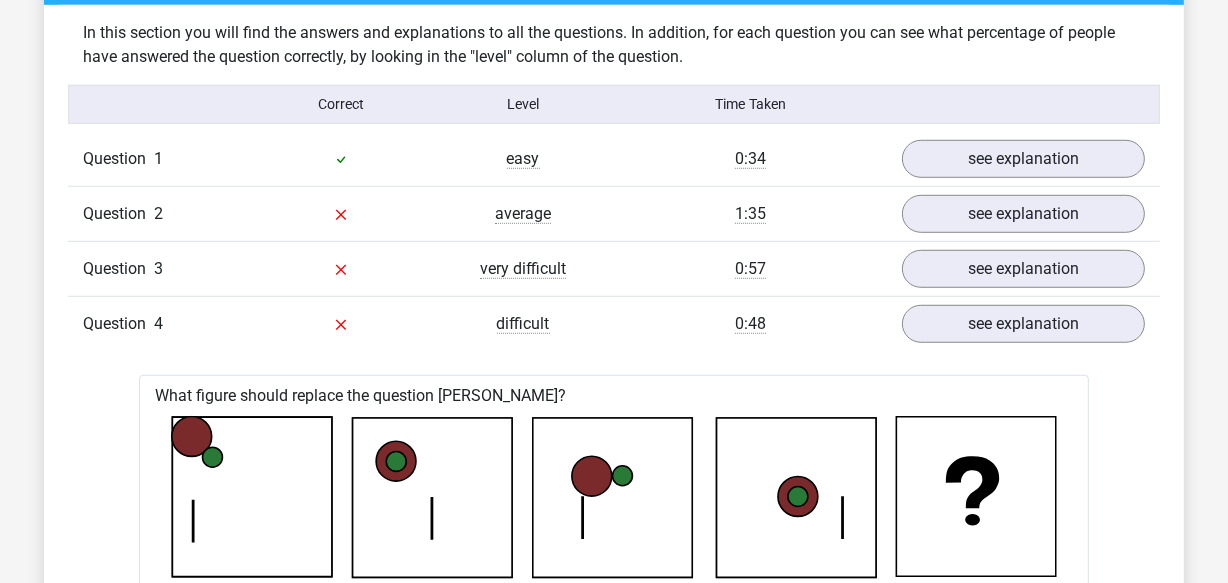 scroll, scrollTop: 1272, scrollLeft: 0, axis: vertical 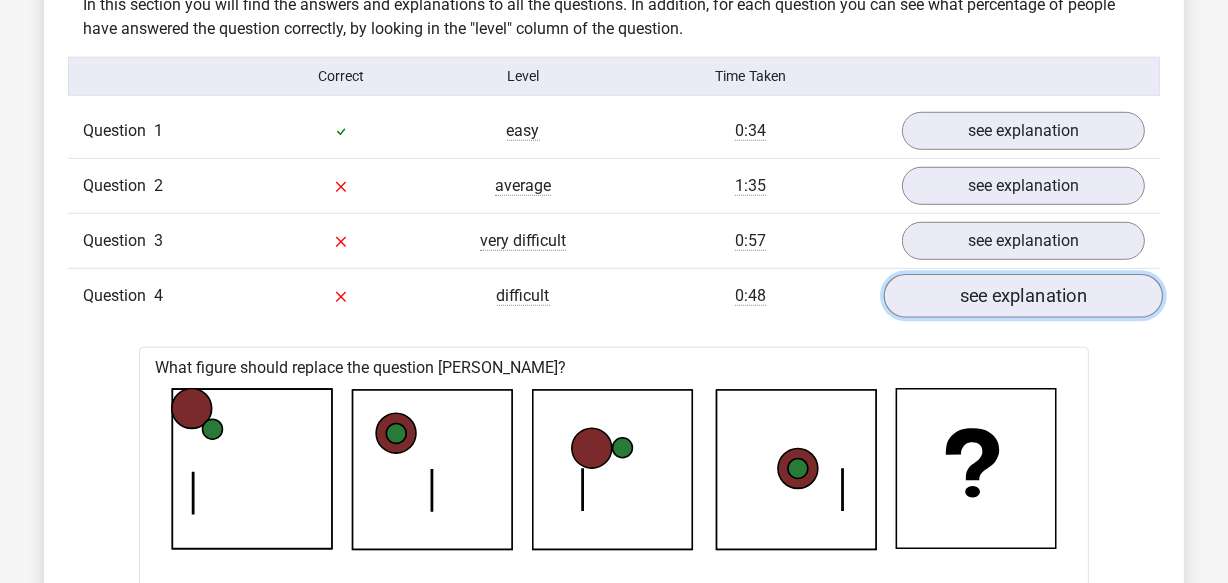 click on "see explanation" at bounding box center [1023, 296] 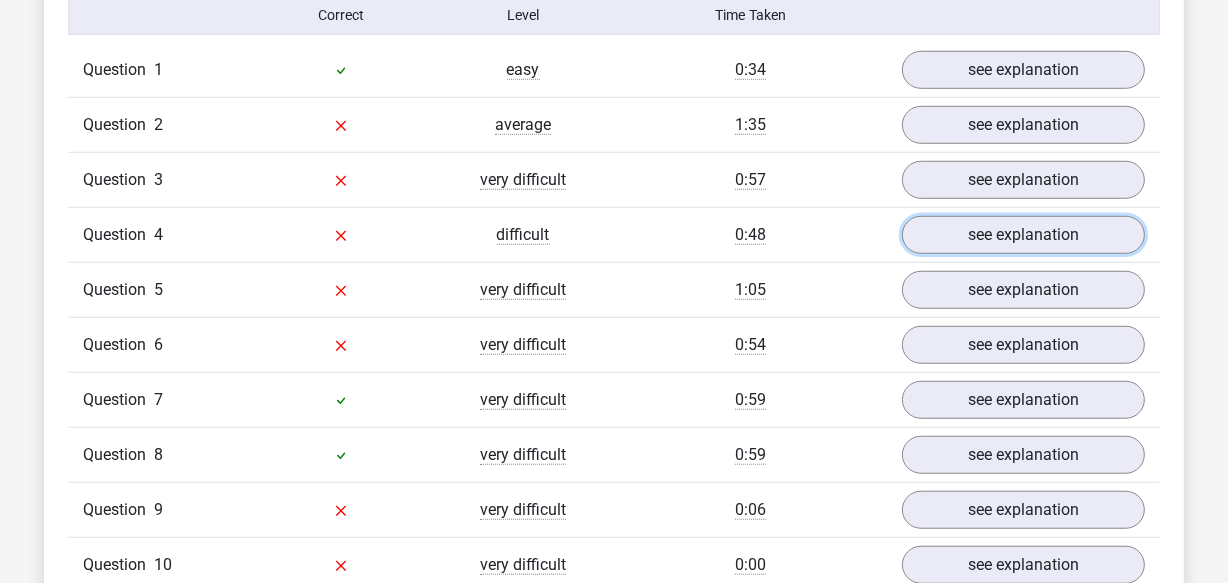 scroll, scrollTop: 1363, scrollLeft: 0, axis: vertical 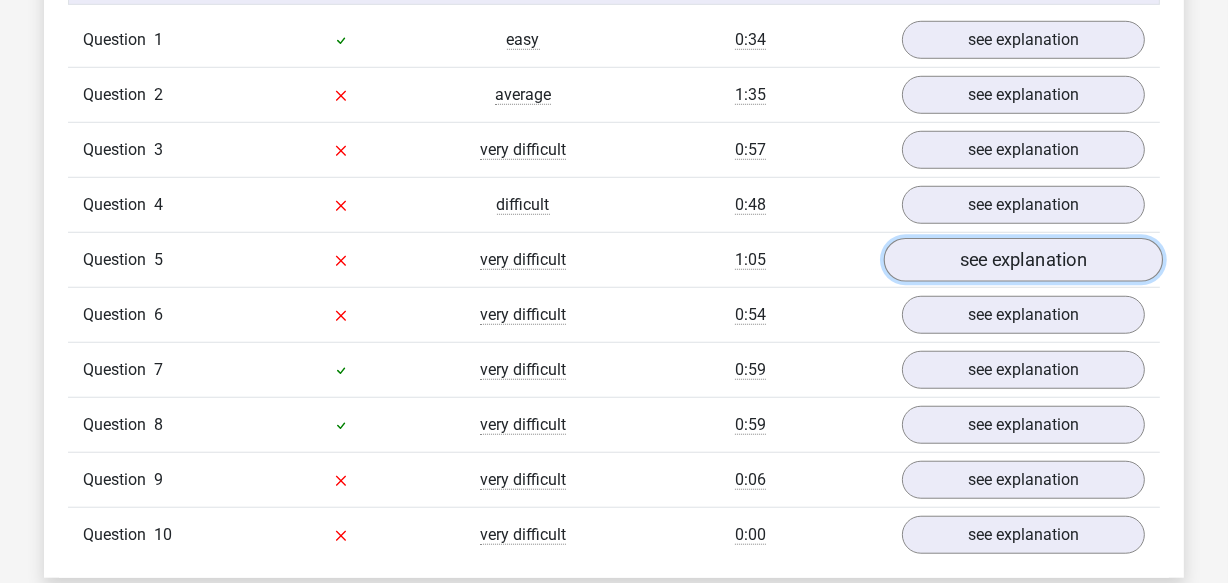 click on "see explanation" at bounding box center (1023, 260) 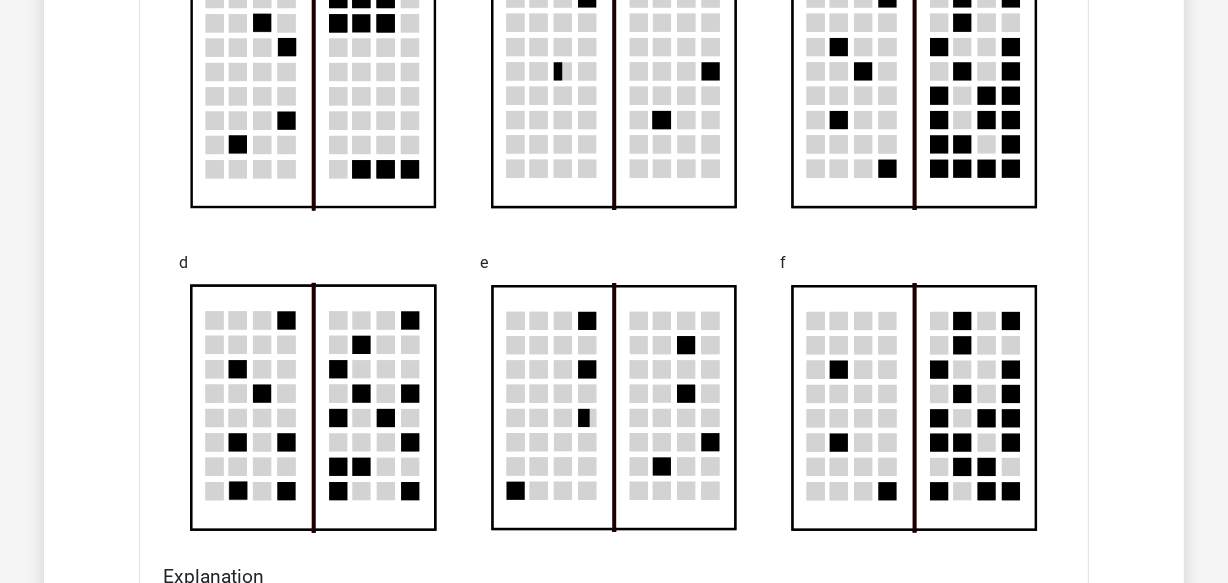 scroll, scrollTop: 2272, scrollLeft: 0, axis: vertical 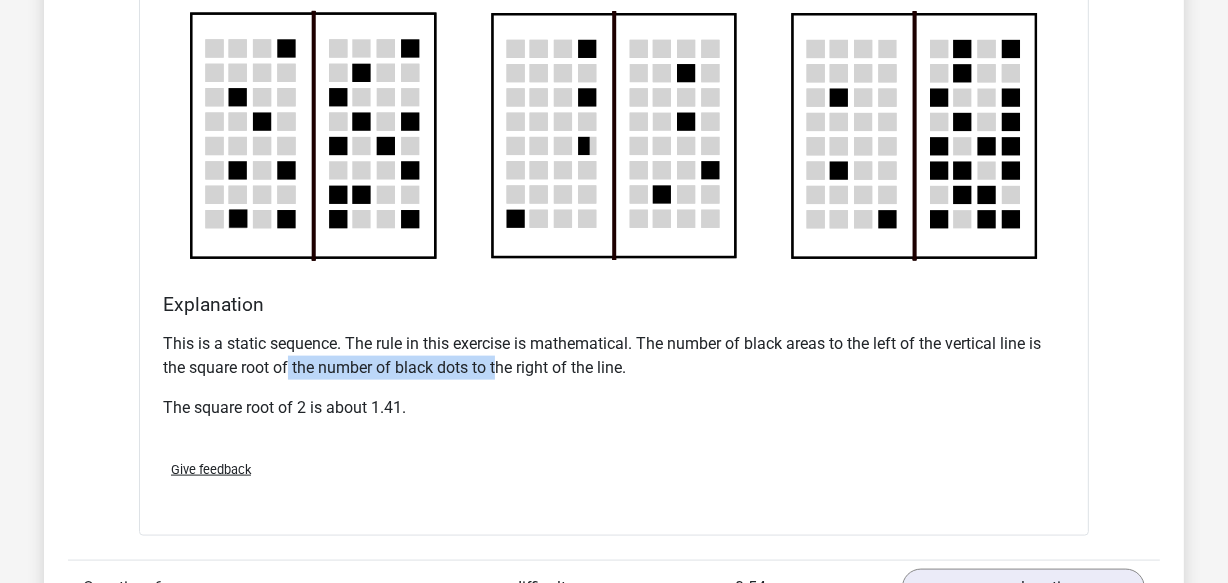 drag, startPoint x: 290, startPoint y: 363, endPoint x: 578, endPoint y: 364, distance: 288.00174 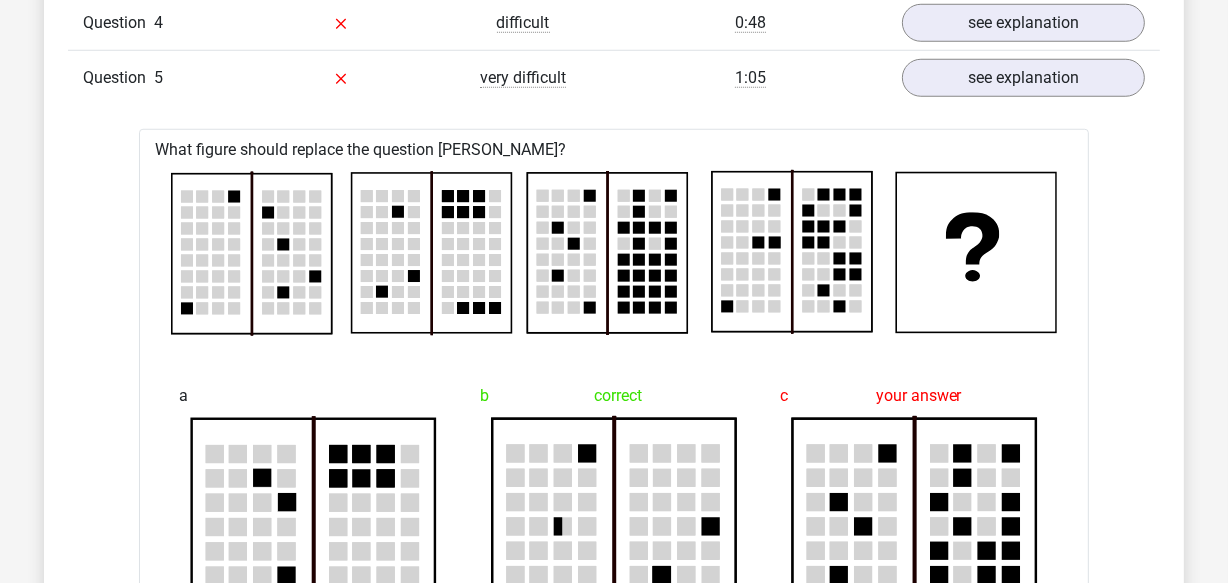 scroll, scrollTop: 1272, scrollLeft: 0, axis: vertical 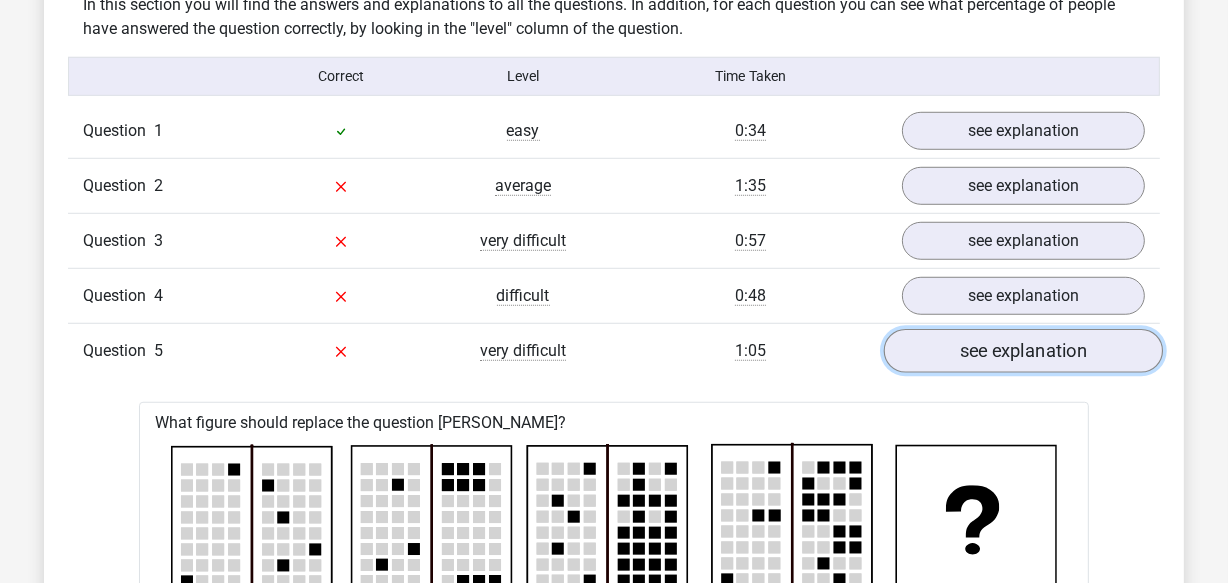 click on "see explanation" at bounding box center (1023, 351) 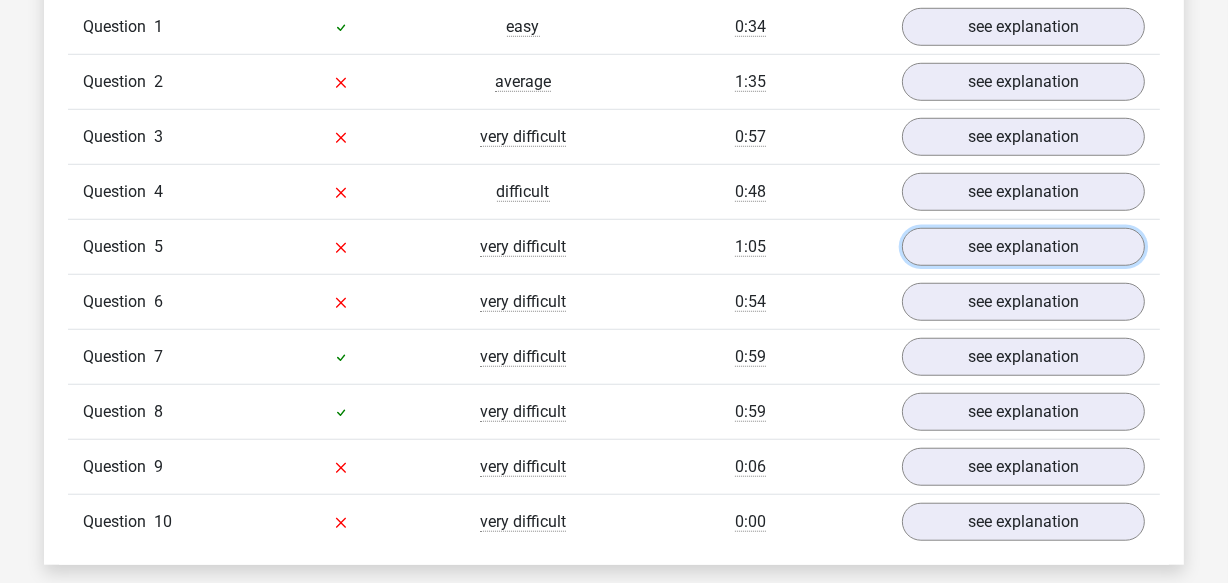 scroll, scrollTop: 1454, scrollLeft: 0, axis: vertical 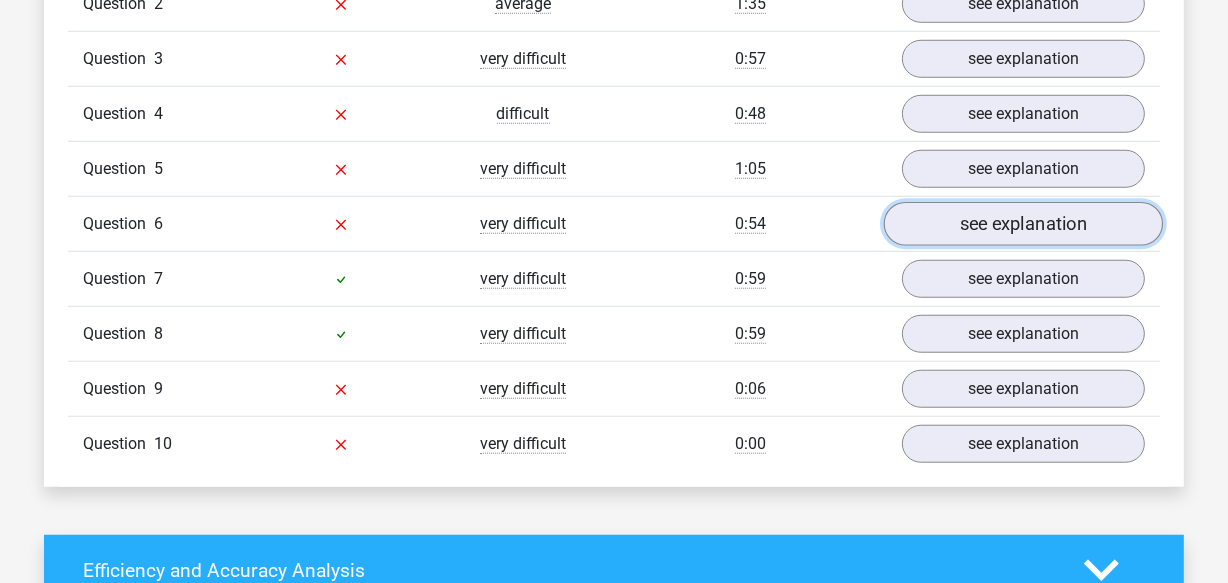 click on "see explanation" at bounding box center (1023, 224) 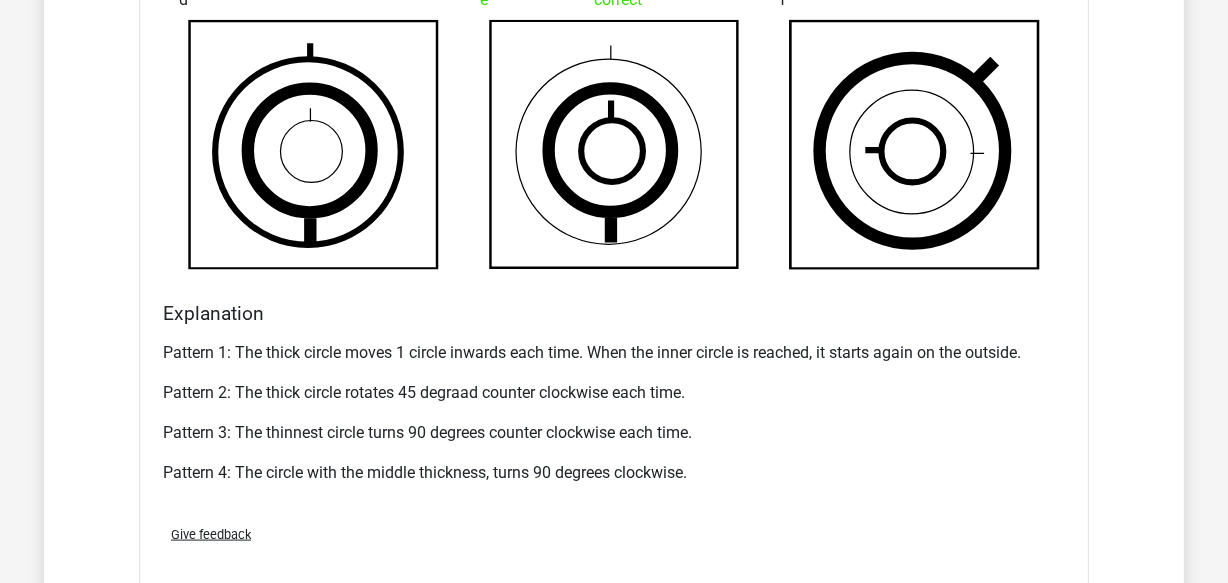 scroll, scrollTop: 2272, scrollLeft: 0, axis: vertical 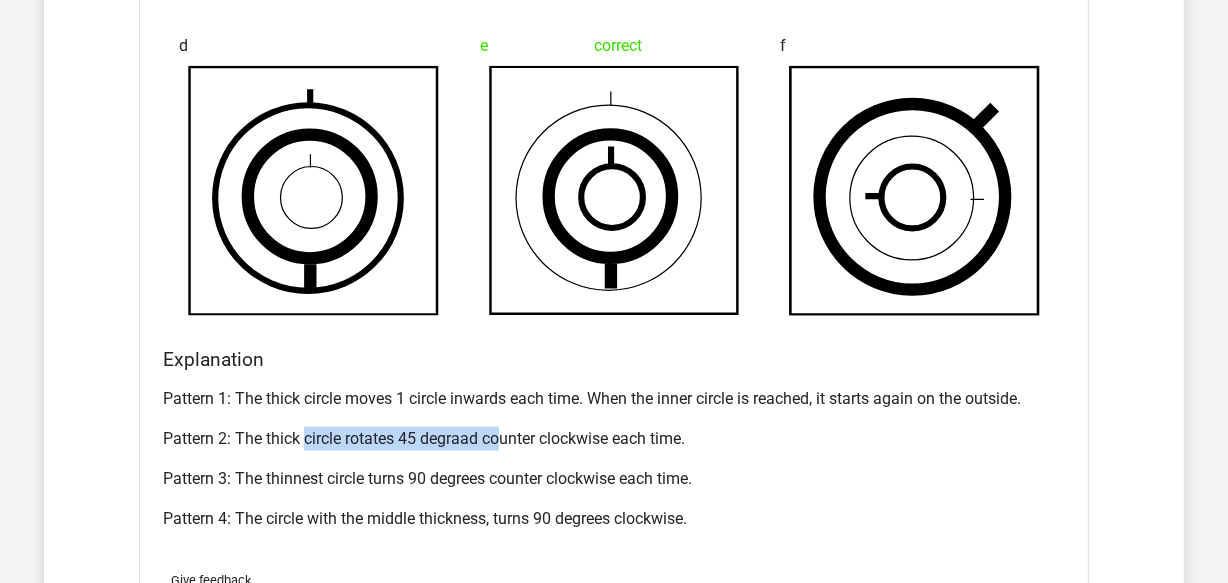 drag, startPoint x: 310, startPoint y: 429, endPoint x: 500, endPoint y: 438, distance: 190.21304 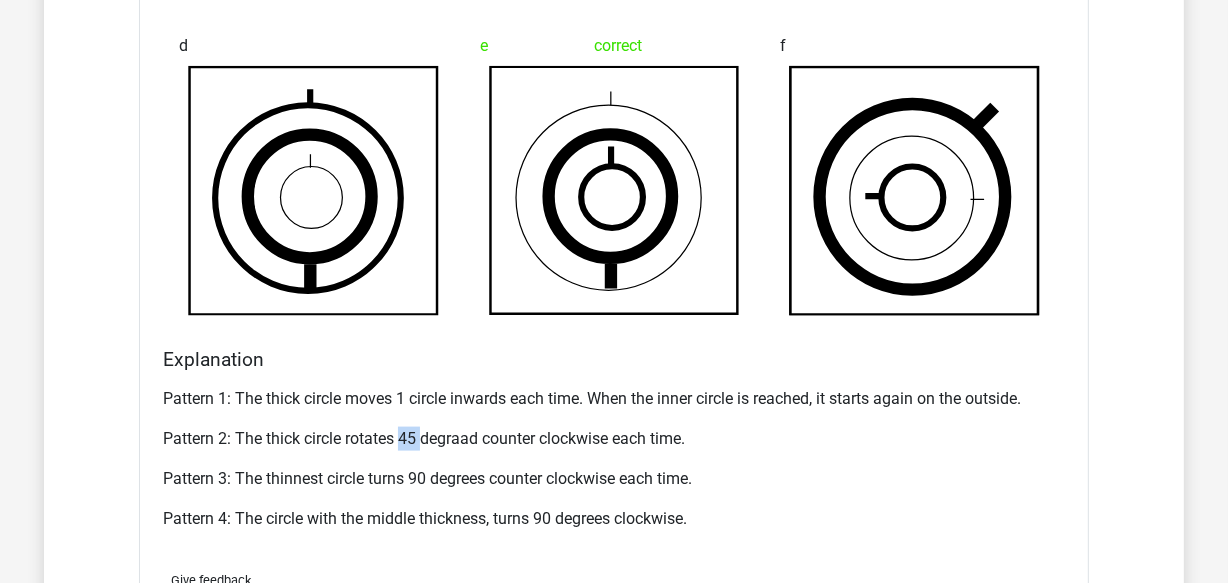click on "Pattern 2: The thick circle rotates 45 degraad counter clockwise each time." at bounding box center [614, 439] 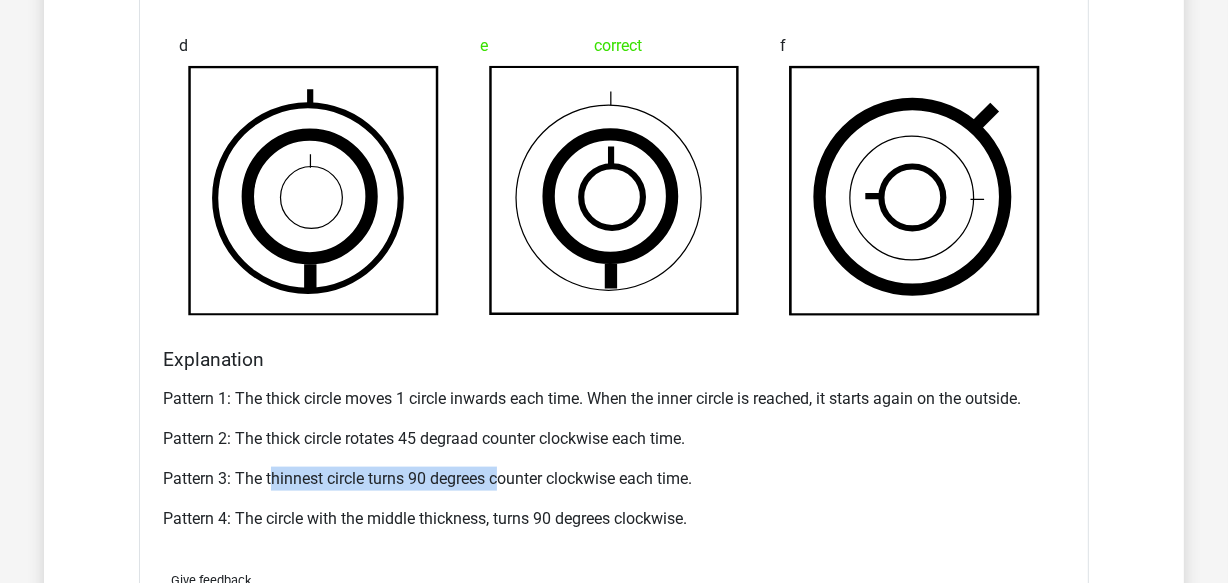 drag, startPoint x: 269, startPoint y: 472, endPoint x: 499, endPoint y: 460, distance: 230.31284 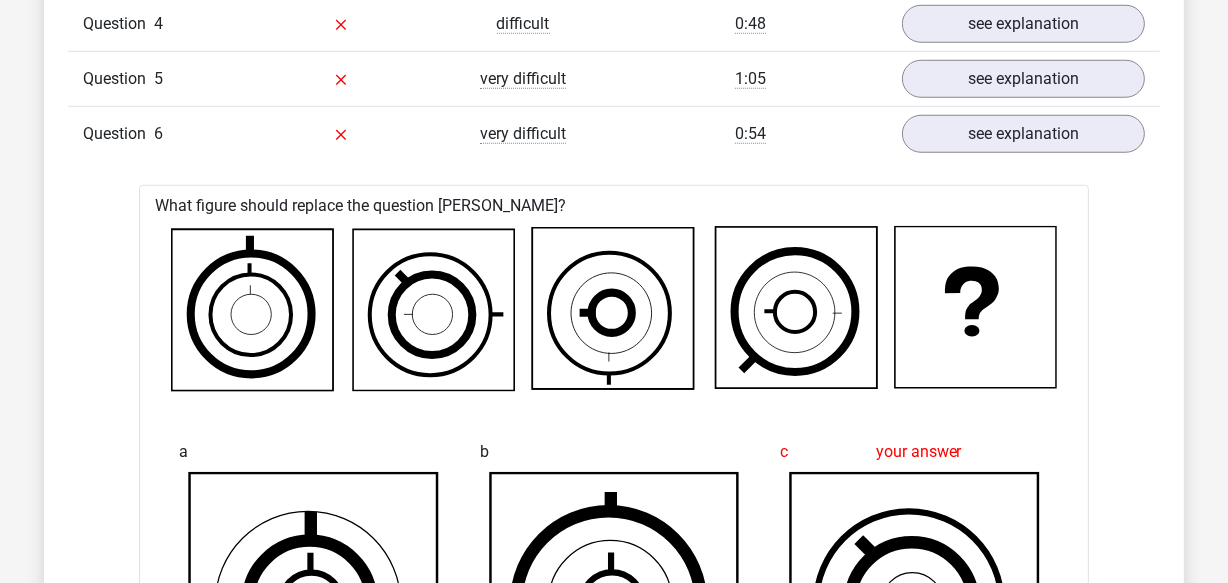 scroll, scrollTop: 1454, scrollLeft: 0, axis: vertical 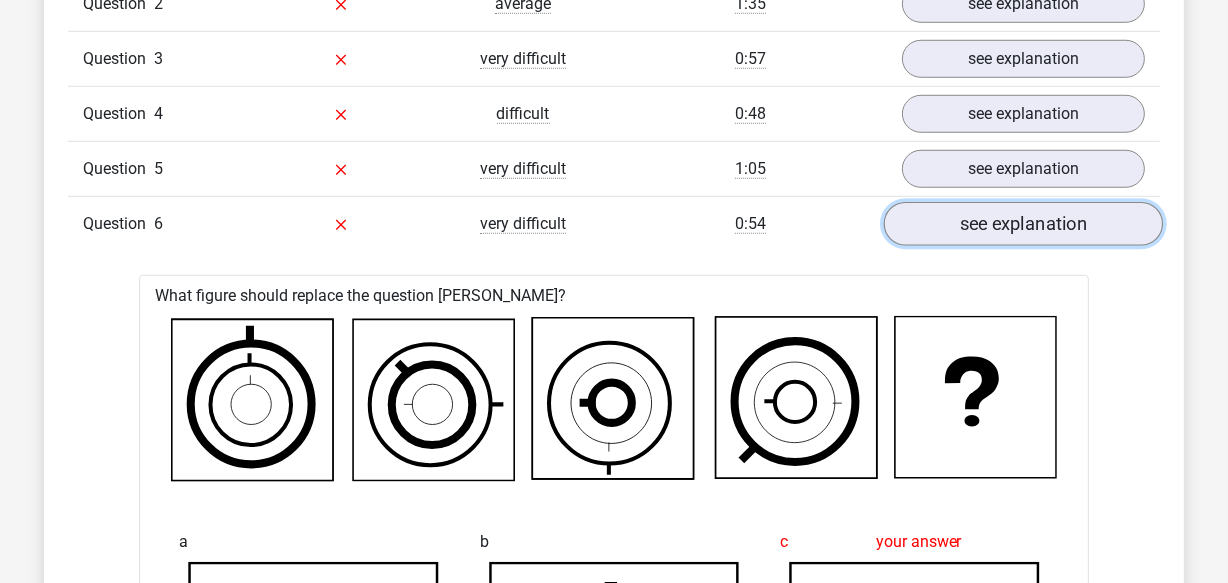 click on "see explanation" at bounding box center (1023, 224) 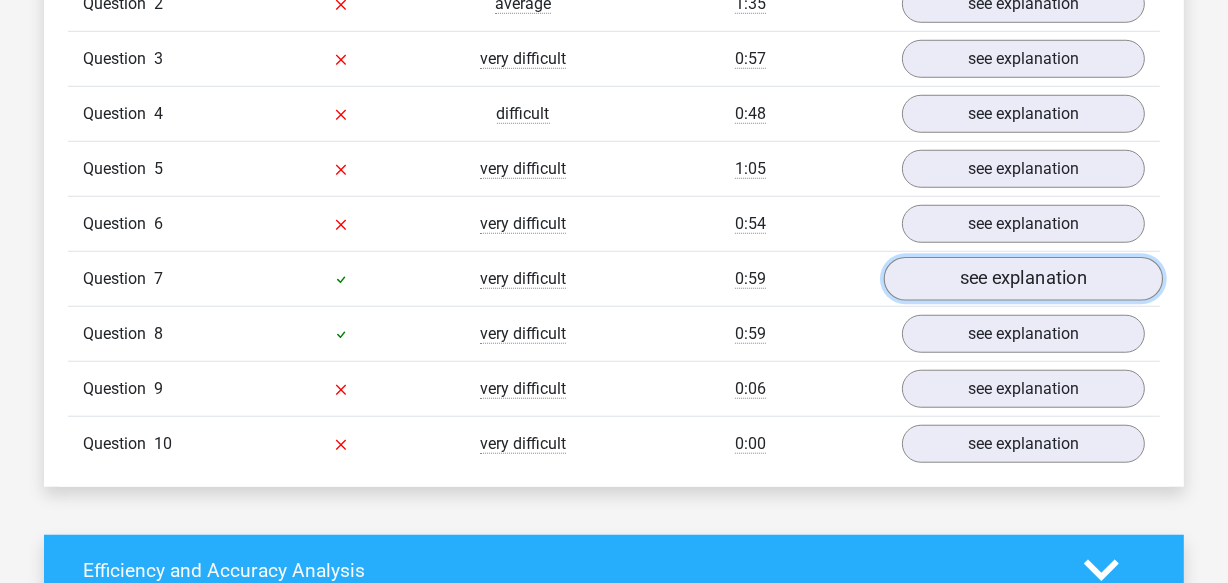 click on "see explanation" at bounding box center (1023, 279) 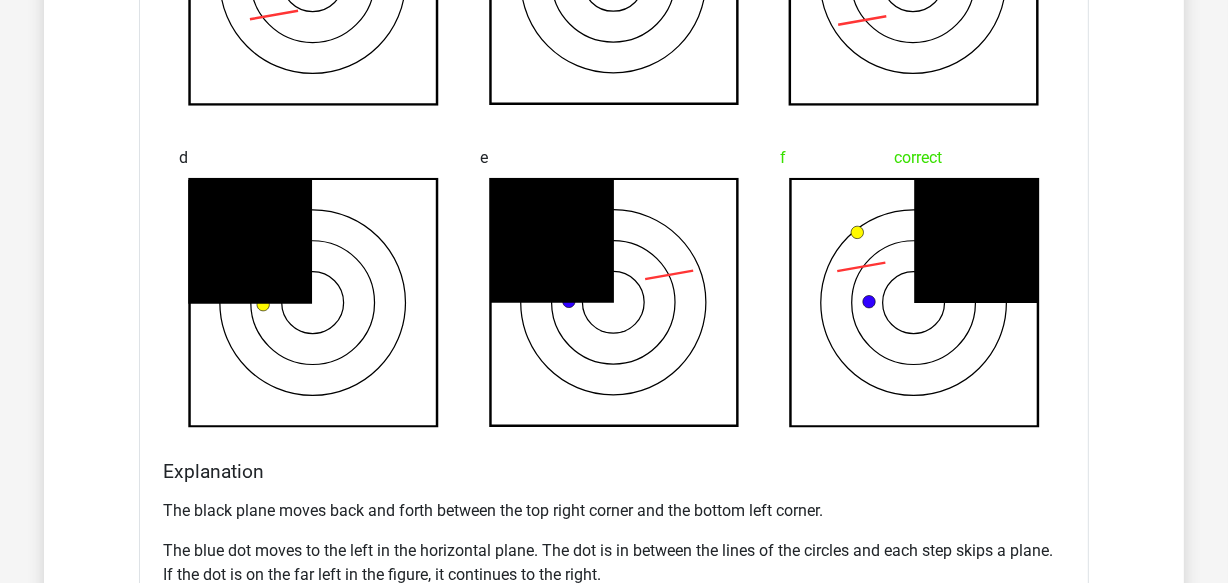 scroll, scrollTop: 2454, scrollLeft: 0, axis: vertical 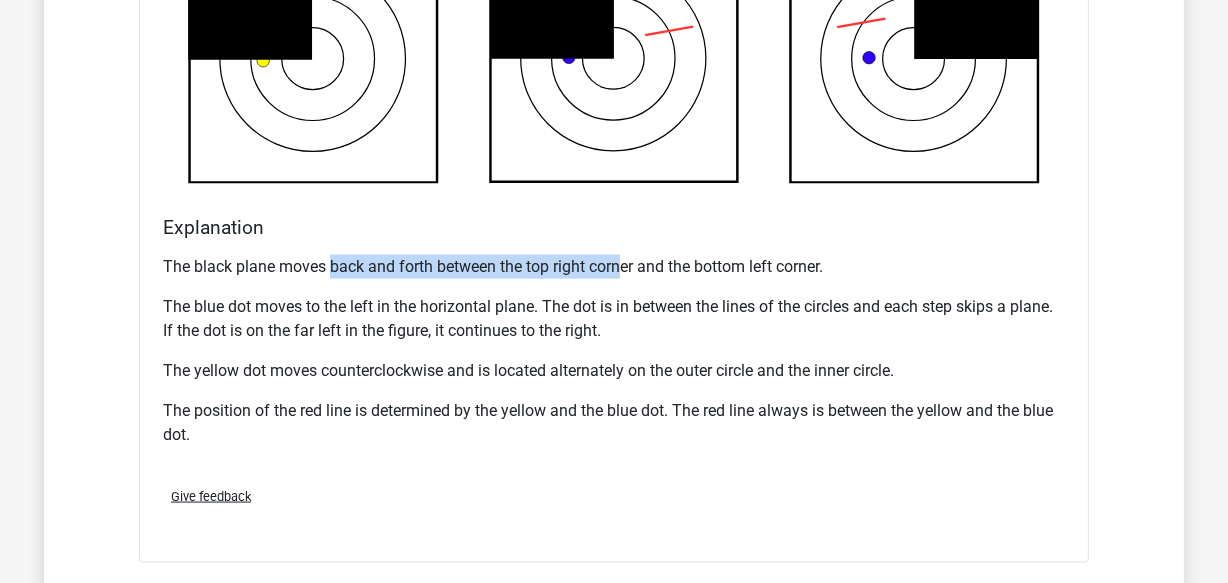 drag, startPoint x: 377, startPoint y: 261, endPoint x: 620, endPoint y: 263, distance: 243.00822 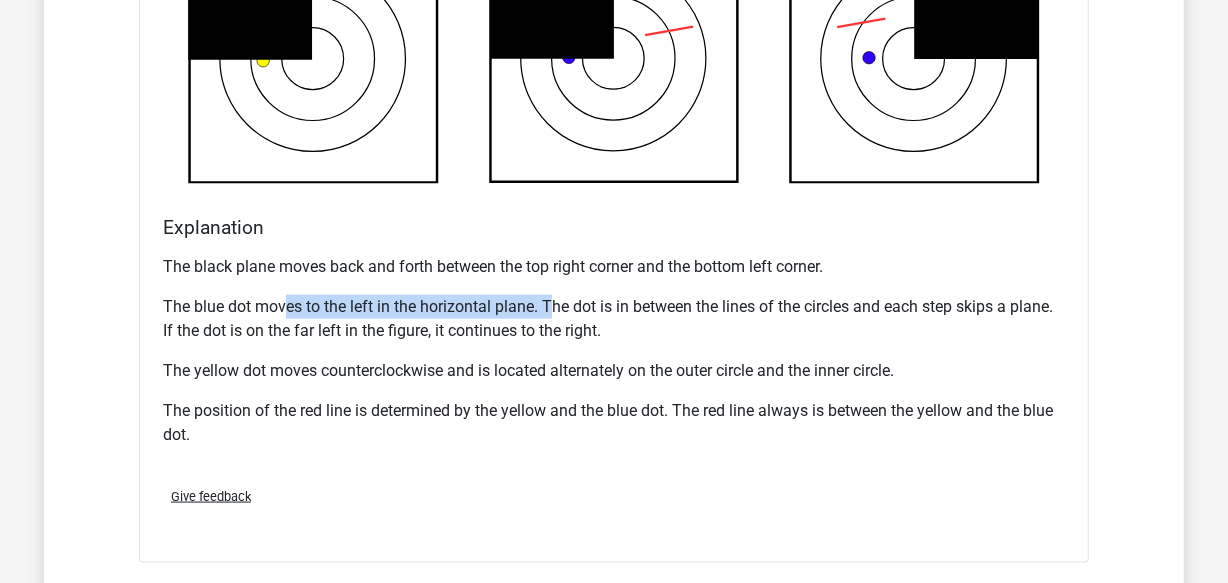 drag, startPoint x: 308, startPoint y: 298, endPoint x: 554, endPoint y: 300, distance: 246.00813 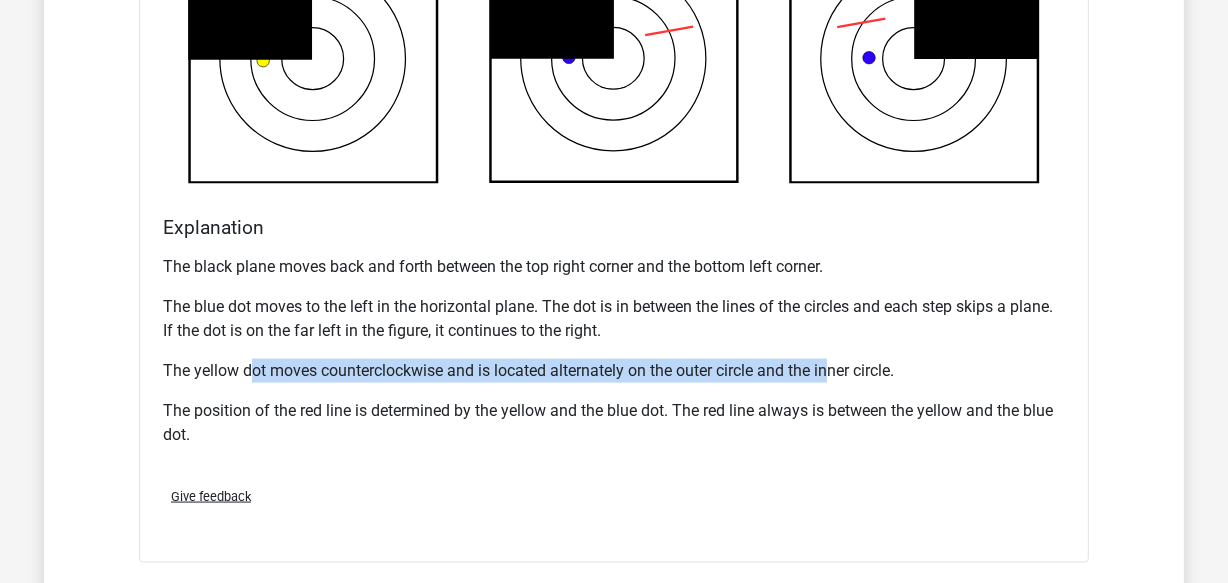 drag, startPoint x: 261, startPoint y: 371, endPoint x: 830, endPoint y: 366, distance: 569.022 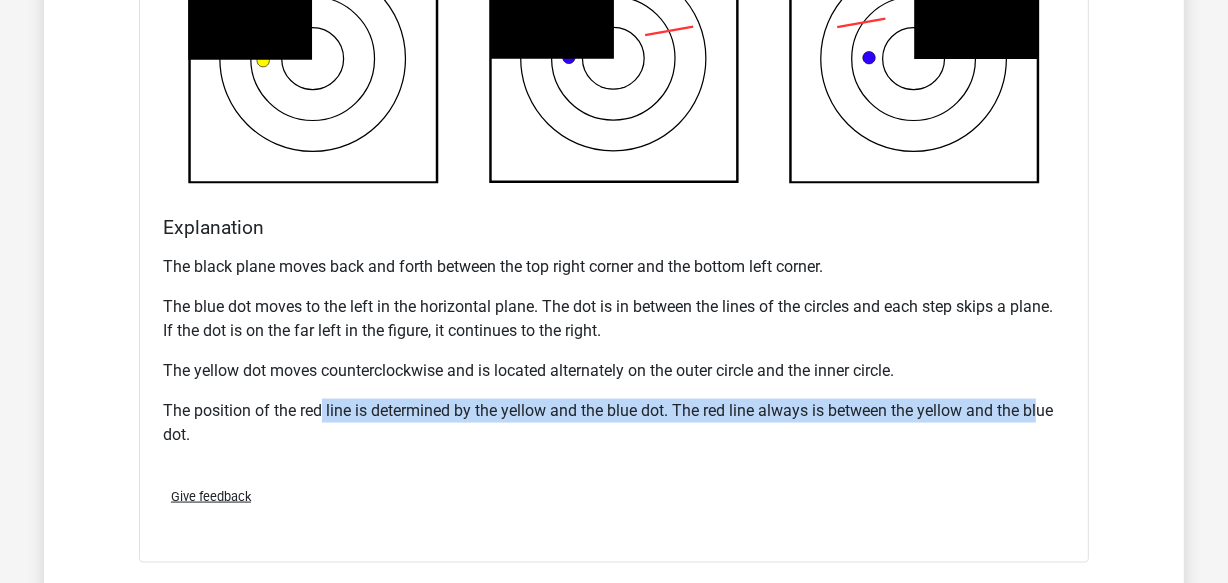 drag, startPoint x: 336, startPoint y: 401, endPoint x: 1039, endPoint y: 389, distance: 703.1024 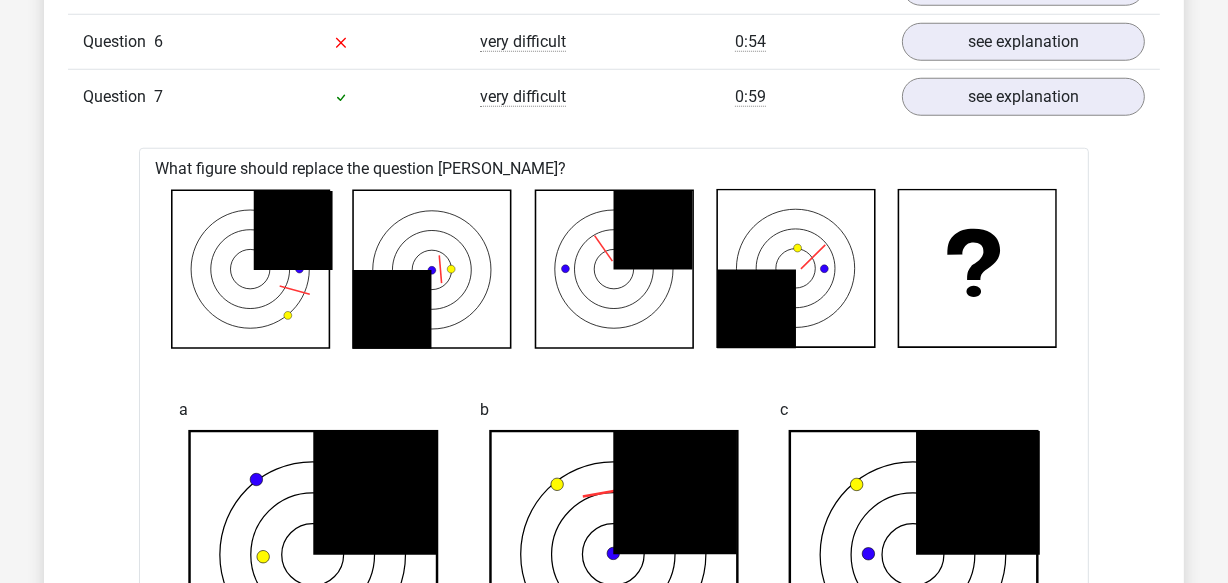 scroll, scrollTop: 1545, scrollLeft: 0, axis: vertical 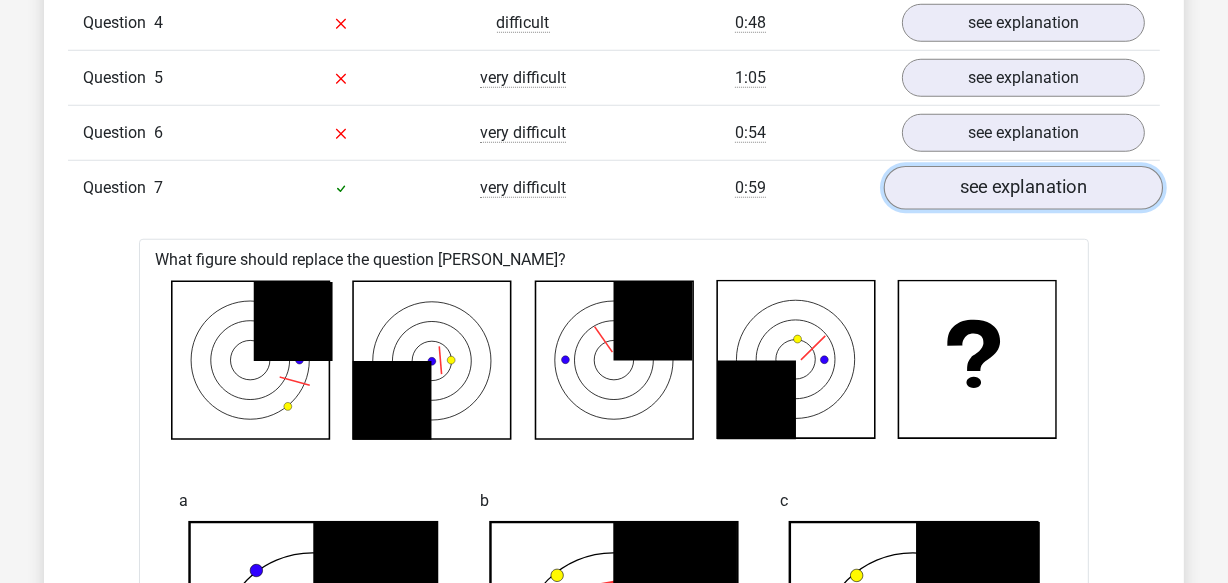 click on "see explanation" at bounding box center [1023, 188] 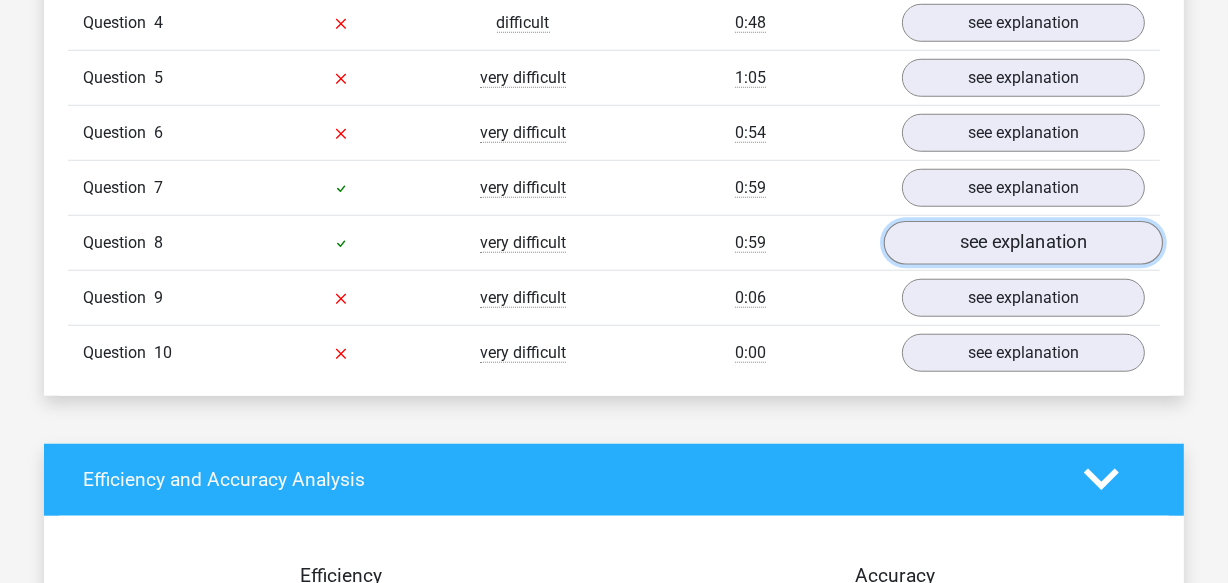 click on "see explanation" at bounding box center [1023, 243] 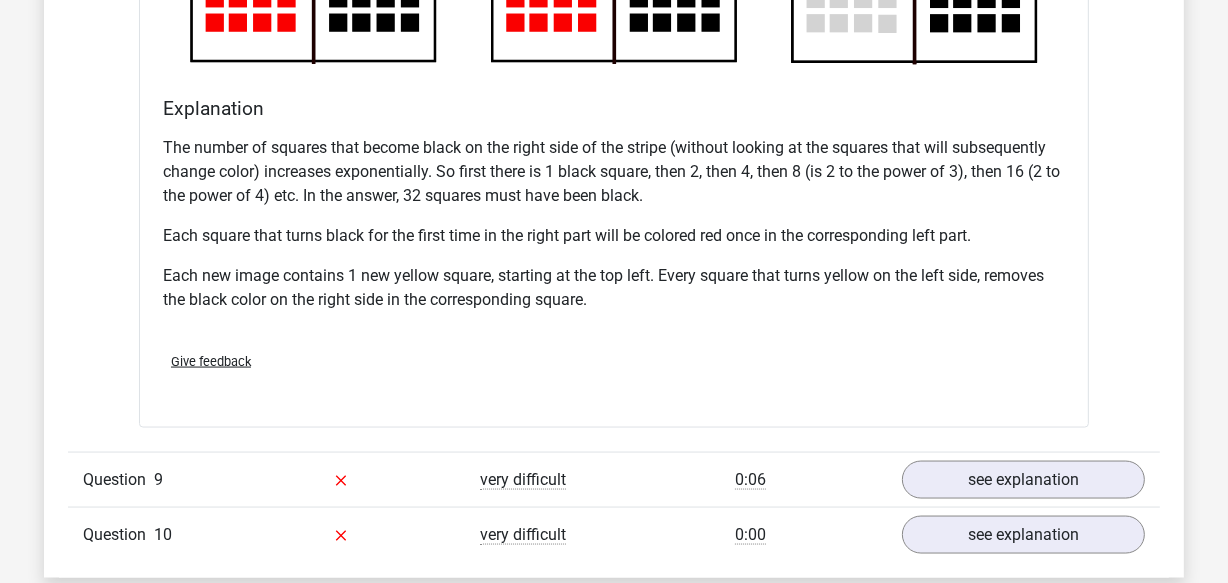 scroll, scrollTop: 2545, scrollLeft: 0, axis: vertical 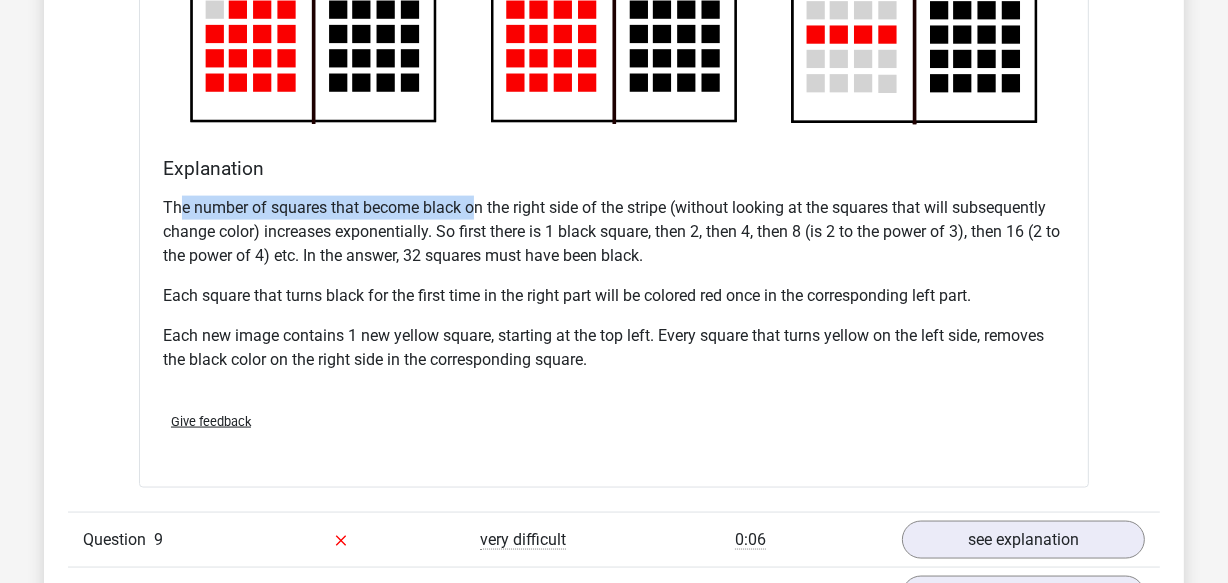 drag, startPoint x: 219, startPoint y: 200, endPoint x: 475, endPoint y: 206, distance: 256.0703 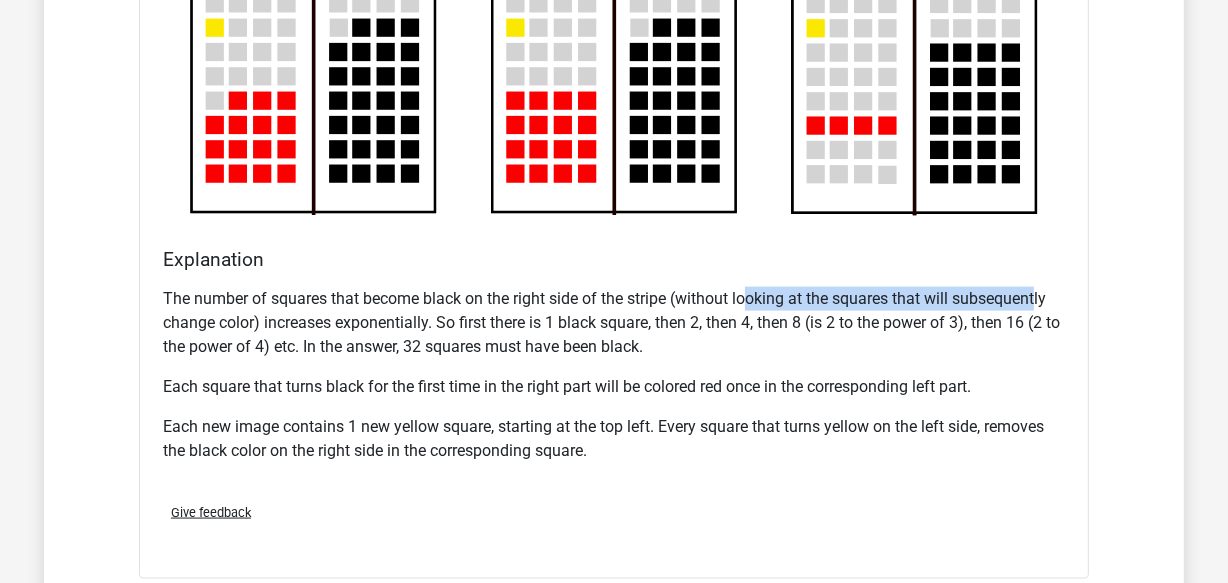 drag, startPoint x: 752, startPoint y: 293, endPoint x: 1040, endPoint y: 290, distance: 288.01562 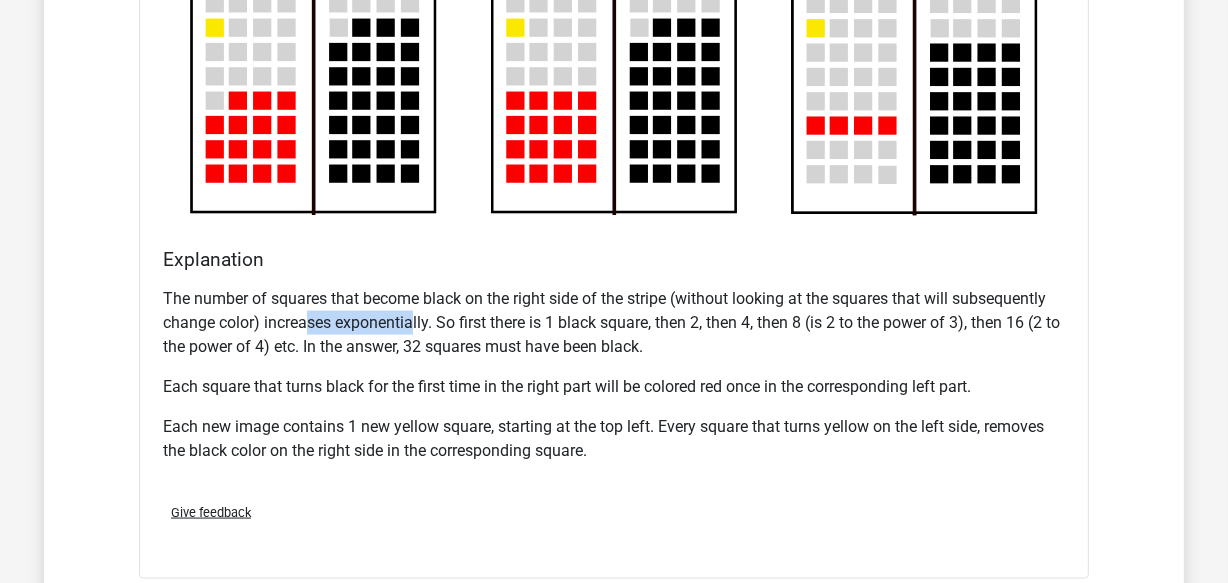drag, startPoint x: 310, startPoint y: 321, endPoint x: 416, endPoint y: 321, distance: 106 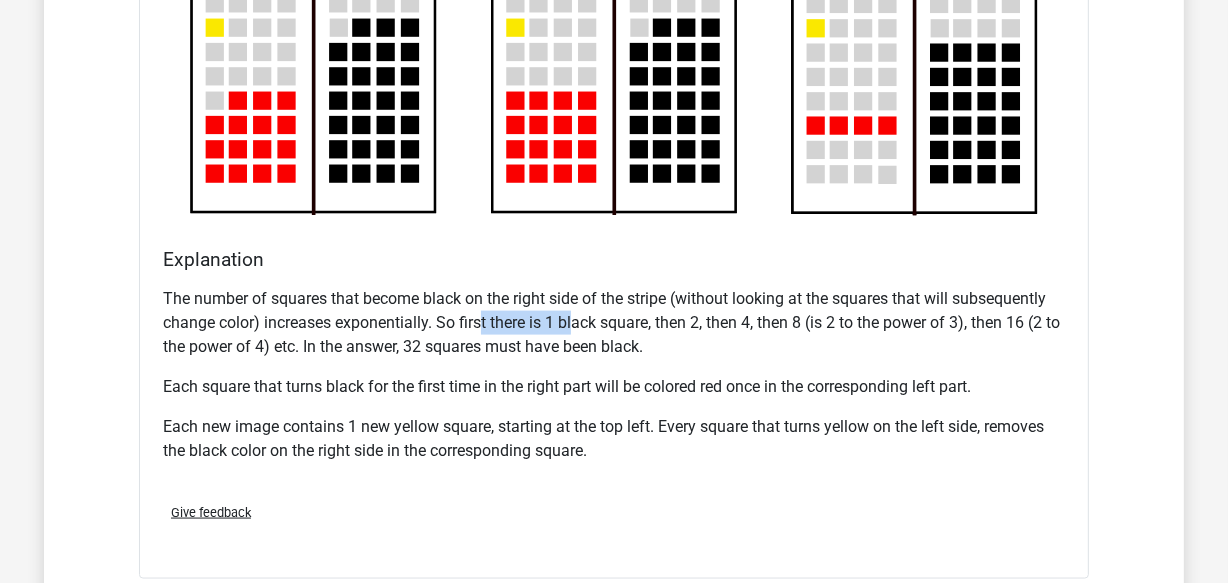 drag, startPoint x: 520, startPoint y: 317, endPoint x: 578, endPoint y: 314, distance: 58.077534 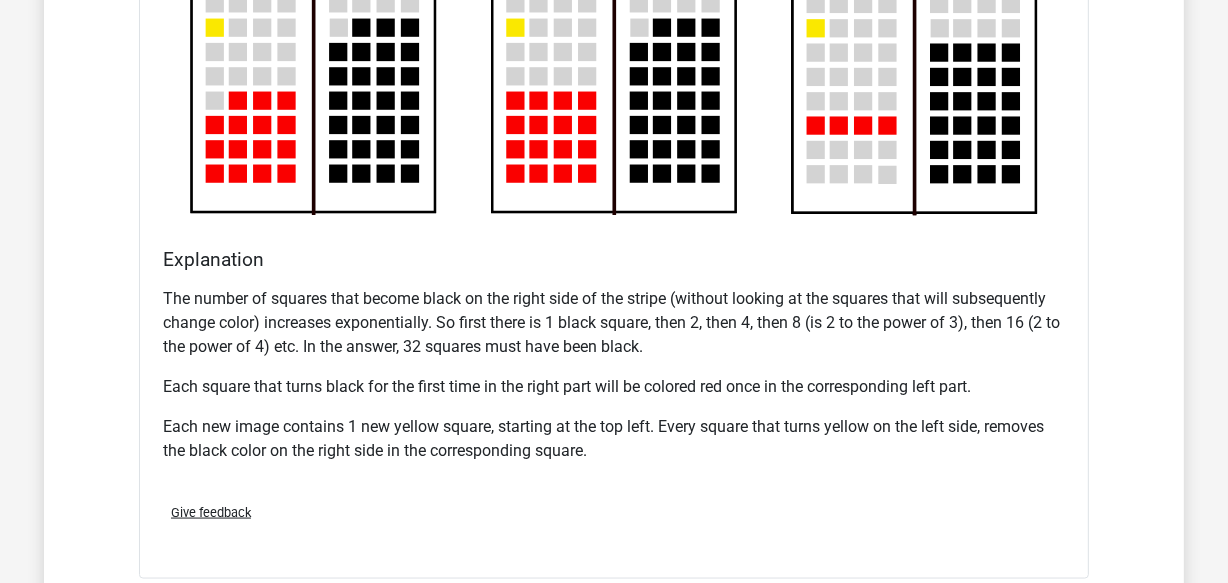 drag, startPoint x: 706, startPoint y: 322, endPoint x: 749, endPoint y: 322, distance: 43 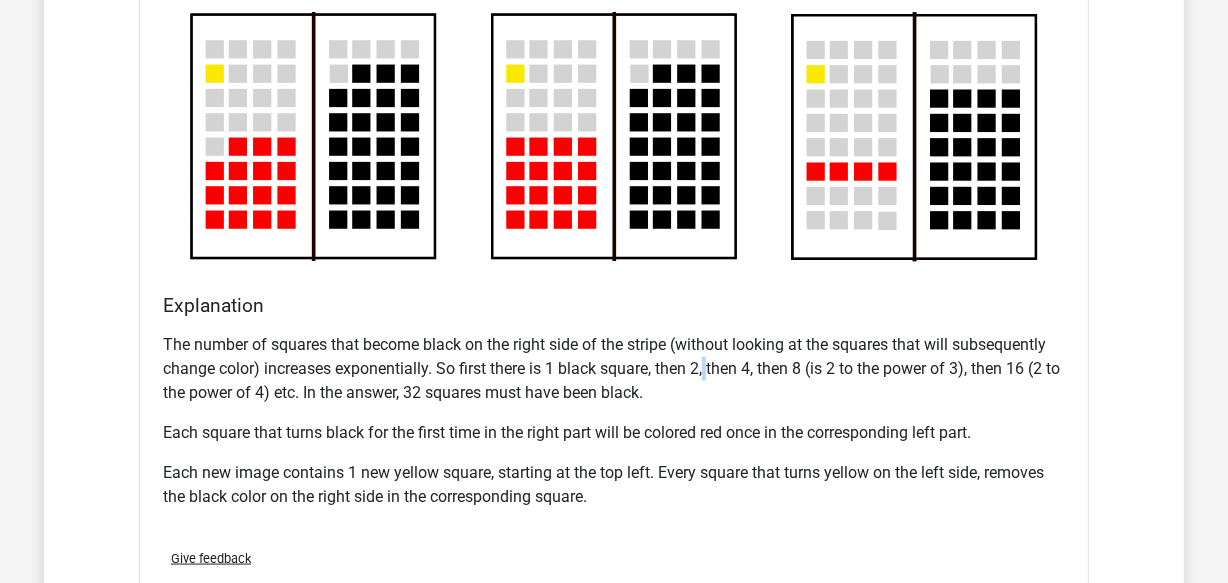 scroll, scrollTop: 2363, scrollLeft: 0, axis: vertical 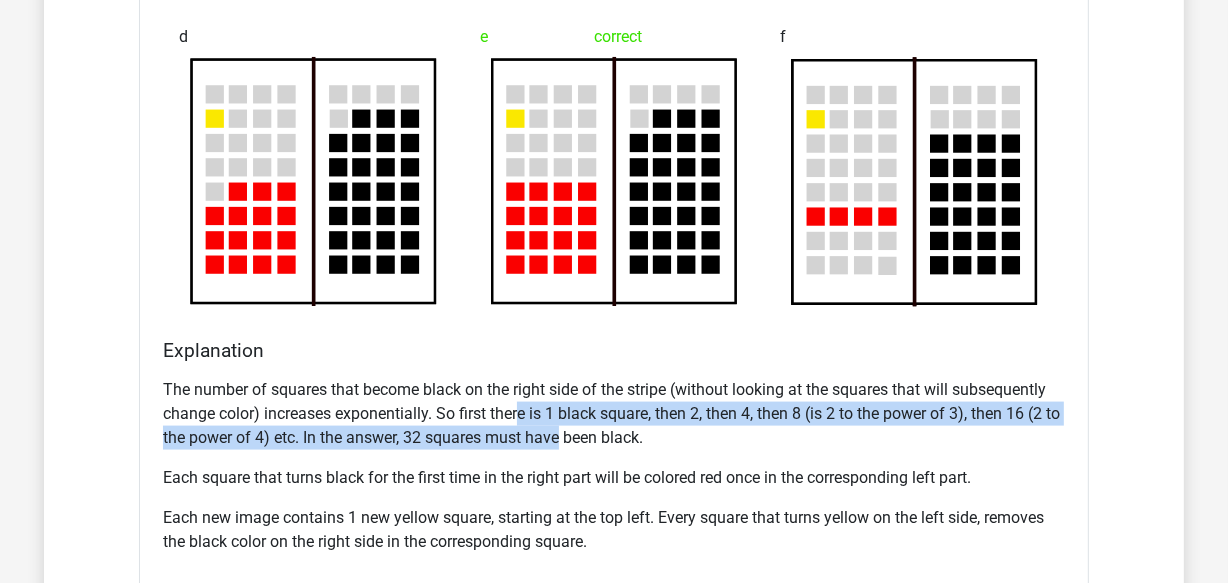 drag, startPoint x: 519, startPoint y: 420, endPoint x: 580, endPoint y: 428, distance: 61.522354 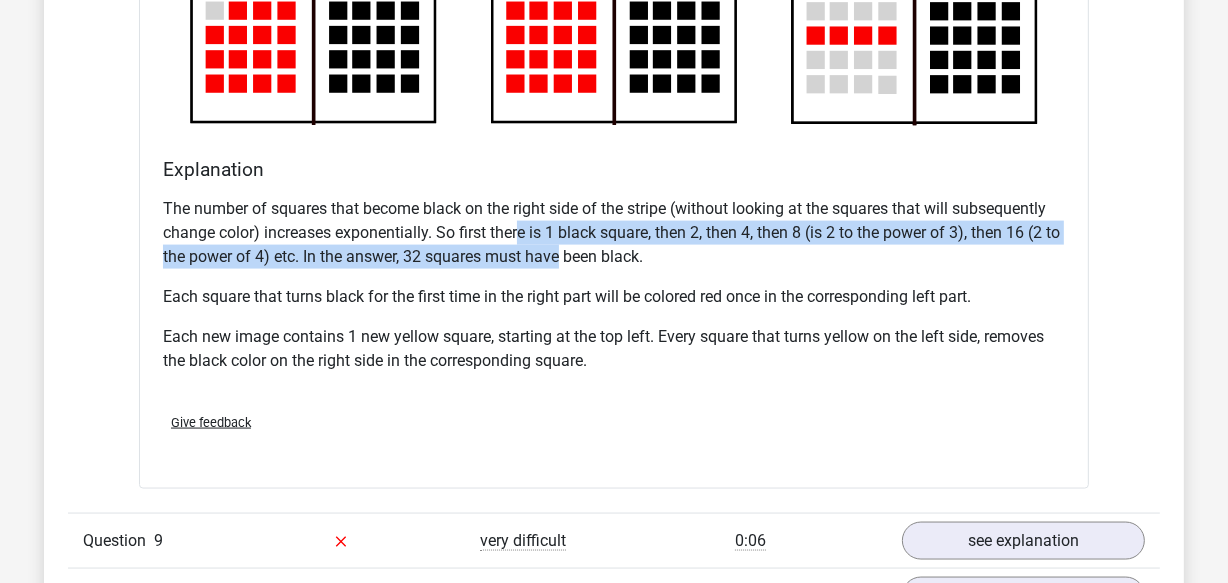scroll, scrollTop: 2545, scrollLeft: 0, axis: vertical 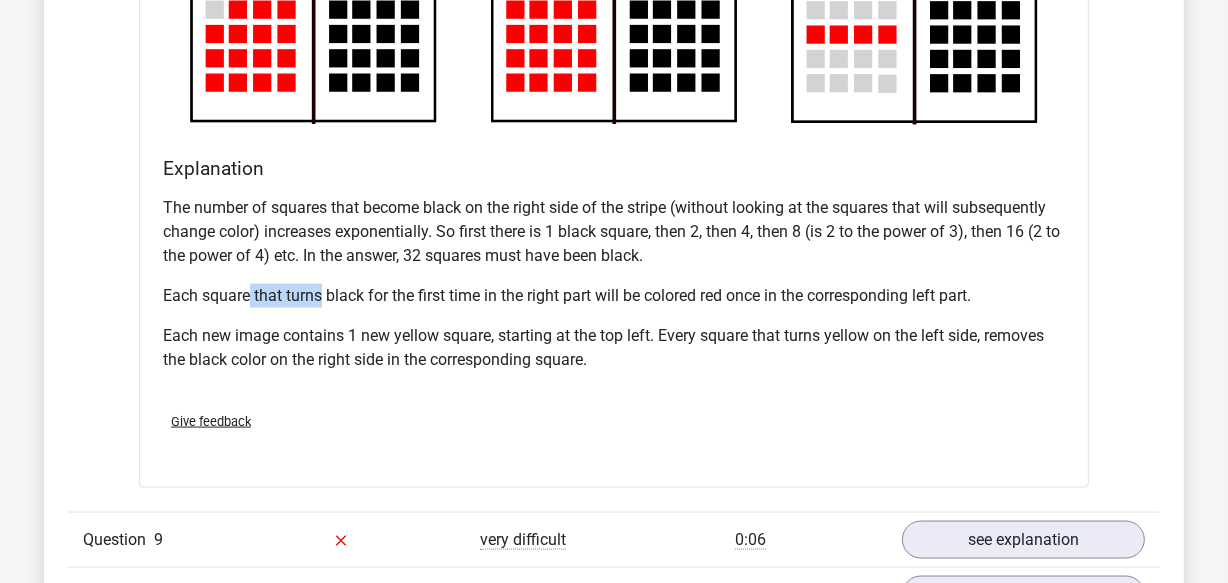 drag, startPoint x: 246, startPoint y: 295, endPoint x: 367, endPoint y: 295, distance: 121 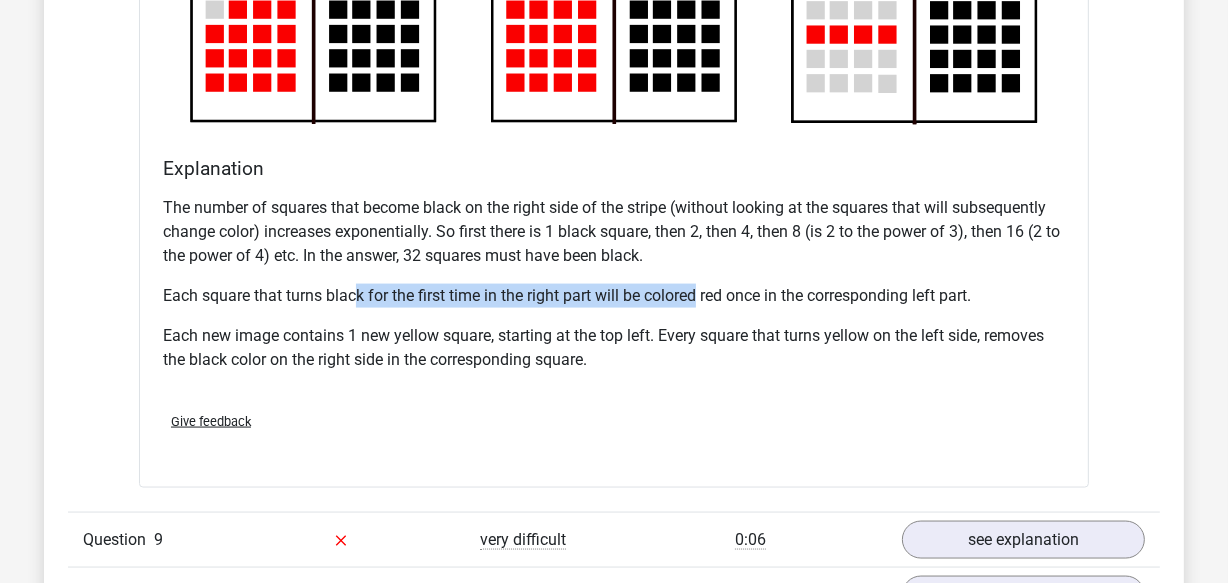 drag, startPoint x: 363, startPoint y: 291, endPoint x: 697, endPoint y: 291, distance: 334 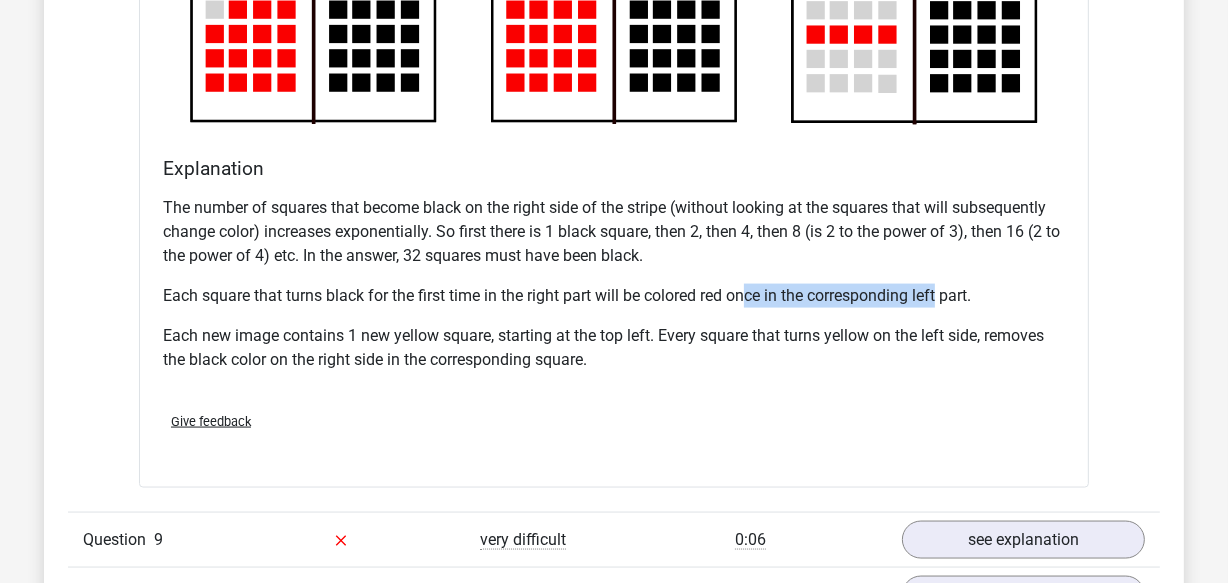 drag, startPoint x: 774, startPoint y: 287, endPoint x: 946, endPoint y: 290, distance: 172.02615 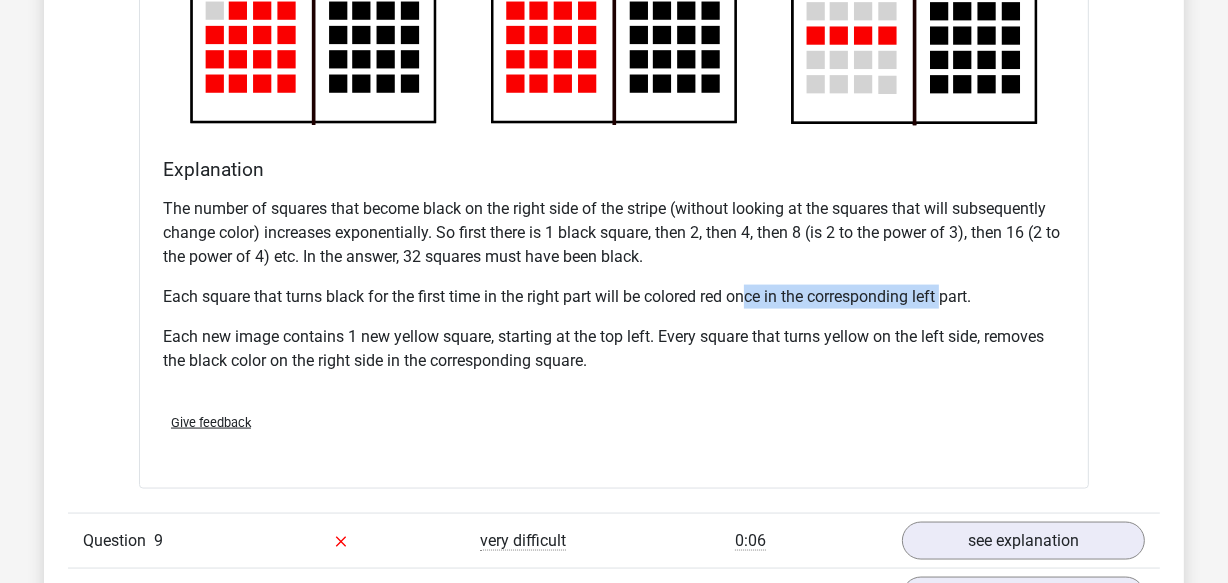 scroll, scrollTop: 2545, scrollLeft: 0, axis: vertical 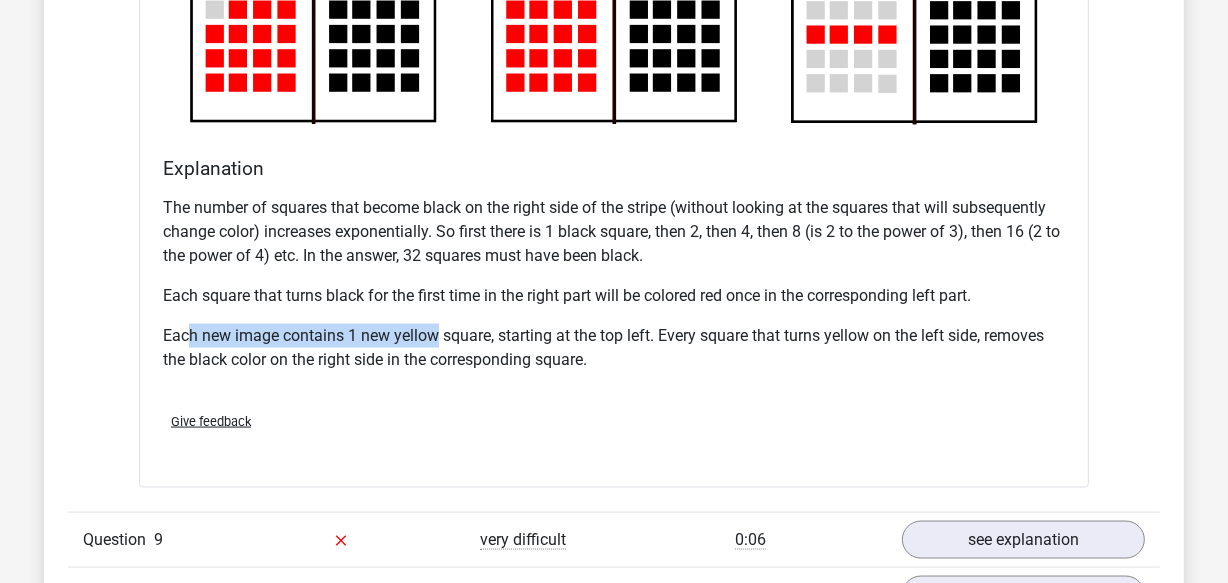 drag, startPoint x: 189, startPoint y: 326, endPoint x: 441, endPoint y: 326, distance: 252 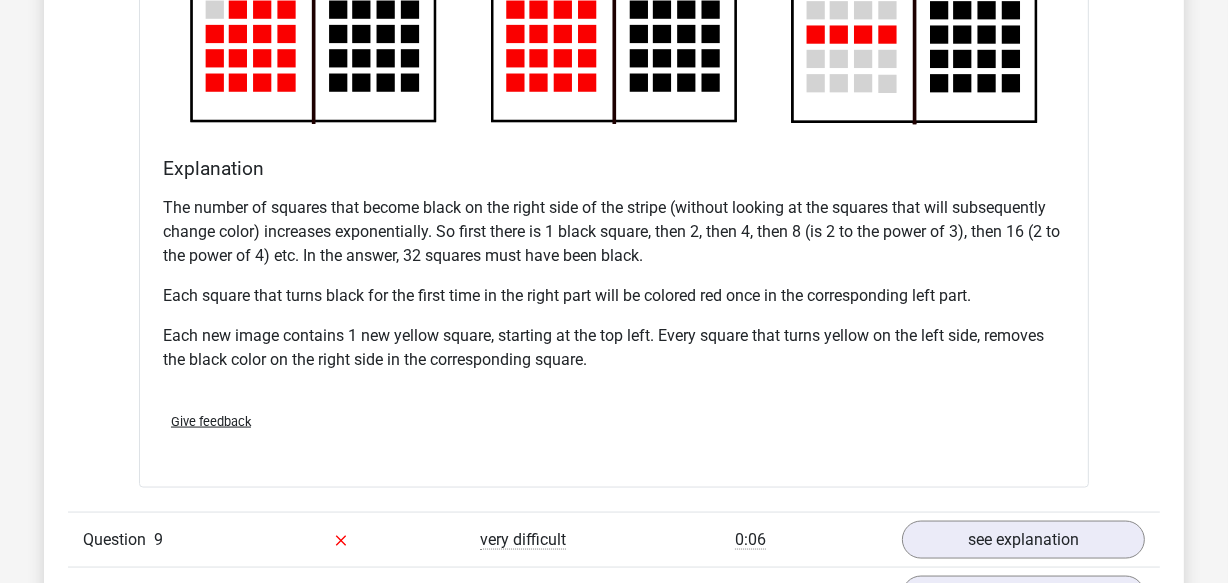 click on "The number of squares that become black on the right side of the stripe (without looking at the squares that will subsequently change color) increases exponentially. So first there is 1 black square, then 2, then 4, then 8 (is 2 to the power of 3), then 16 (2 to the power of 4) etc. In the answer, 32 squares must have been black.
Each square that turns black for the first time in the right part will be colored red once in the corresponding left part.
Each new image contains 1 new yellow square, starting at the top left. Every square that turns yellow on the left side, removes the black color on the right side in the corresponding square." at bounding box center [614, 292] 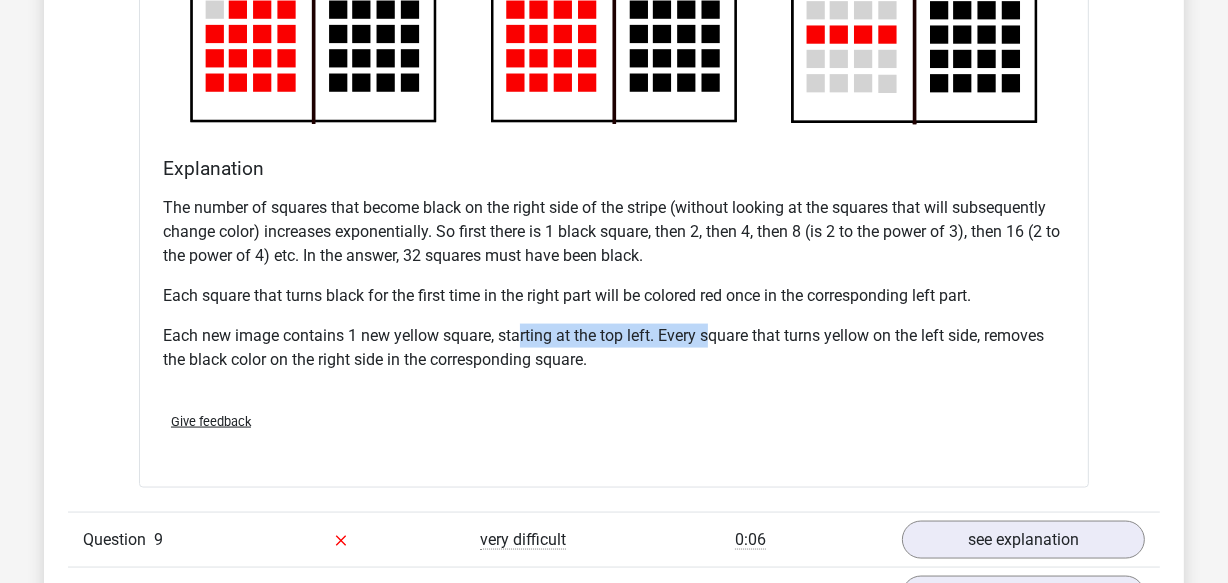 drag, startPoint x: 540, startPoint y: 334, endPoint x: 710, endPoint y: 329, distance: 170.07352 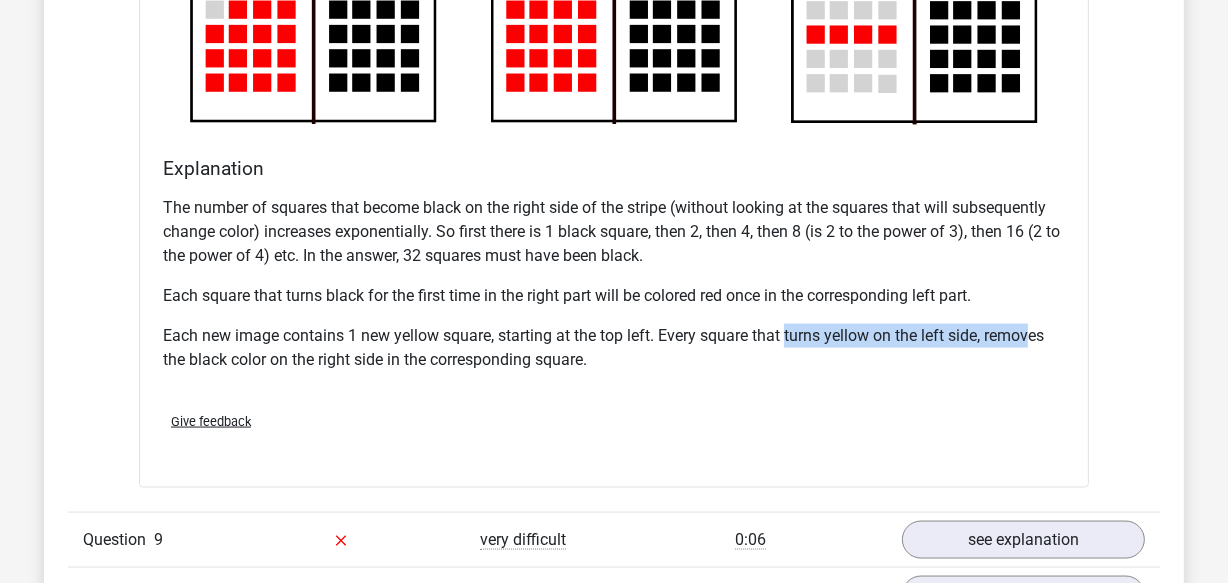 drag, startPoint x: 801, startPoint y: 335, endPoint x: 1036, endPoint y: 334, distance: 235.00212 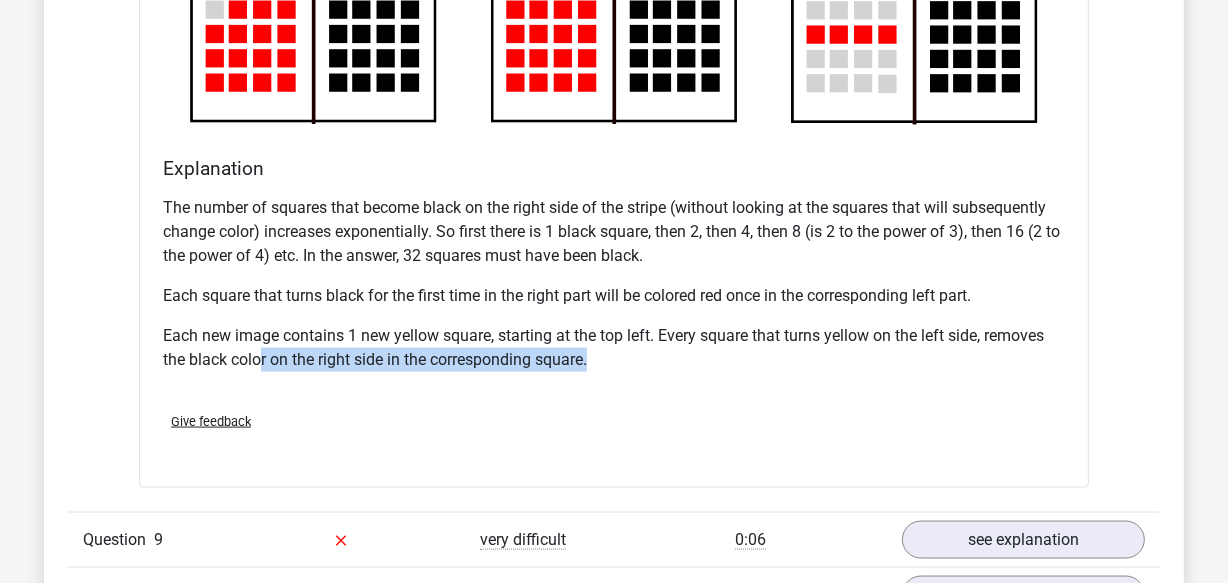 drag, startPoint x: 260, startPoint y: 360, endPoint x: 603, endPoint y: 358, distance: 343.00583 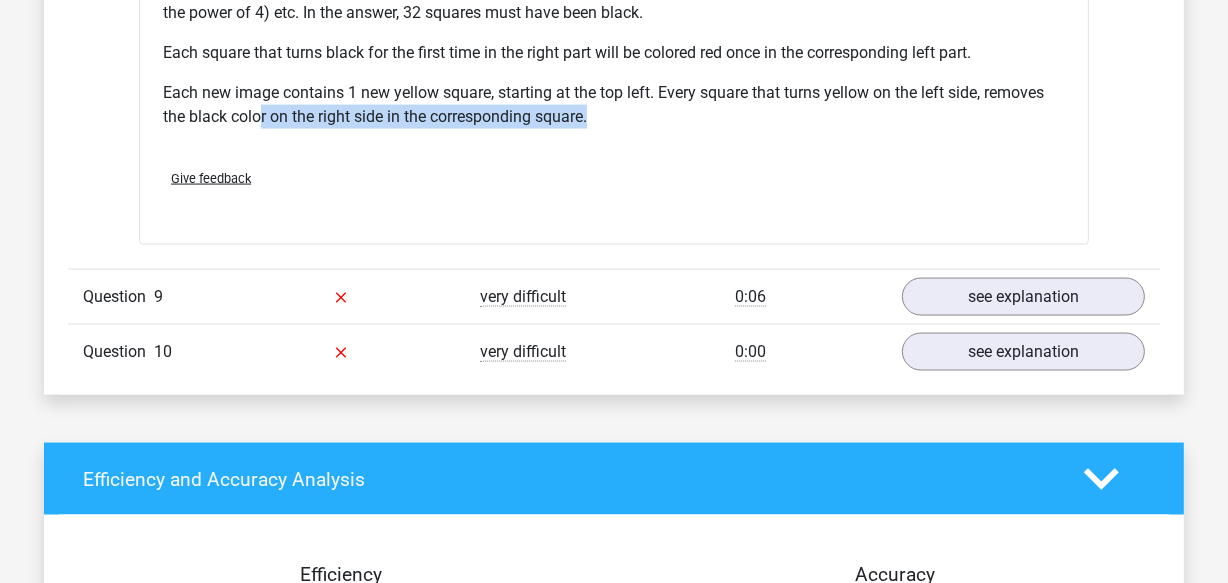 scroll, scrollTop: 2818, scrollLeft: 0, axis: vertical 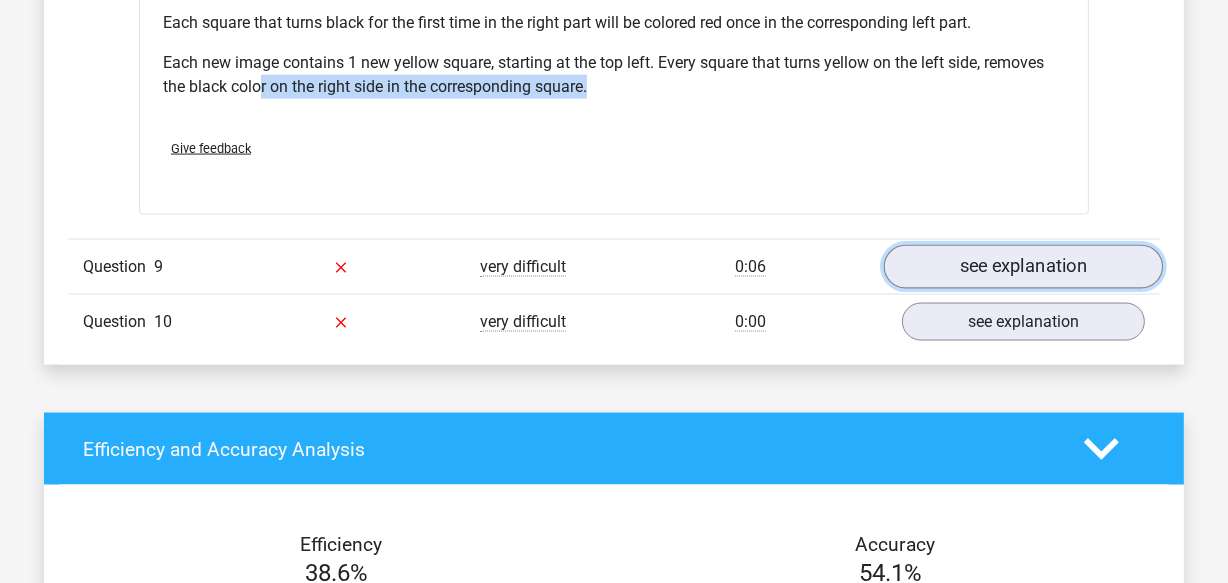 click on "see explanation" at bounding box center [1023, 267] 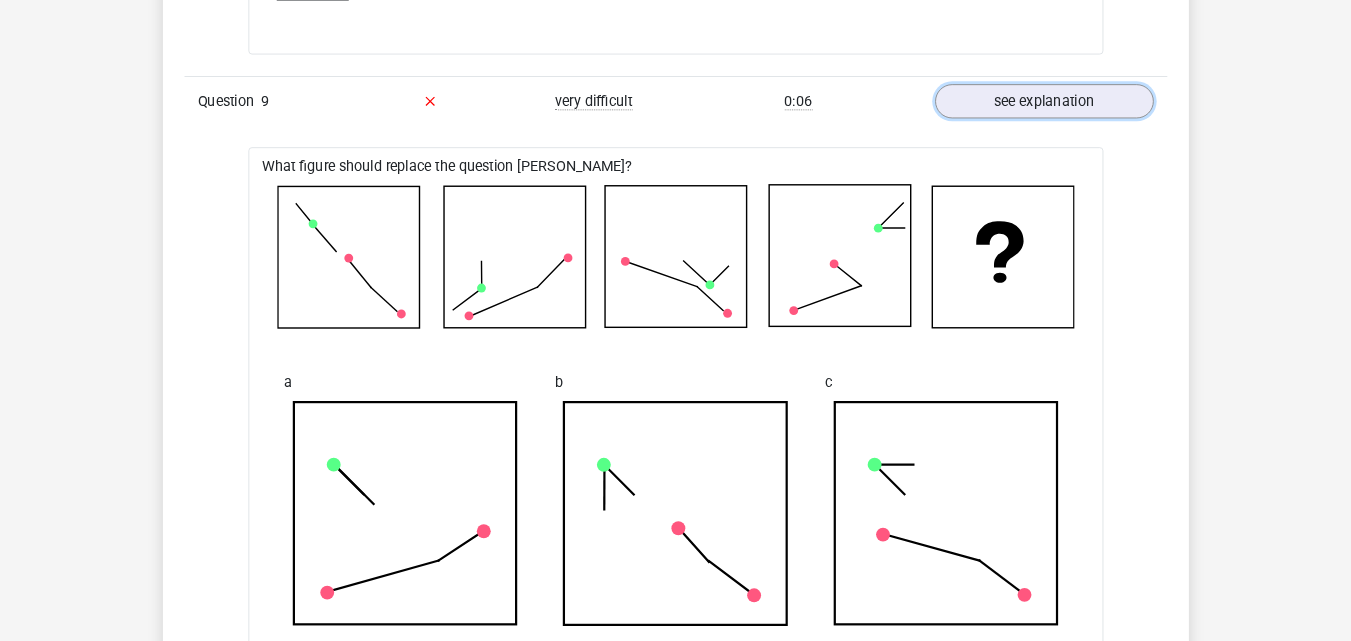 scroll, scrollTop: 2900, scrollLeft: 0, axis: vertical 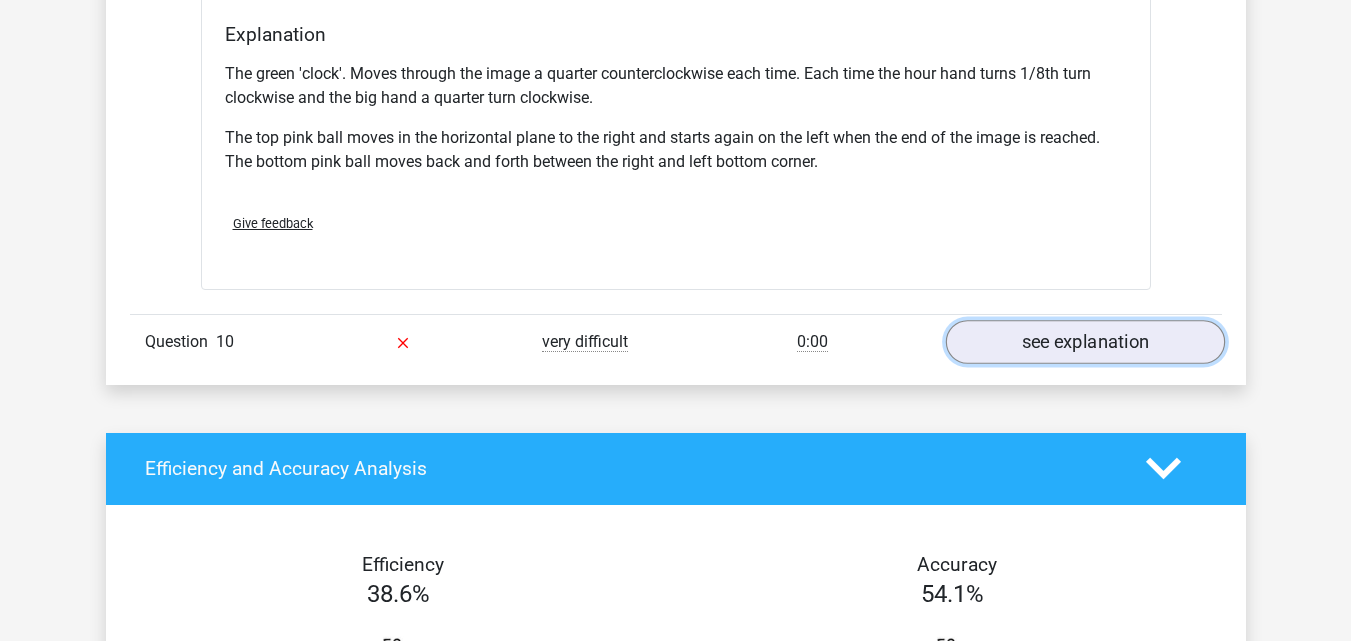 click on "see explanation" at bounding box center [1084, 342] 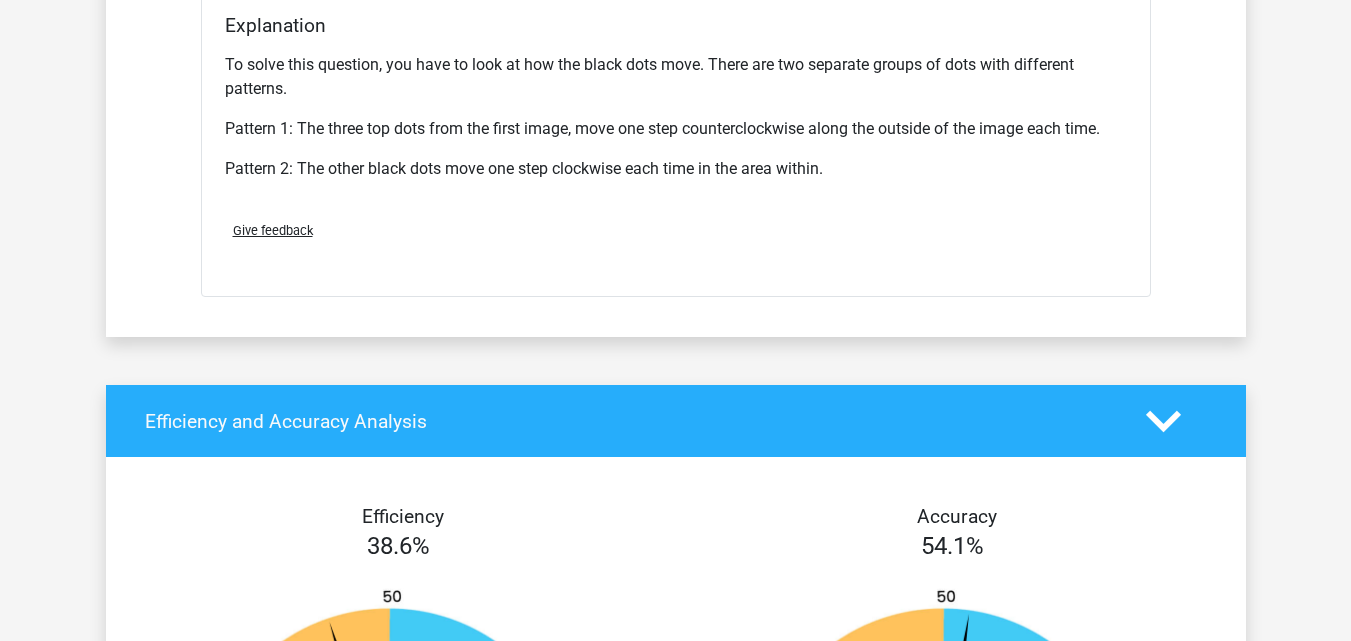 scroll, scrollTop: 5100, scrollLeft: 0, axis: vertical 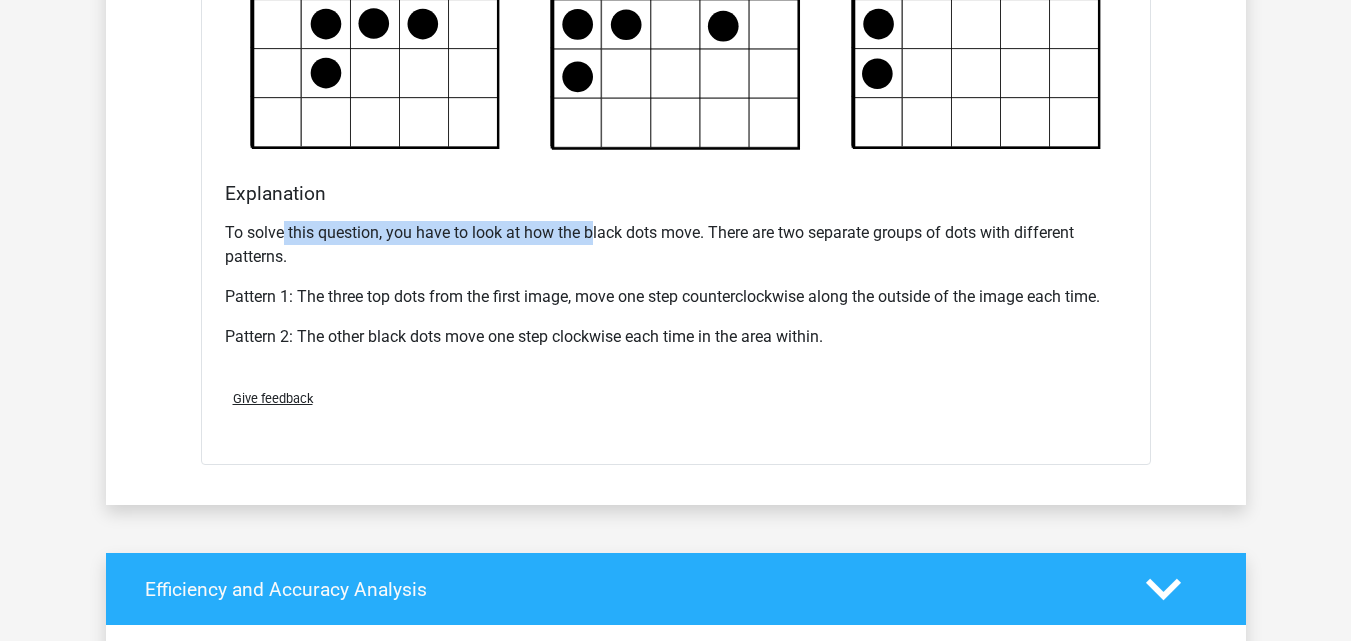 drag, startPoint x: 282, startPoint y: 225, endPoint x: 591, endPoint y: 224, distance: 309.00162 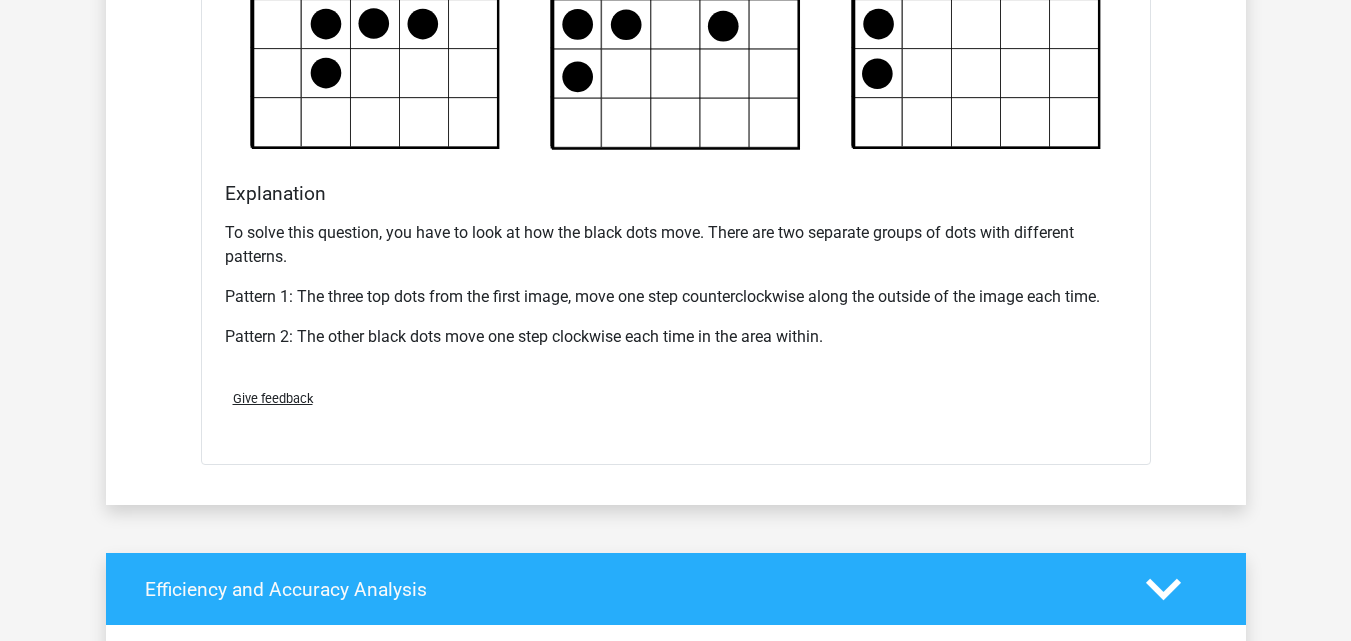 scroll, scrollTop: 5000, scrollLeft: 0, axis: vertical 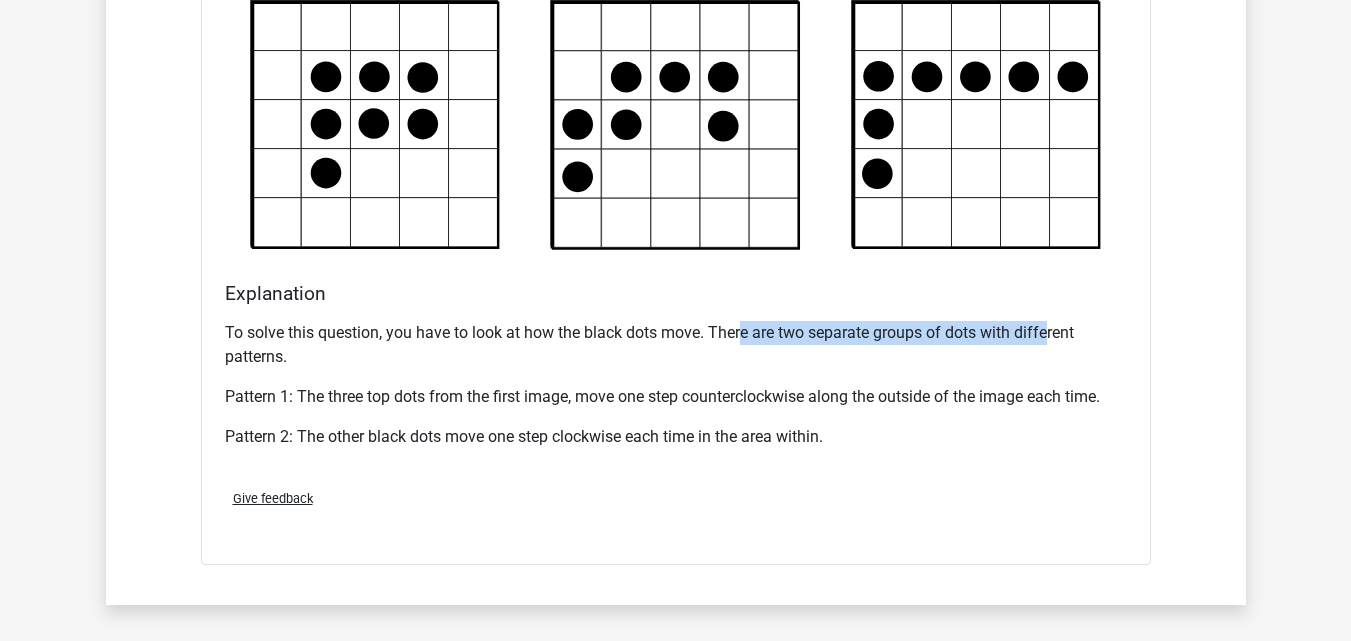 drag, startPoint x: 741, startPoint y: 336, endPoint x: 1055, endPoint y: 329, distance: 314.078 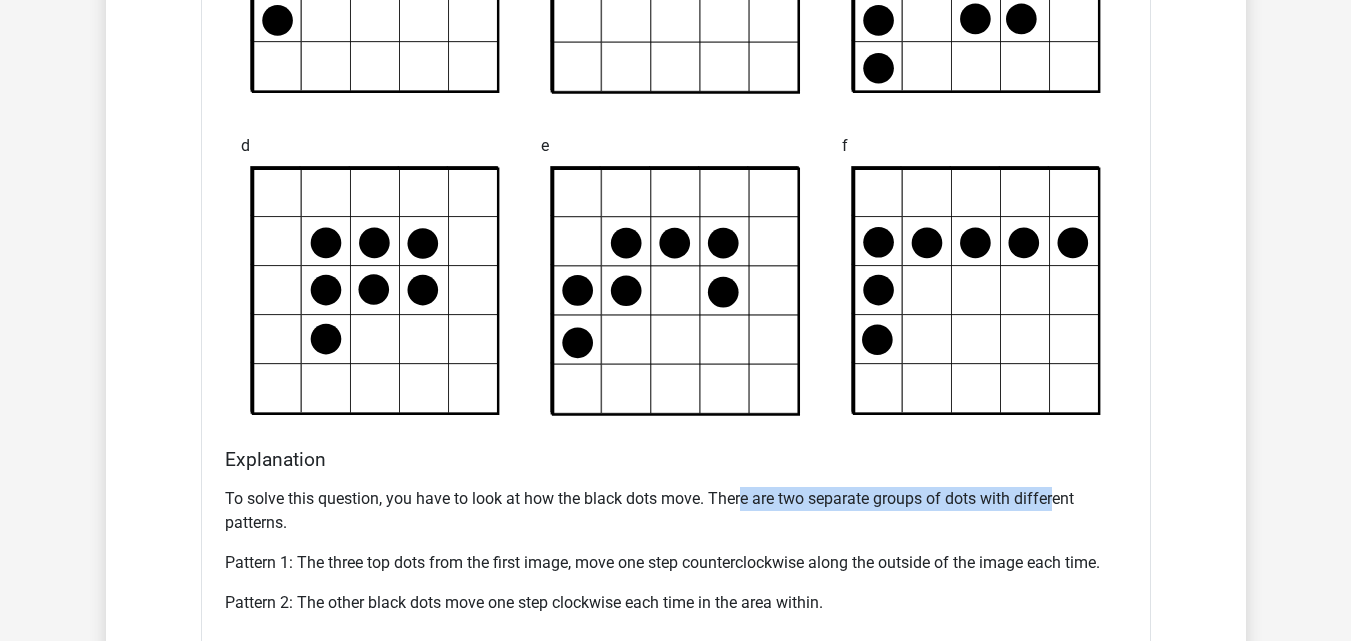 scroll, scrollTop: 5000, scrollLeft: 0, axis: vertical 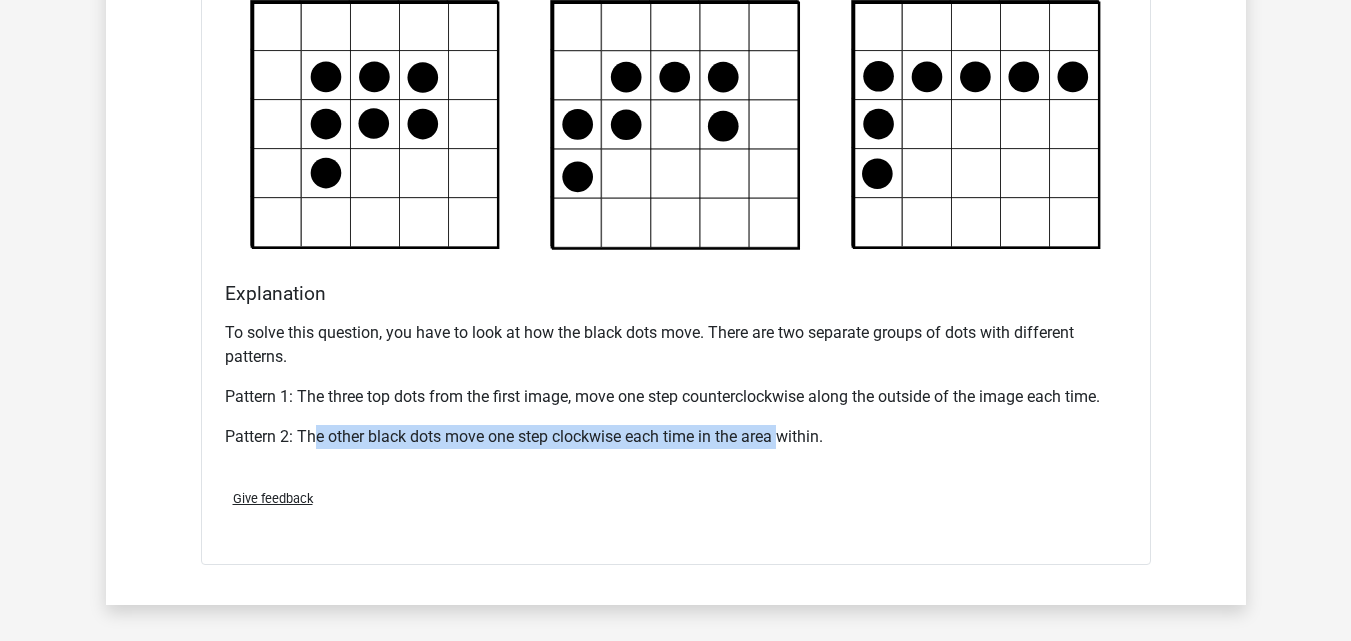 drag, startPoint x: 320, startPoint y: 434, endPoint x: 628, endPoint y: 401, distance: 309.76282 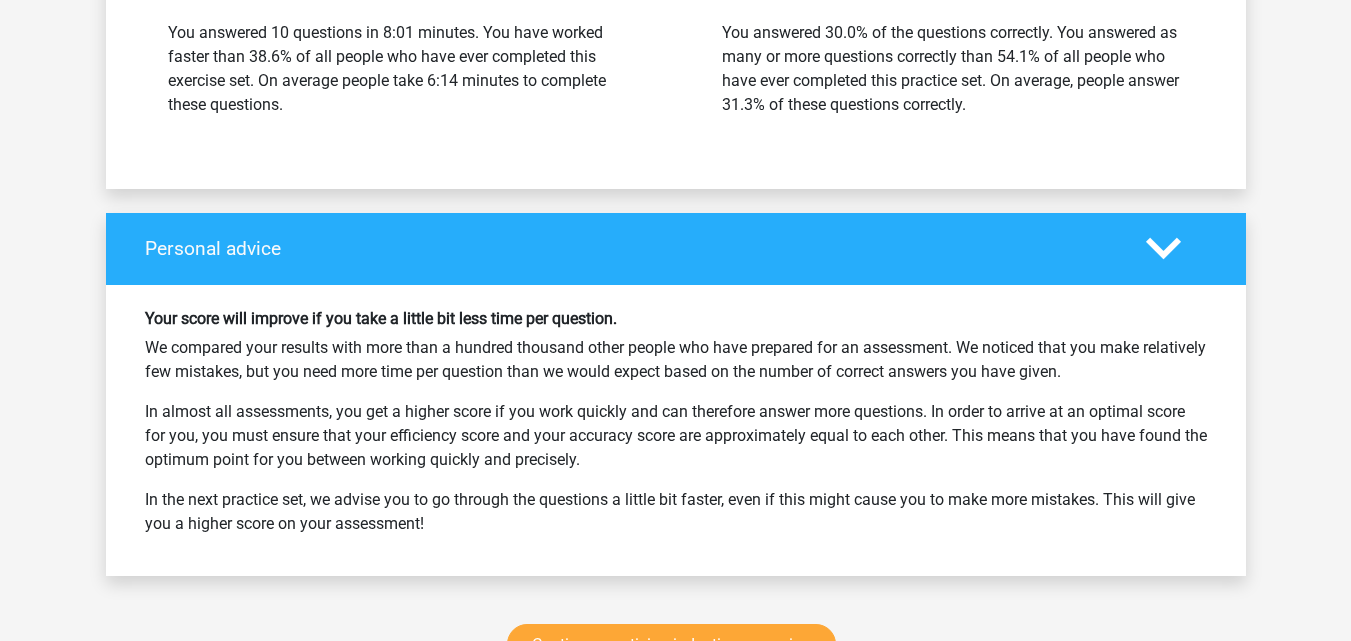 scroll, scrollTop: 6098, scrollLeft: 0, axis: vertical 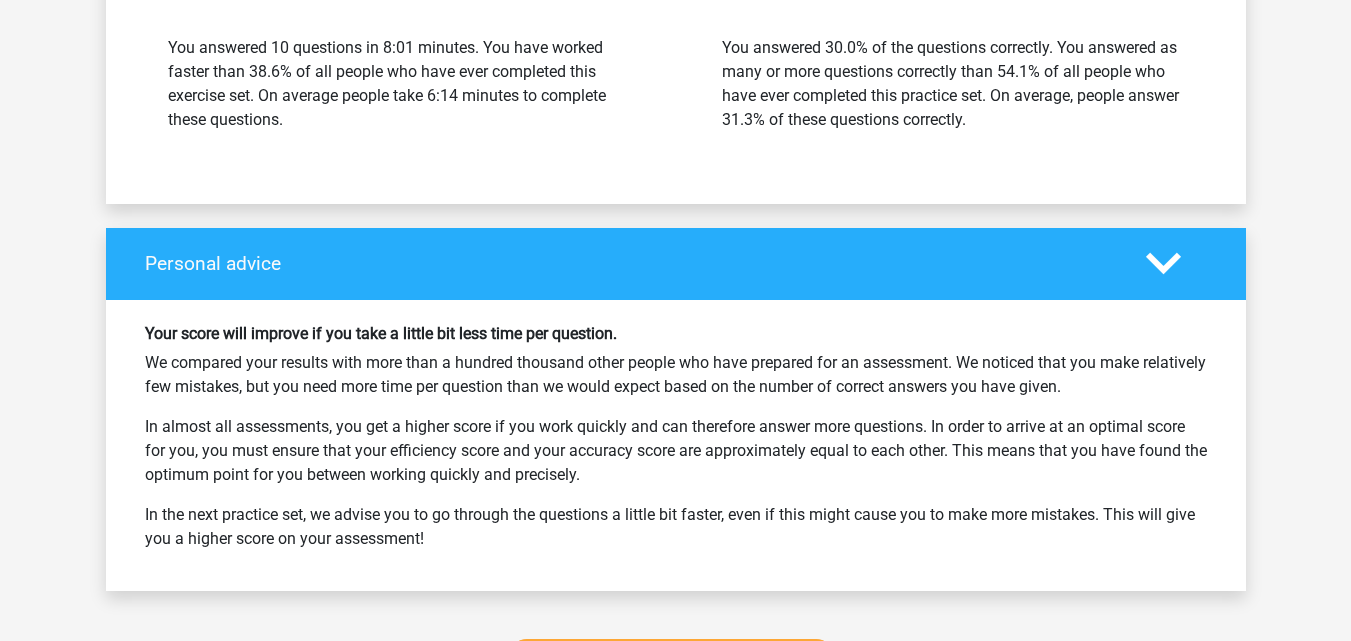 click on "Personal advice" at bounding box center (630, 263) 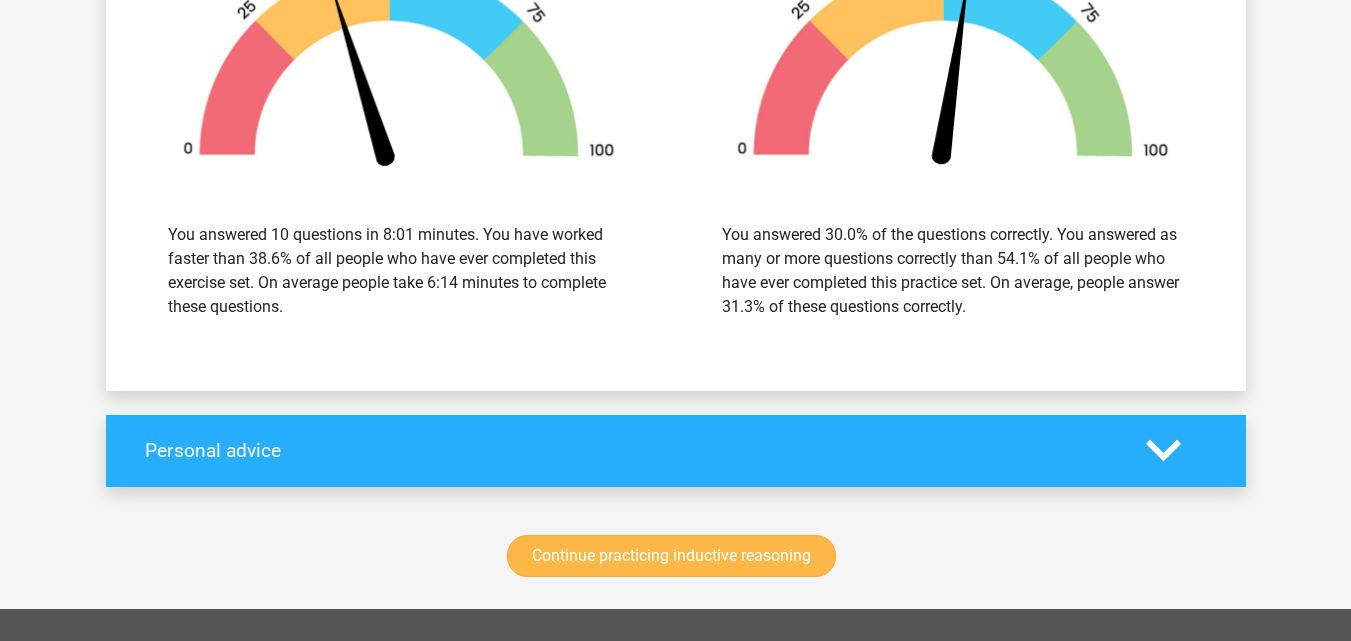 scroll, scrollTop: 6098, scrollLeft: 0, axis: vertical 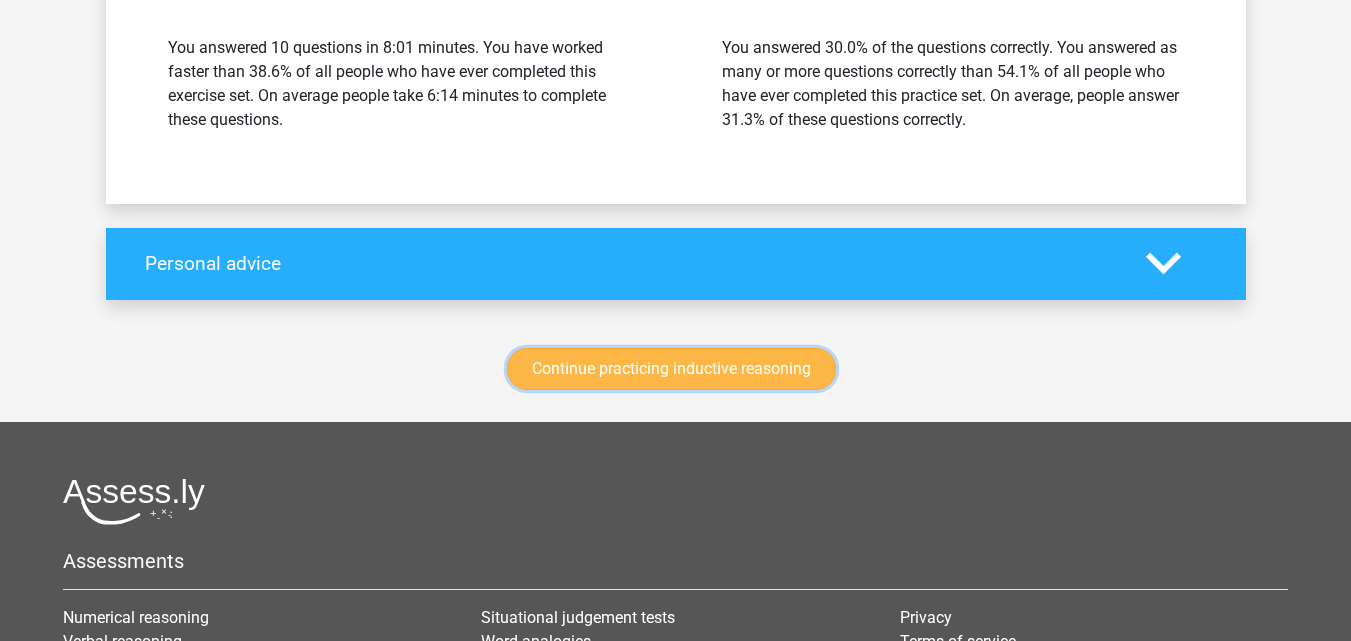 click on "Continue practicing inductive reasoning" at bounding box center (671, 369) 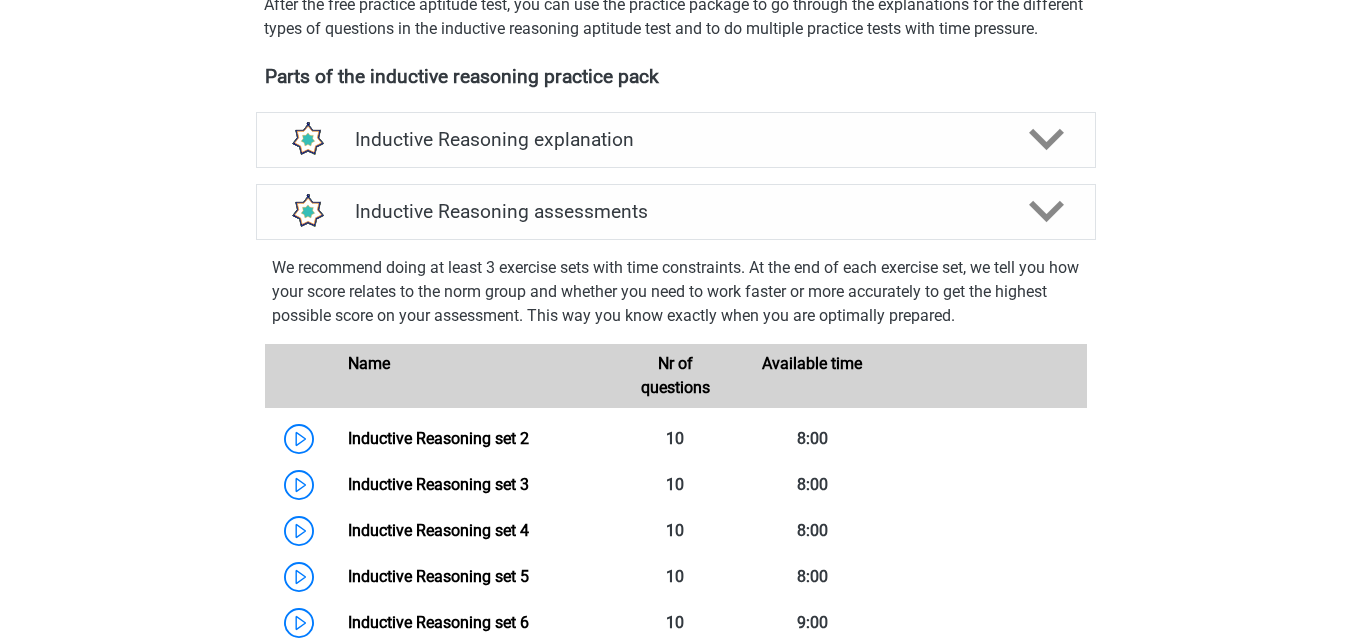 scroll, scrollTop: 545, scrollLeft: 0, axis: vertical 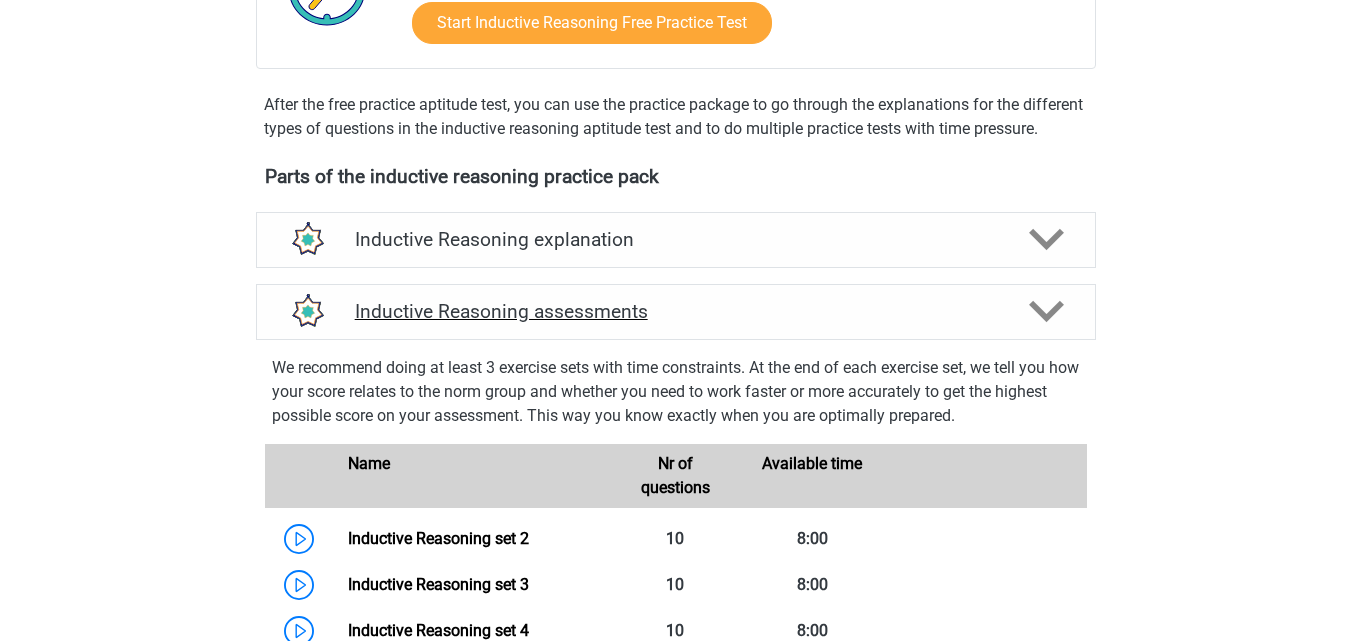 click on "Inductive Reasoning assessments" at bounding box center [676, 311] 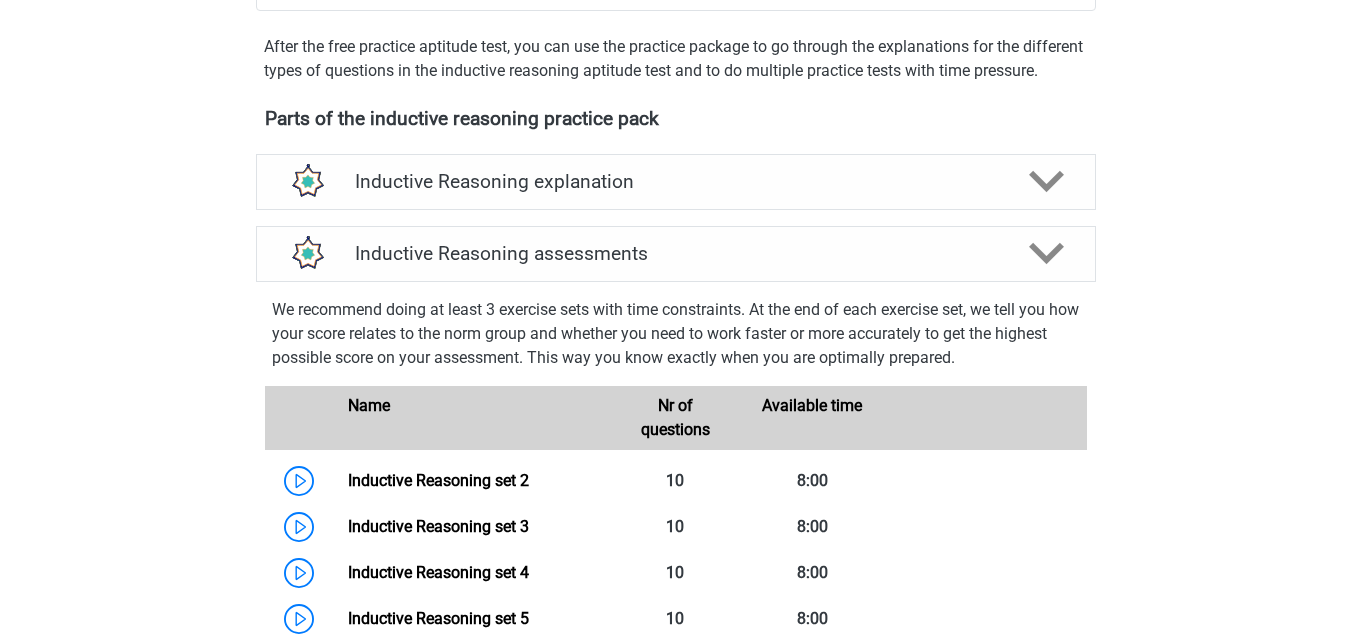 scroll, scrollTop: 545, scrollLeft: 0, axis: vertical 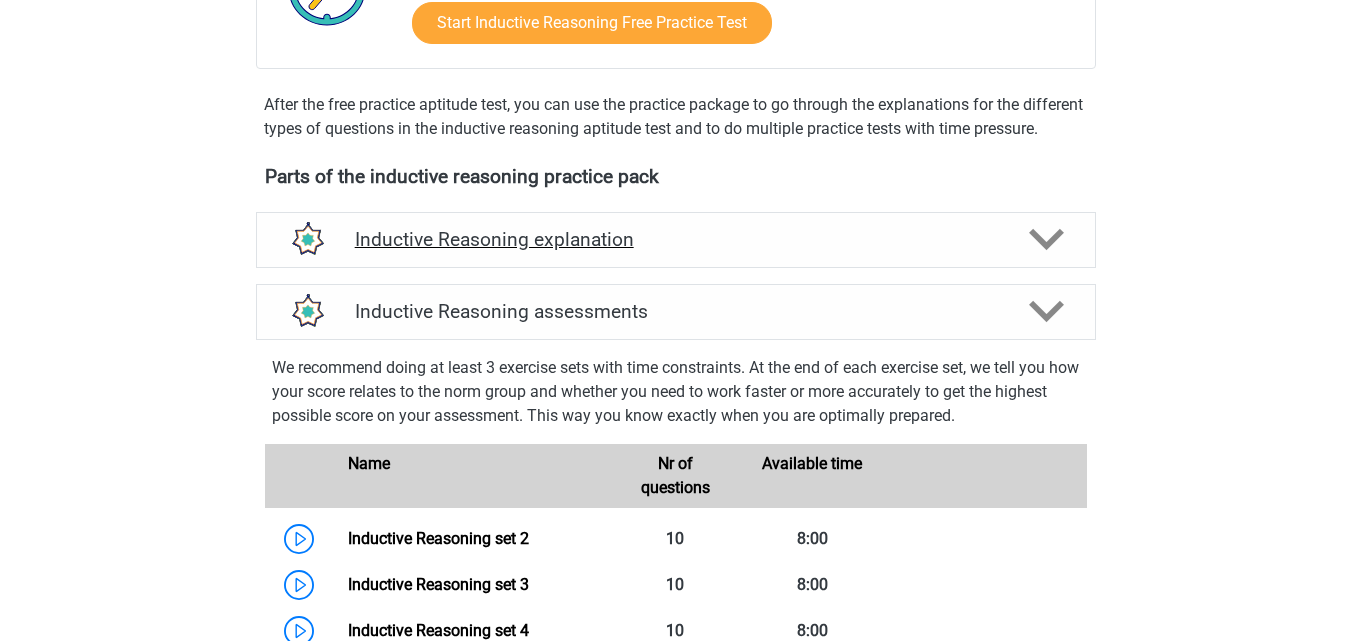 click on "Inductive Reasoning explanation" at bounding box center [676, 239] 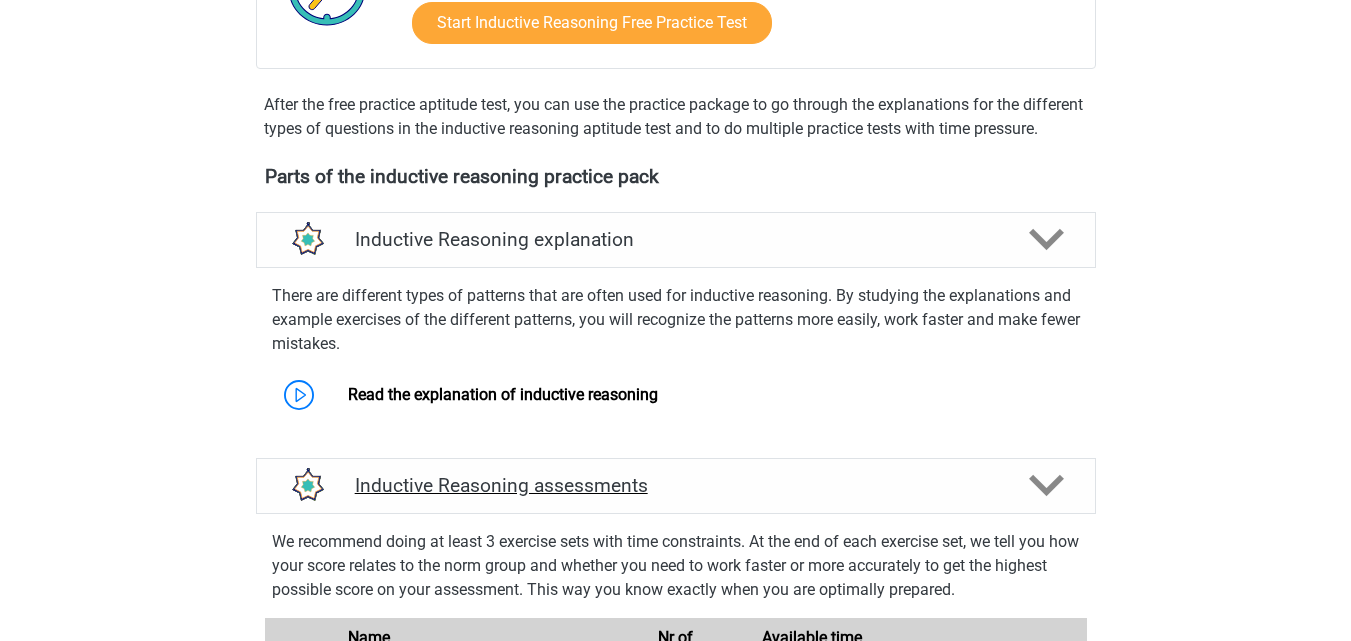 click on "Inductive Reasoning assessments" at bounding box center [676, 485] 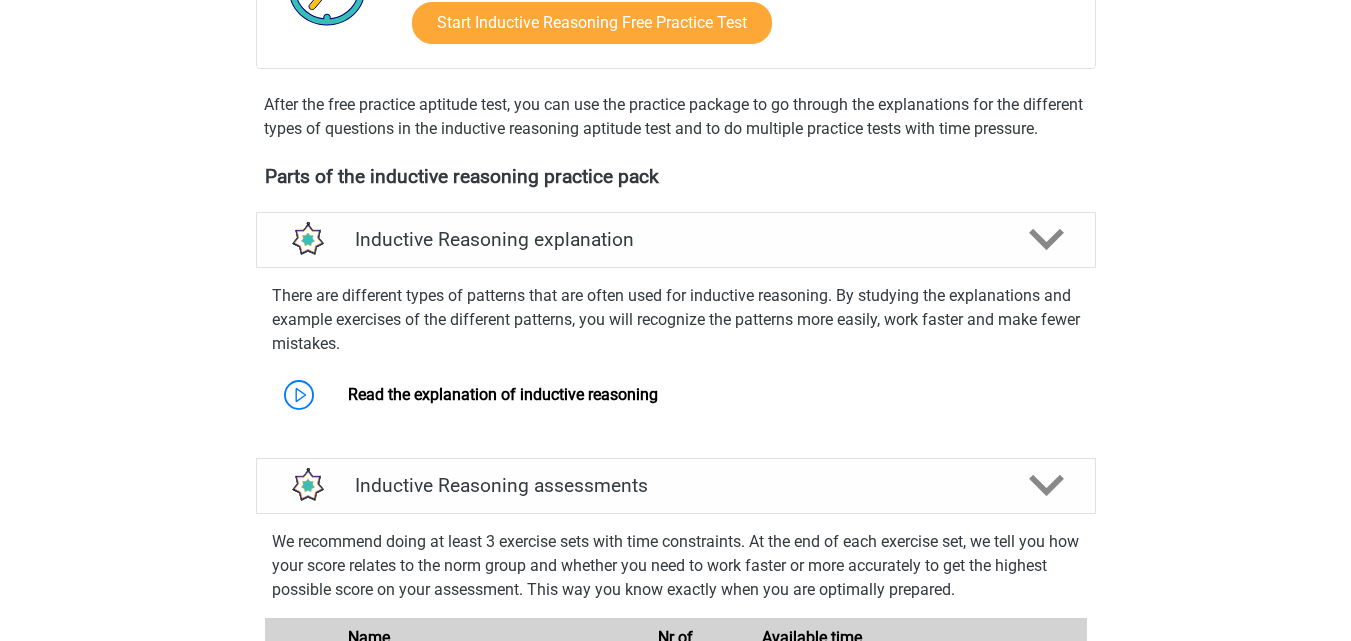 scroll, scrollTop: 145, scrollLeft: 0, axis: vertical 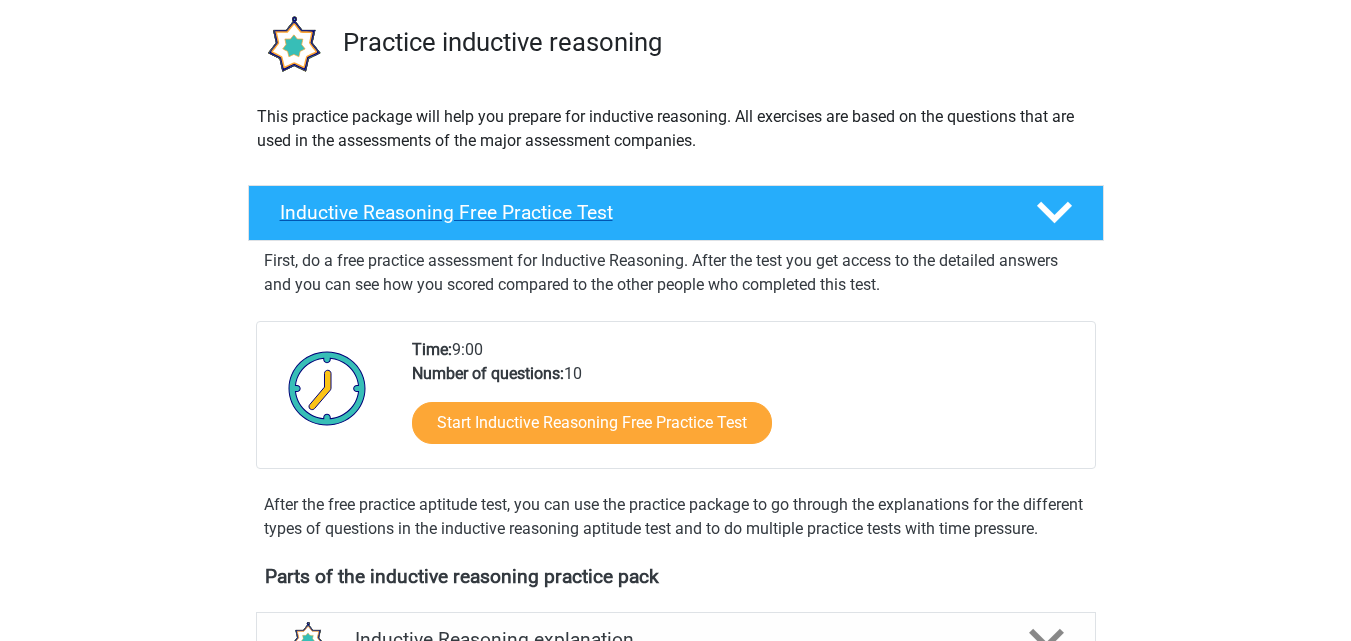 click on "Inductive Reasoning
Free Practice Test" at bounding box center [642, 212] 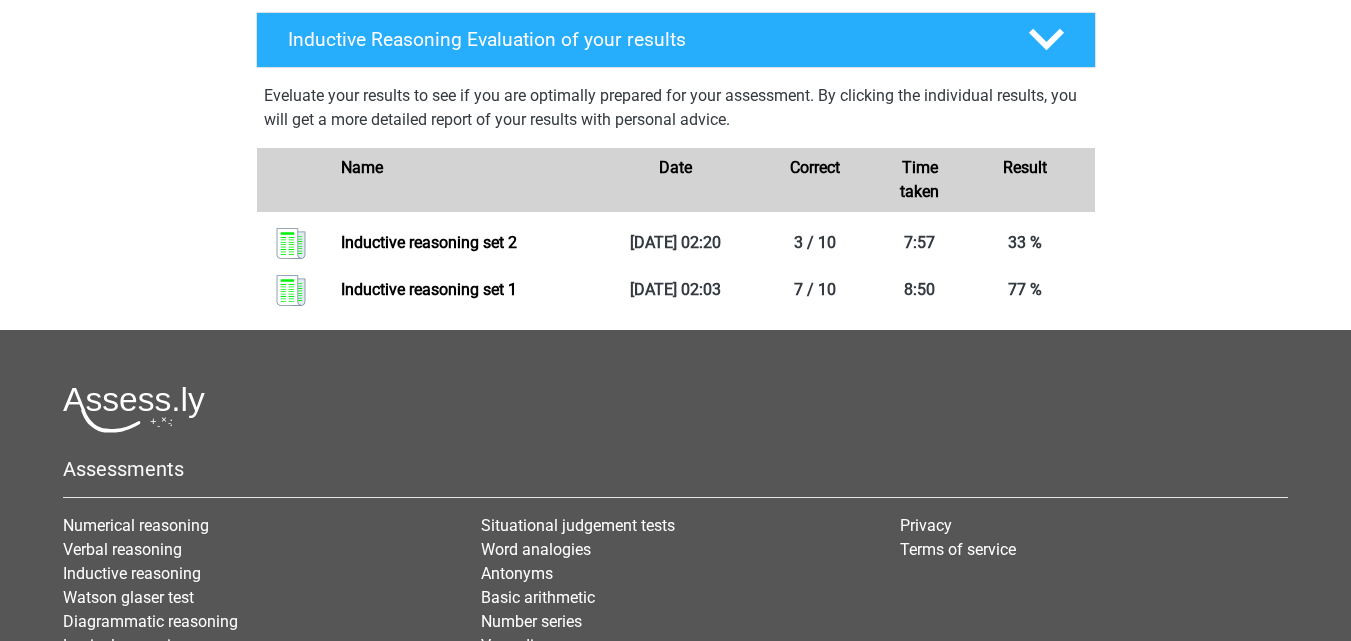 scroll, scrollTop: 1262, scrollLeft: 0, axis: vertical 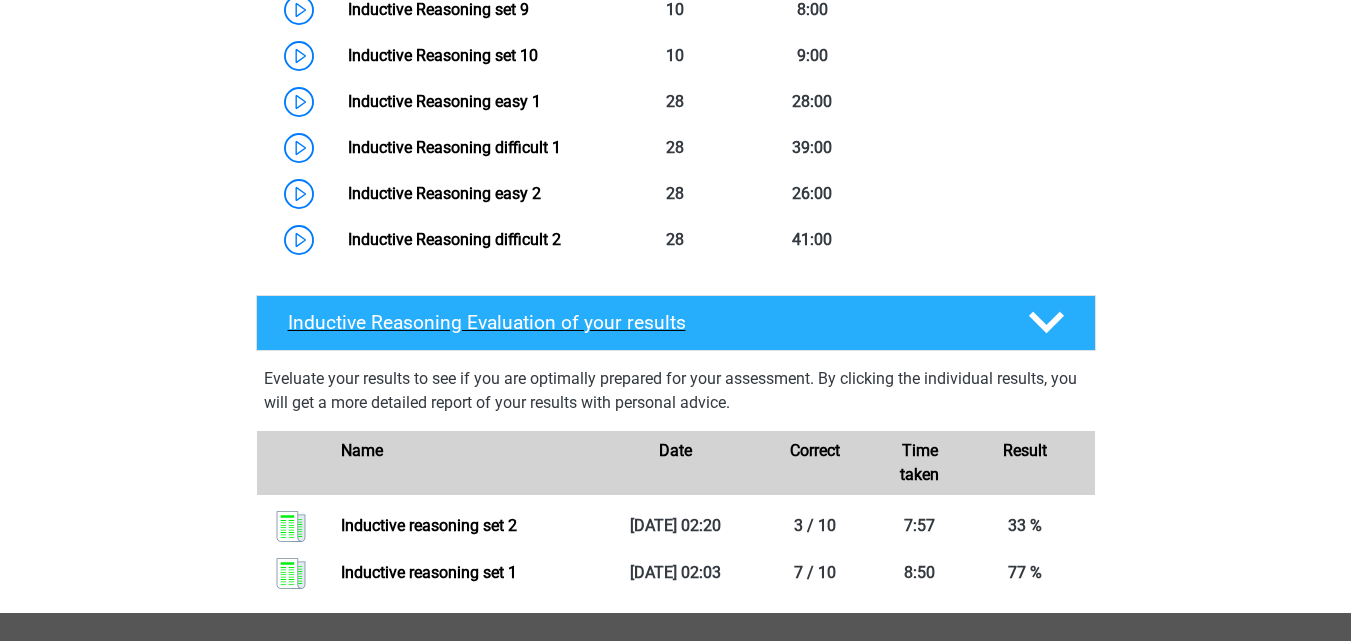 click on "Inductive Reasoning
Evaluation of your results" at bounding box center (642, 322) 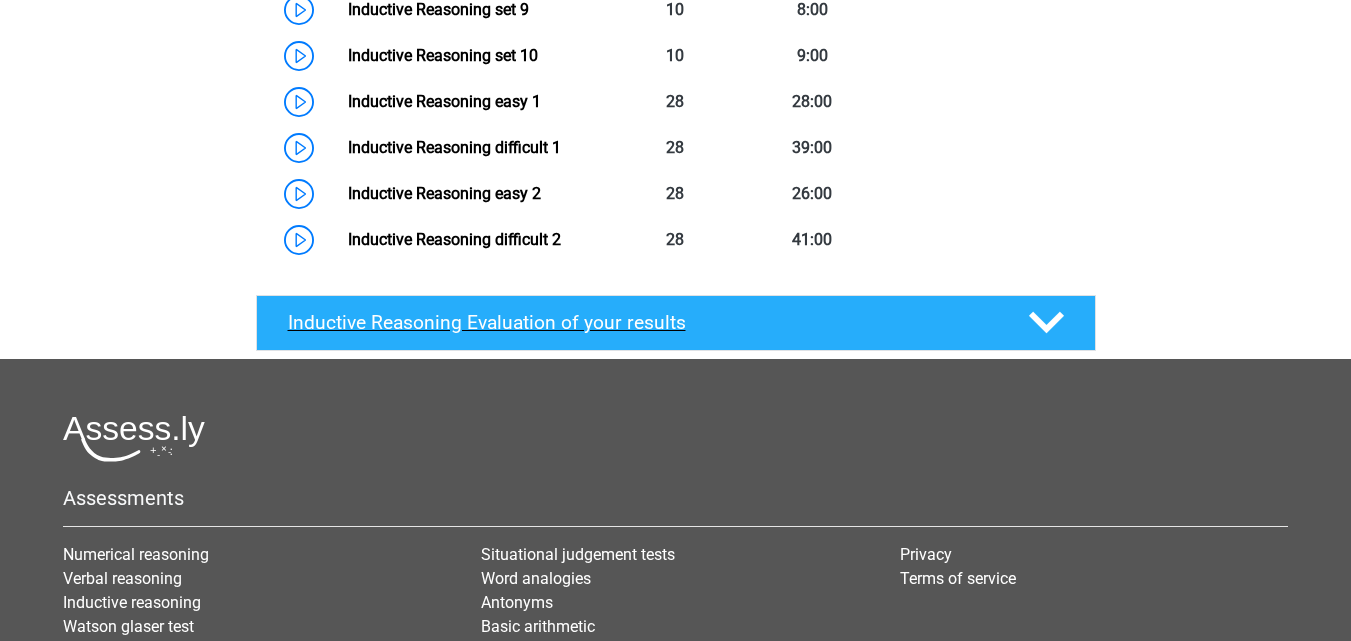 click on "Inductive Reasoning
Evaluation of your results" at bounding box center [642, 322] 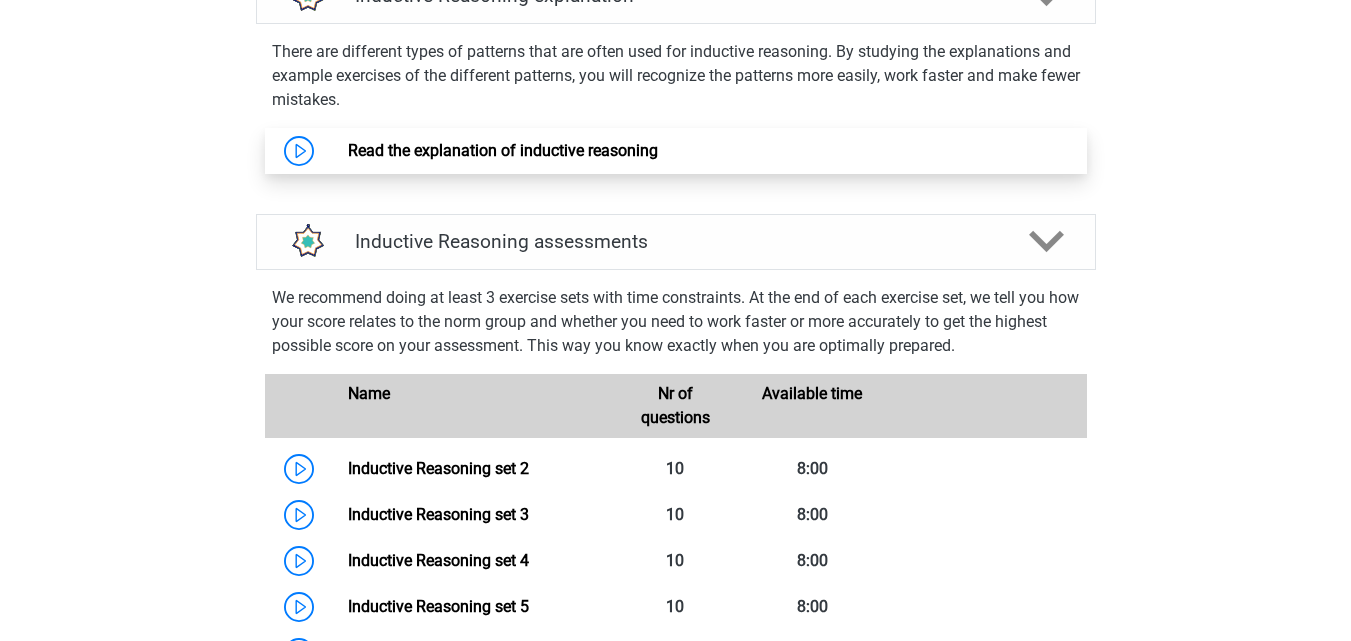 scroll, scrollTop: 362, scrollLeft: 0, axis: vertical 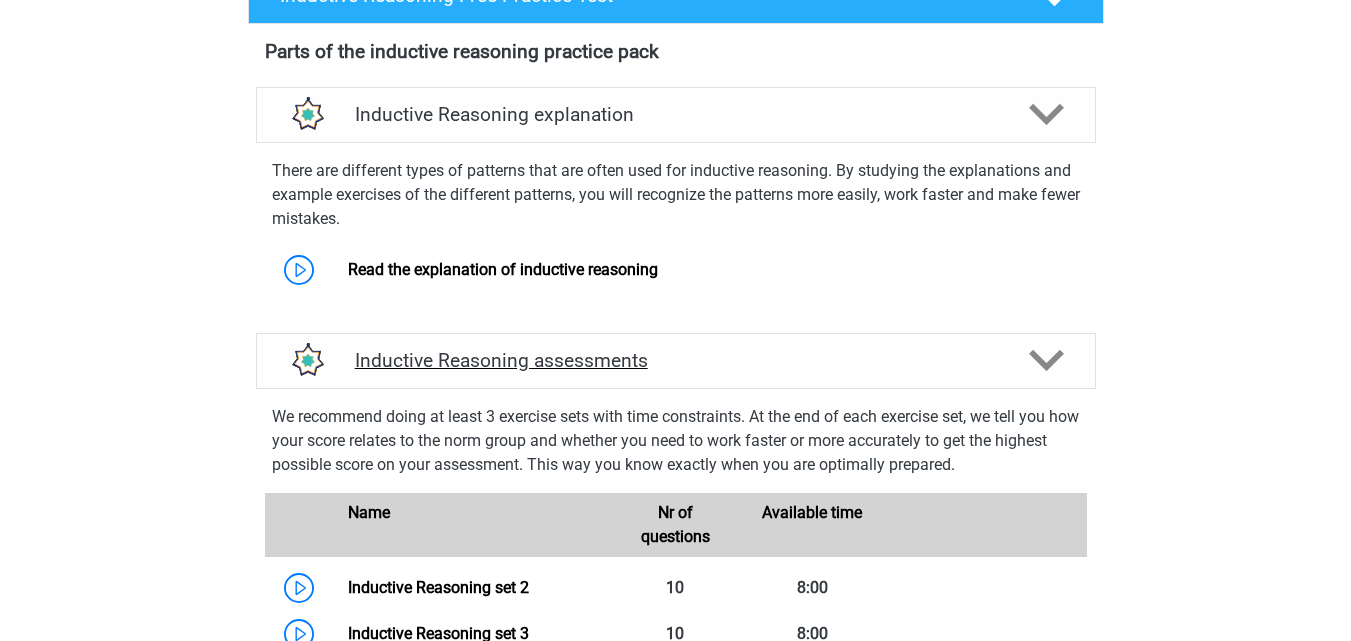 click 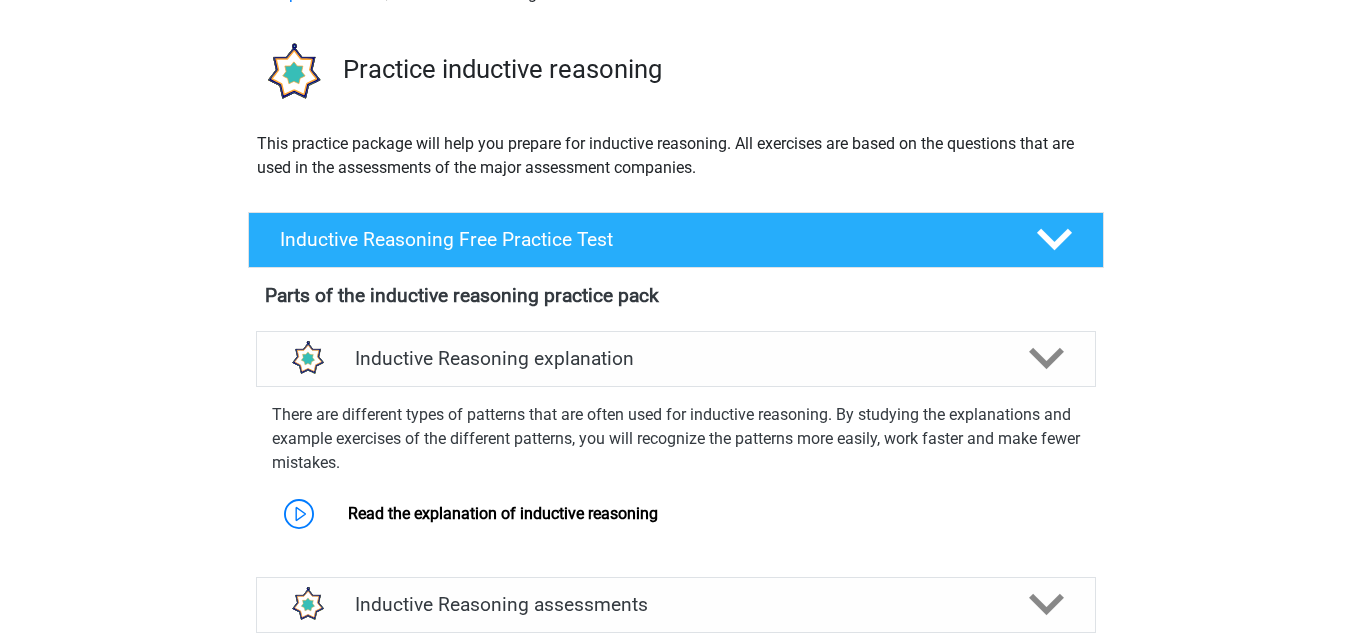 scroll, scrollTop: 62, scrollLeft: 0, axis: vertical 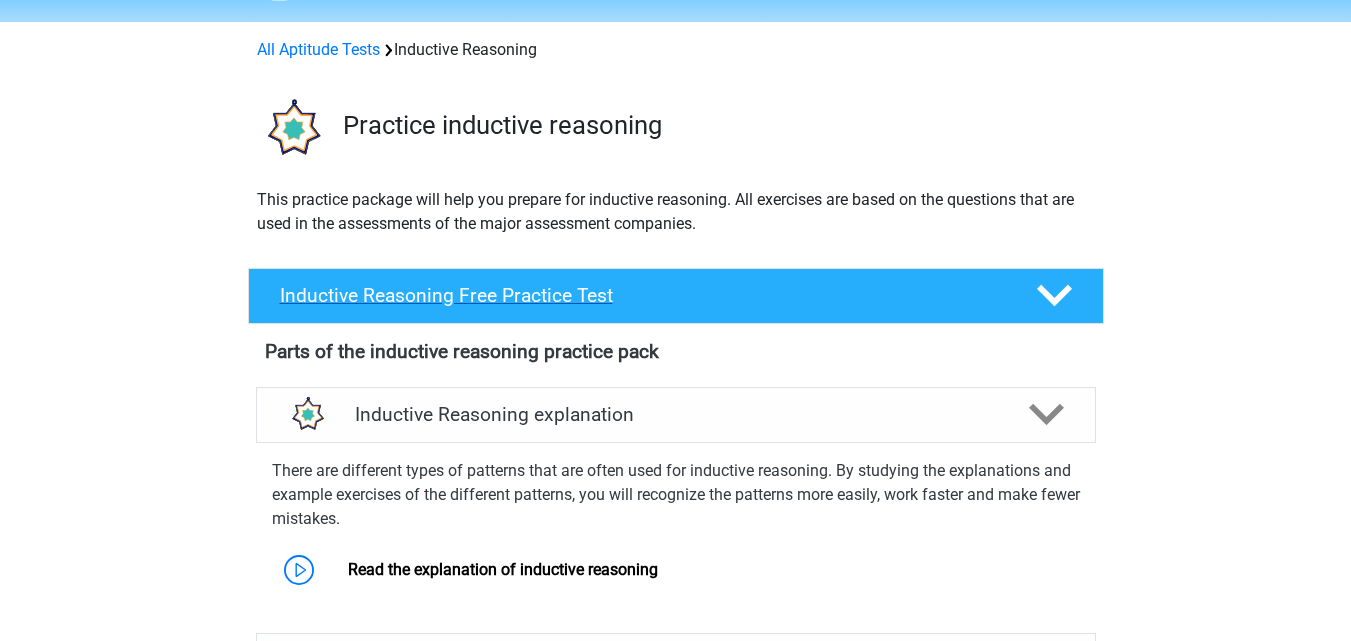 click on "Inductive Reasoning
Free Practice Test" at bounding box center [642, 295] 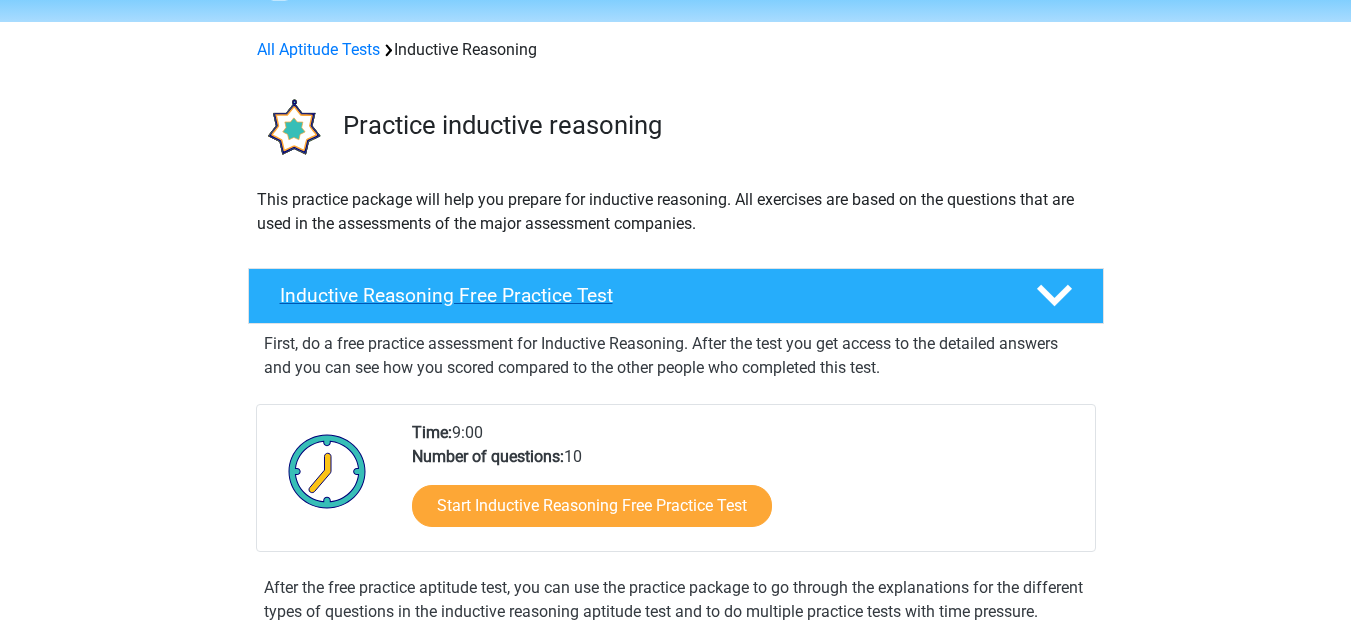 click on "Inductive Reasoning
Free Practice Test" at bounding box center [642, 295] 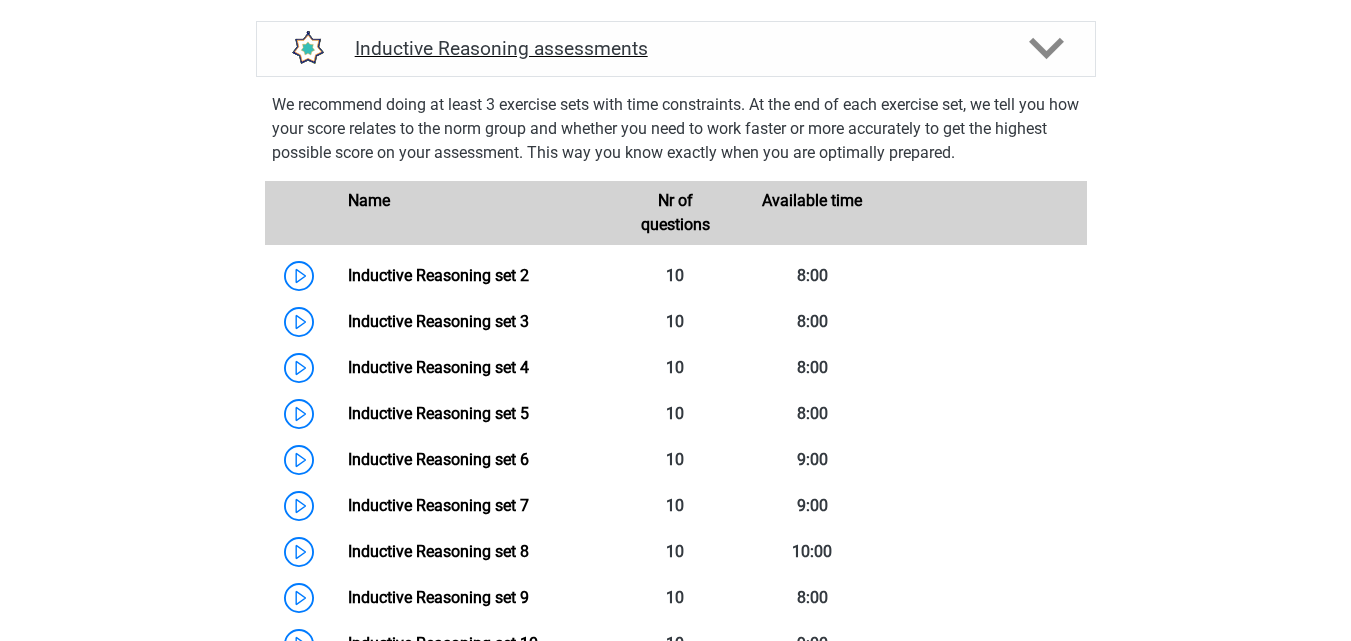 scroll, scrollTop: 662, scrollLeft: 0, axis: vertical 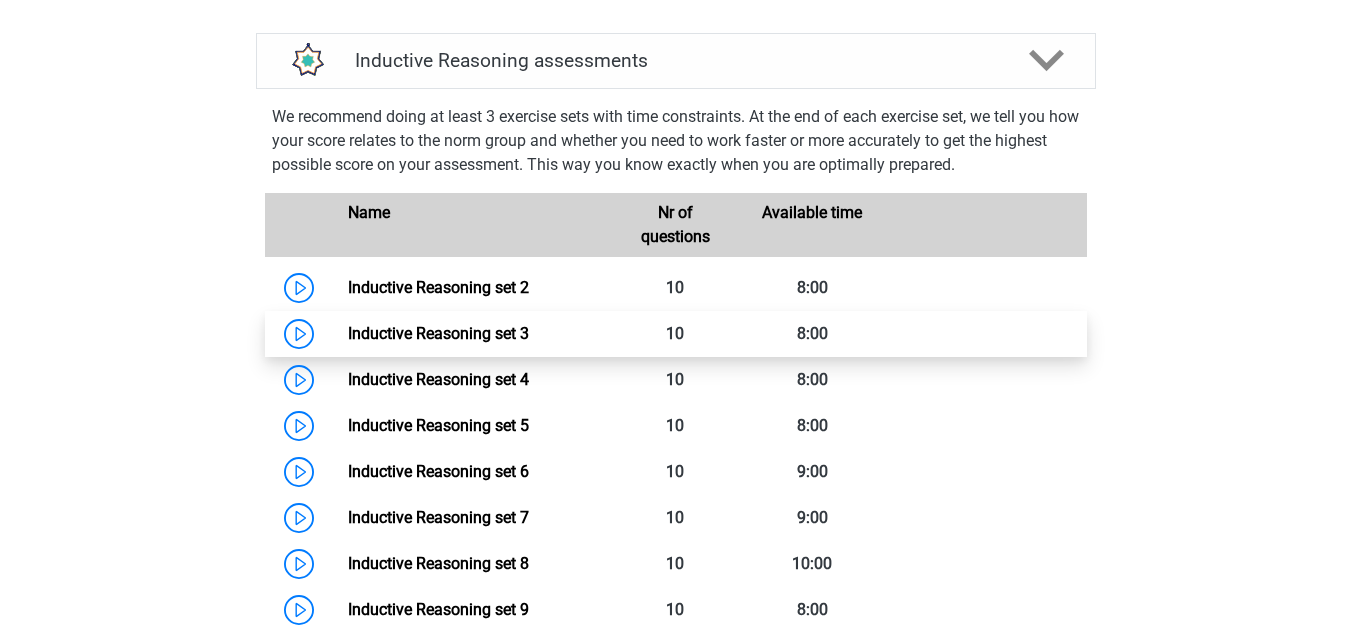 click on "Inductive Reasoning
set 3" at bounding box center [438, 333] 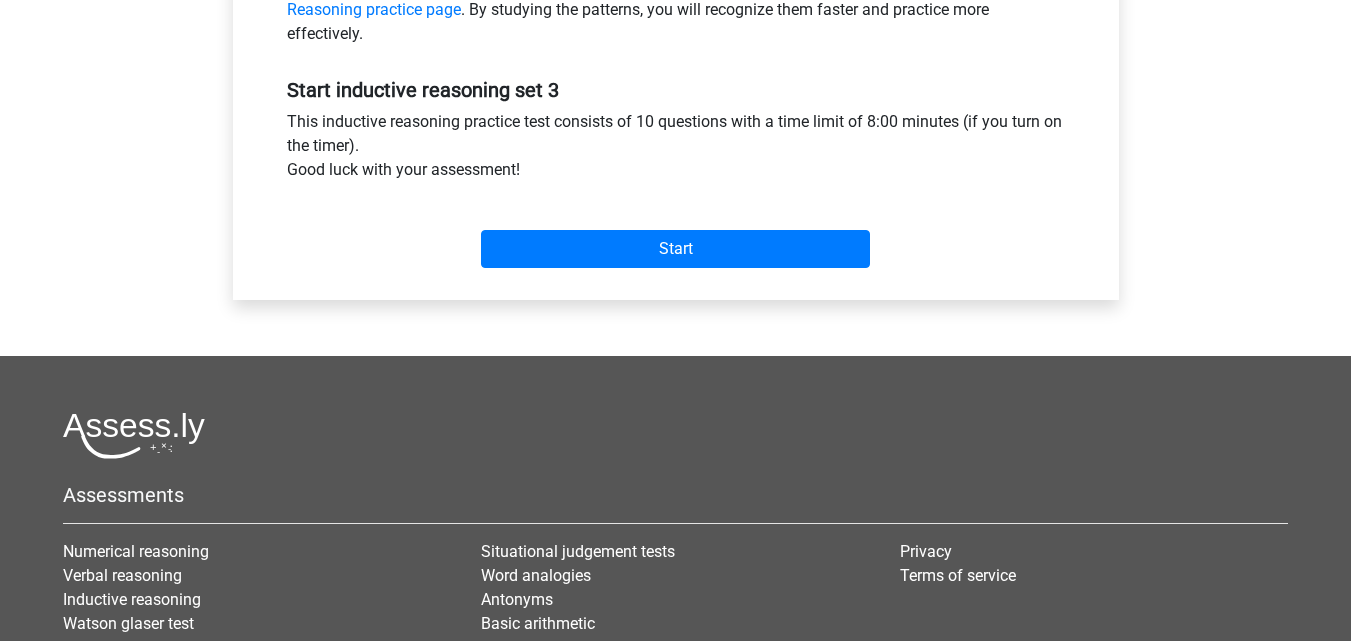 scroll, scrollTop: 700, scrollLeft: 0, axis: vertical 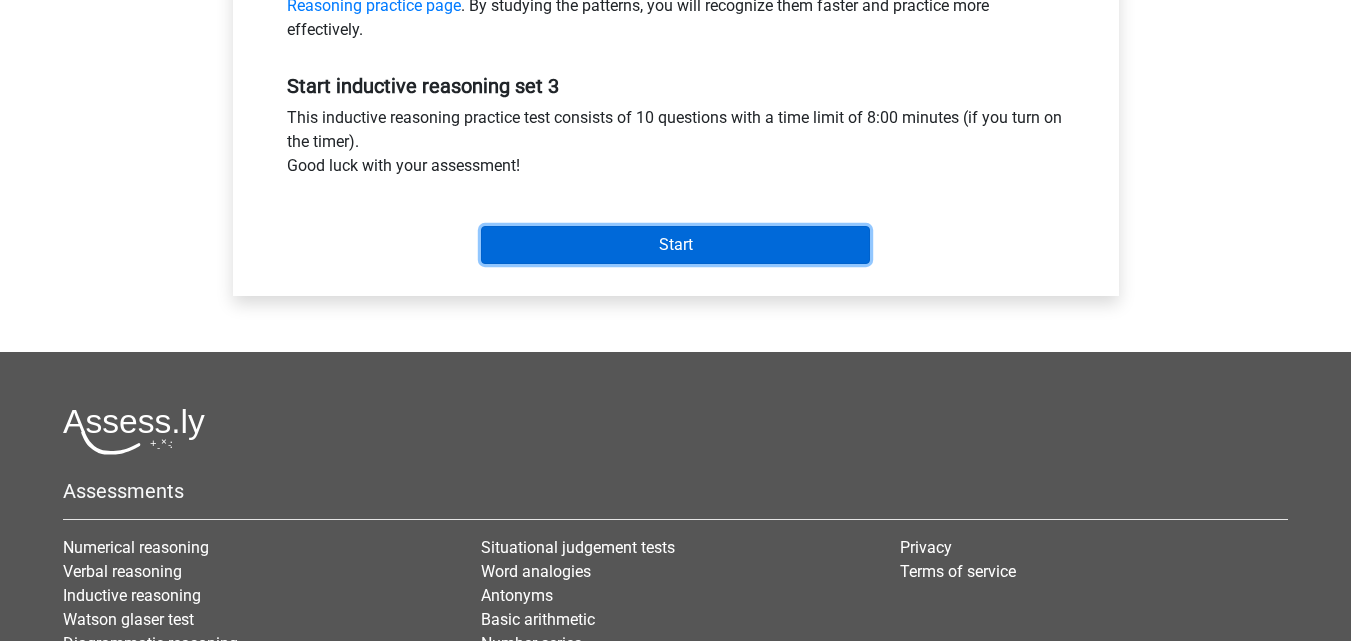 click on "Start" at bounding box center [675, 245] 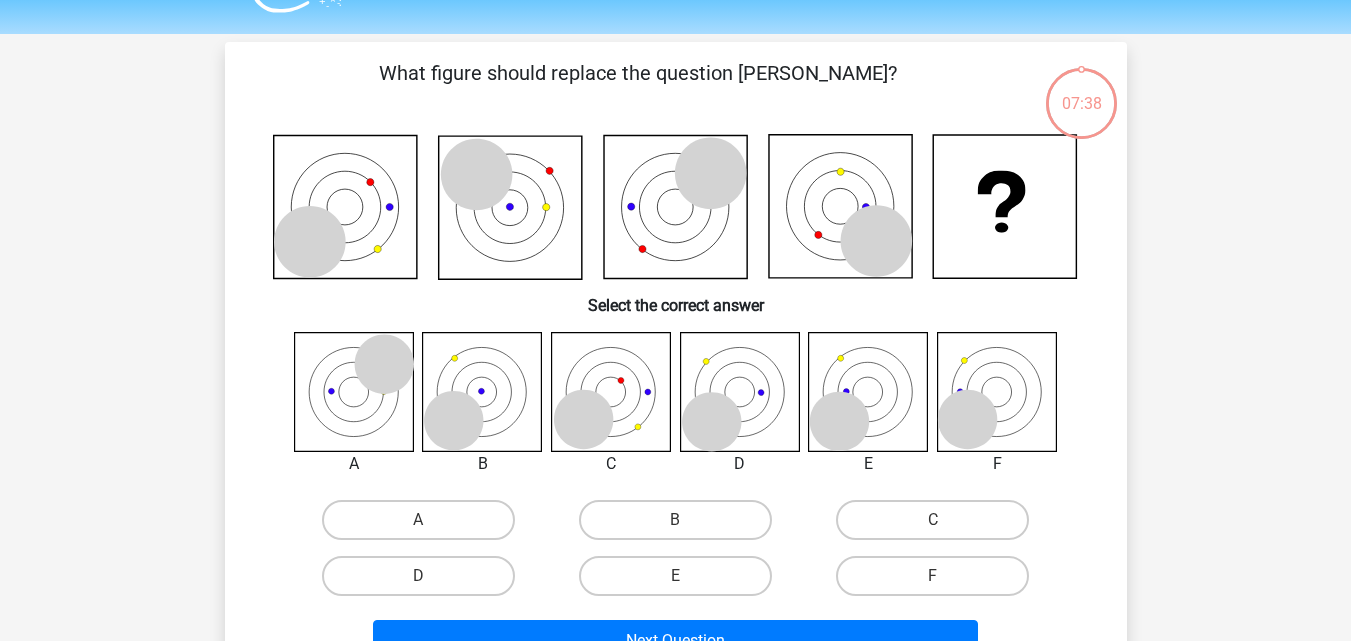 scroll, scrollTop: 100, scrollLeft: 0, axis: vertical 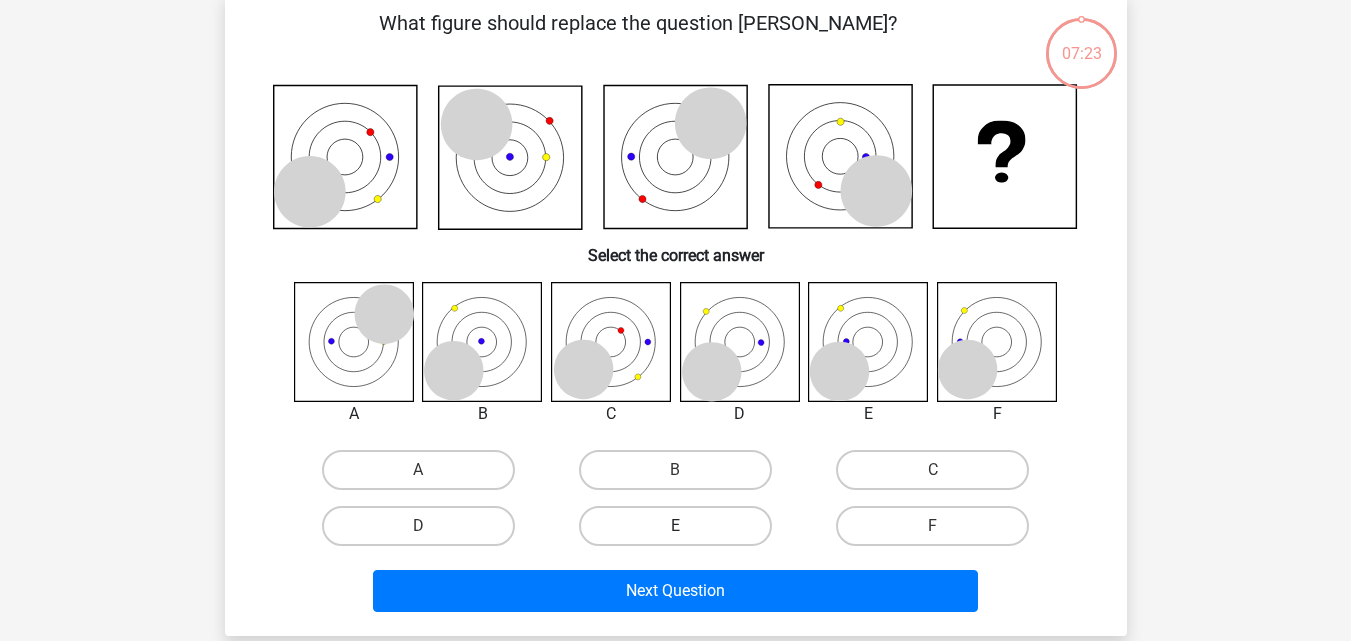 click on "E" at bounding box center [675, 526] 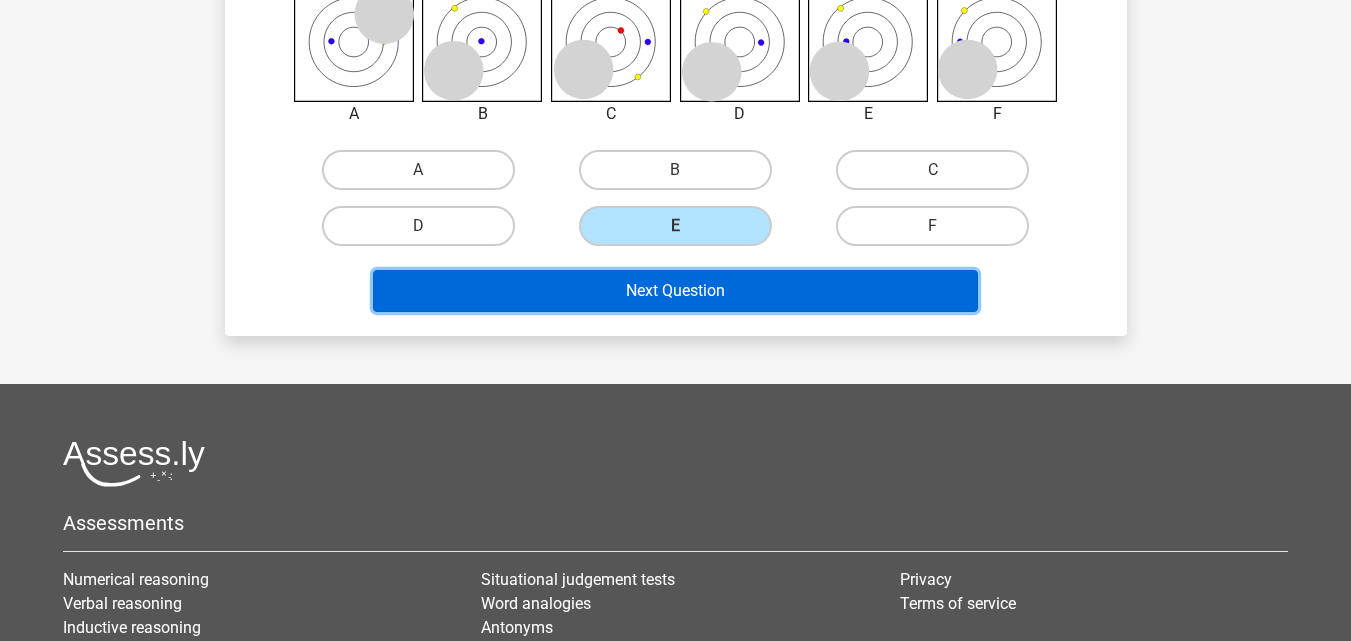 click on "Next Question" at bounding box center [675, 291] 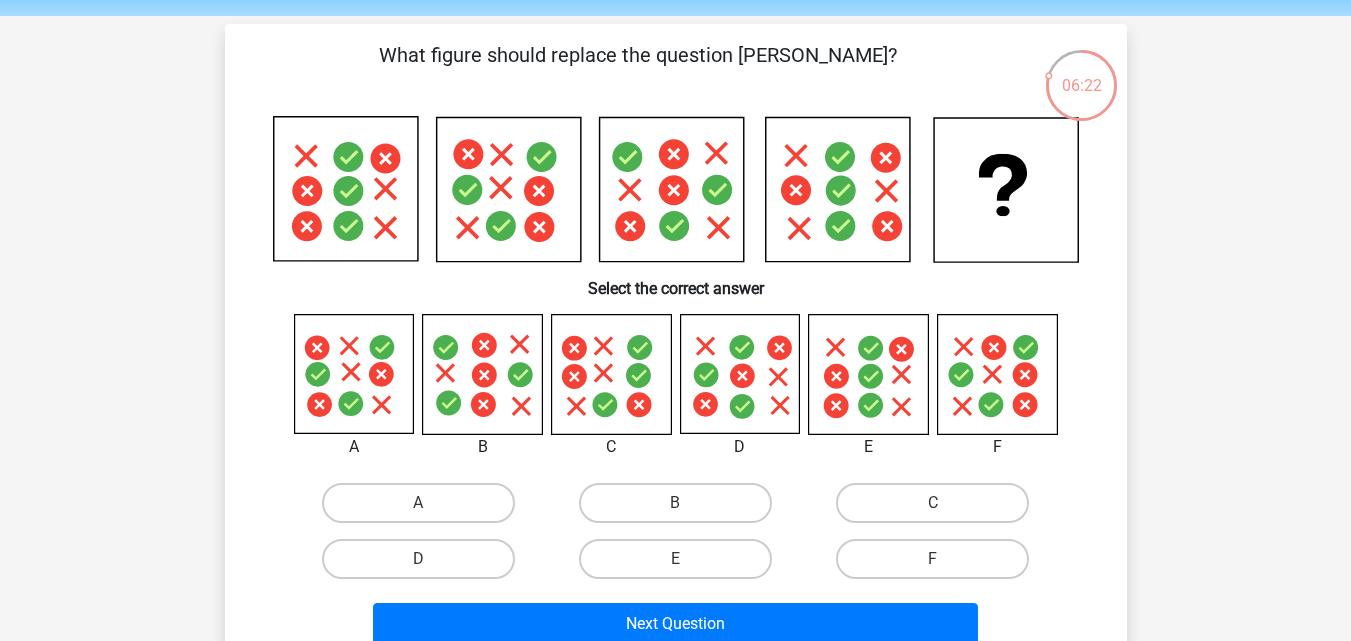 scroll, scrollTop: 100, scrollLeft: 0, axis: vertical 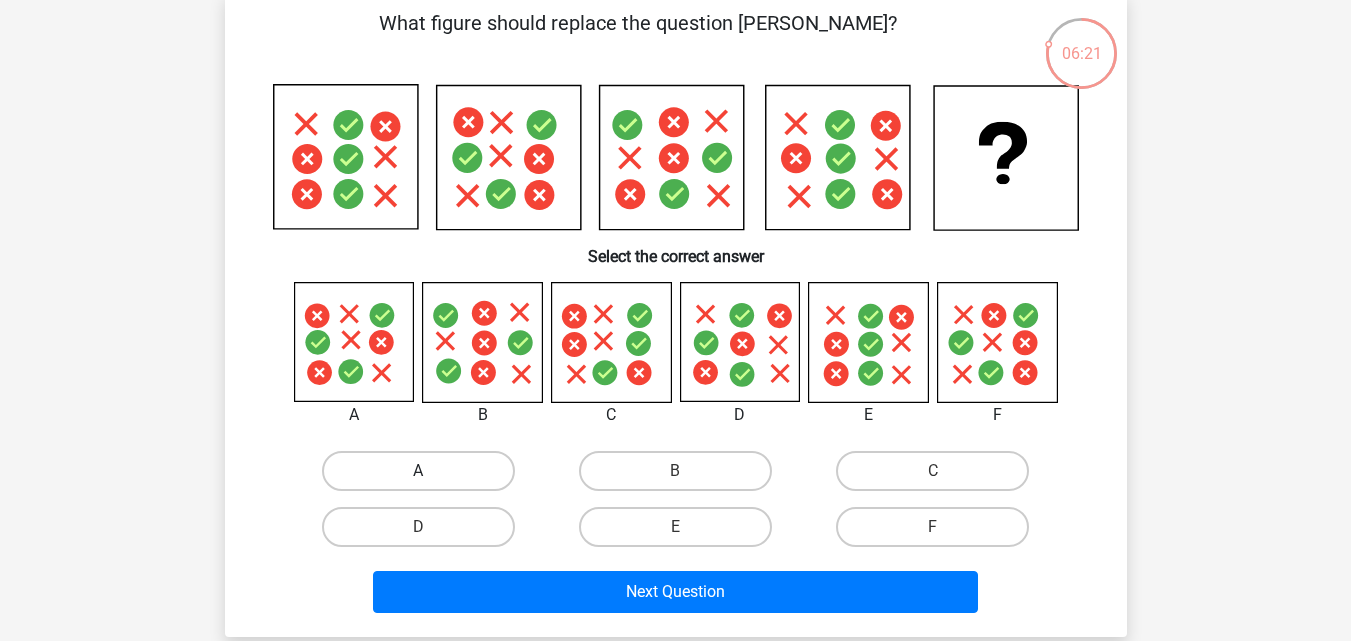click on "A" at bounding box center (418, 471) 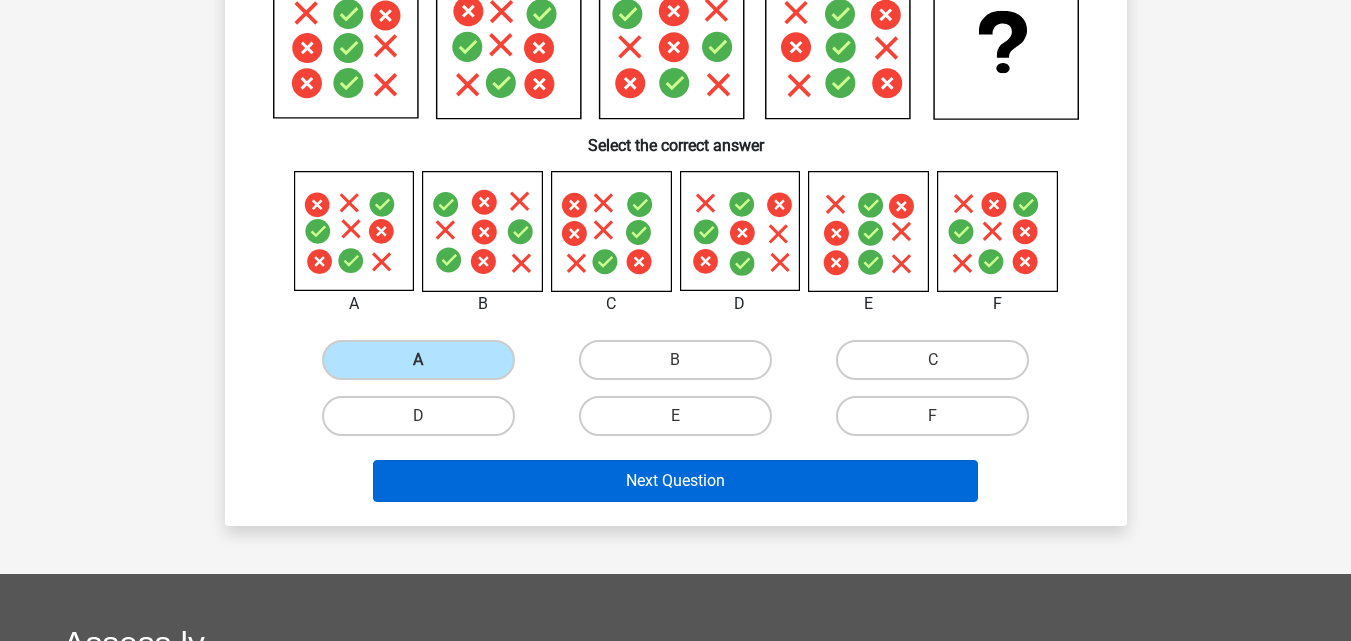 scroll, scrollTop: 300, scrollLeft: 0, axis: vertical 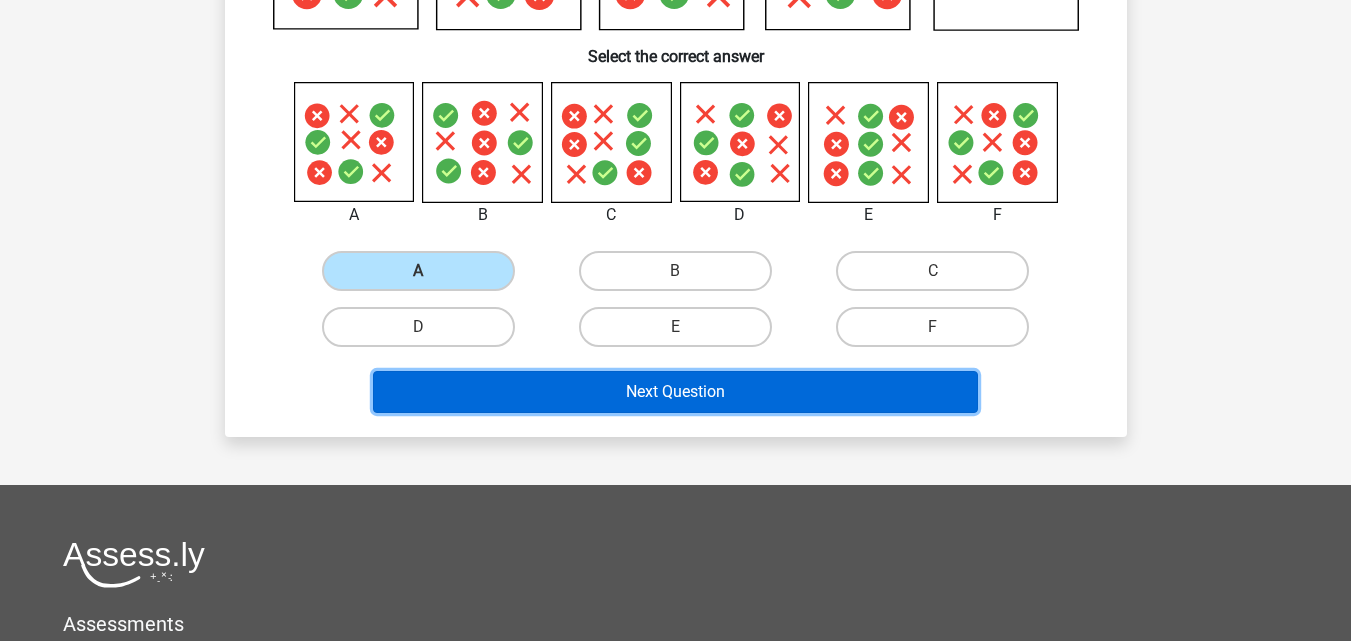 click on "Next Question" at bounding box center (675, 392) 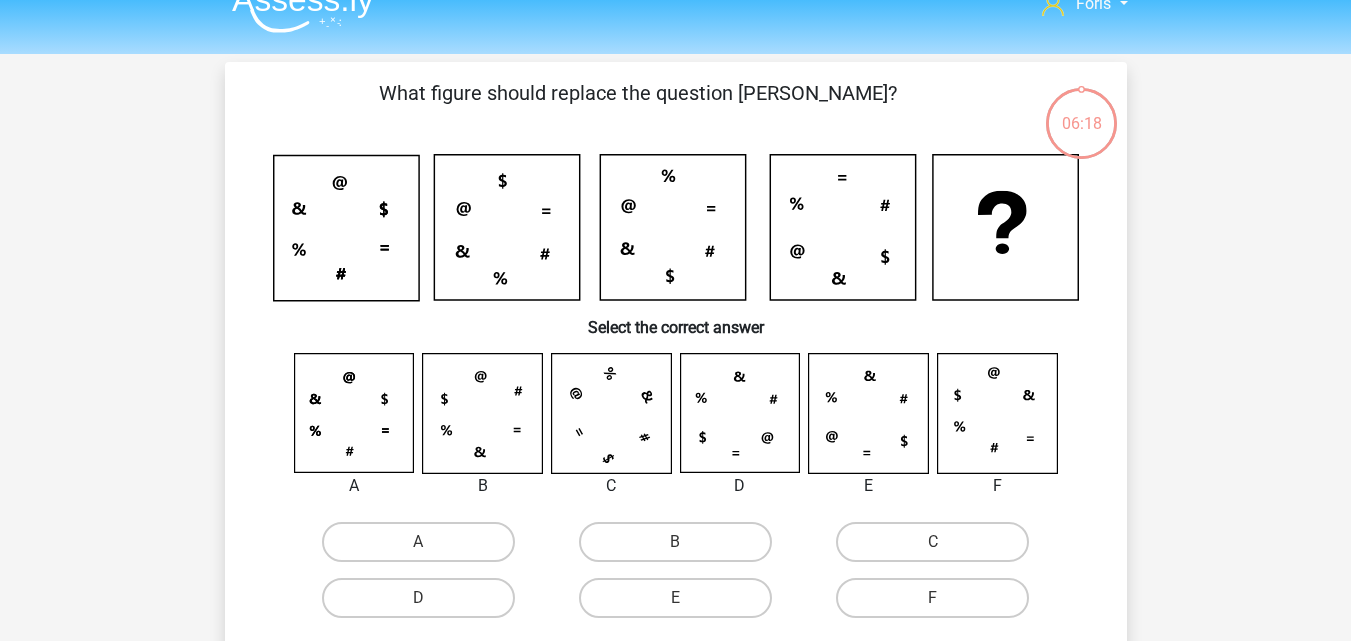 scroll, scrollTop: 0, scrollLeft: 0, axis: both 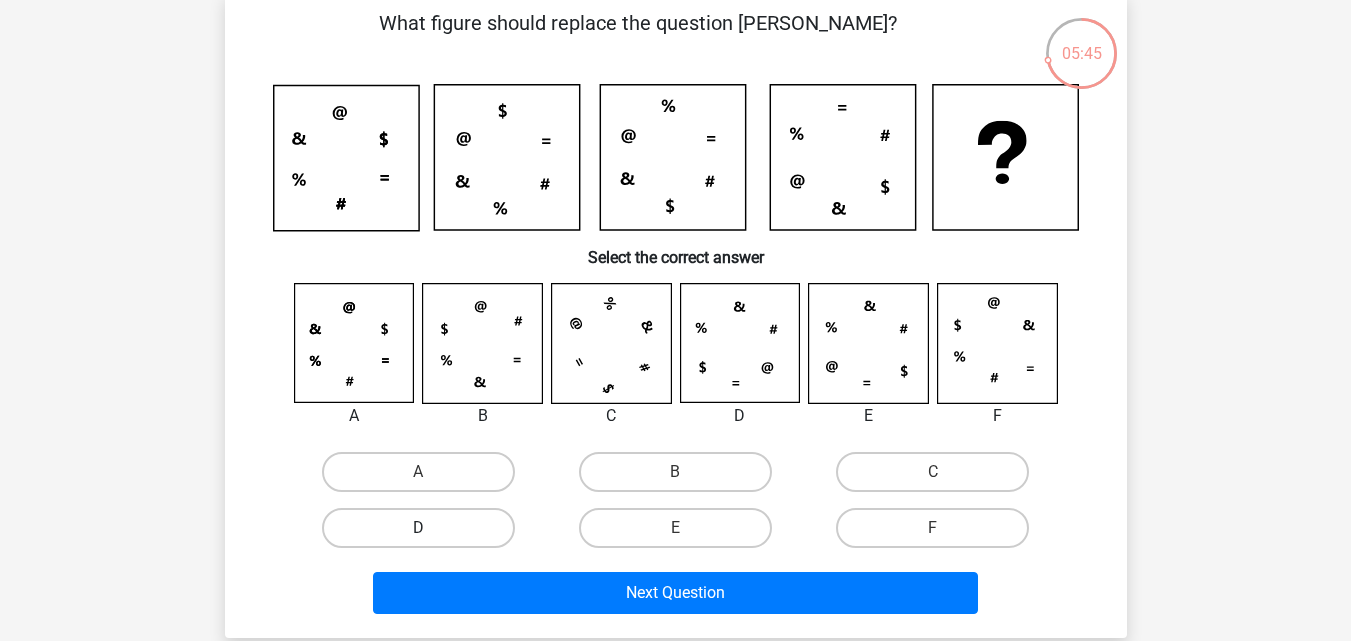 click on "D" at bounding box center [418, 528] 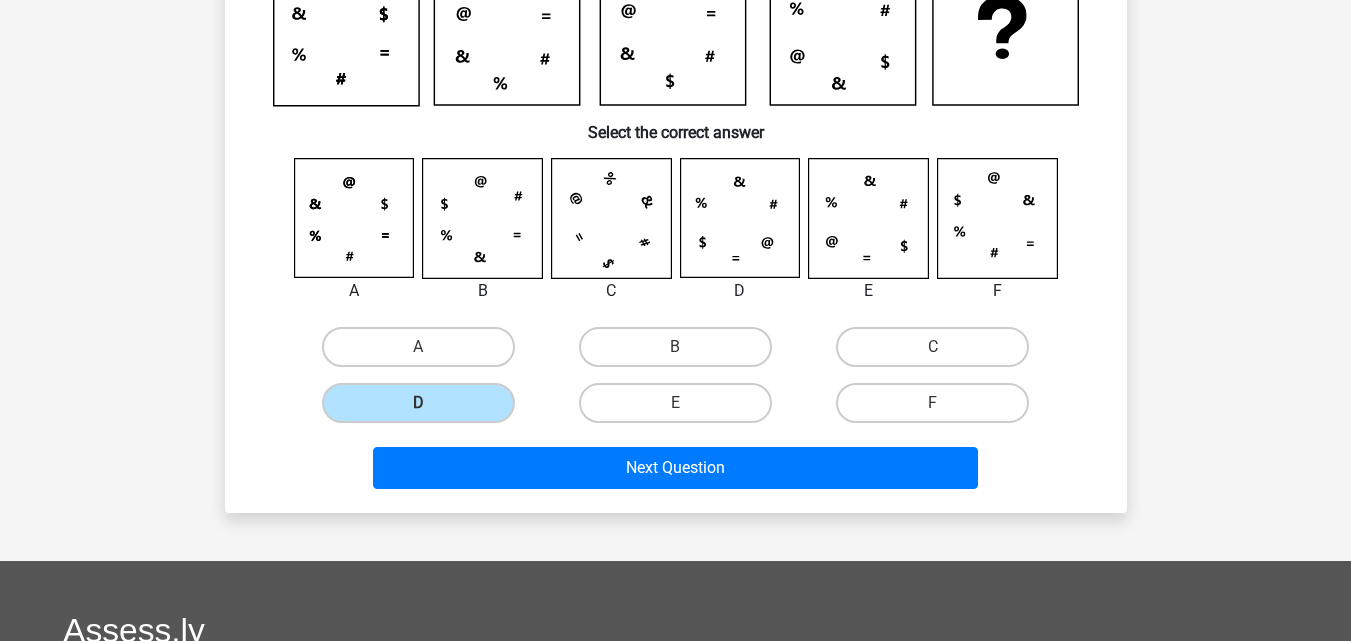 scroll, scrollTop: 400, scrollLeft: 0, axis: vertical 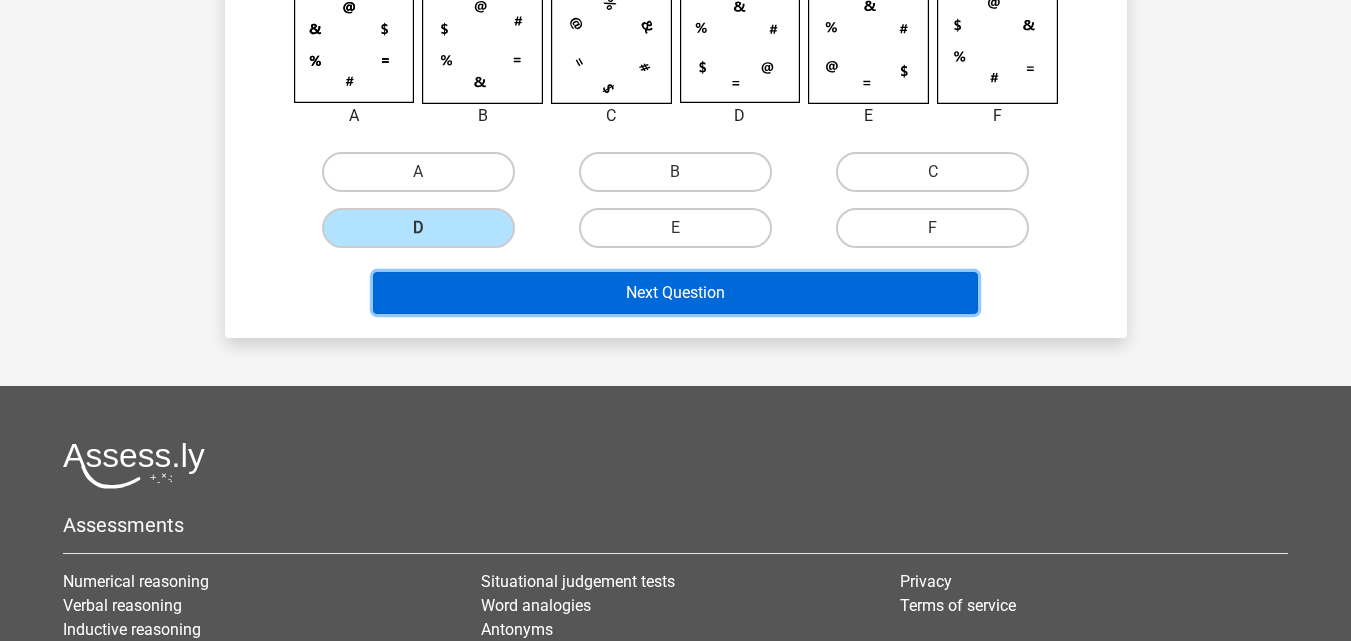 click on "Next Question" at bounding box center [675, 293] 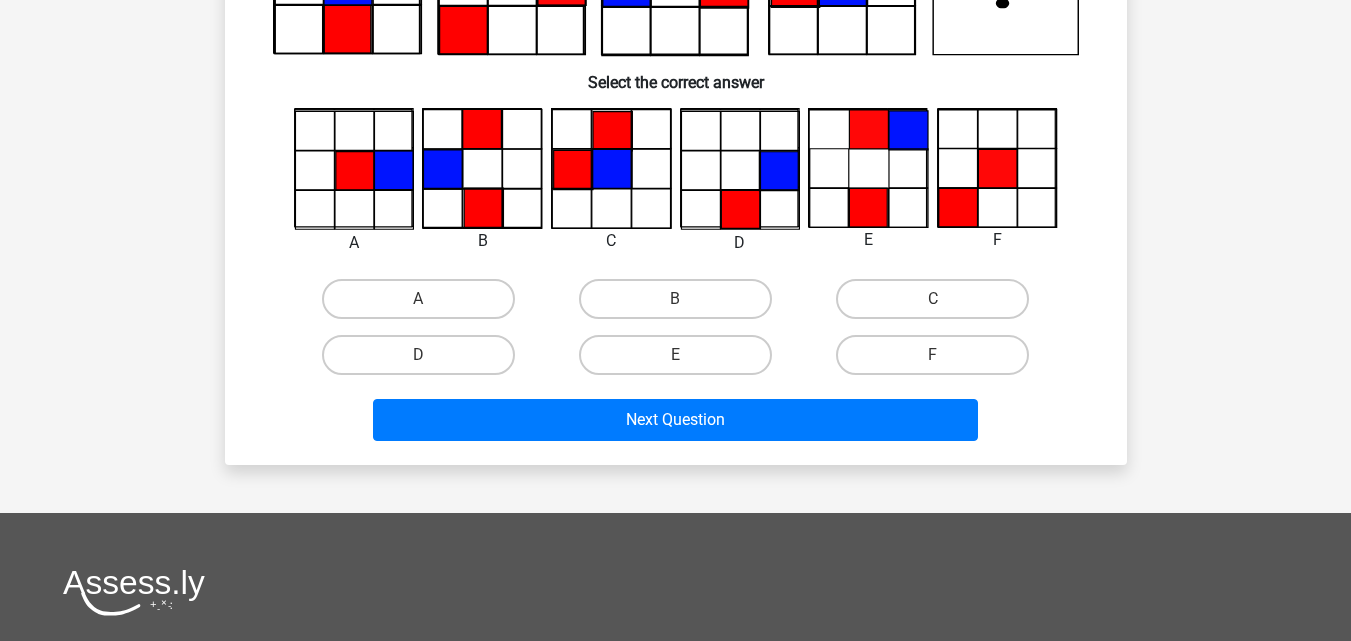 scroll, scrollTop: 300, scrollLeft: 0, axis: vertical 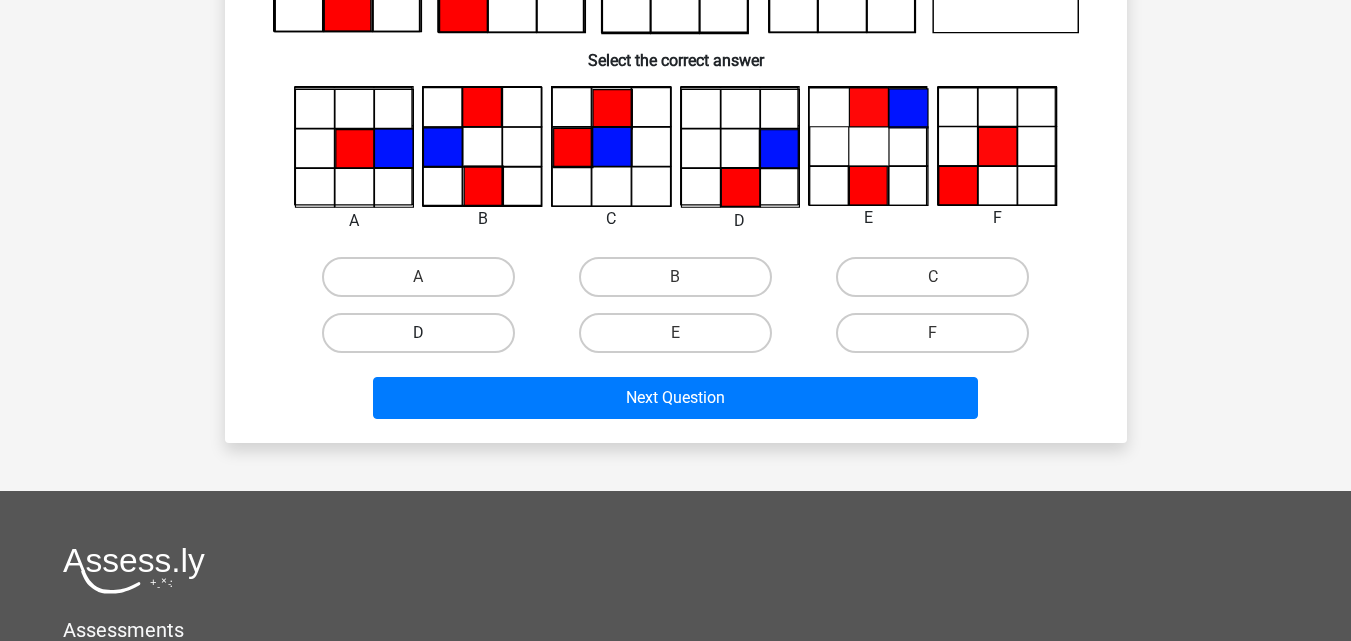 click on "D" at bounding box center [418, 333] 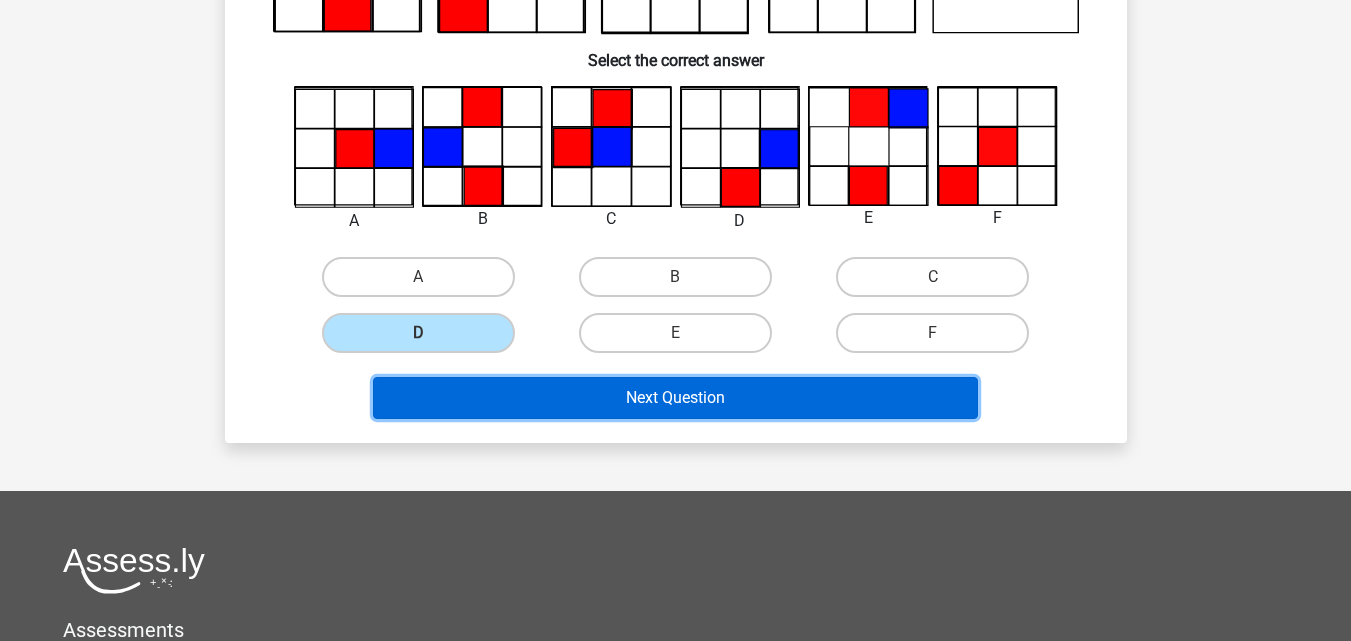 click on "Next Question" at bounding box center (675, 398) 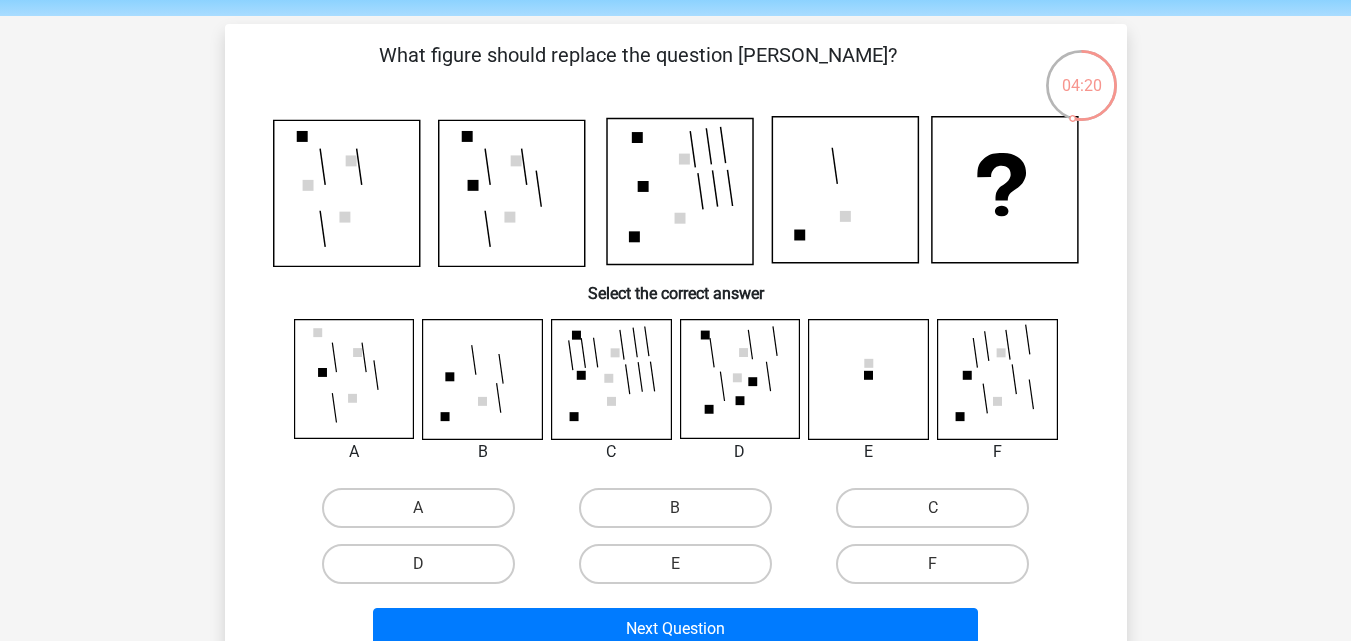scroll, scrollTop: 100, scrollLeft: 0, axis: vertical 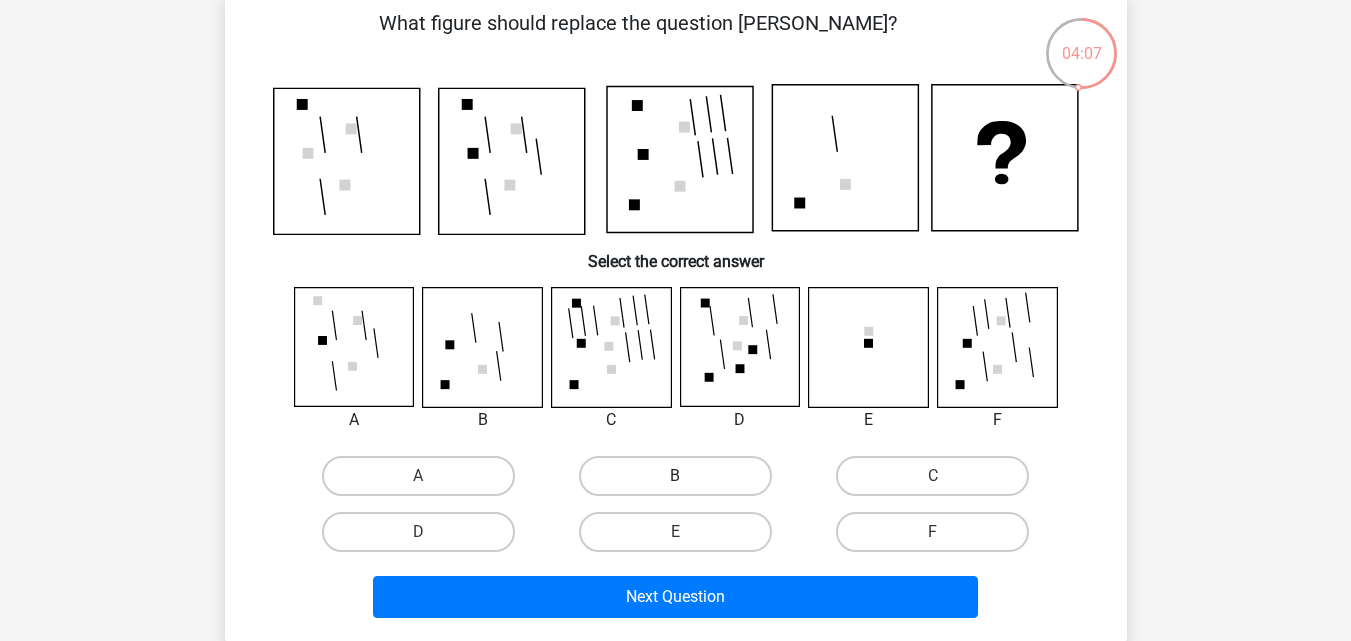 click on "B" at bounding box center (675, 476) 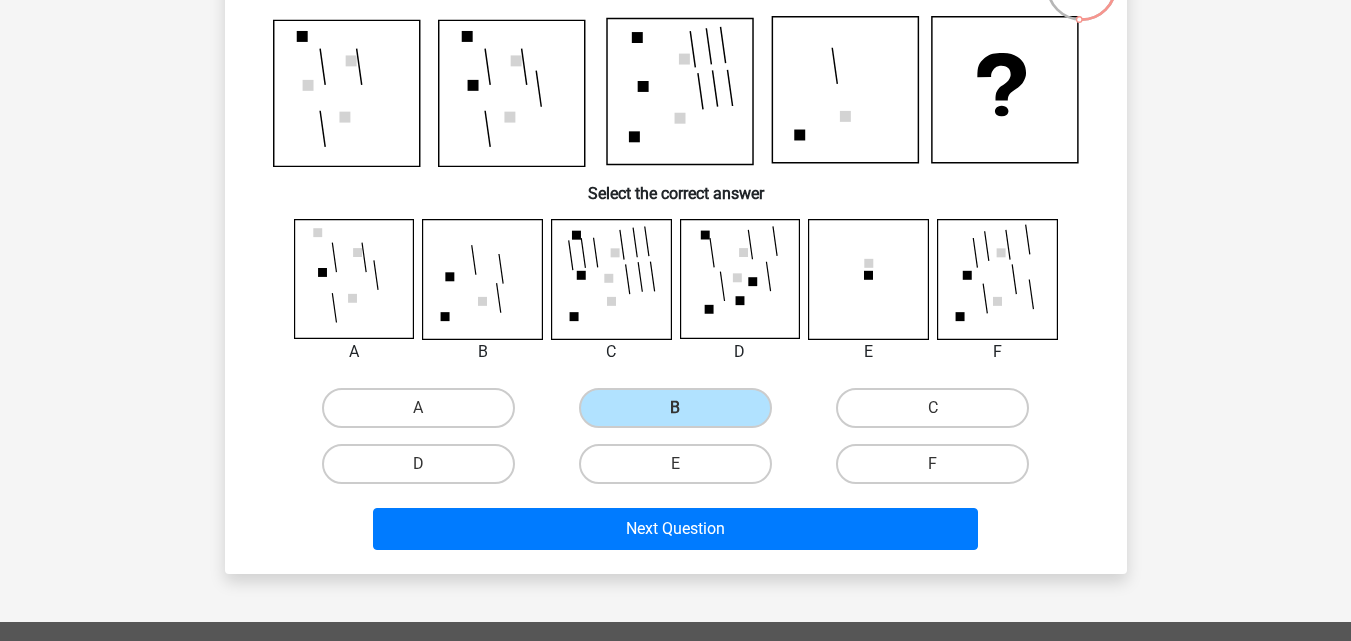 scroll, scrollTop: 200, scrollLeft: 0, axis: vertical 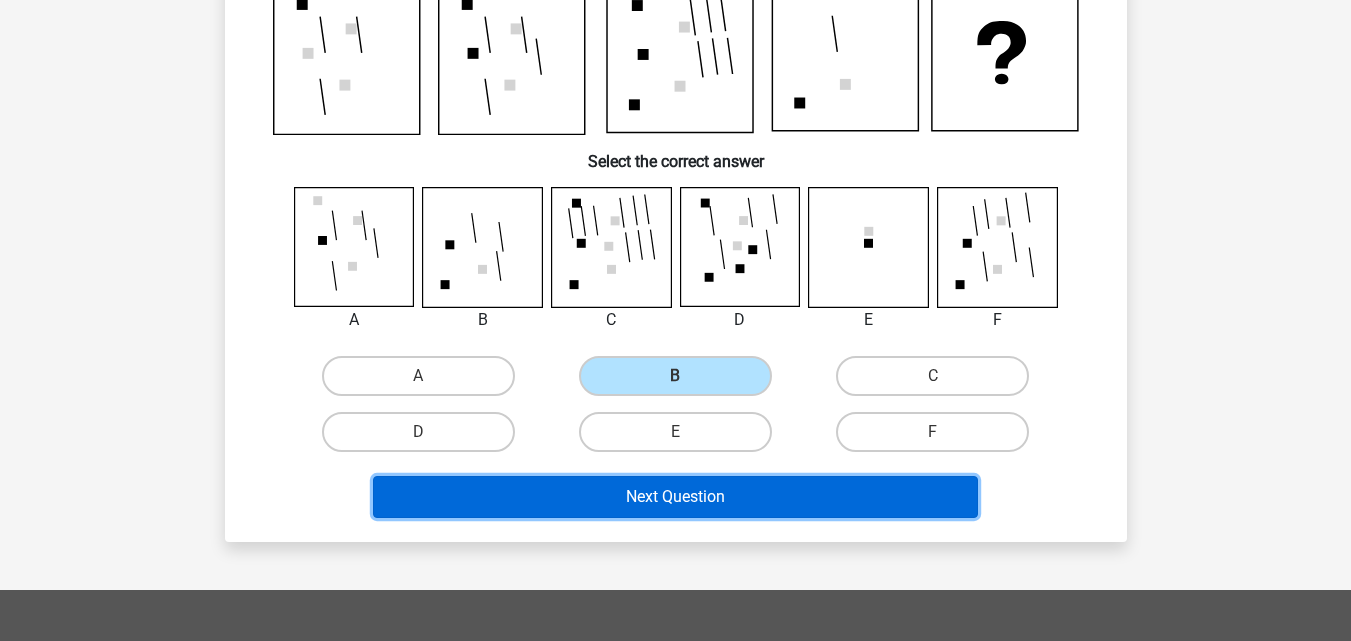 click on "Next Question" at bounding box center (675, 497) 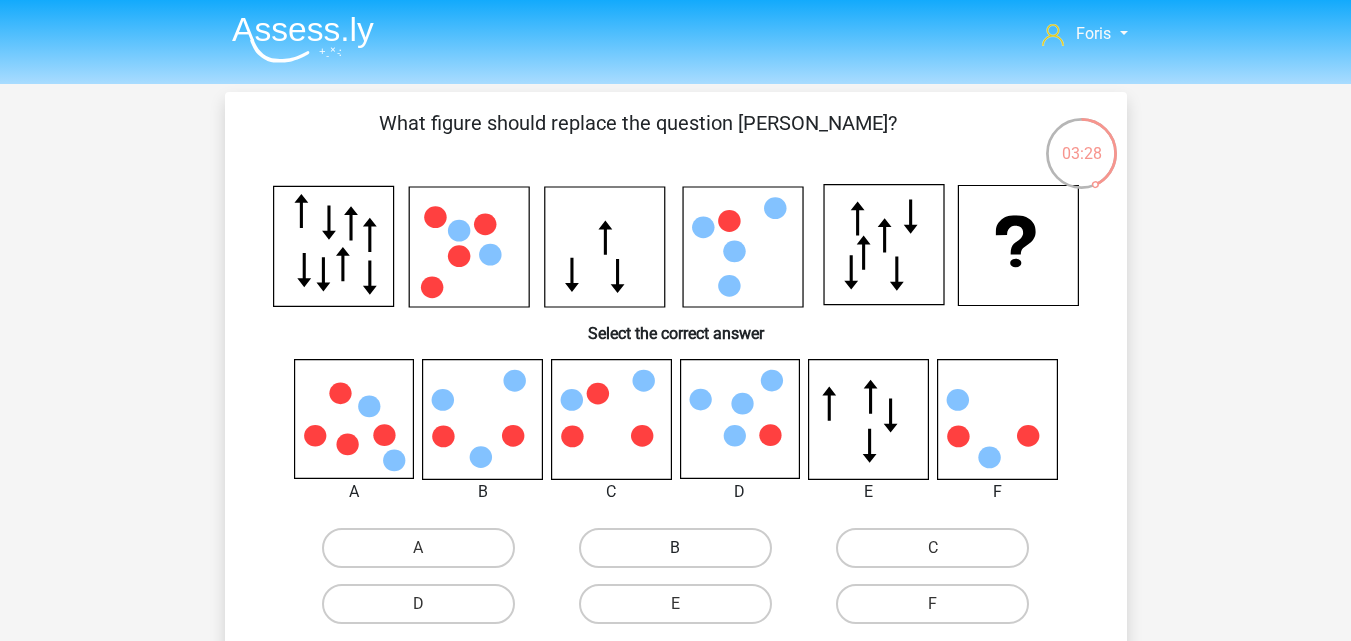 scroll, scrollTop: 100, scrollLeft: 0, axis: vertical 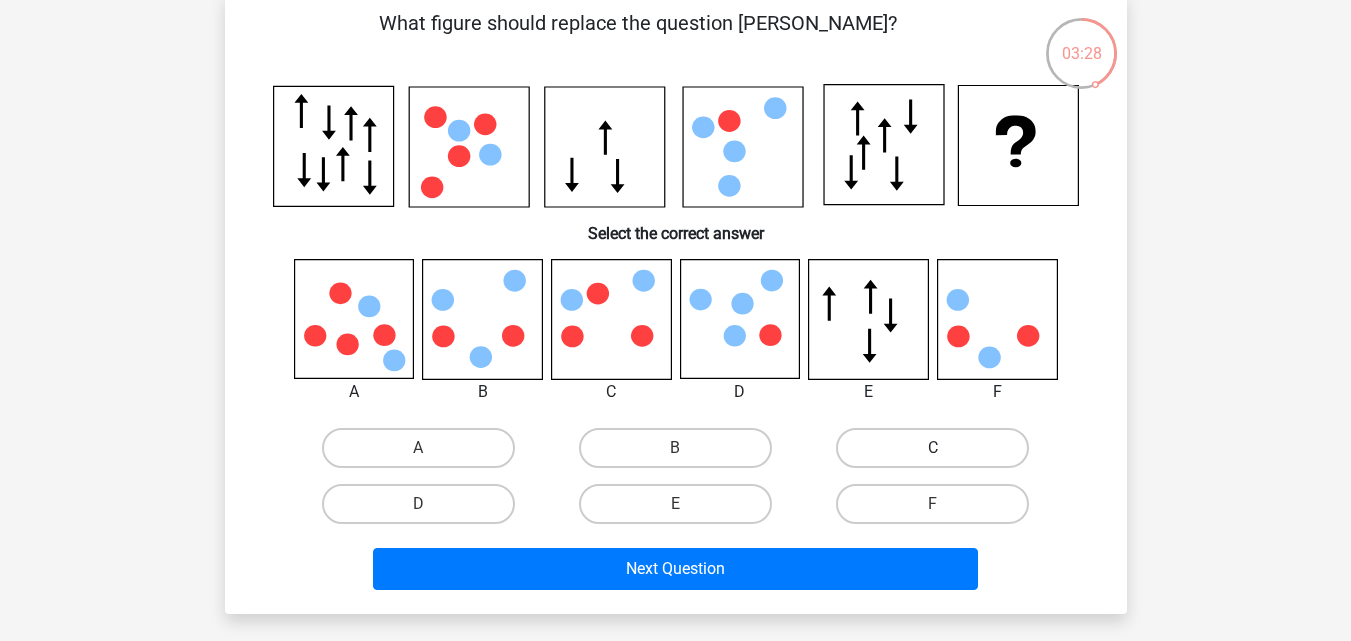click on "C" at bounding box center [932, 448] 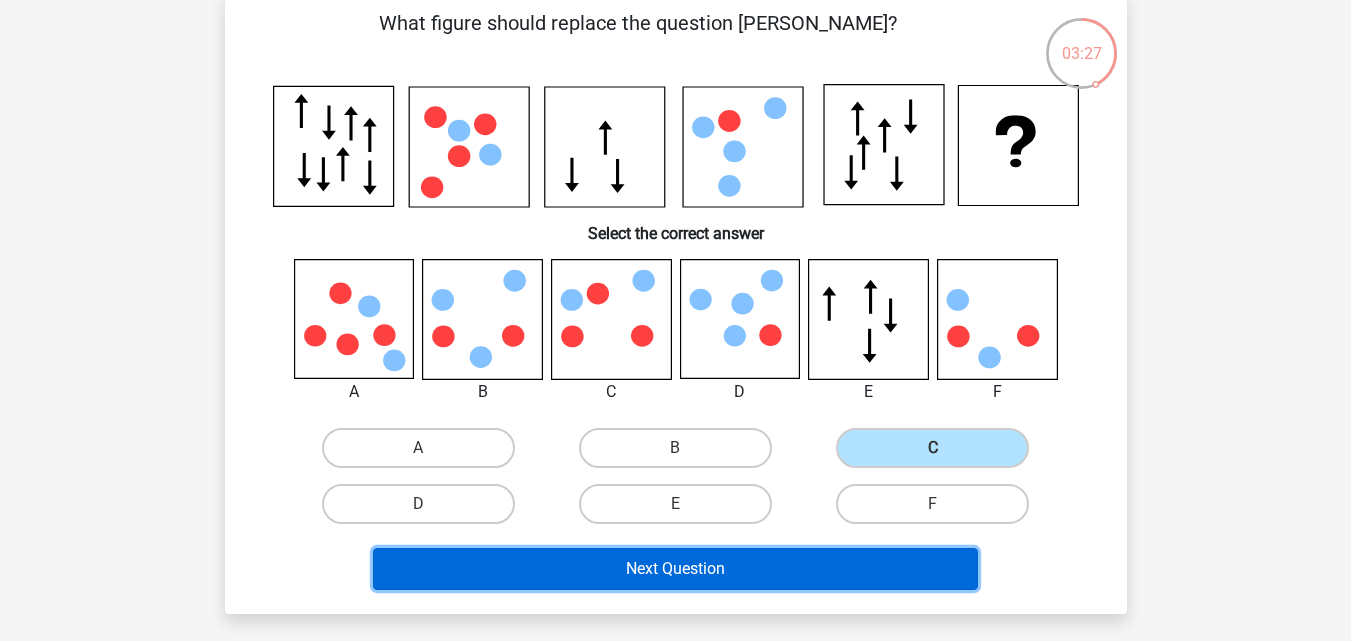 click on "Next Question" at bounding box center [675, 569] 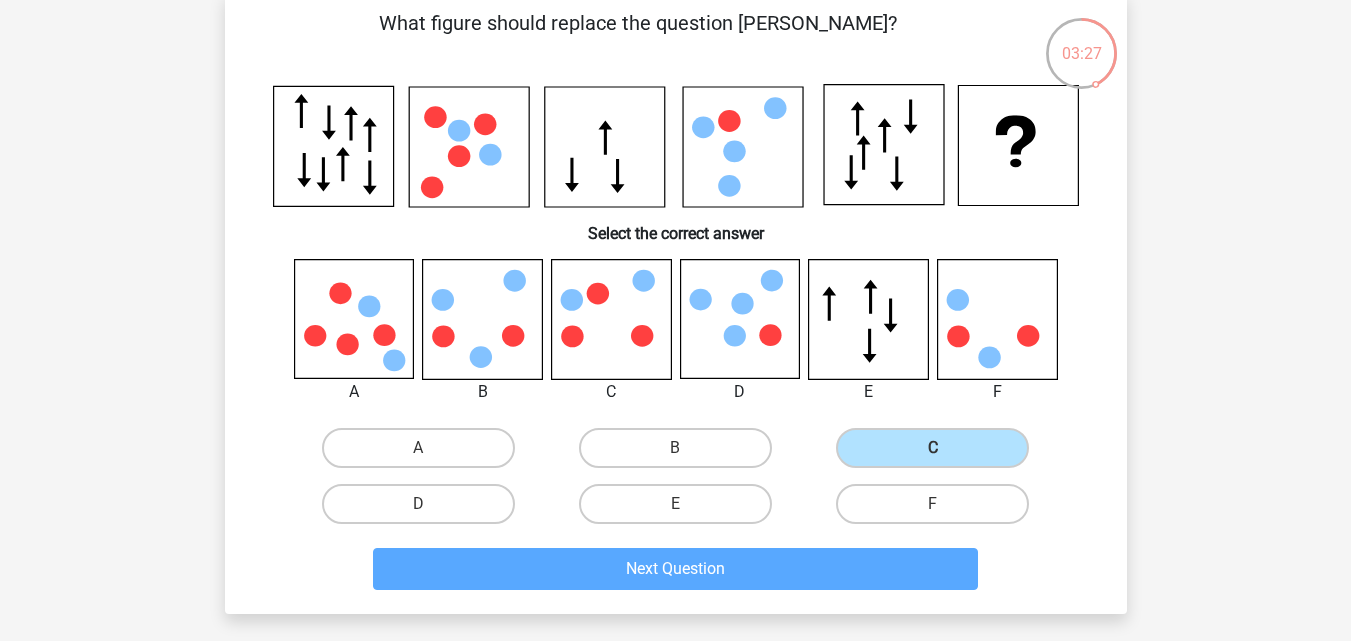 scroll, scrollTop: 92, scrollLeft: 0, axis: vertical 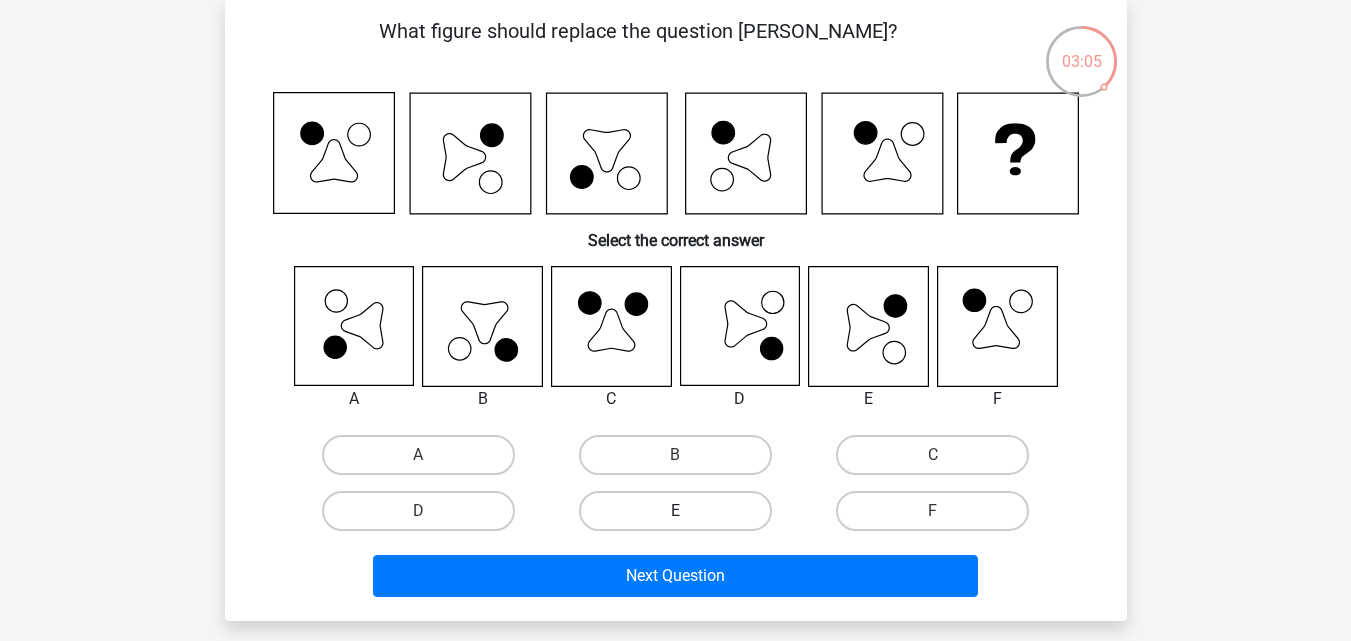 click on "E" at bounding box center (675, 511) 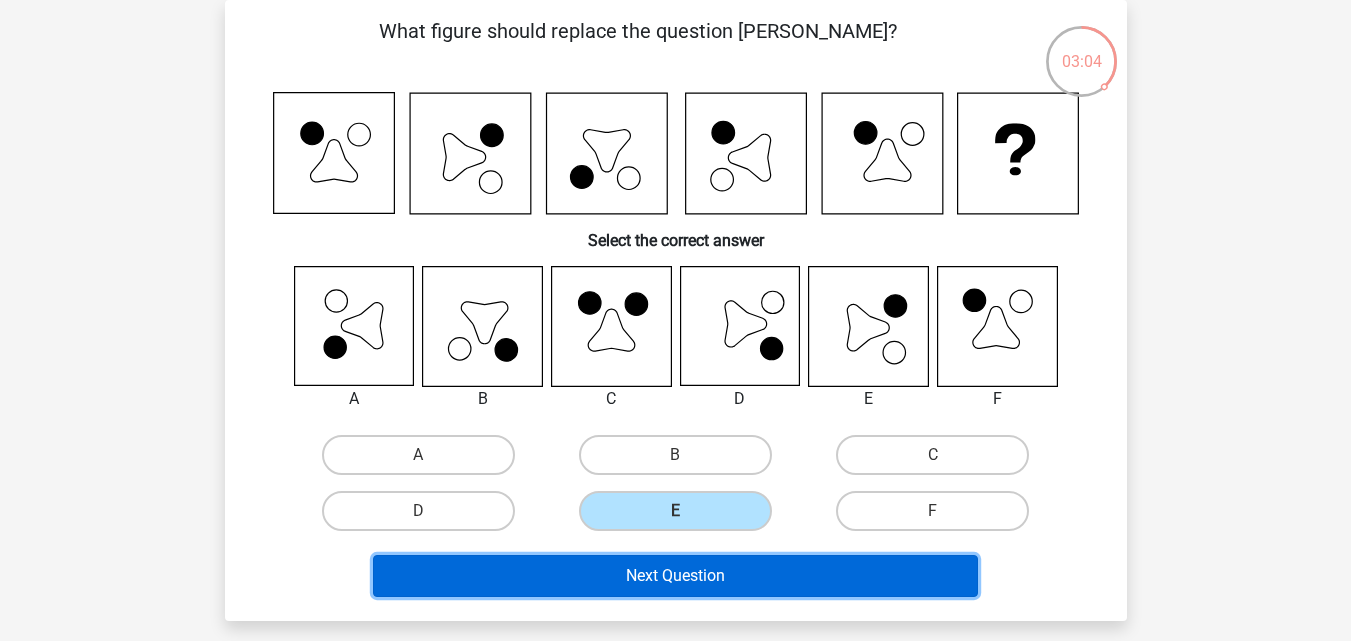 click on "Next Question" at bounding box center [675, 576] 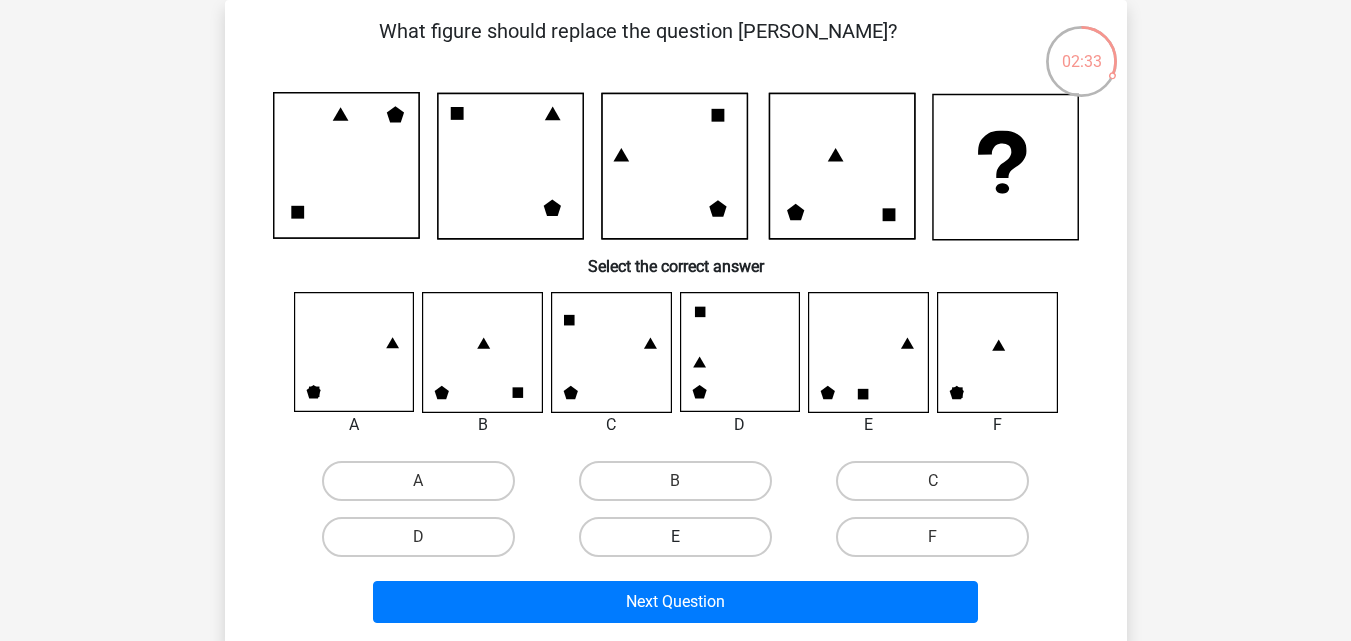 click on "E" at bounding box center (675, 537) 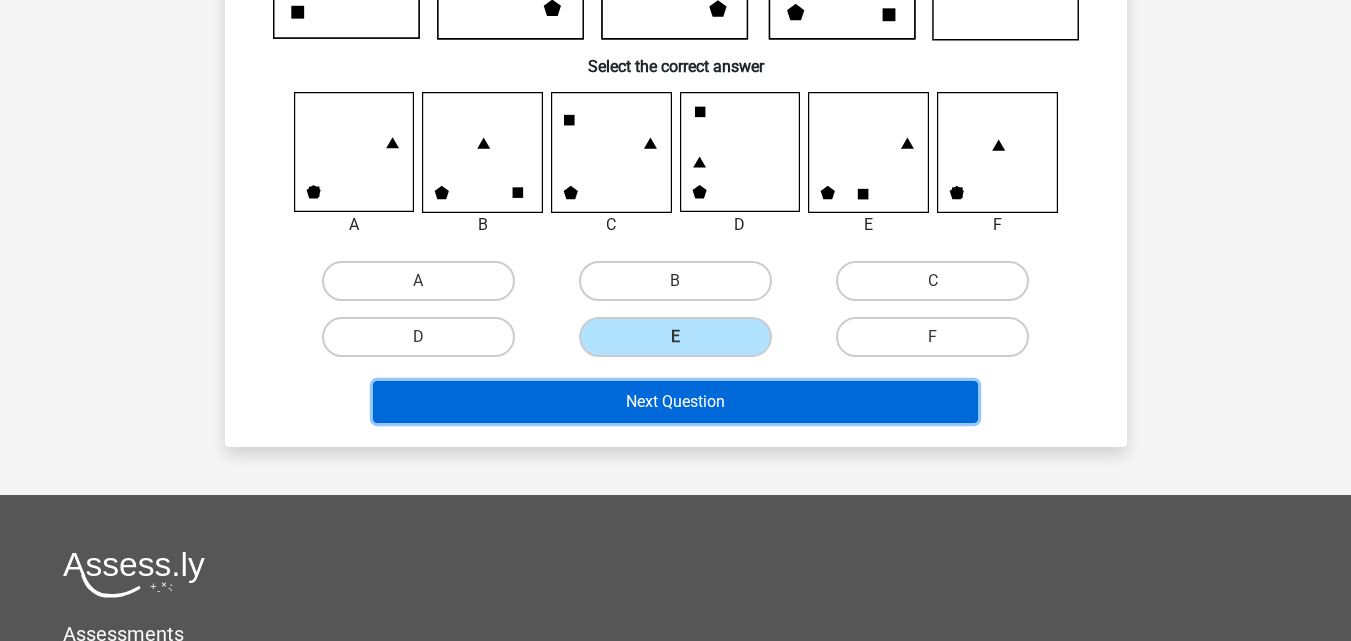 click on "Next Question" at bounding box center (675, 402) 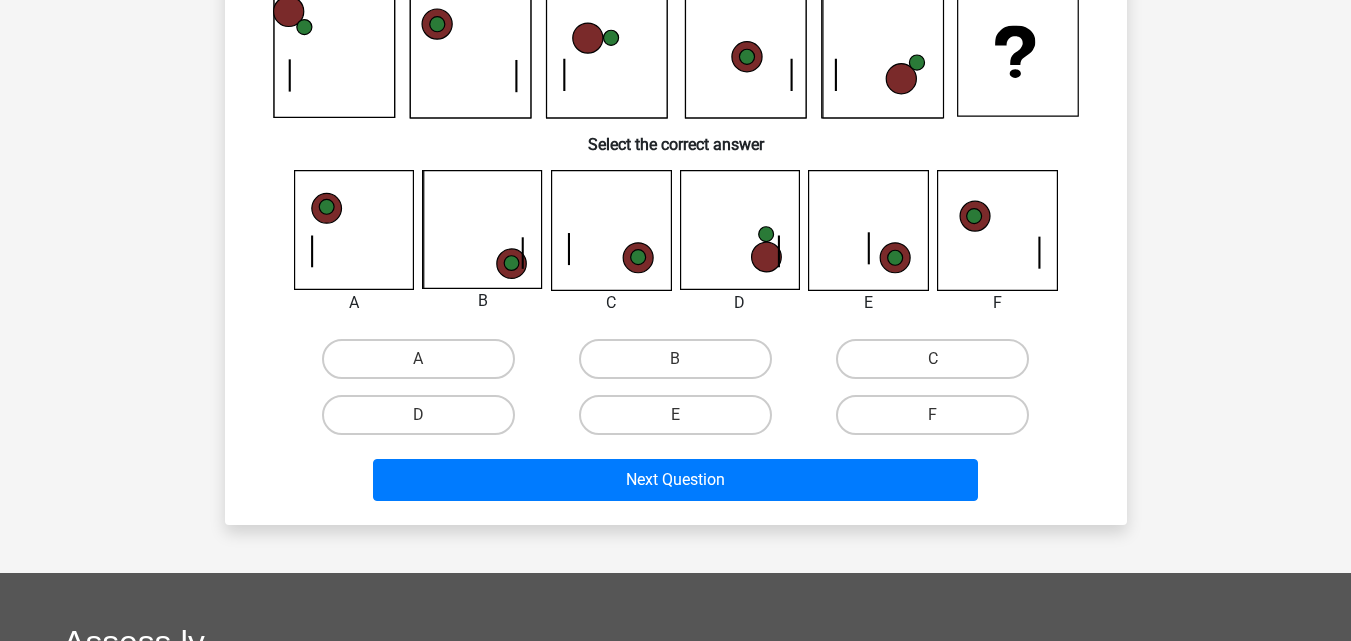 scroll, scrollTop: 92, scrollLeft: 0, axis: vertical 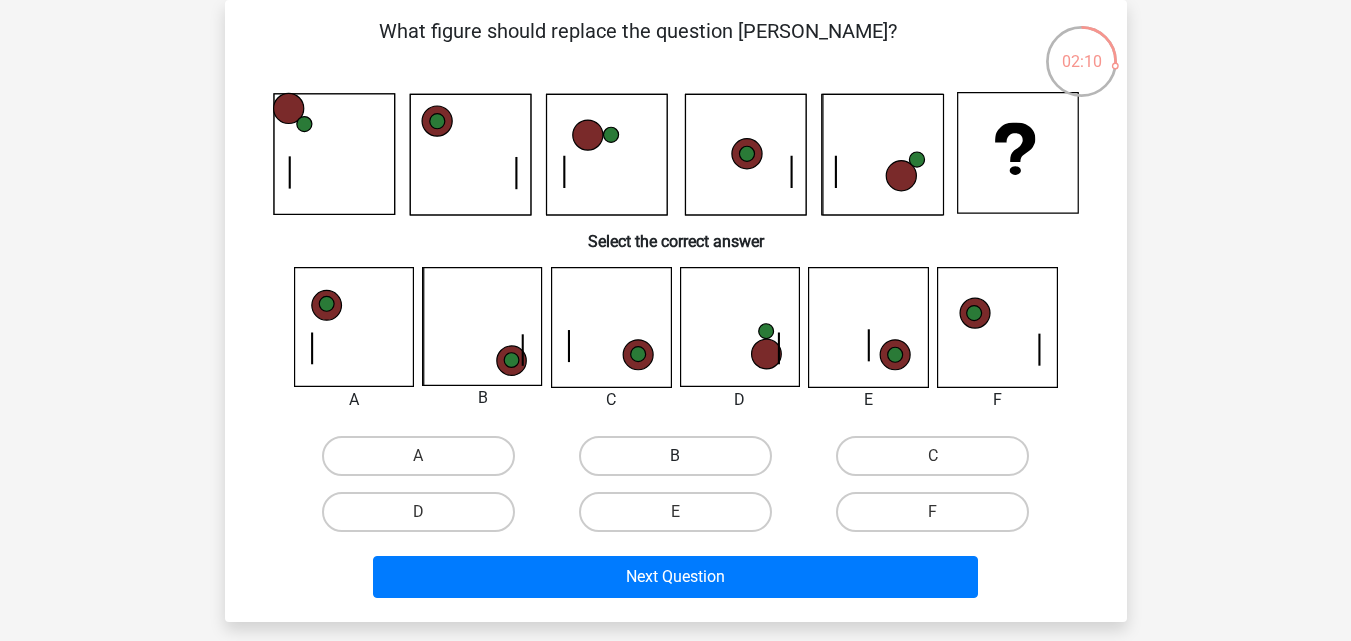 click on "B" at bounding box center (675, 456) 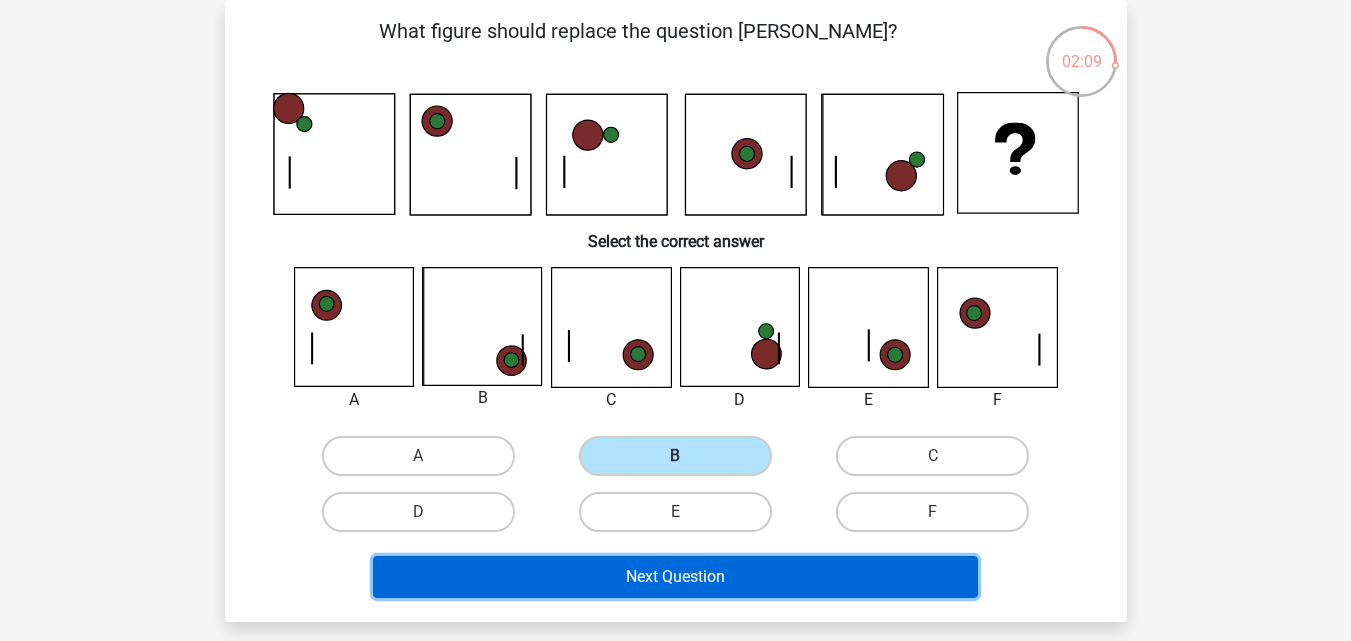 click on "Next Question" at bounding box center [675, 577] 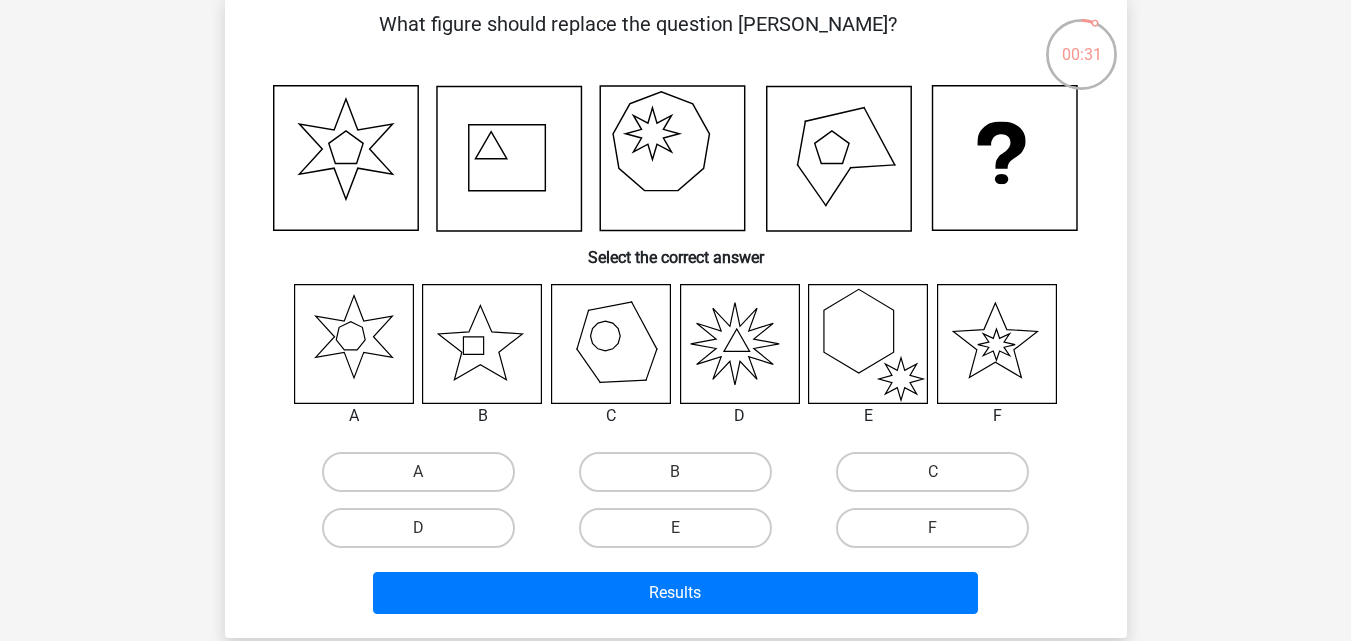 scroll, scrollTop: 100, scrollLeft: 0, axis: vertical 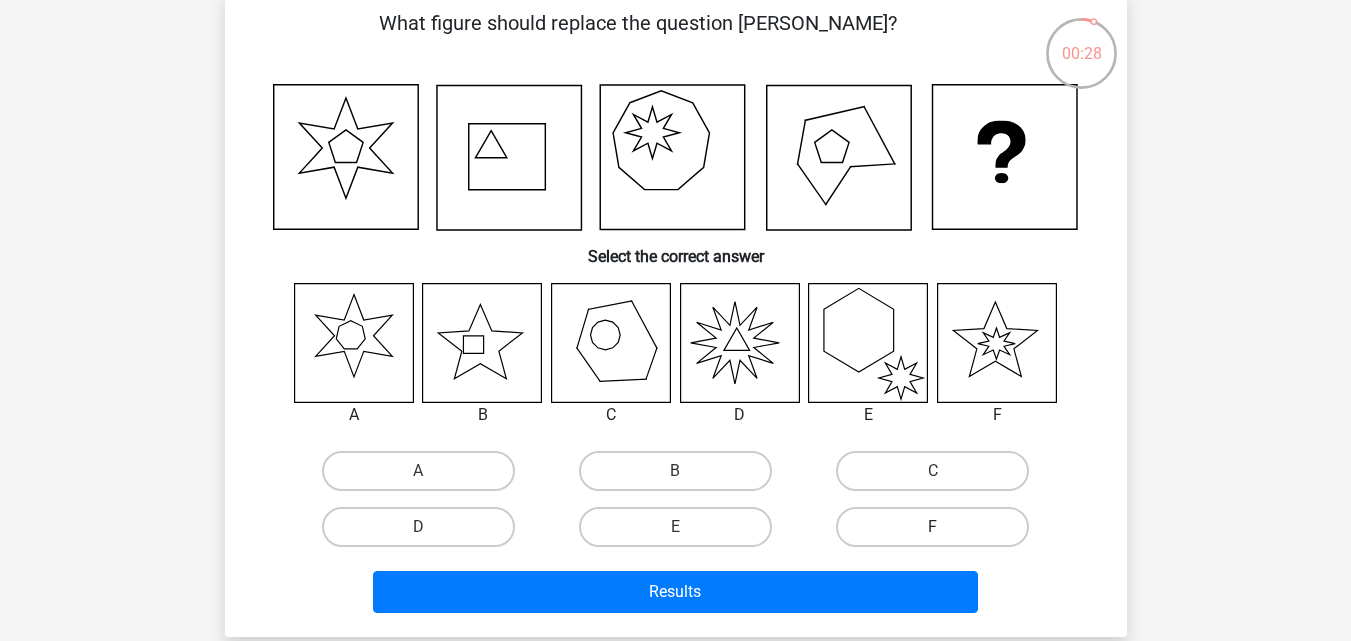 click on "F" at bounding box center (932, 527) 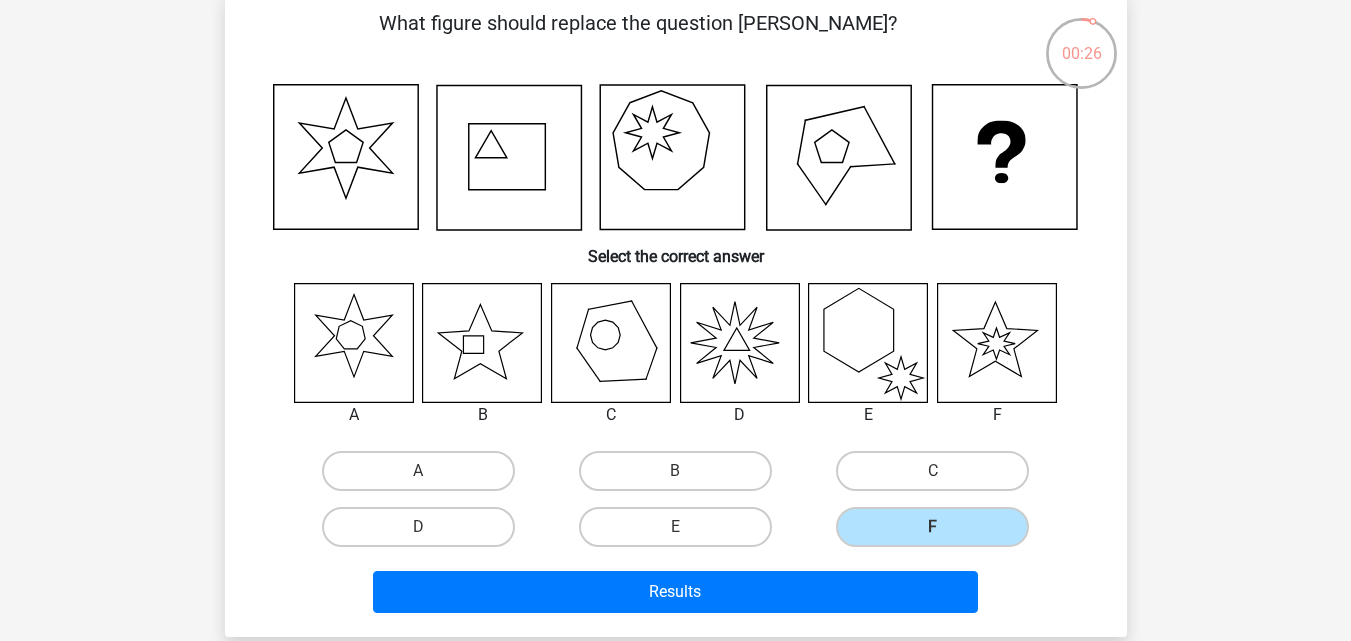 click on "F" at bounding box center (939, 533) 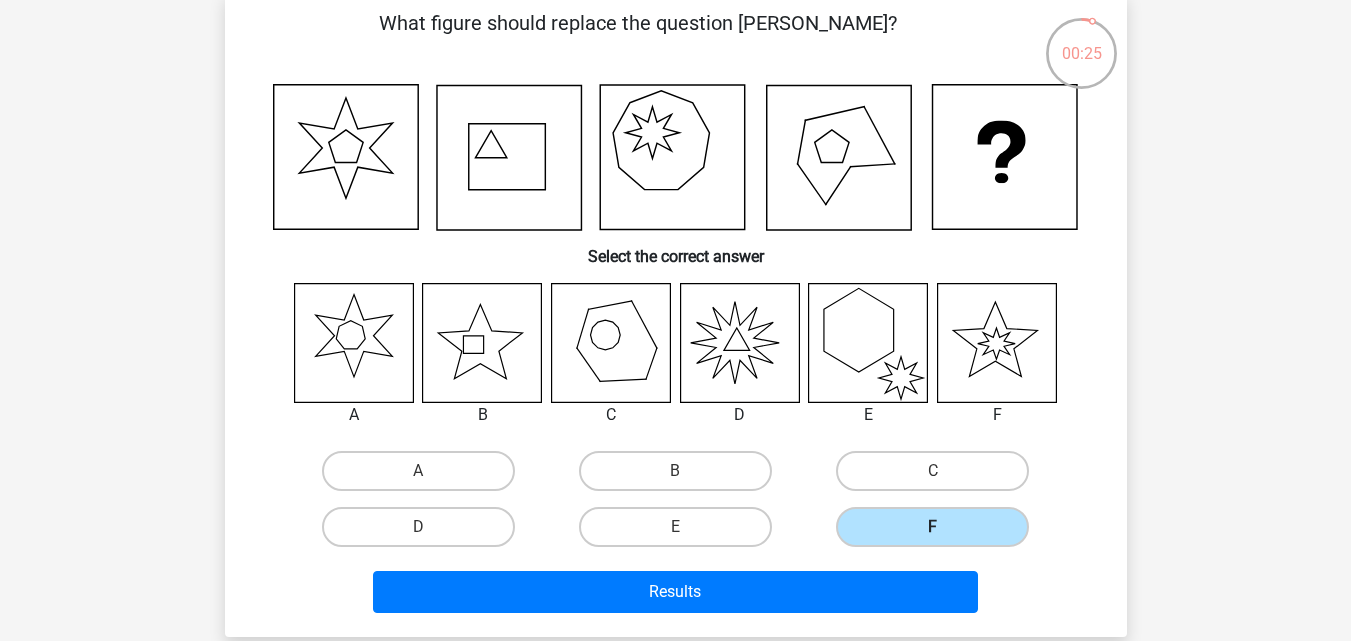 click on "F" at bounding box center (932, 527) 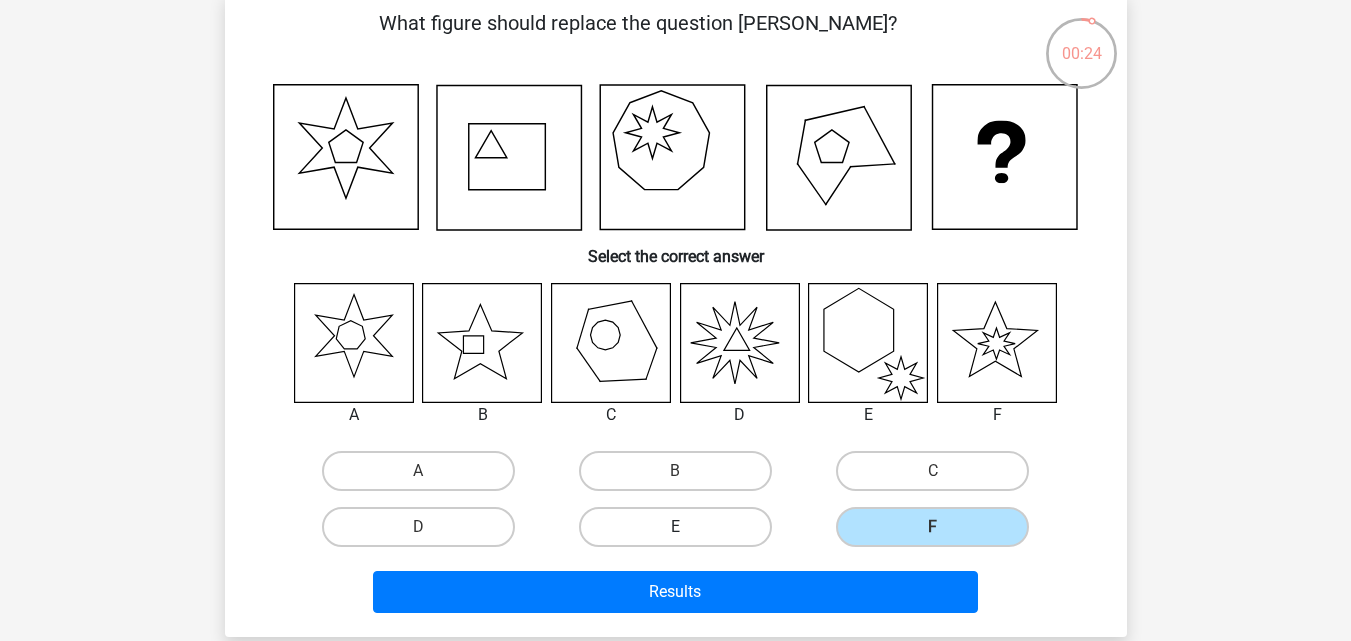 click on "E" at bounding box center [675, 527] 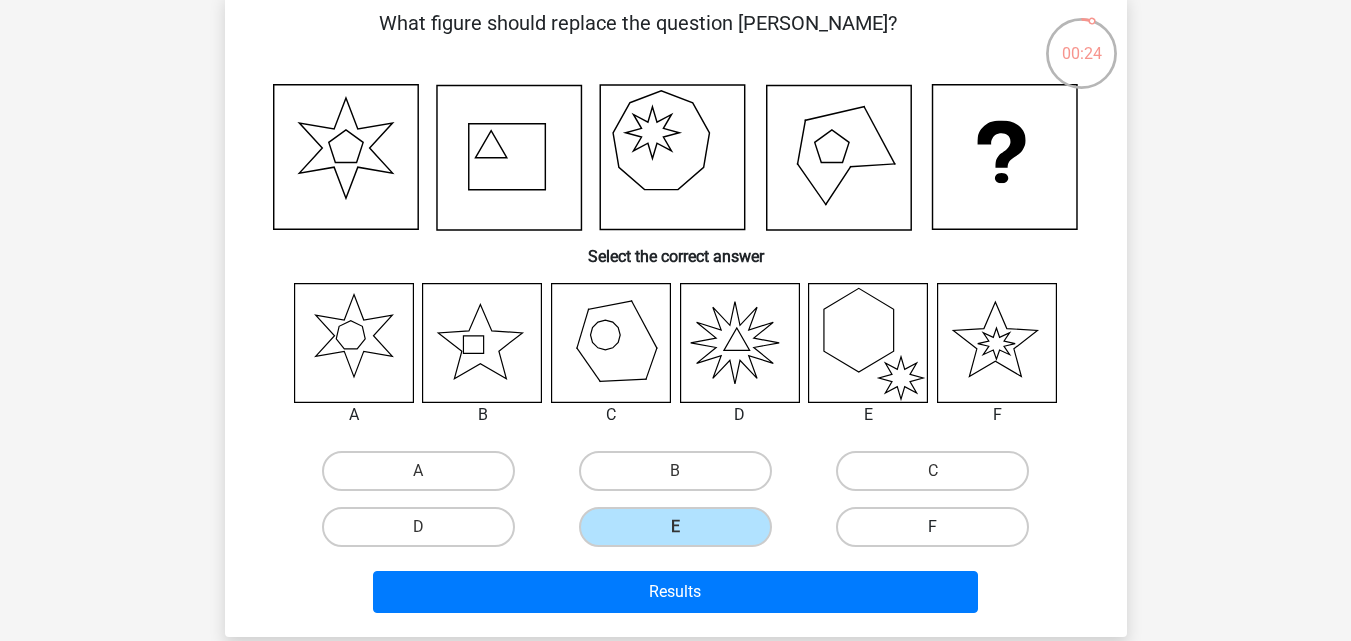 click on "F" at bounding box center [932, 527] 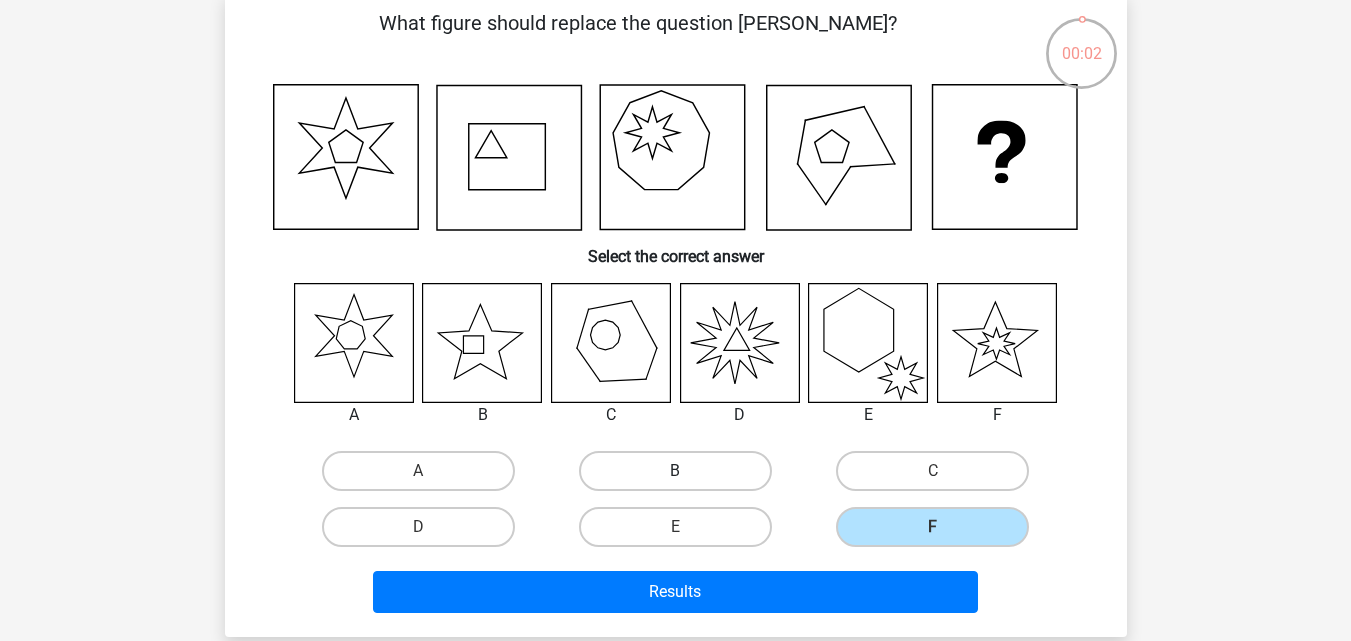 click on "B" at bounding box center [675, 471] 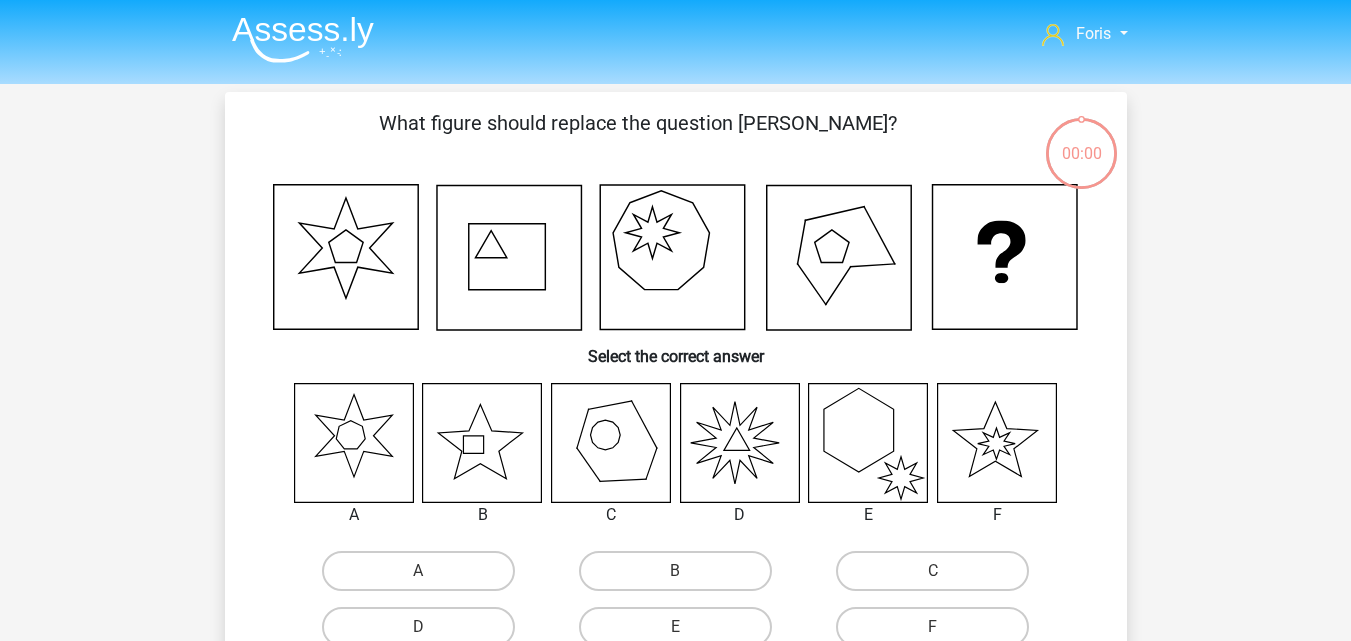 scroll, scrollTop: 100, scrollLeft: 0, axis: vertical 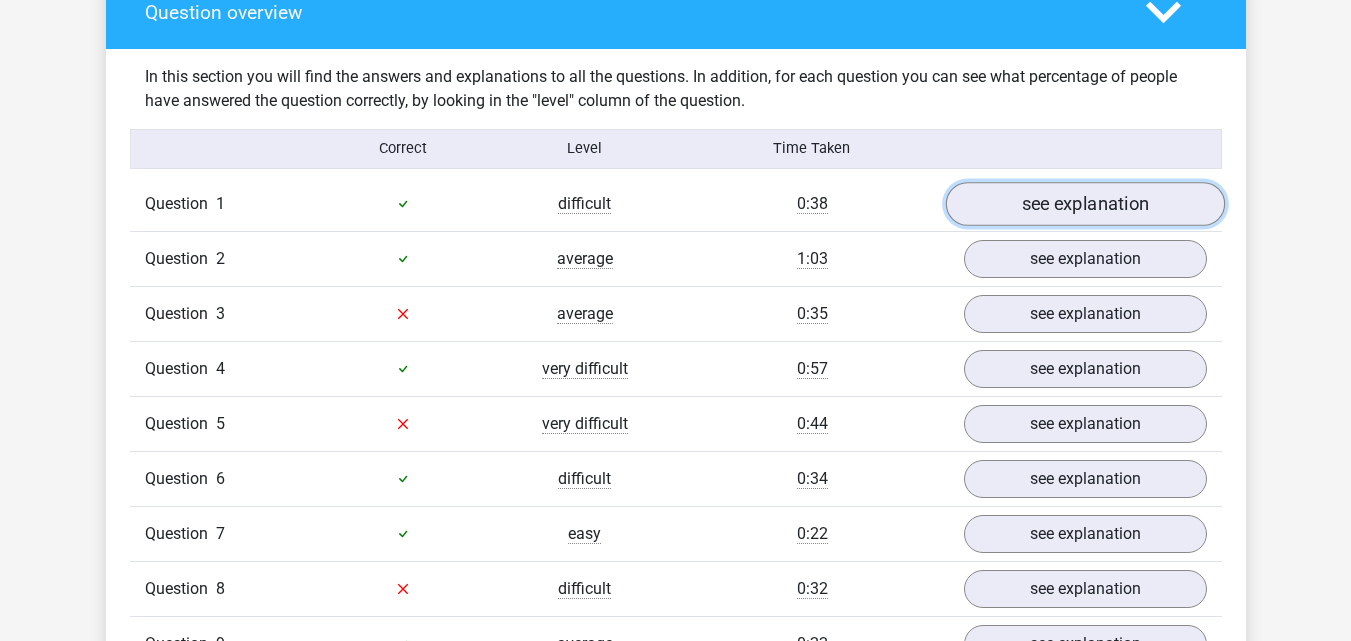 click on "see explanation" at bounding box center [1084, 204] 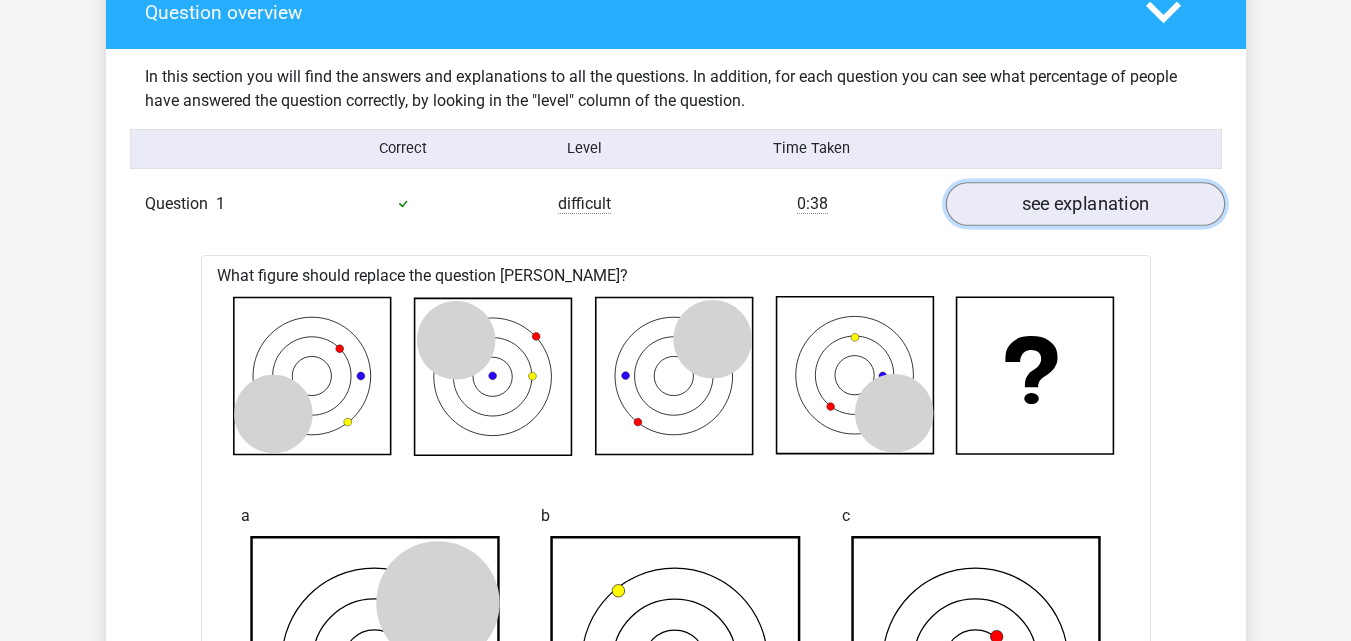 click on "see explanation" at bounding box center (1084, 204) 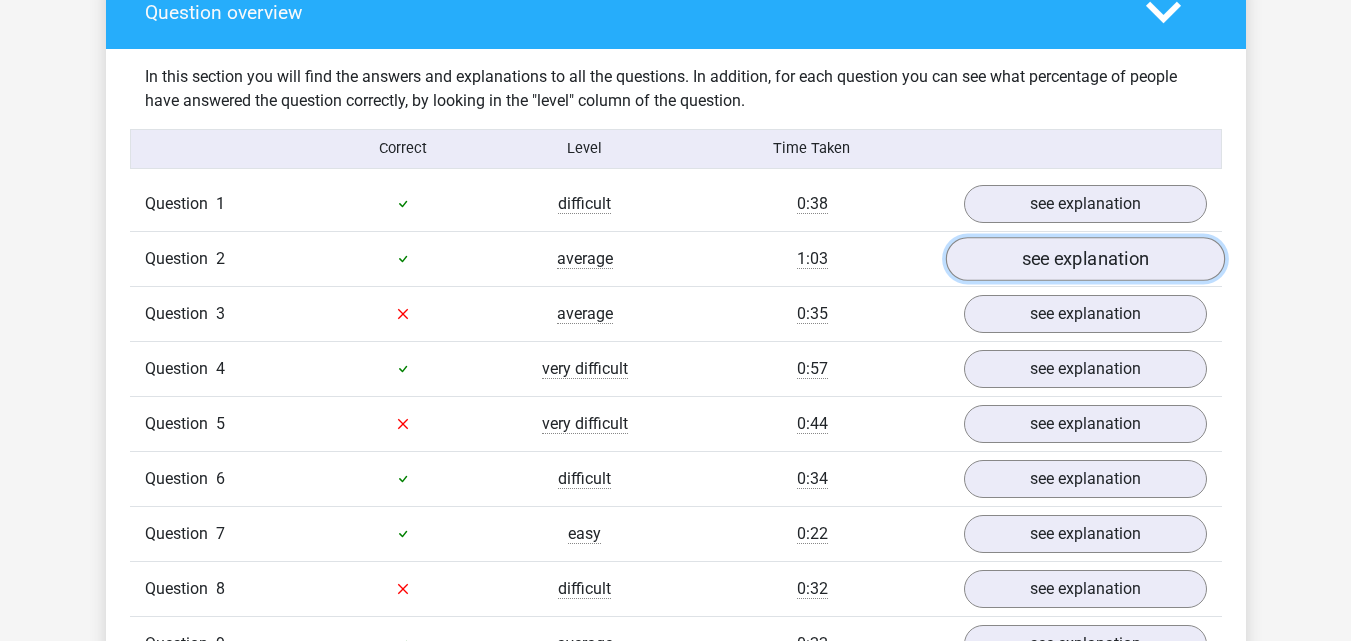 click on "see explanation" at bounding box center (1084, 259) 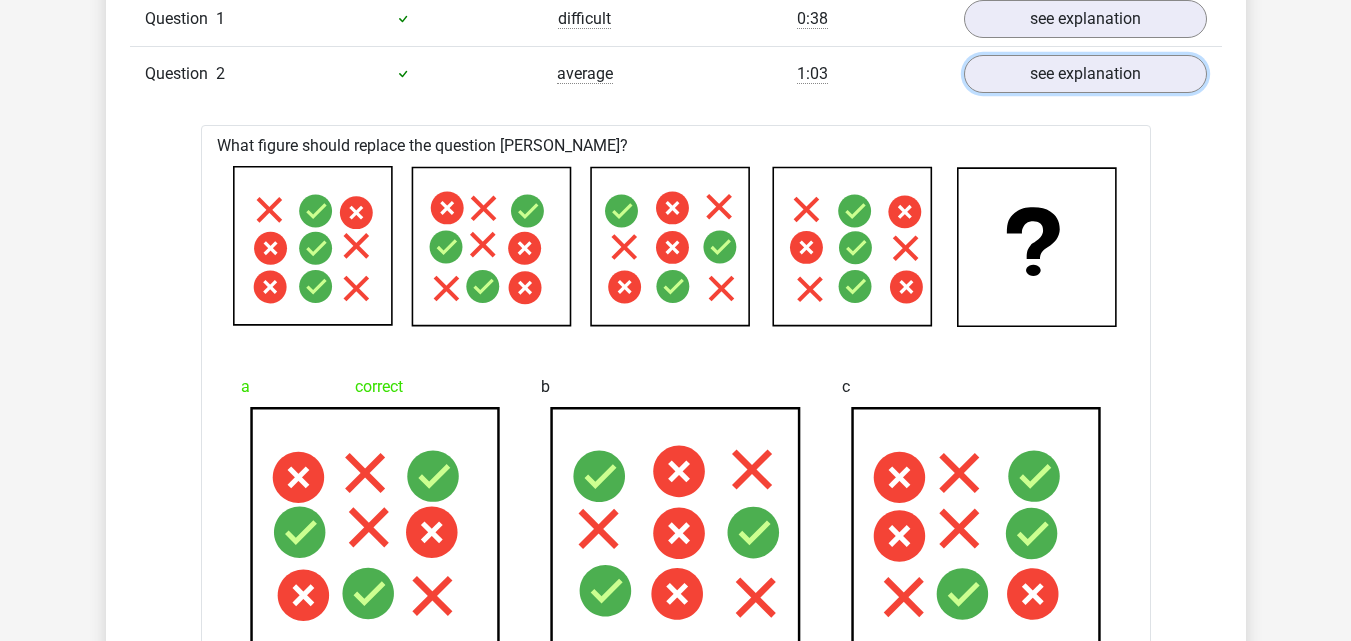 scroll, scrollTop: 1300, scrollLeft: 0, axis: vertical 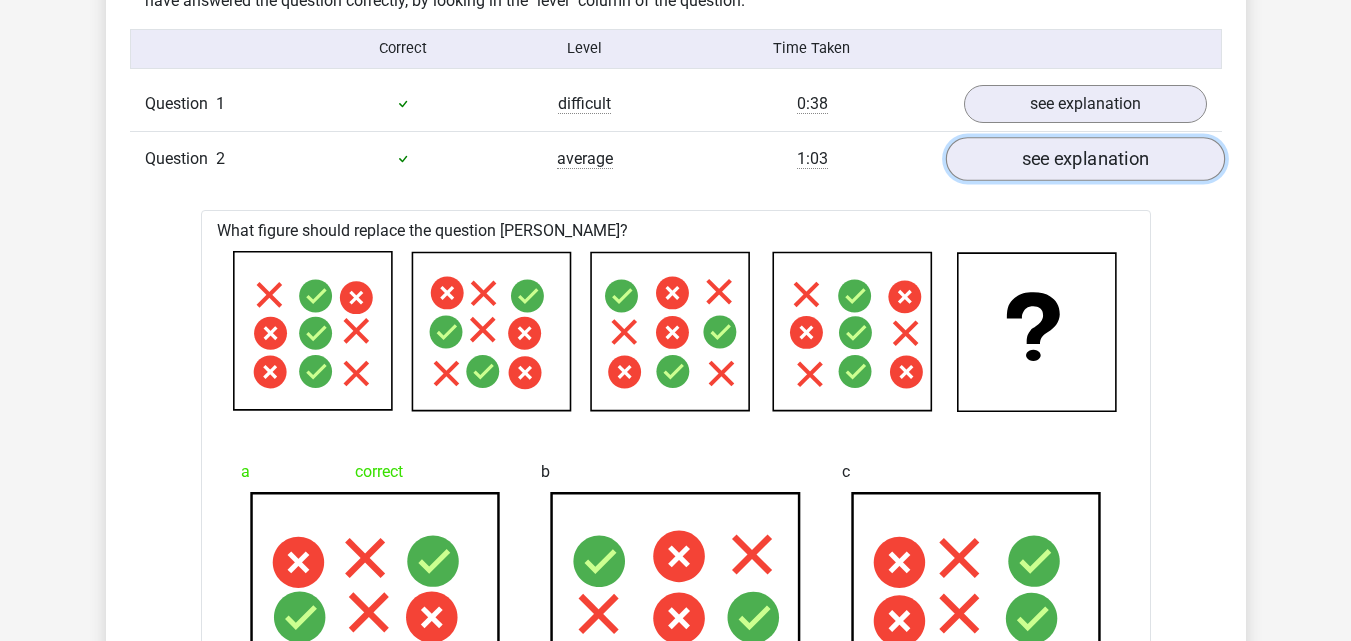 click on "see explanation" at bounding box center (1084, 159) 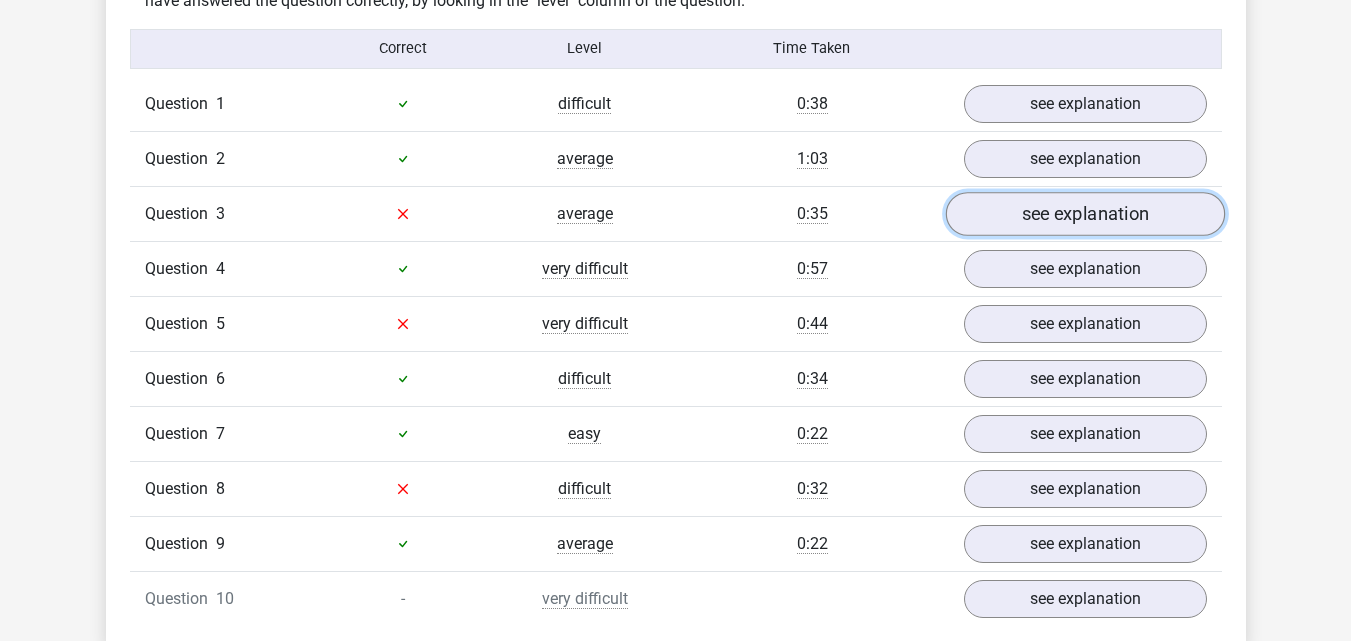 click on "see explanation" at bounding box center (1084, 214) 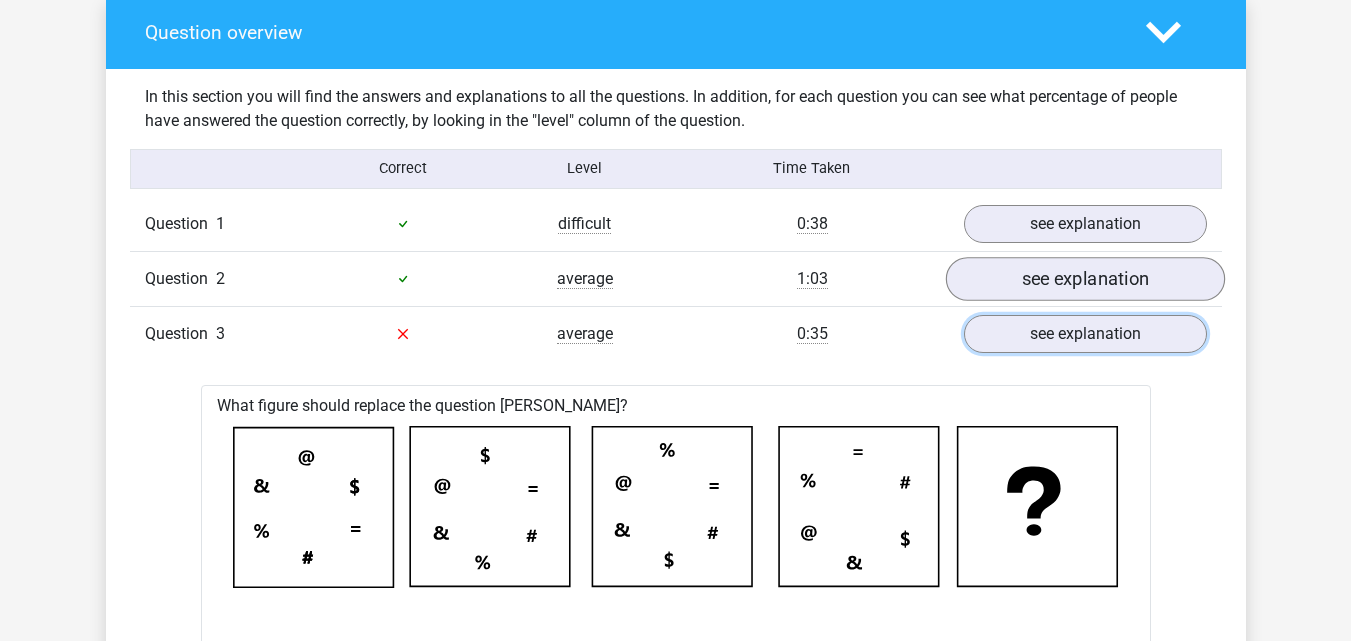 scroll, scrollTop: 1200, scrollLeft: 0, axis: vertical 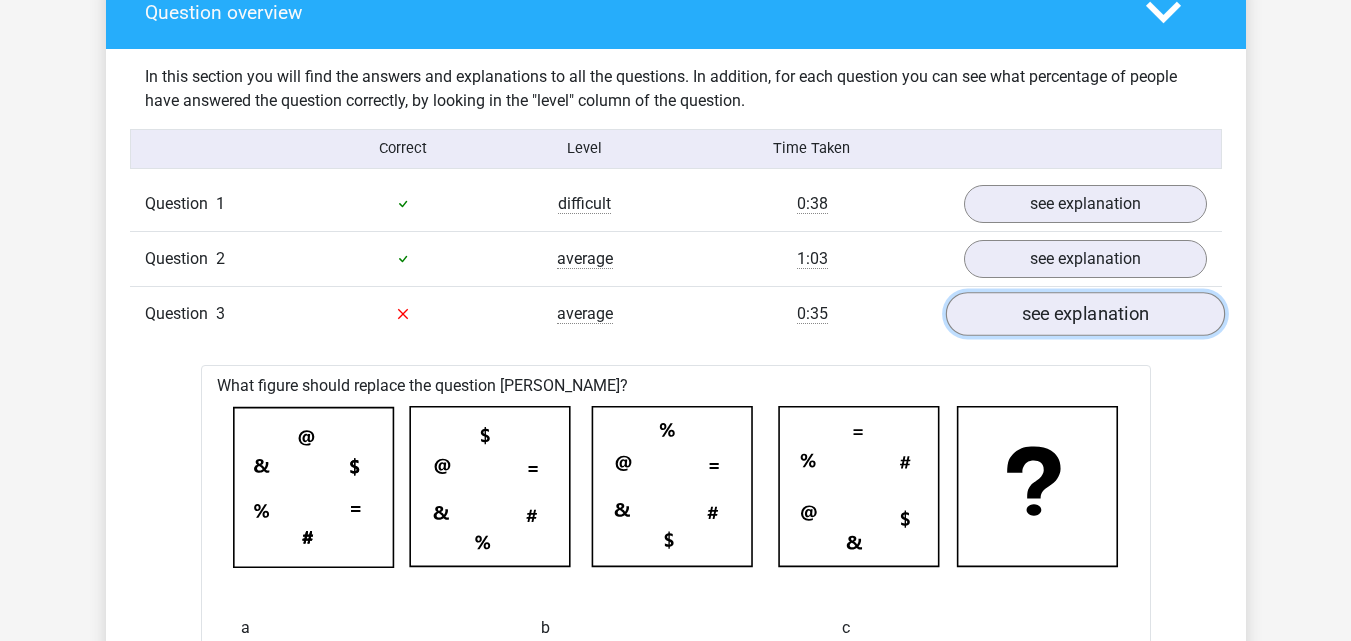 click on "see explanation" at bounding box center [1084, 314] 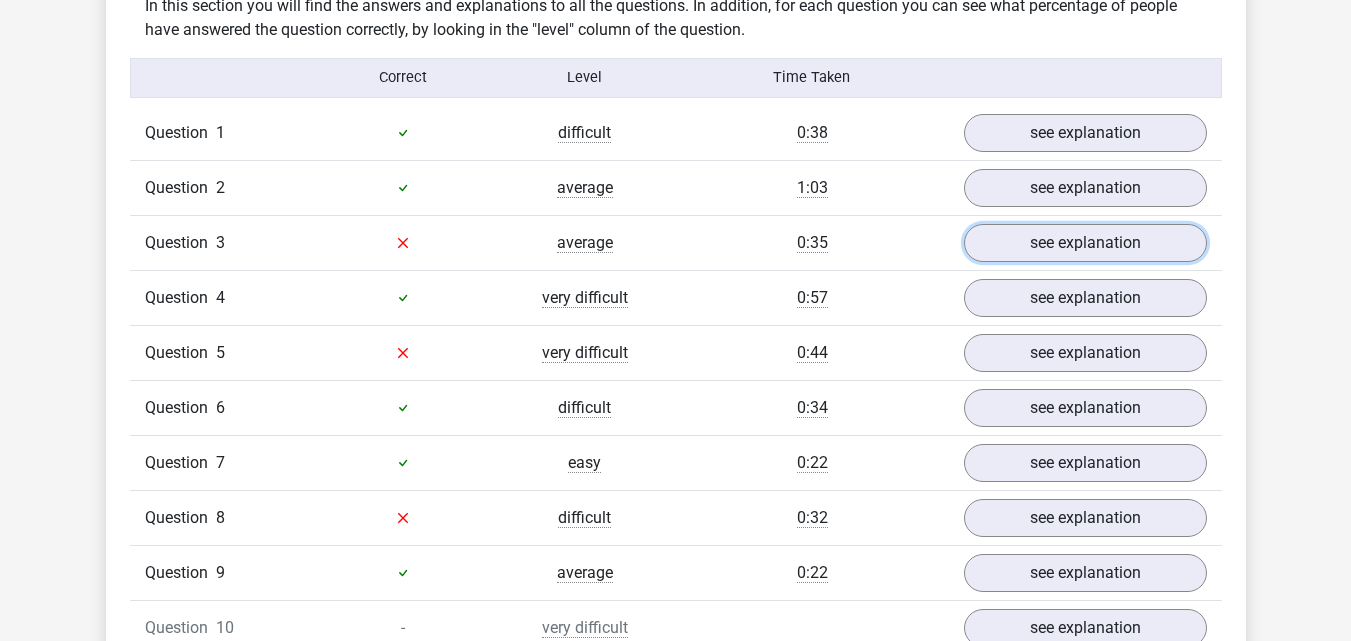scroll, scrollTop: 1300, scrollLeft: 0, axis: vertical 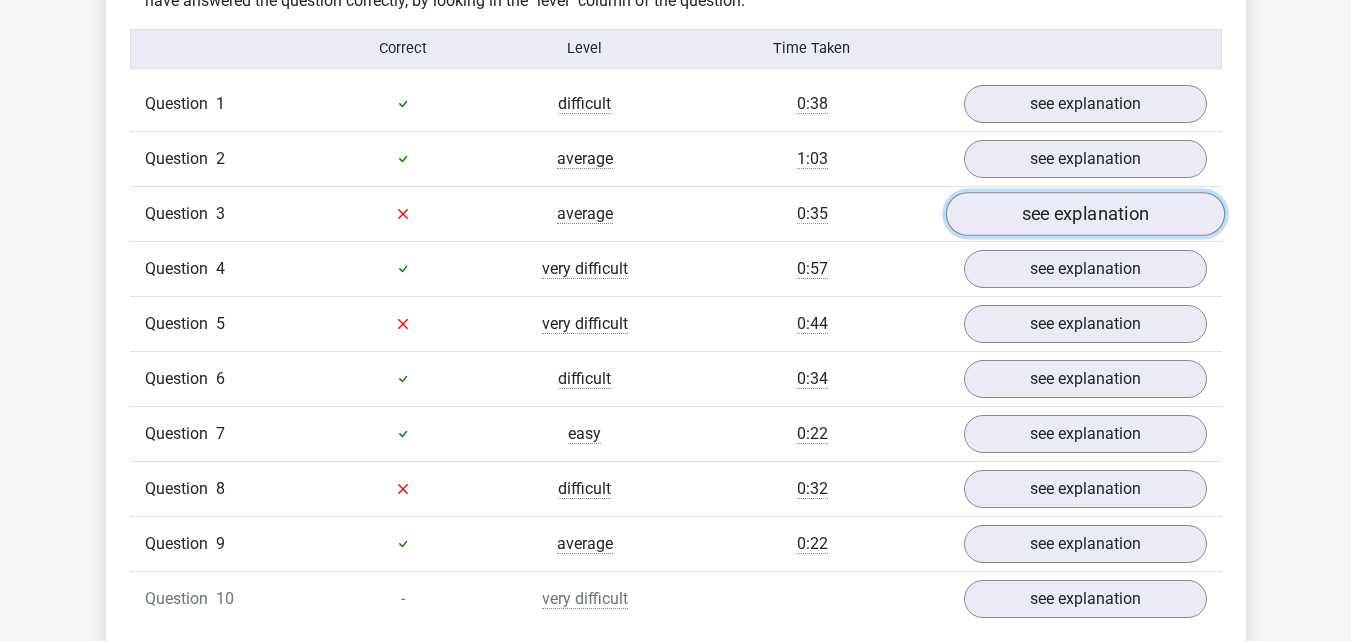 click on "see explanation" at bounding box center [1084, 214] 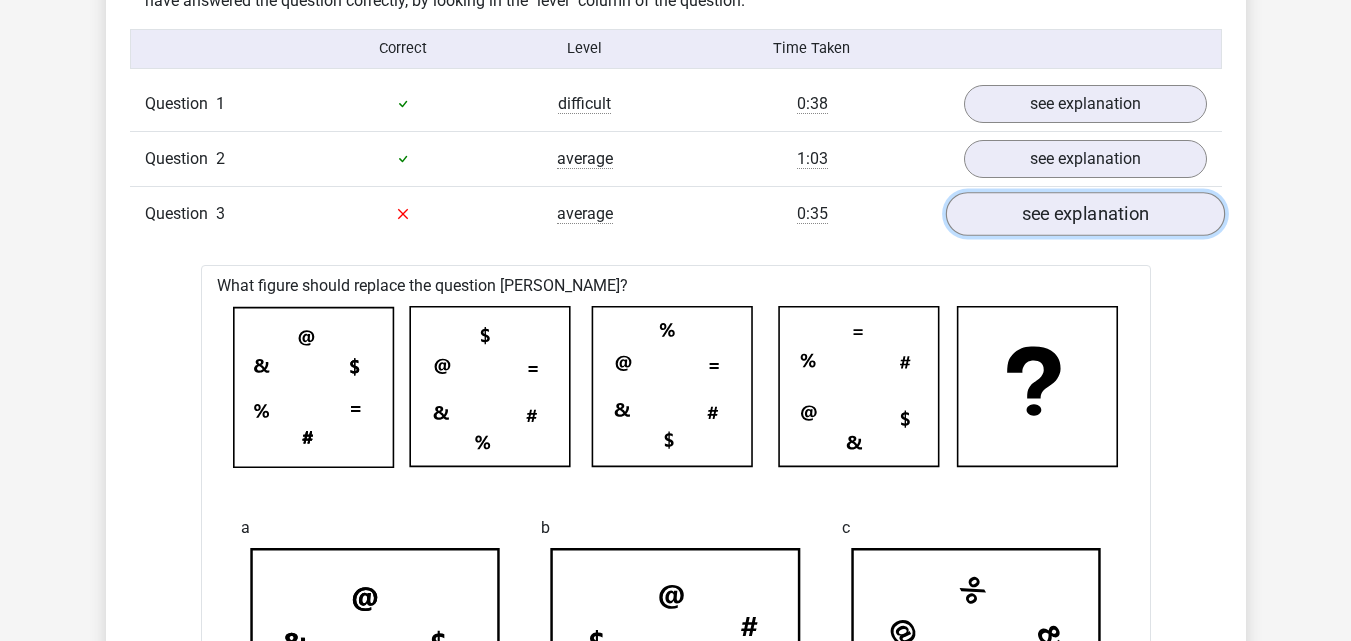 click on "see explanation" at bounding box center [1084, 214] 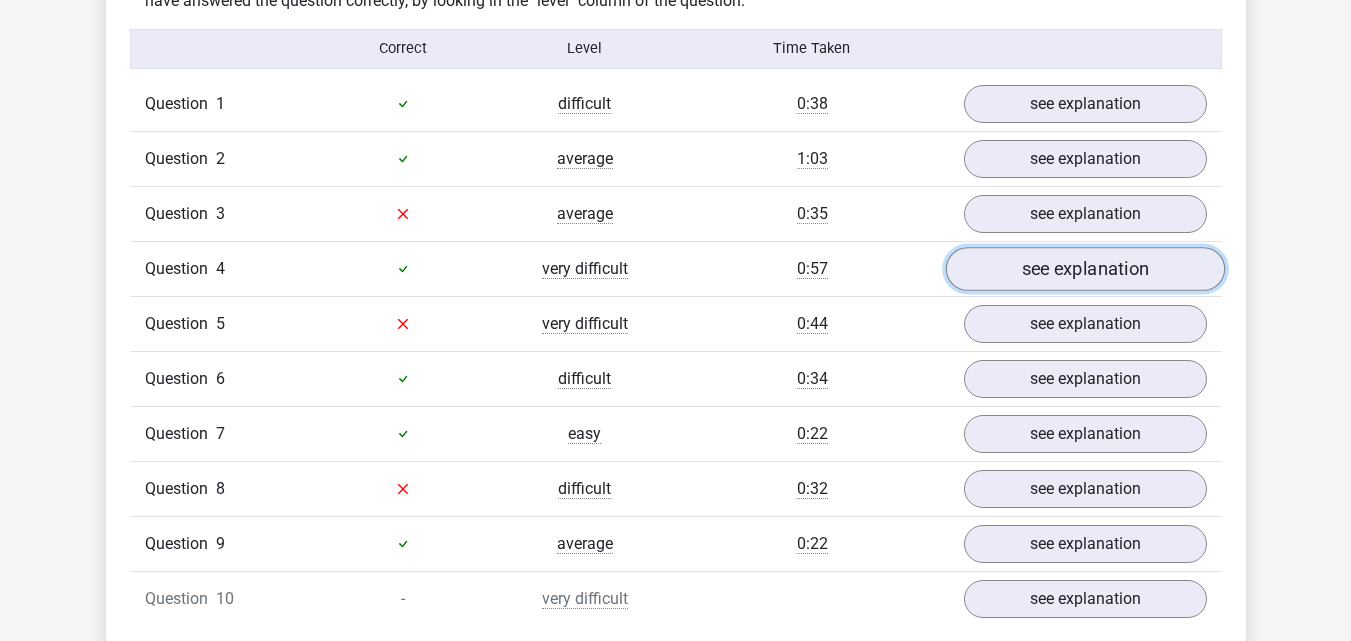 click on "see explanation" at bounding box center (1084, 269) 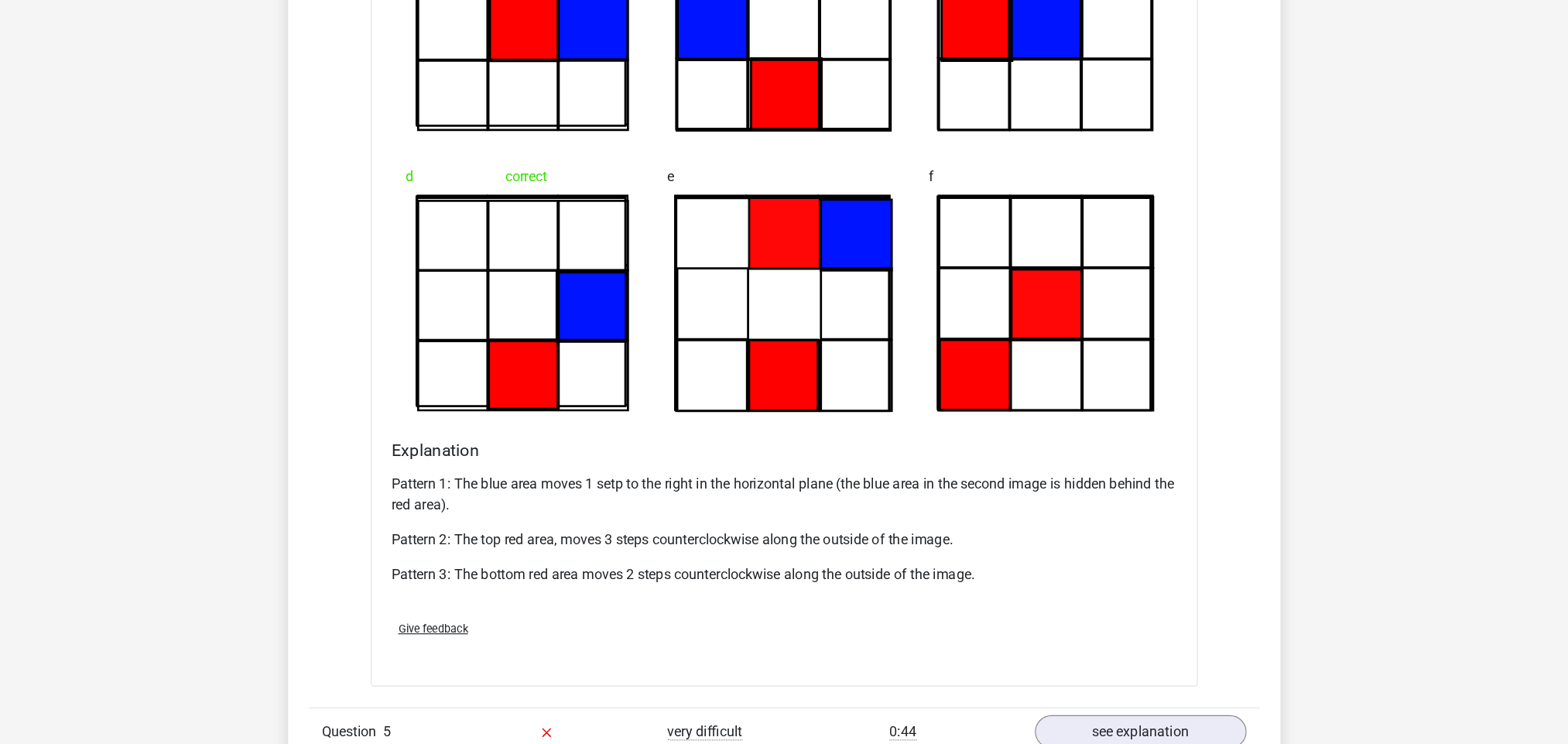 scroll, scrollTop: 1555, scrollLeft: 0, axis: vertical 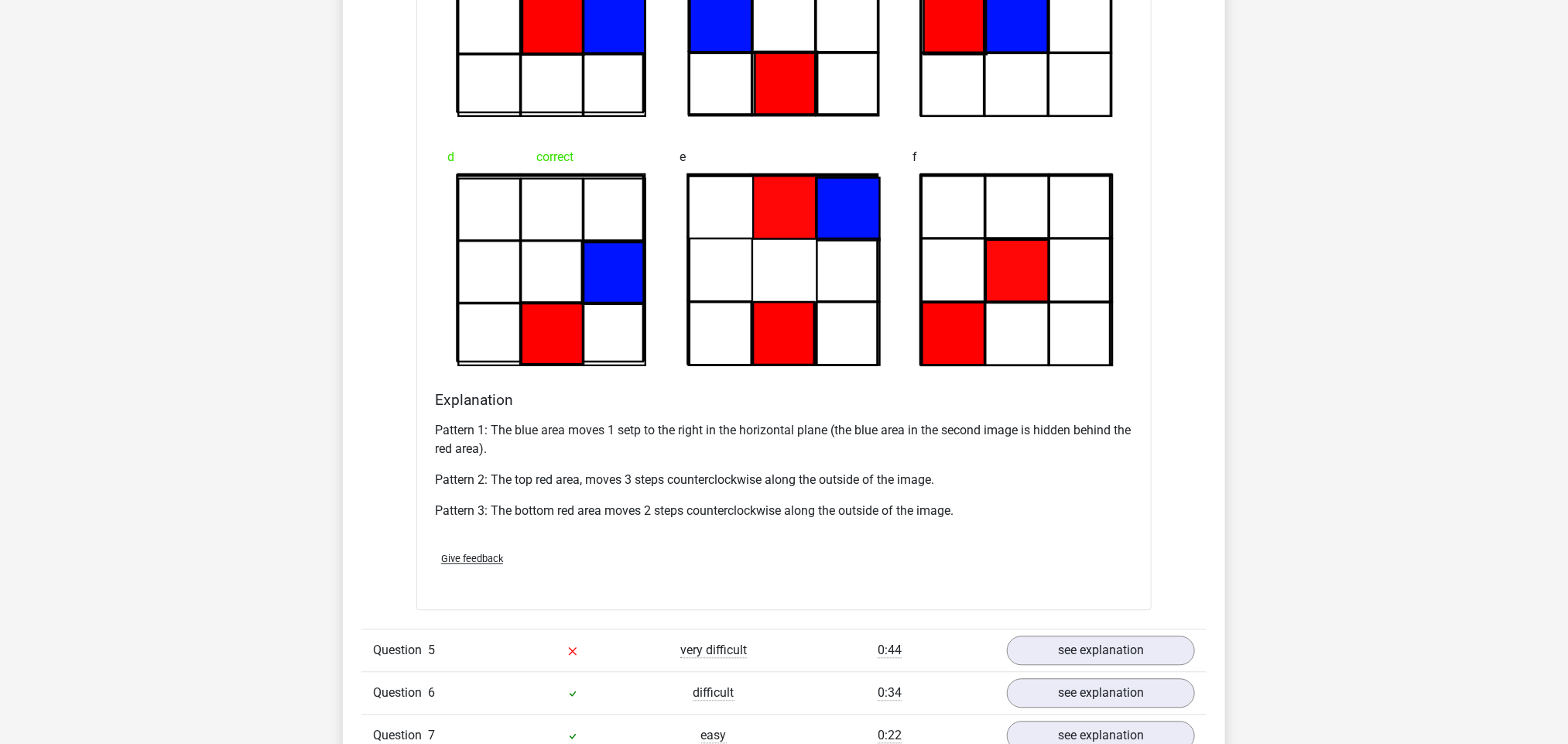 click 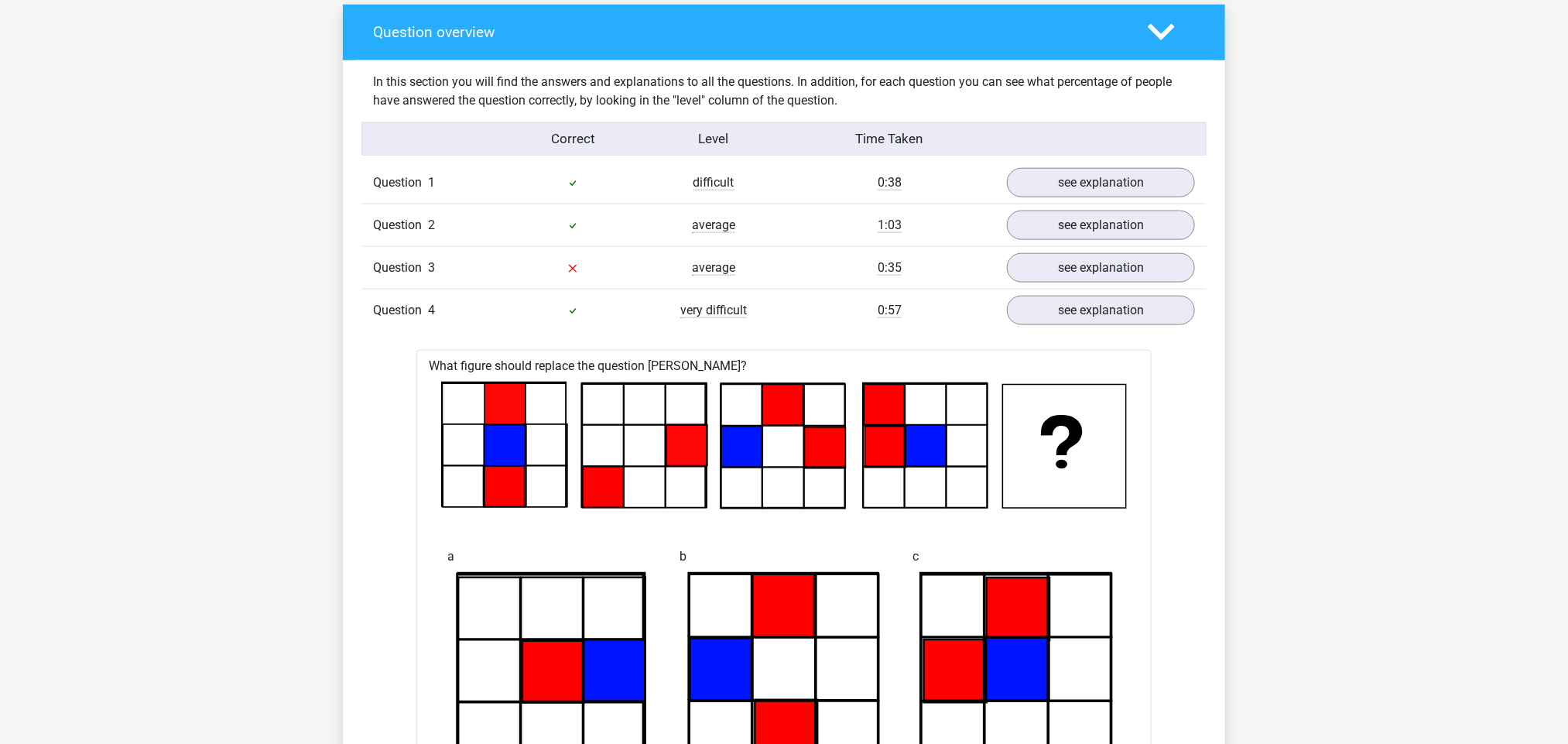 scroll, scrollTop: 974, scrollLeft: 0, axis: vertical 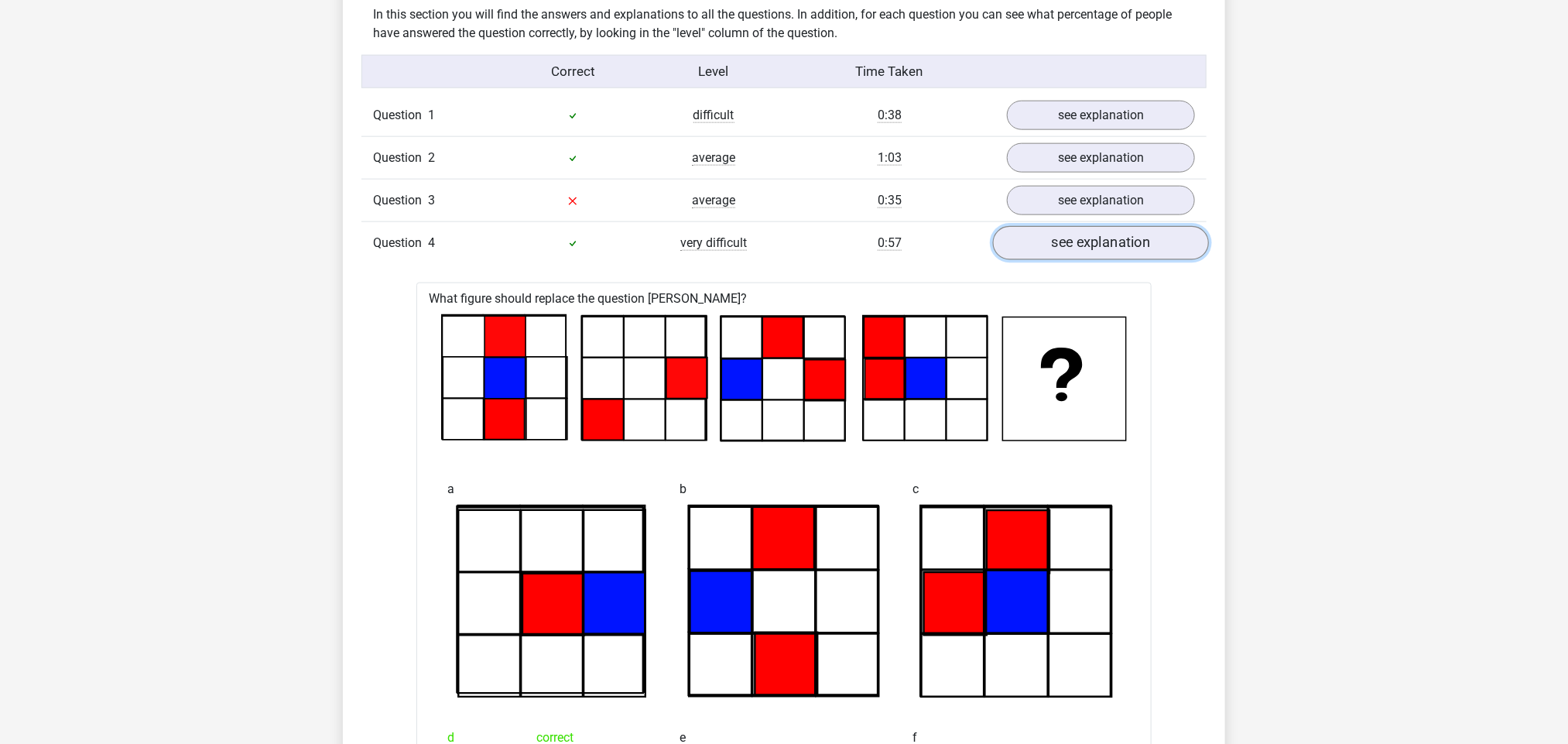 click on "see explanation" at bounding box center (1101, 243) 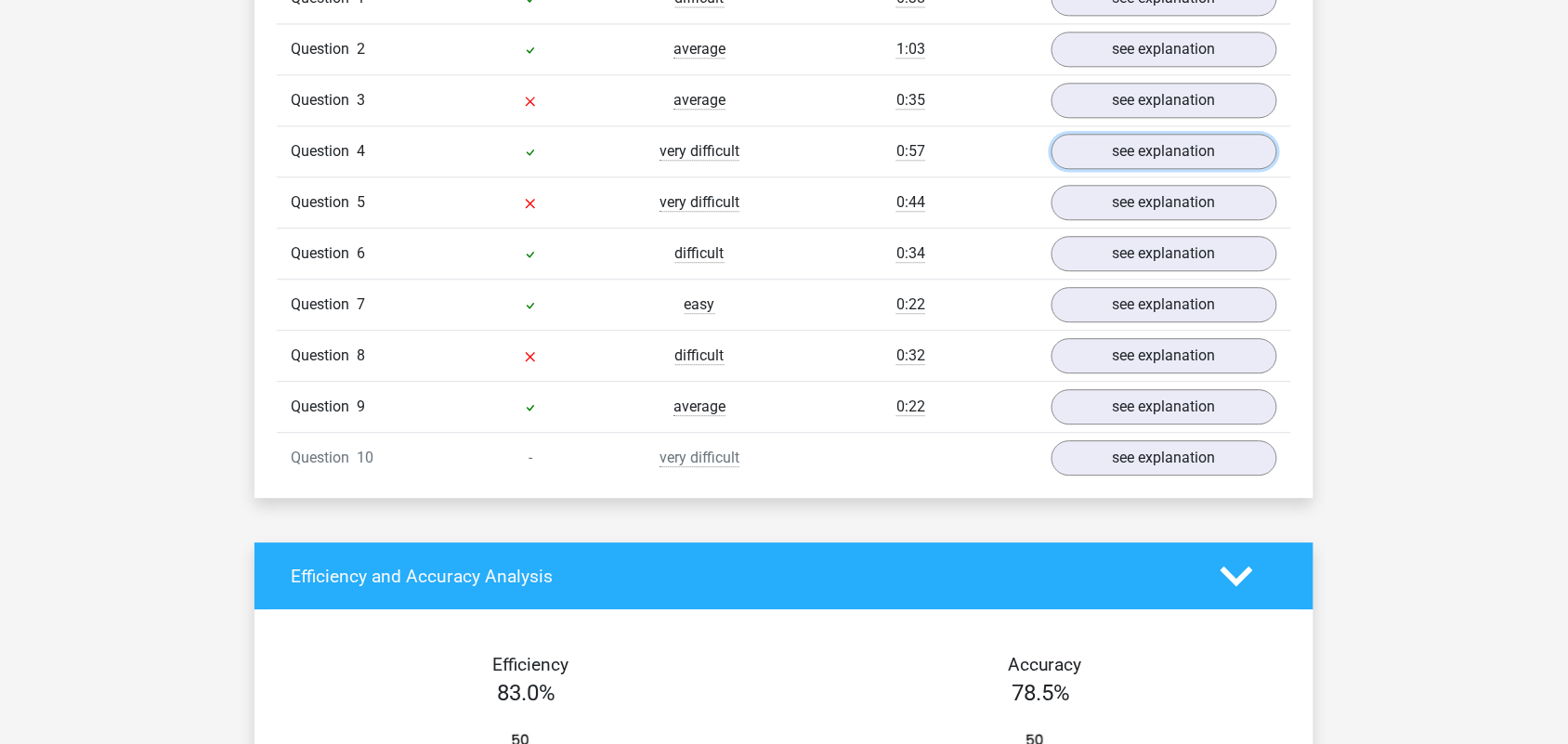 scroll, scrollTop: 1191, scrollLeft: 0, axis: vertical 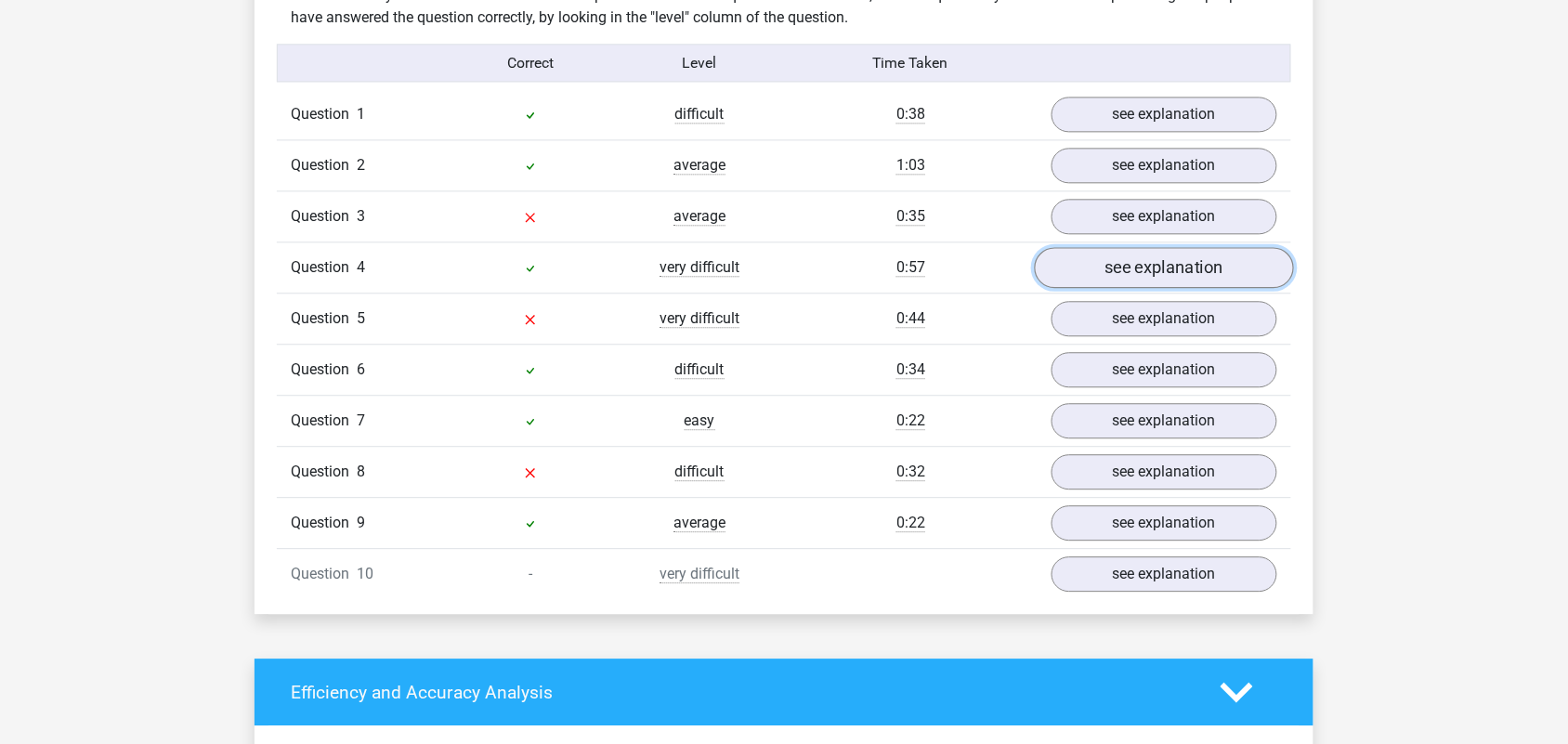 click on "see explanation" at bounding box center [1164, 268] 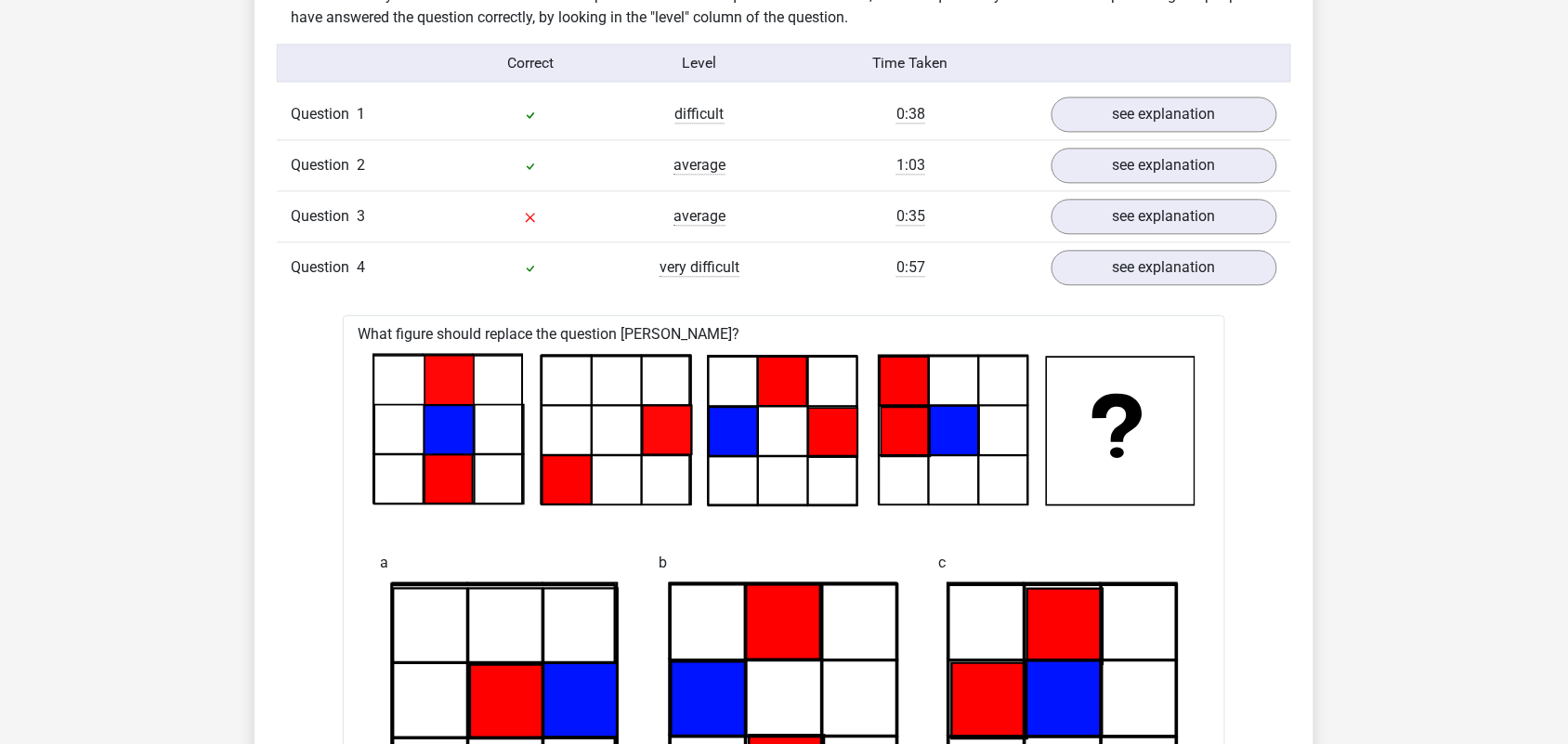 click on "Question
1
difficult
0:38
see explanation
What figure should replace the question mark?
a
b" at bounding box center [784, 911] 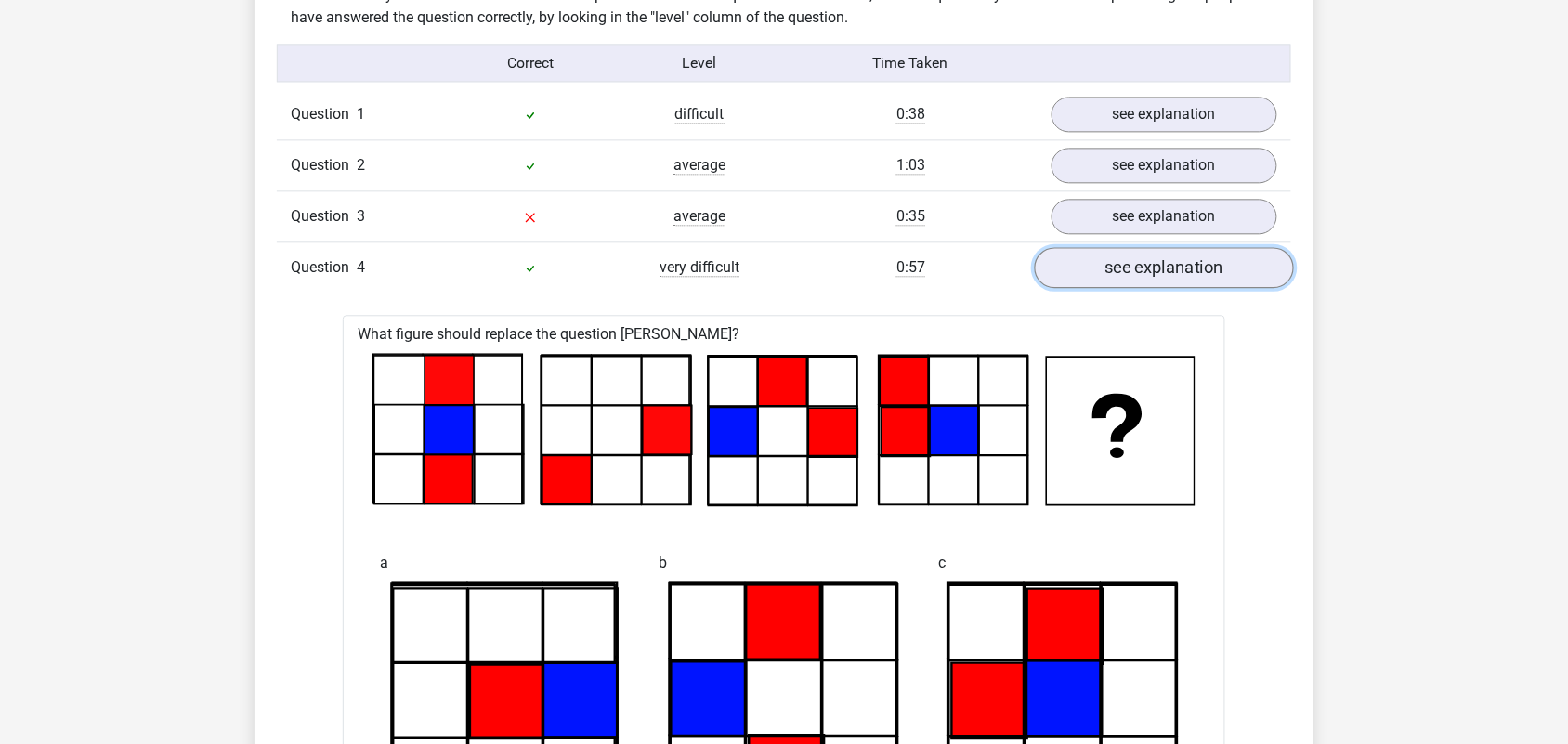 click on "see explanation" at bounding box center [1164, 268] 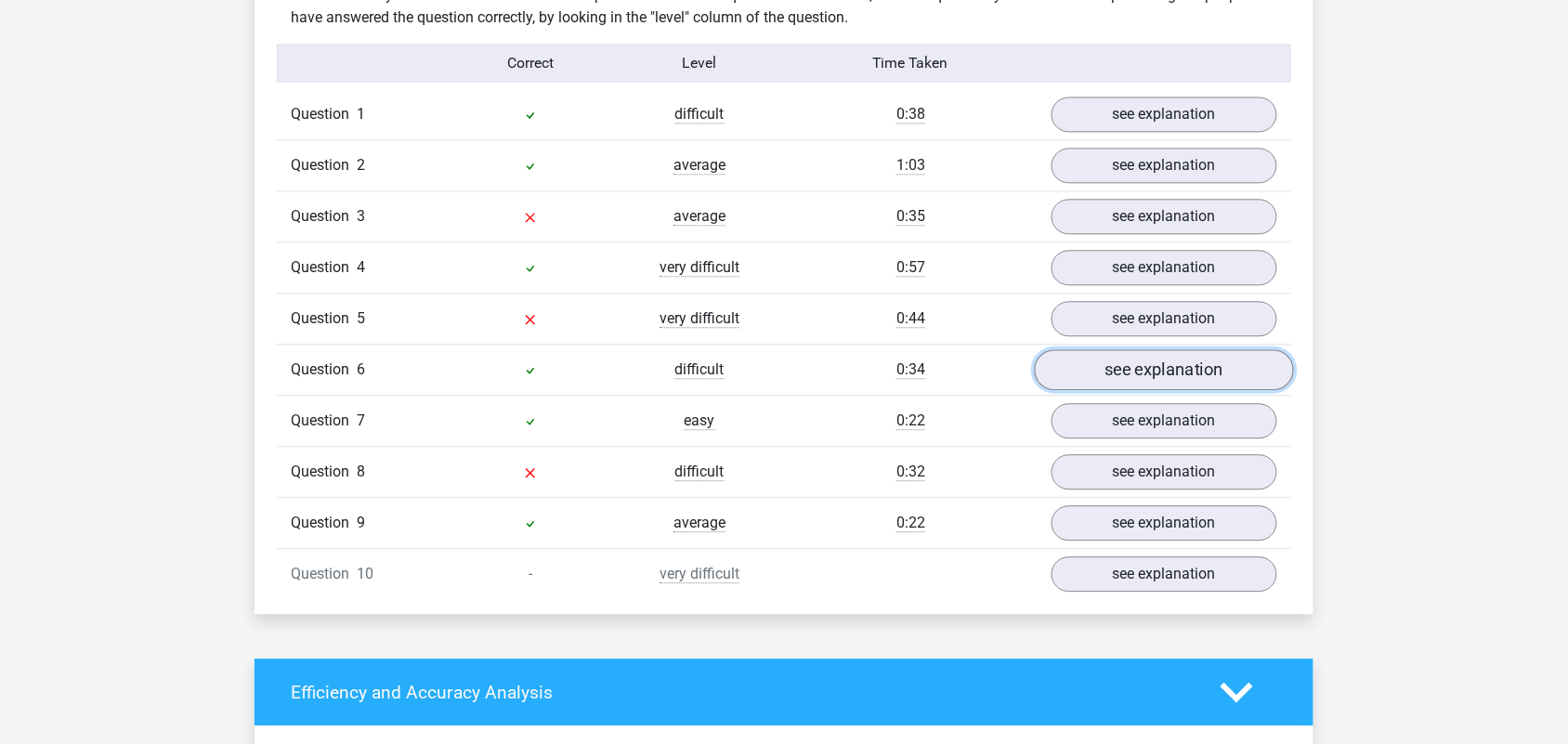 click on "see explanation" at bounding box center [1164, 371] 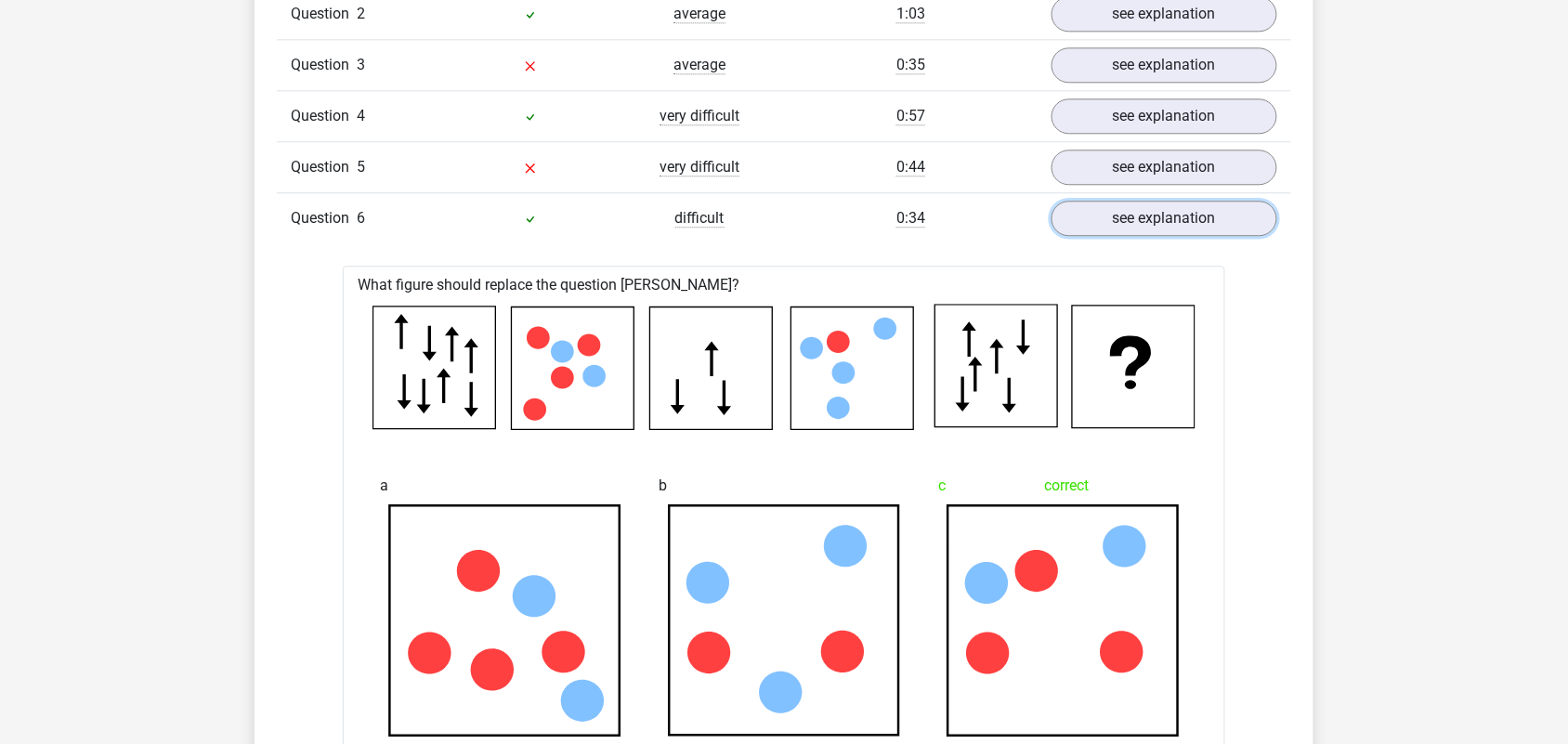 scroll, scrollTop: 1191, scrollLeft: 0, axis: vertical 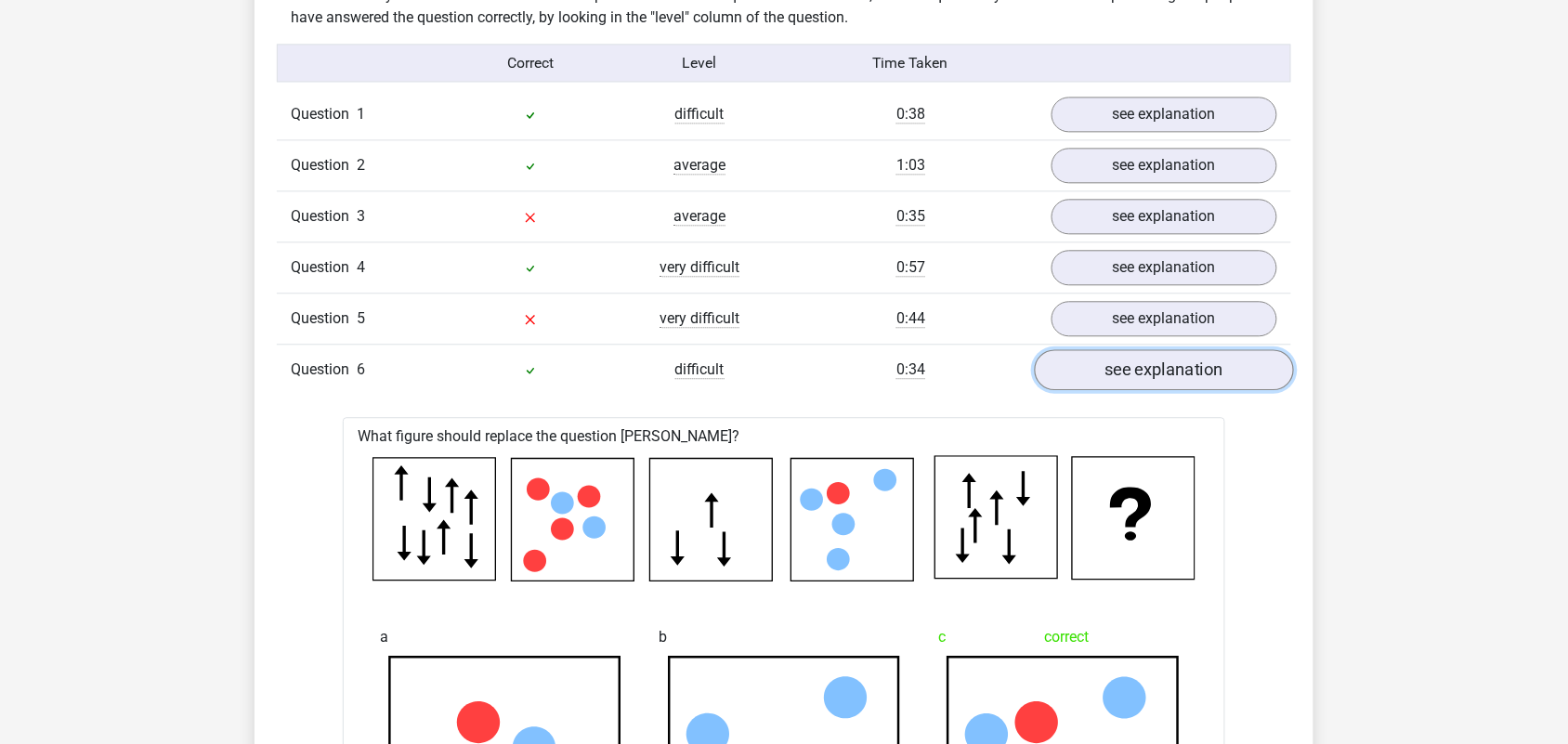 click on "see explanation" at bounding box center [1164, 371] 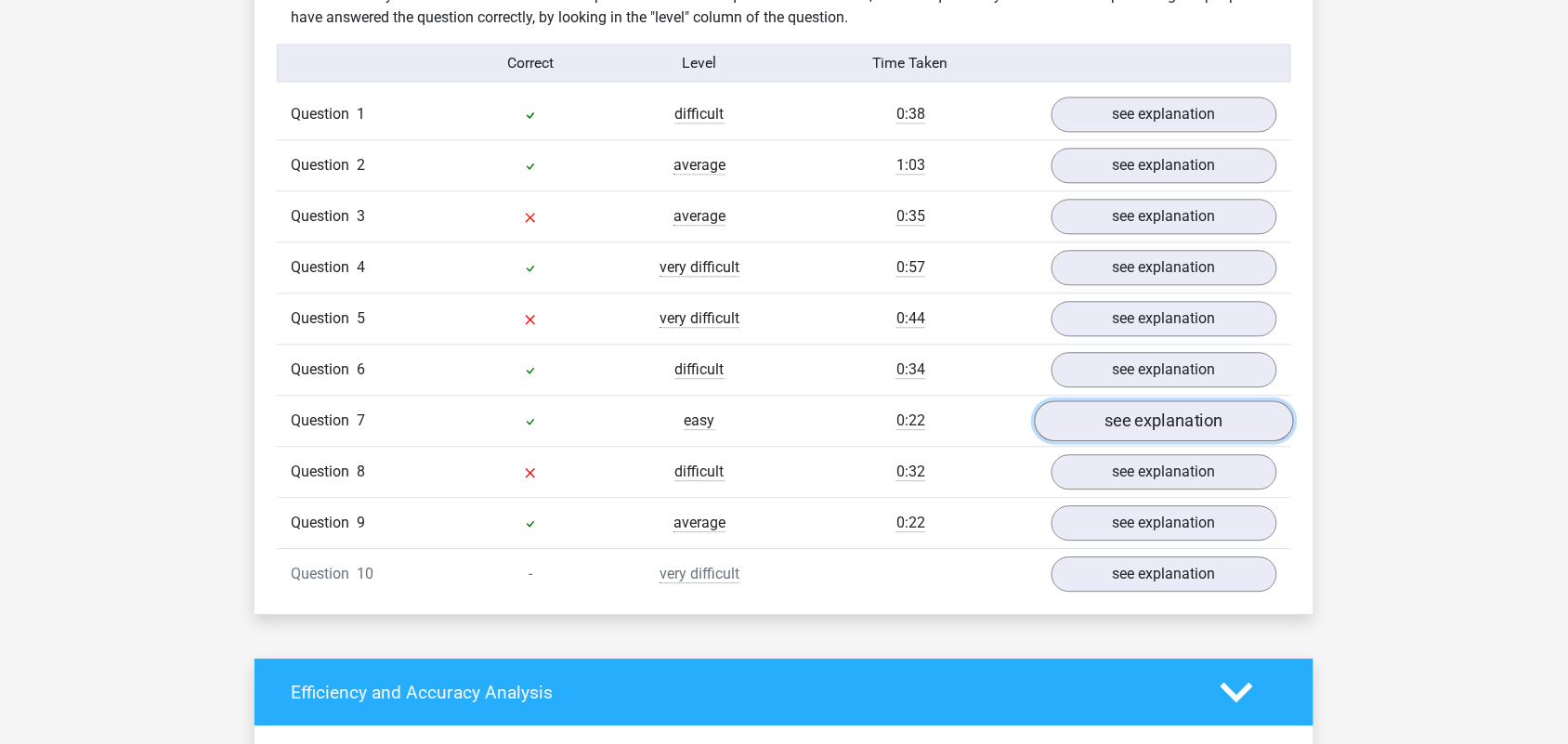 click on "see explanation" at bounding box center [1164, 422] 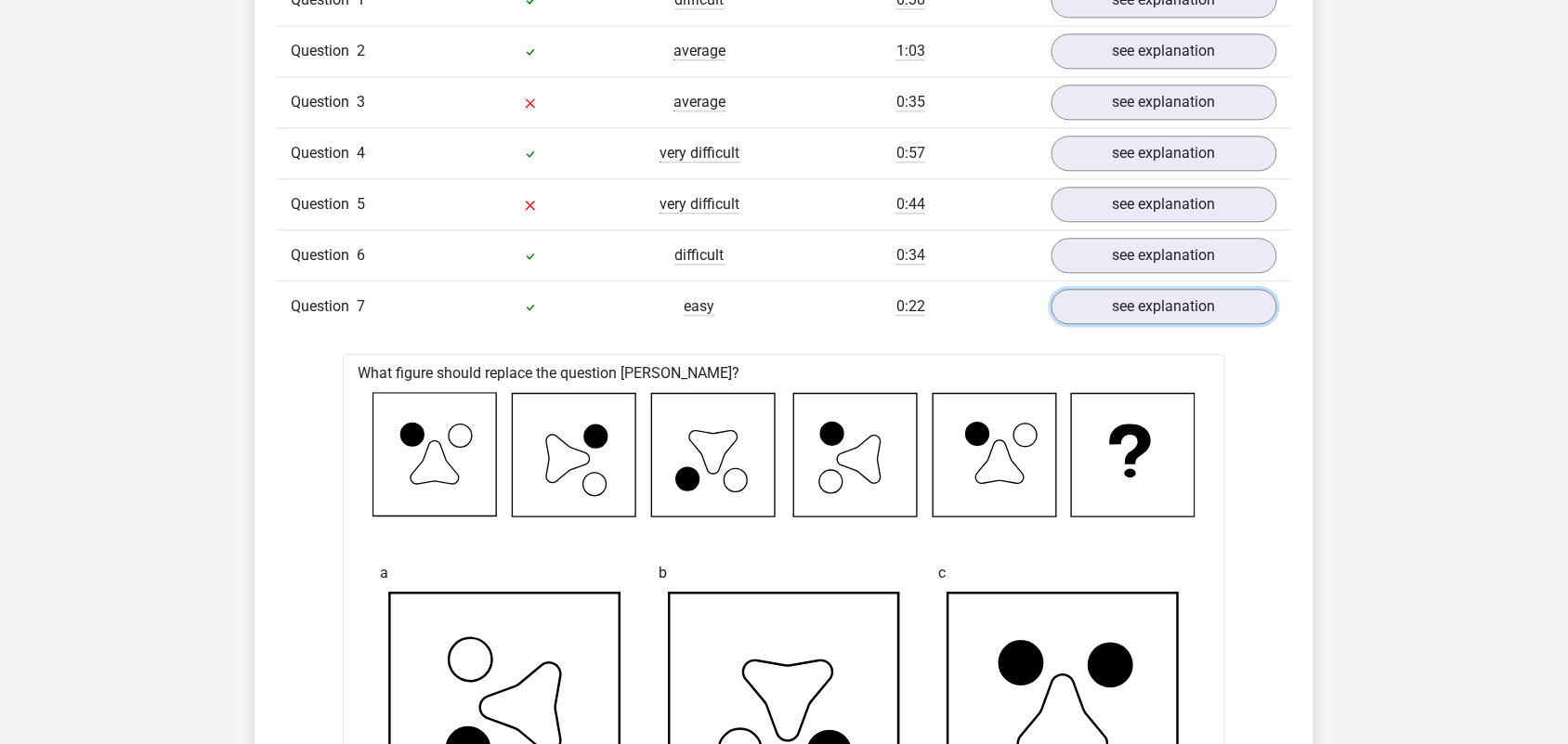 scroll, scrollTop: 1307, scrollLeft: 0, axis: vertical 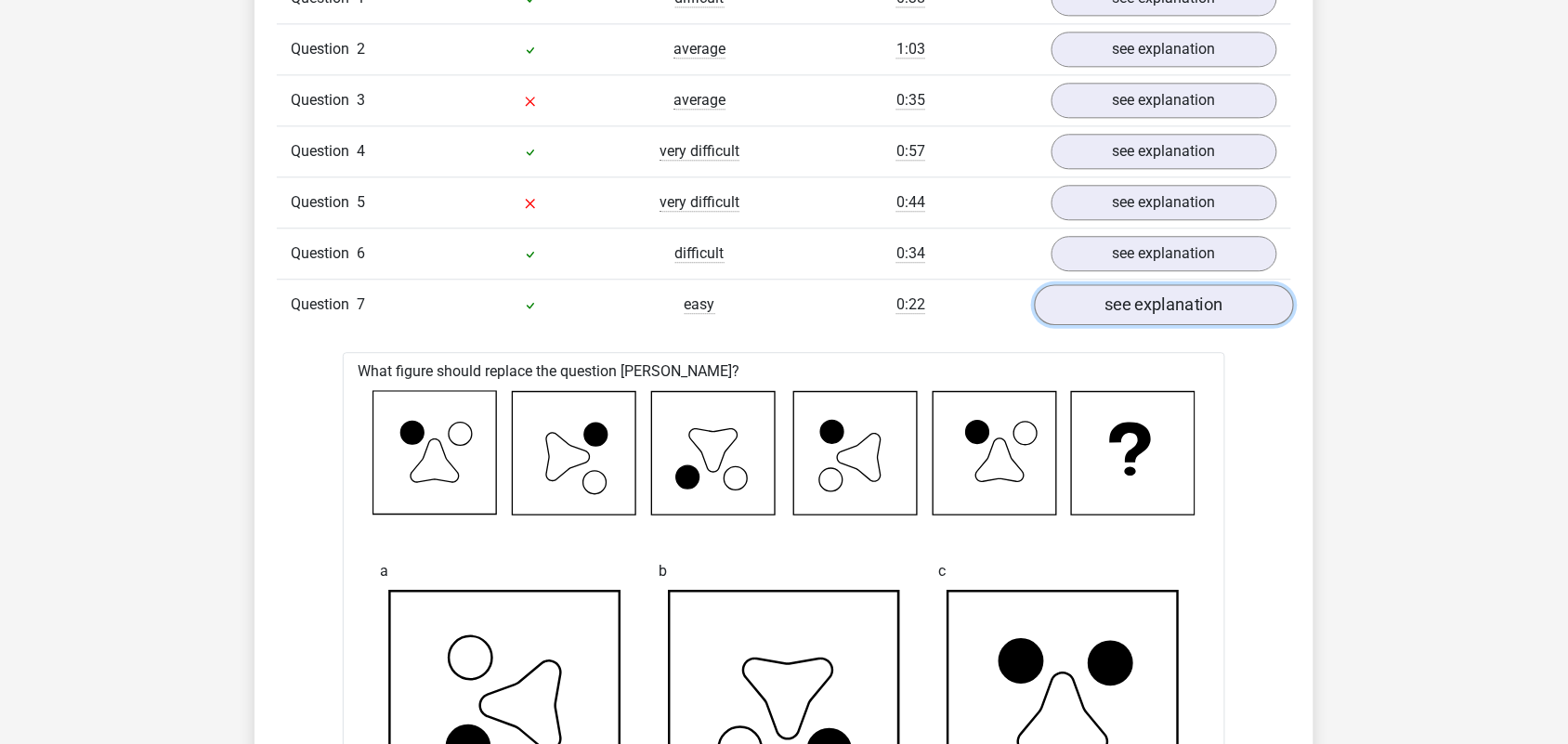 click on "see explanation" at bounding box center (1164, 306) 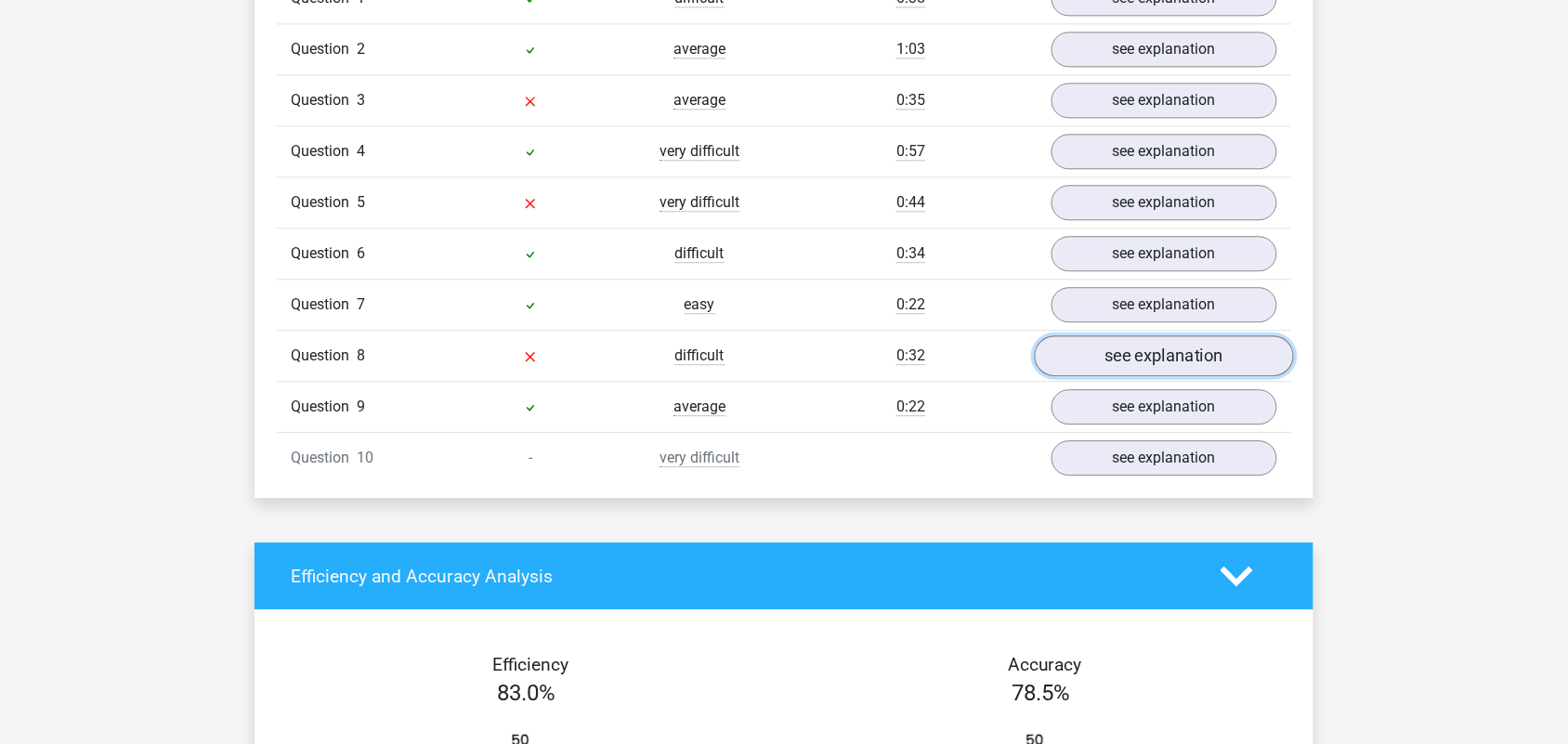 click on "see explanation" at bounding box center (1164, 357) 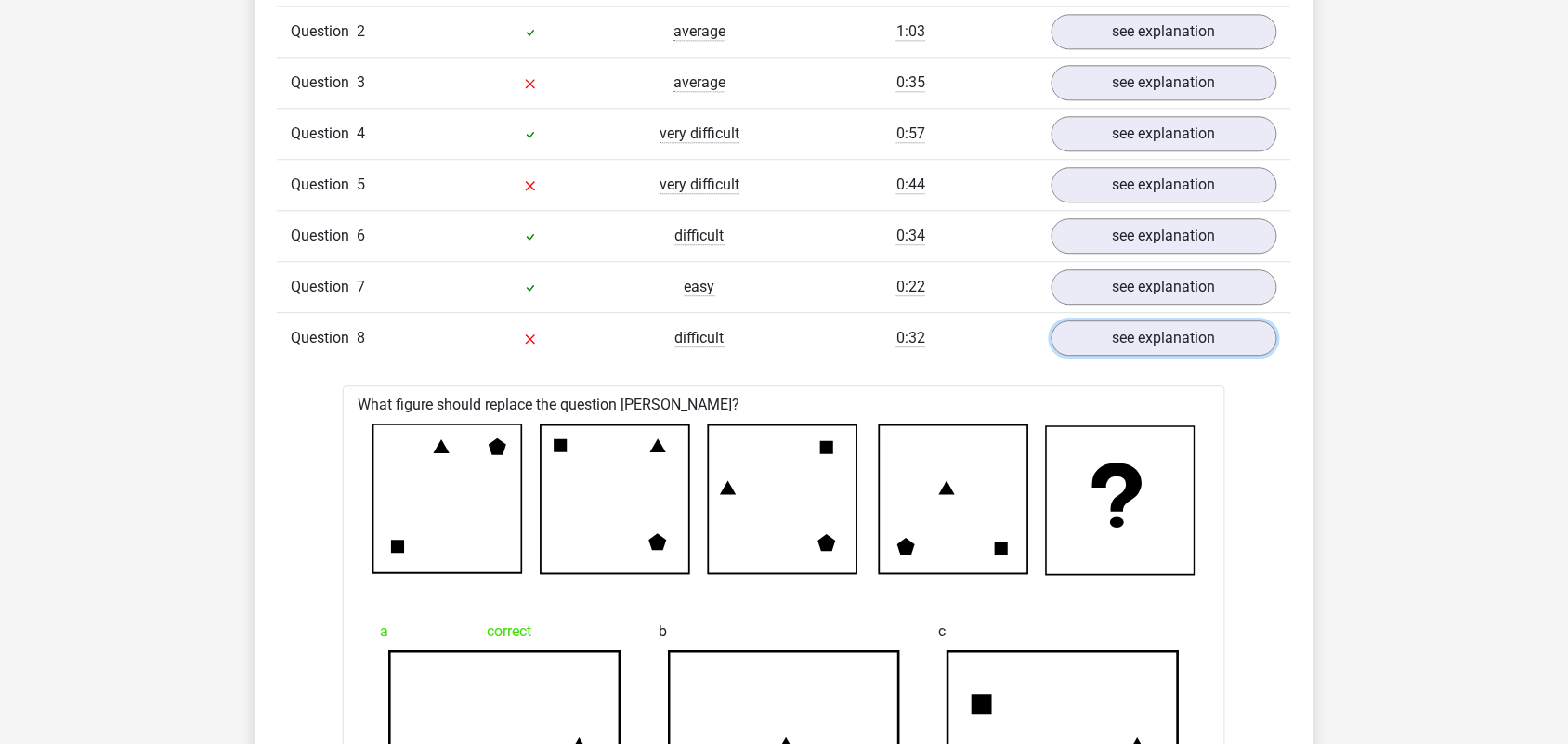 scroll, scrollTop: 1307, scrollLeft: 0, axis: vertical 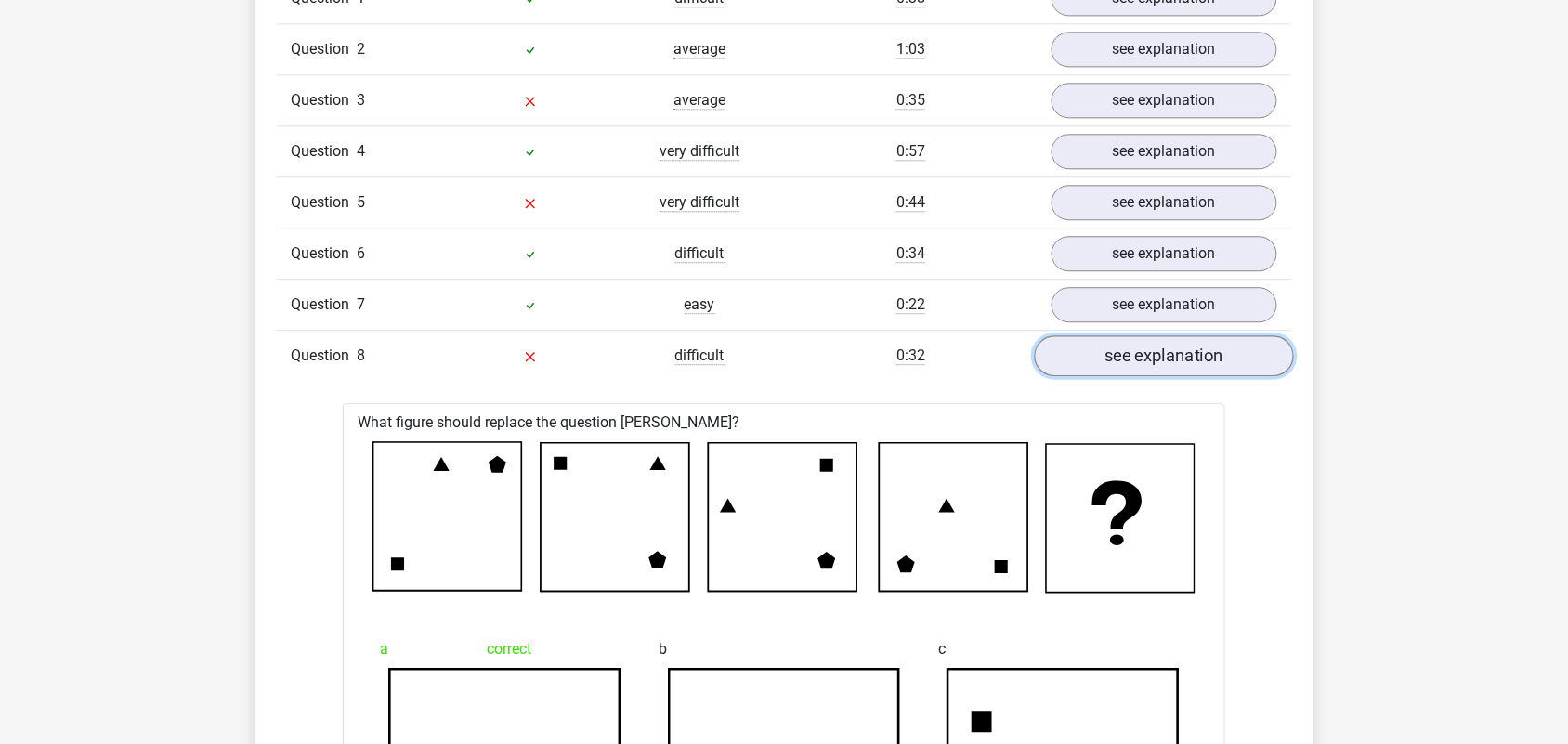 click on "see explanation" at bounding box center [1164, 357] 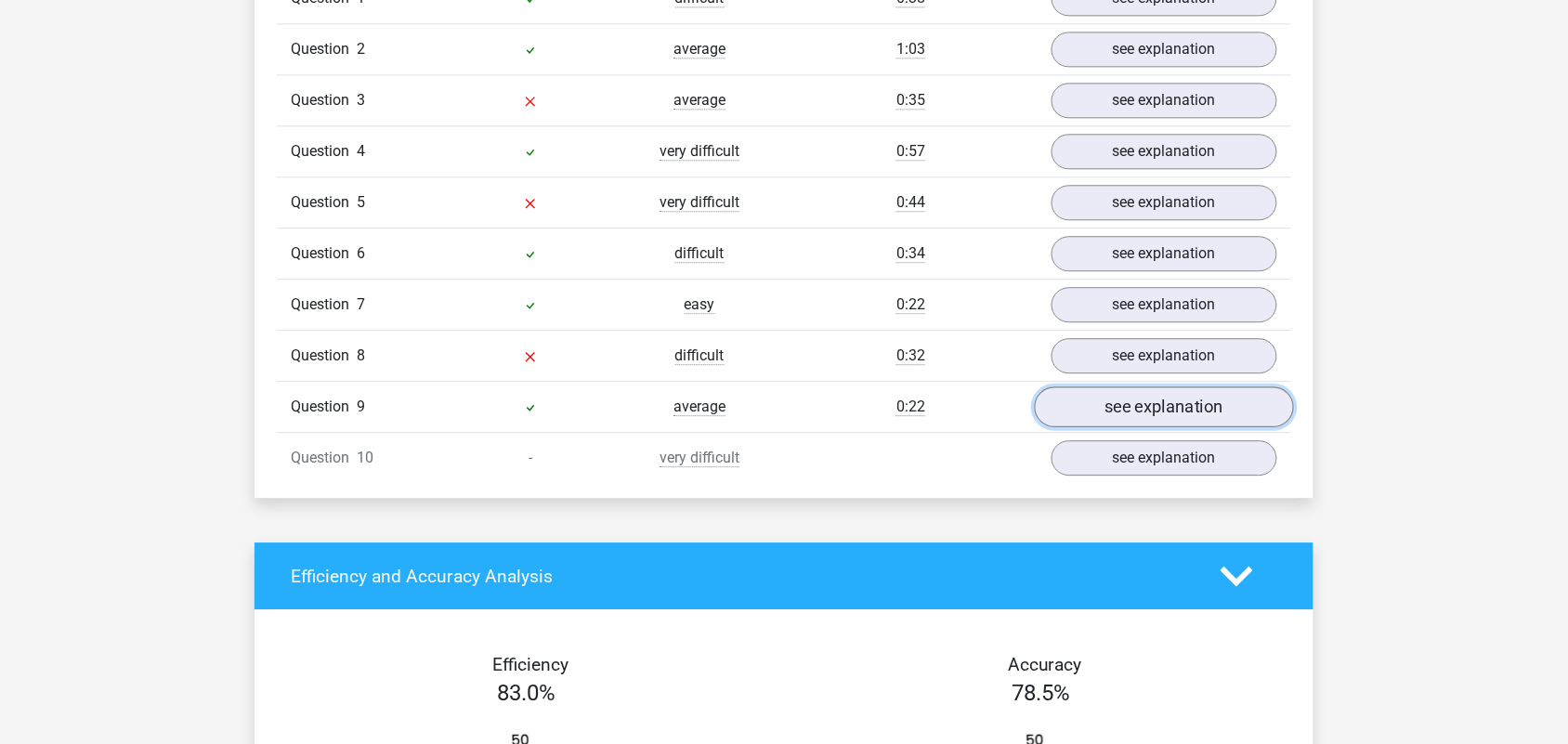 click on "see explanation" at bounding box center [1164, 408] 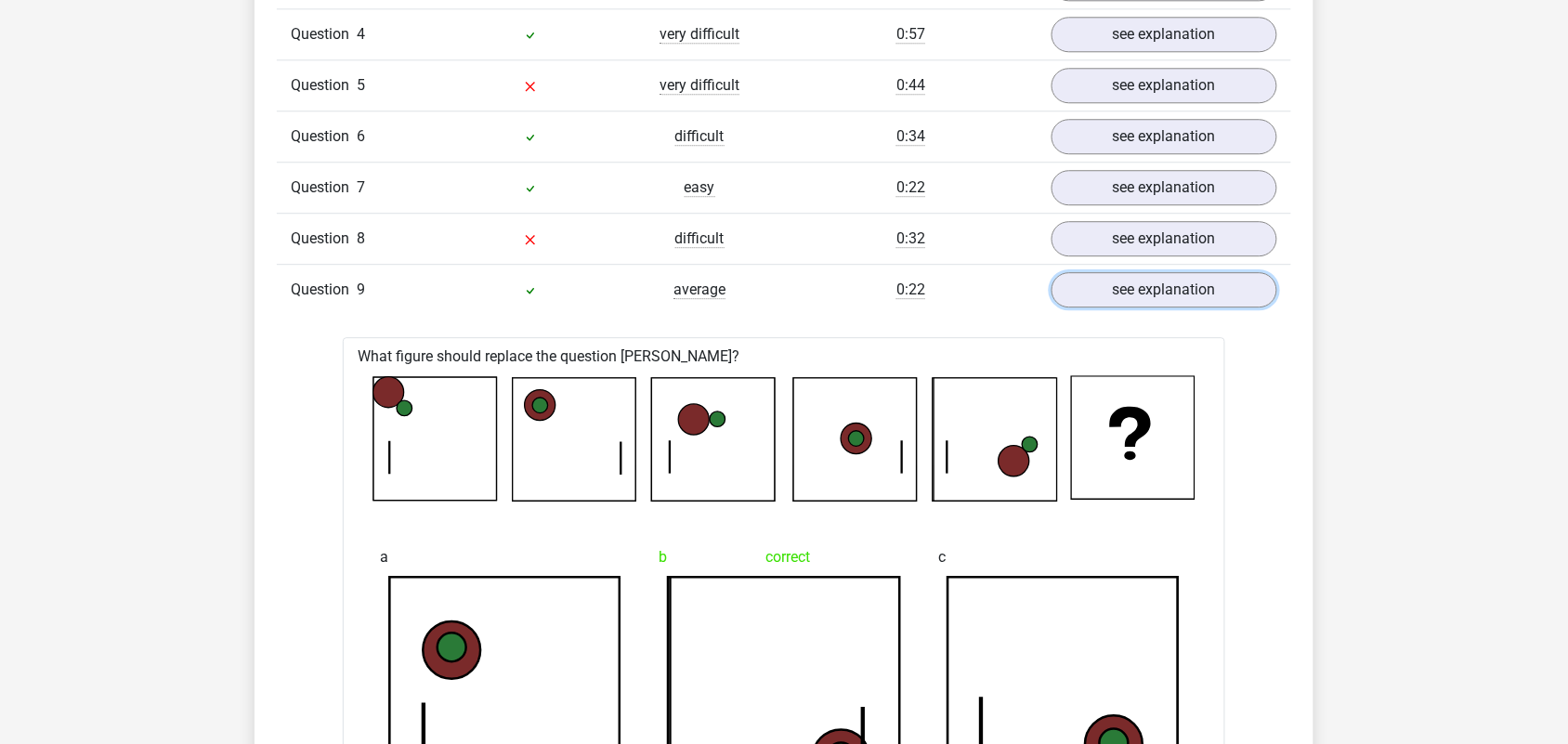 scroll, scrollTop: 1423, scrollLeft: 0, axis: vertical 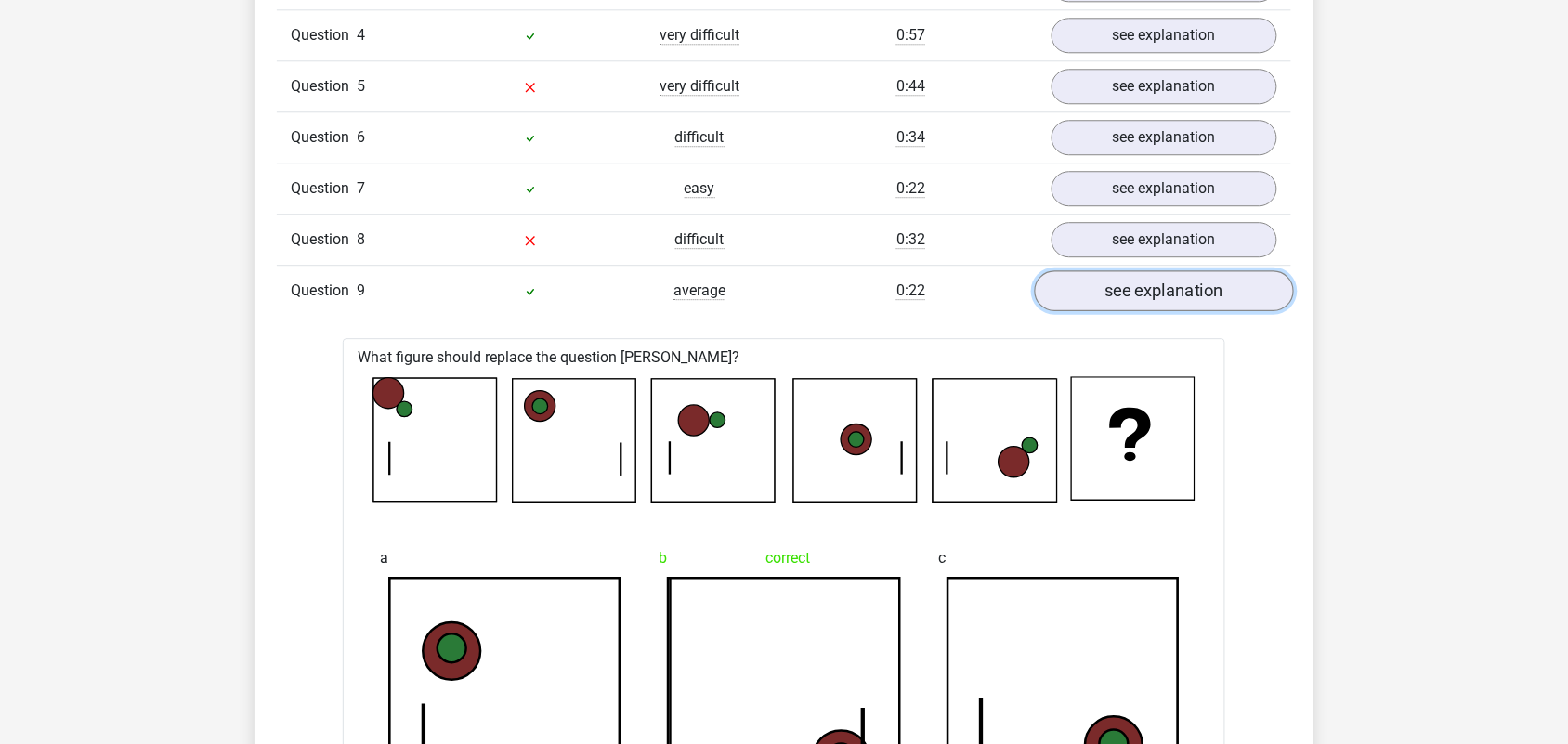 click on "see explanation" at bounding box center [1164, 292] 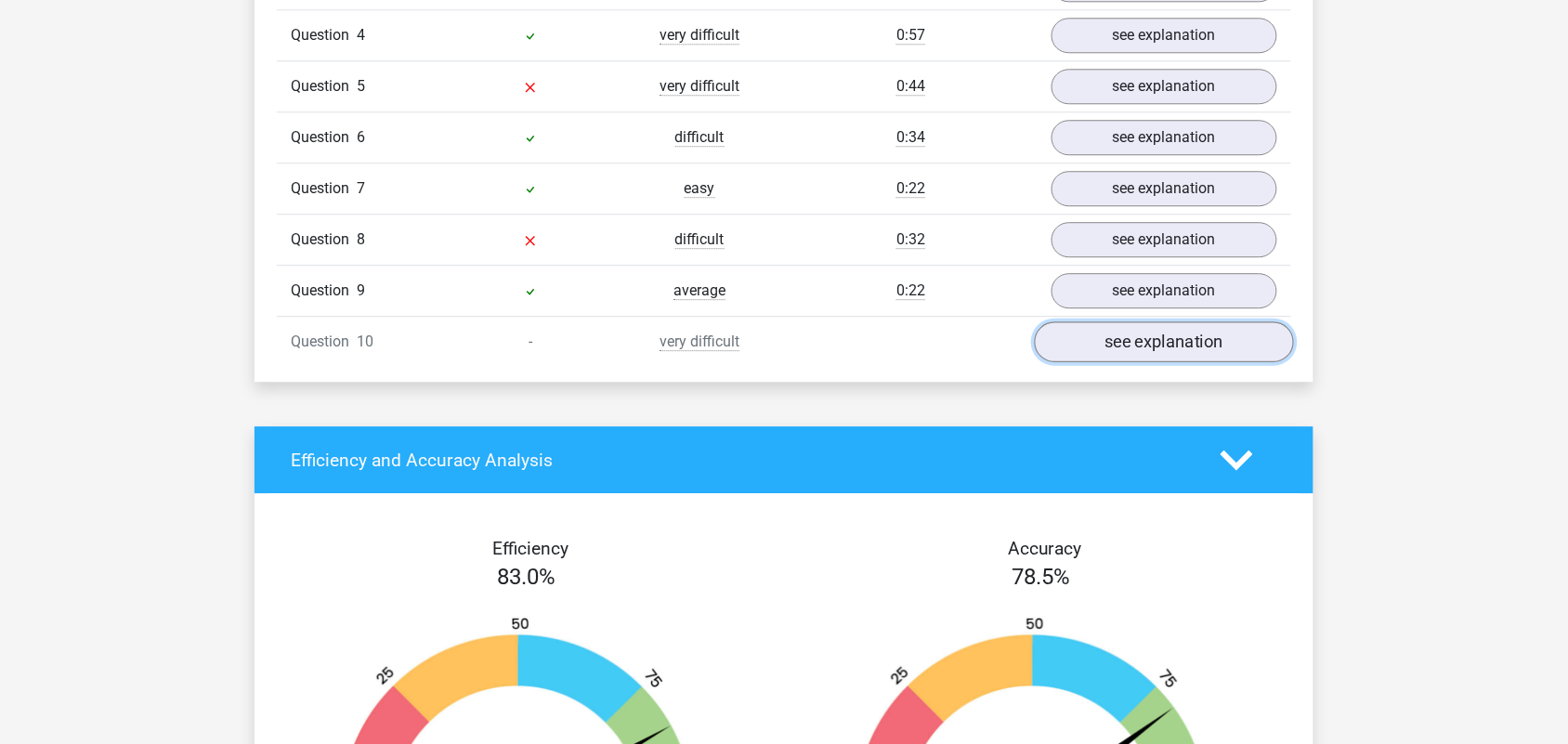 click on "see explanation" at bounding box center [1164, 343] 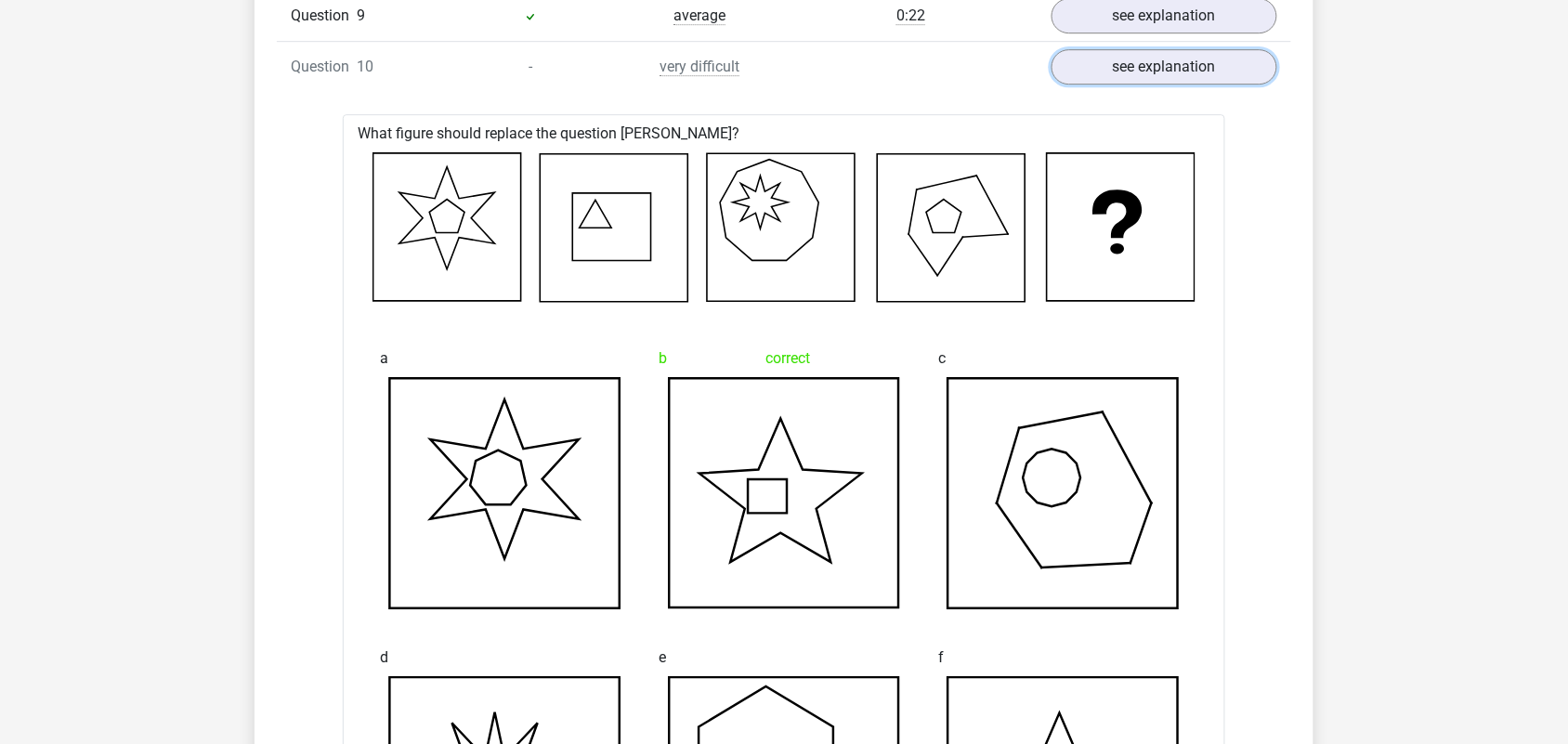 scroll, scrollTop: 1887, scrollLeft: 0, axis: vertical 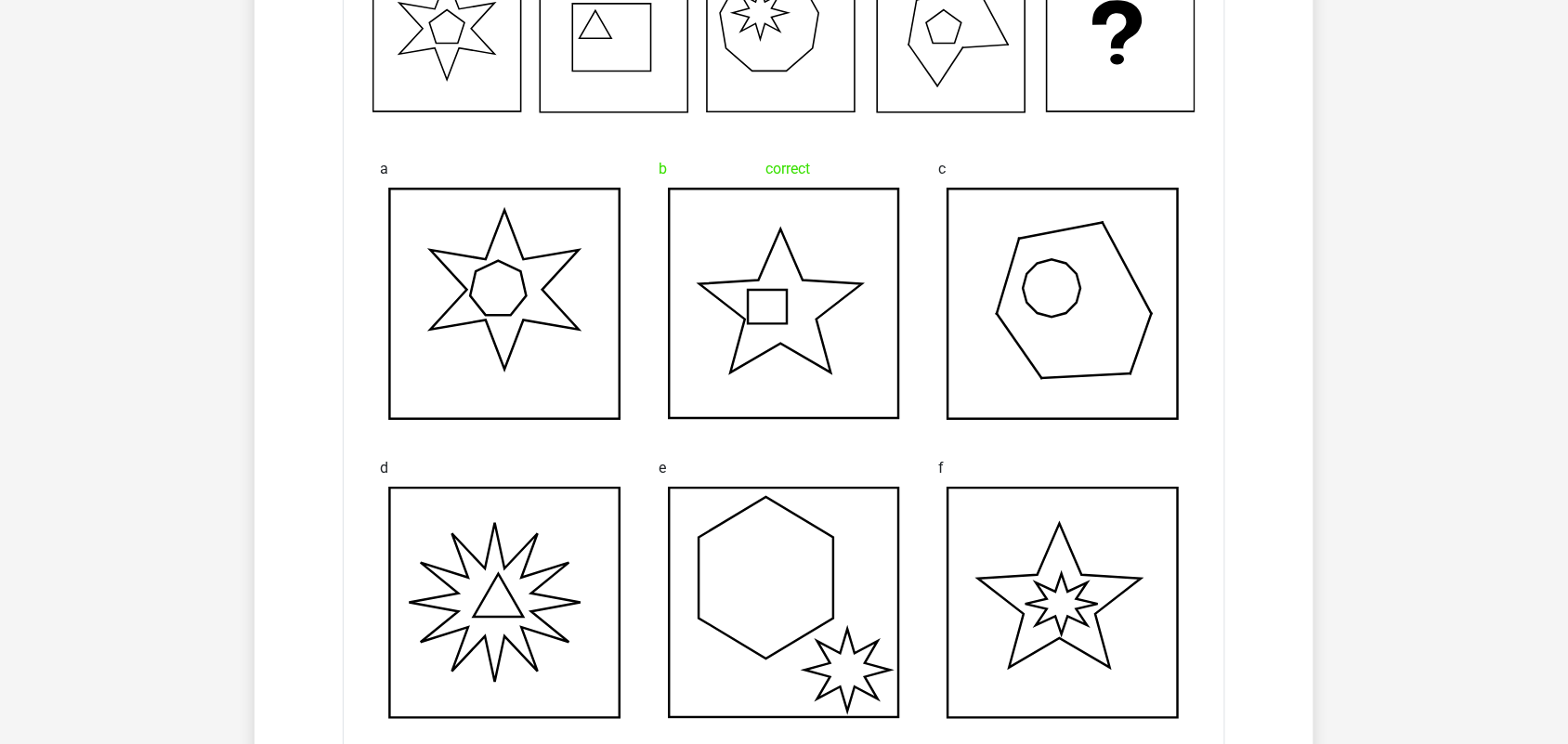 click 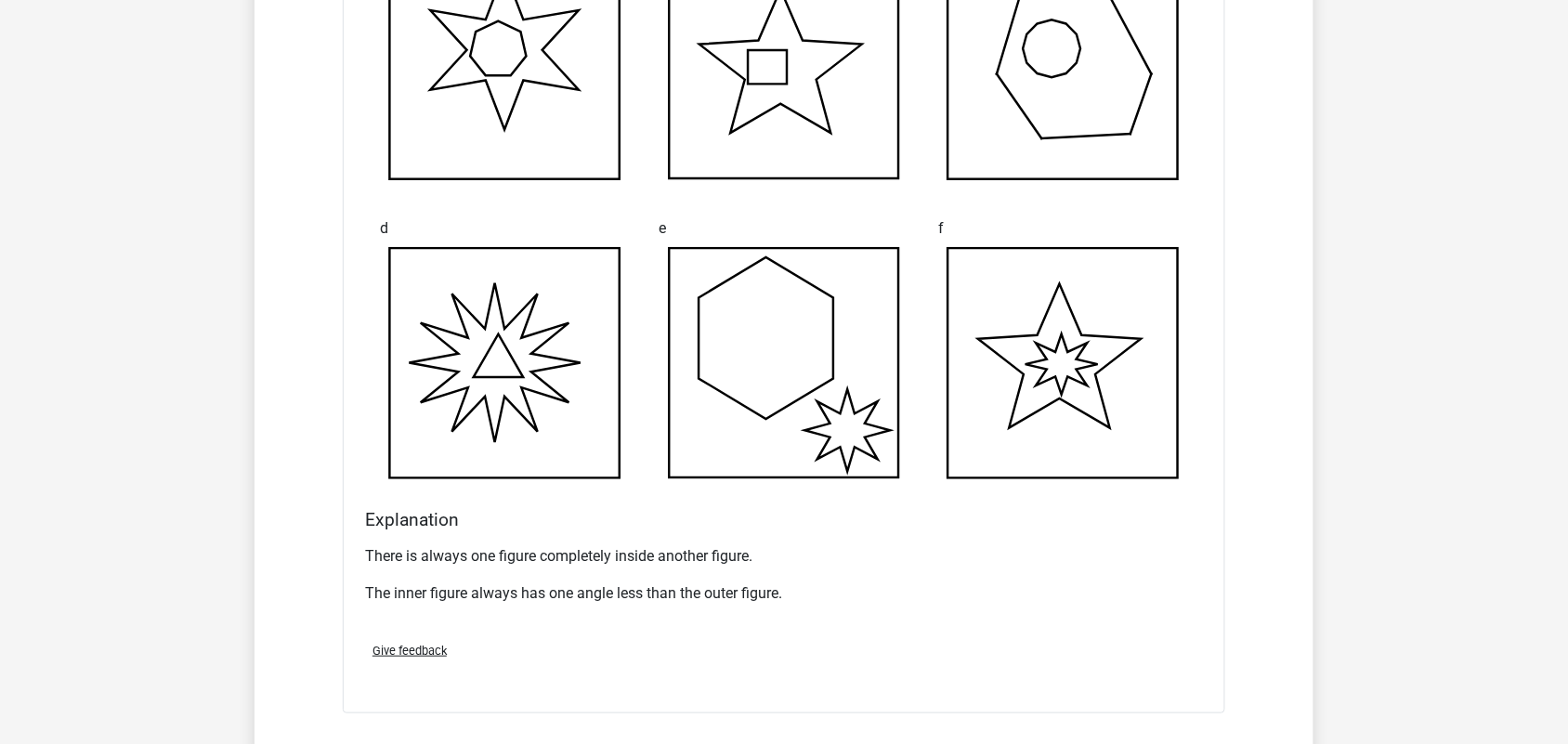 scroll, scrollTop: 2352, scrollLeft: 0, axis: vertical 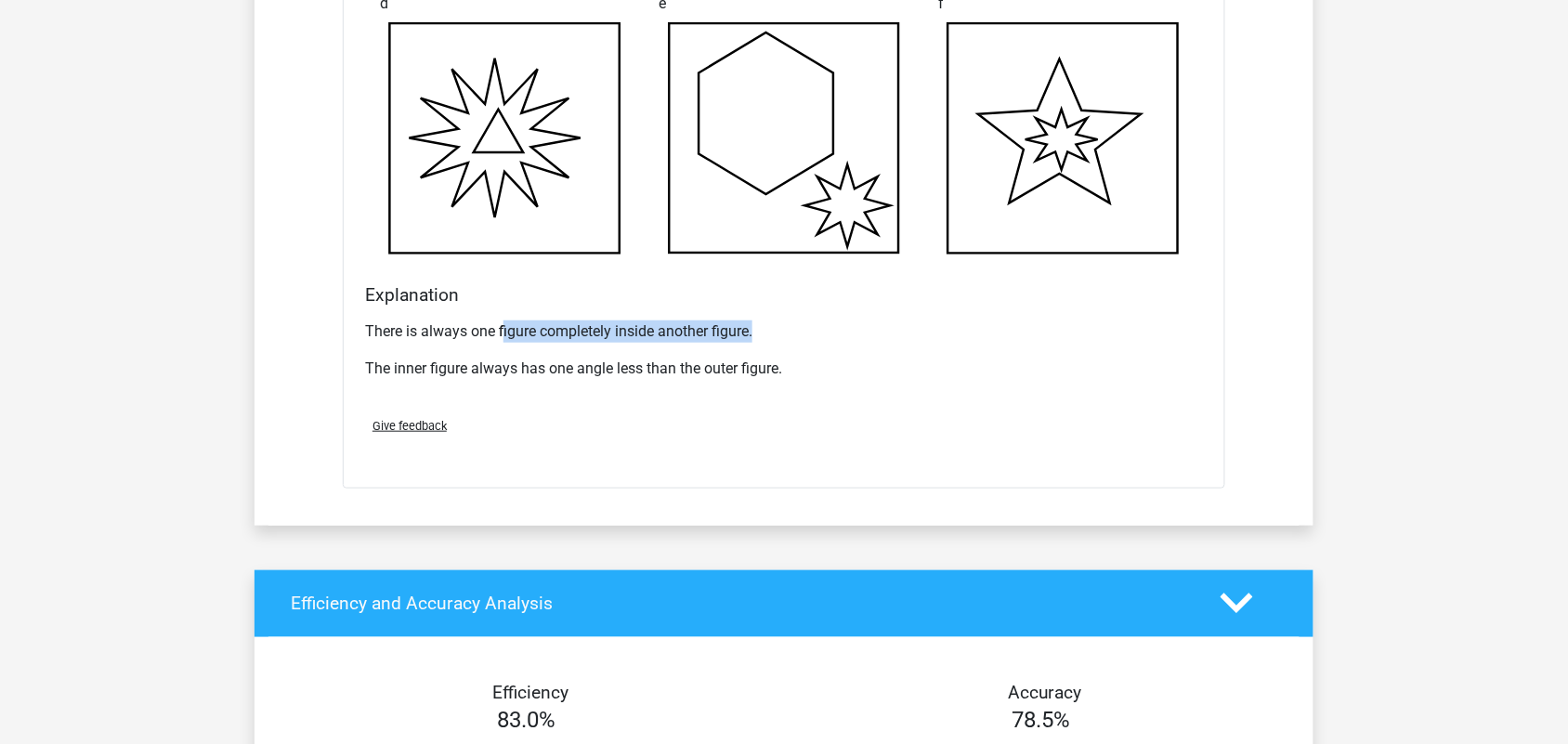 drag, startPoint x: 511, startPoint y: 332, endPoint x: 774, endPoint y: 323, distance: 263.15395 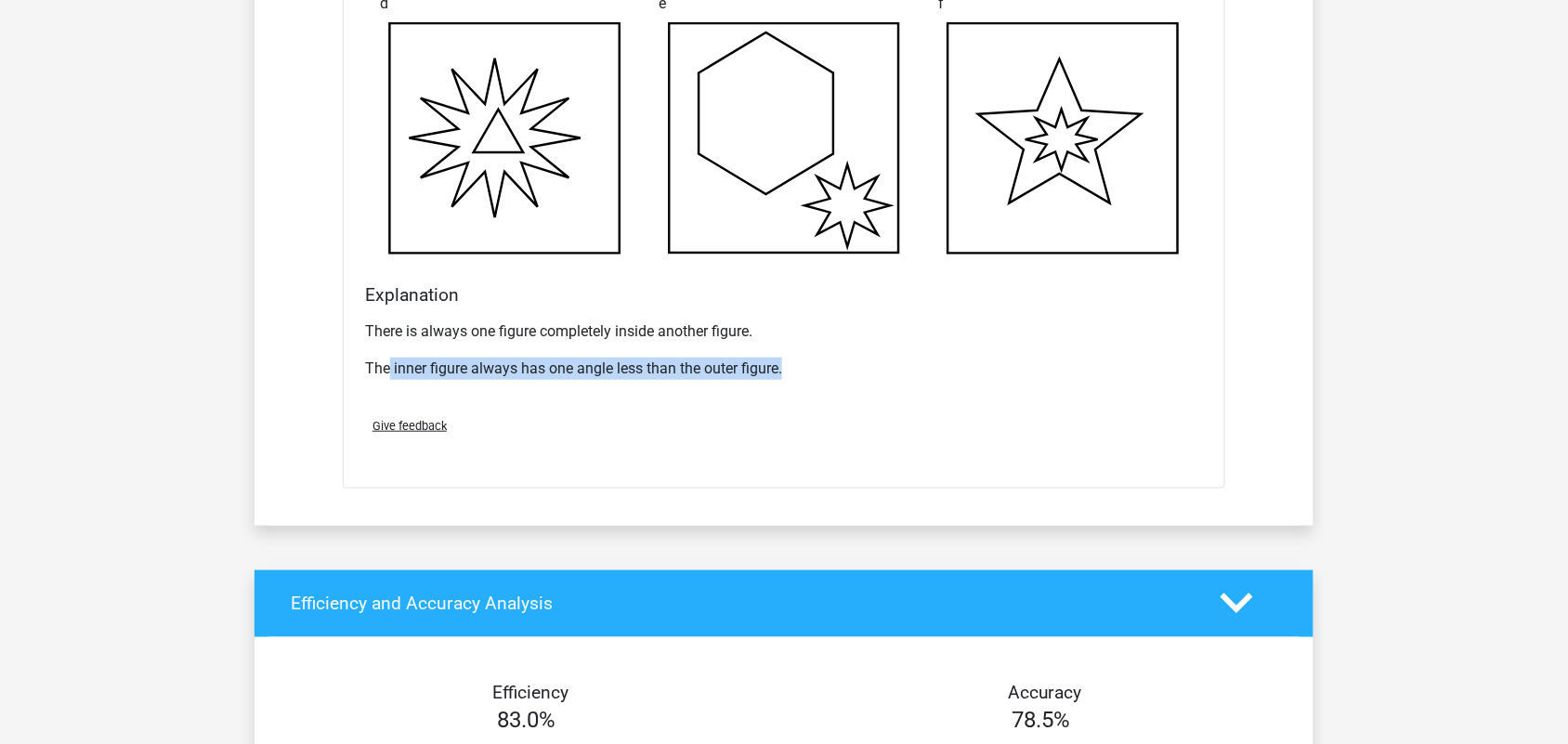 drag, startPoint x: 388, startPoint y: 374, endPoint x: 815, endPoint y: 378, distance: 427.01873 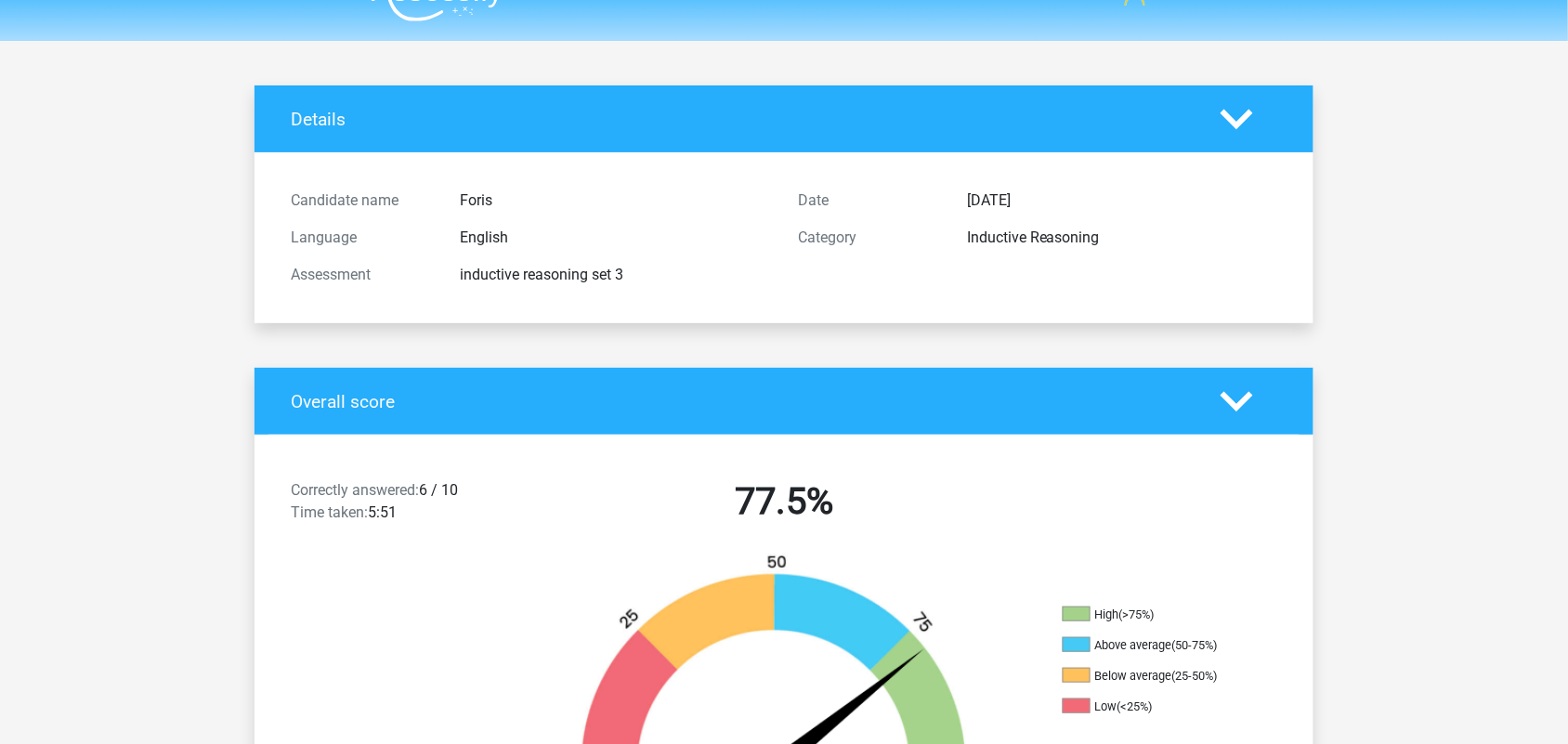 scroll, scrollTop: 0, scrollLeft: 0, axis: both 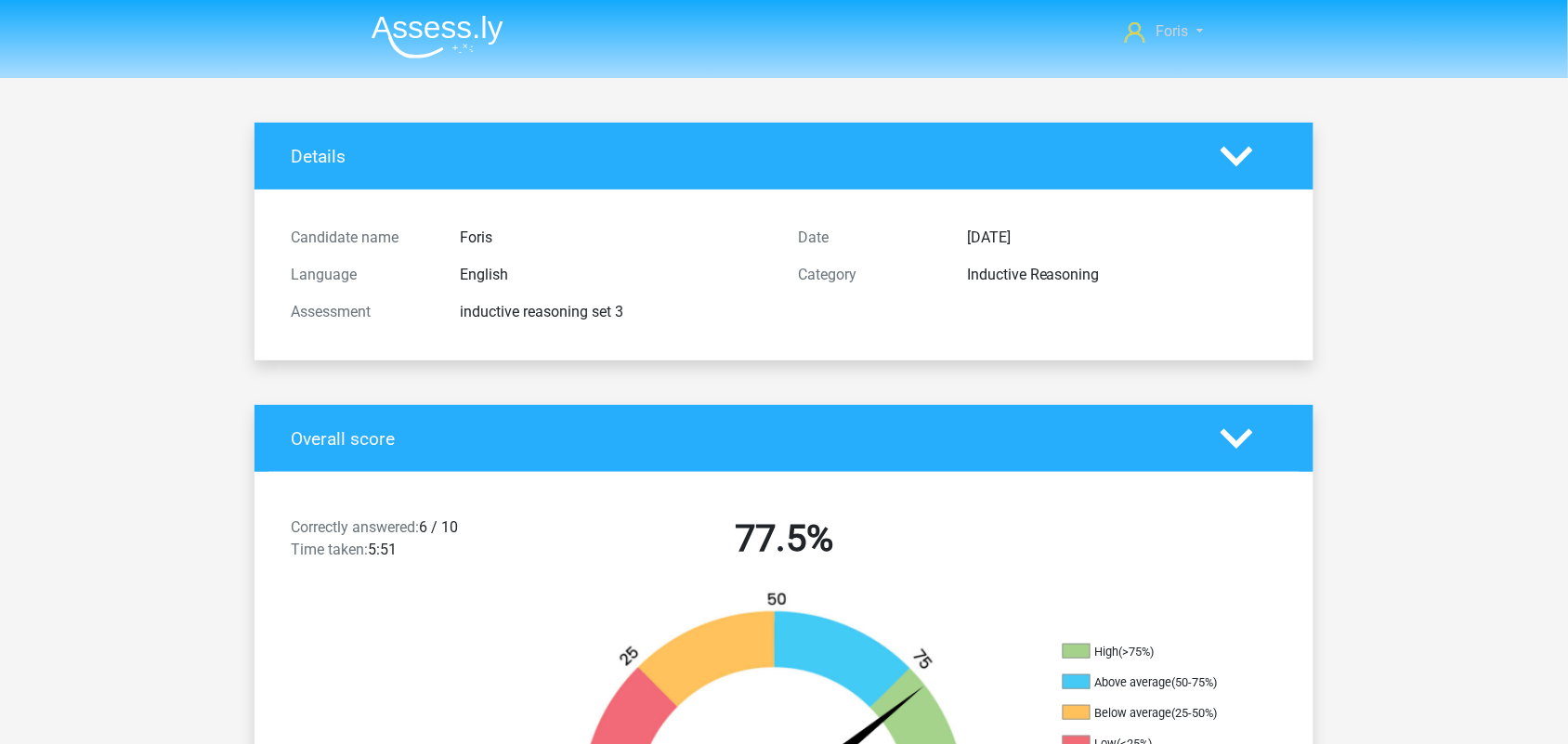 click on "Foris" at bounding box center [1172, 31] 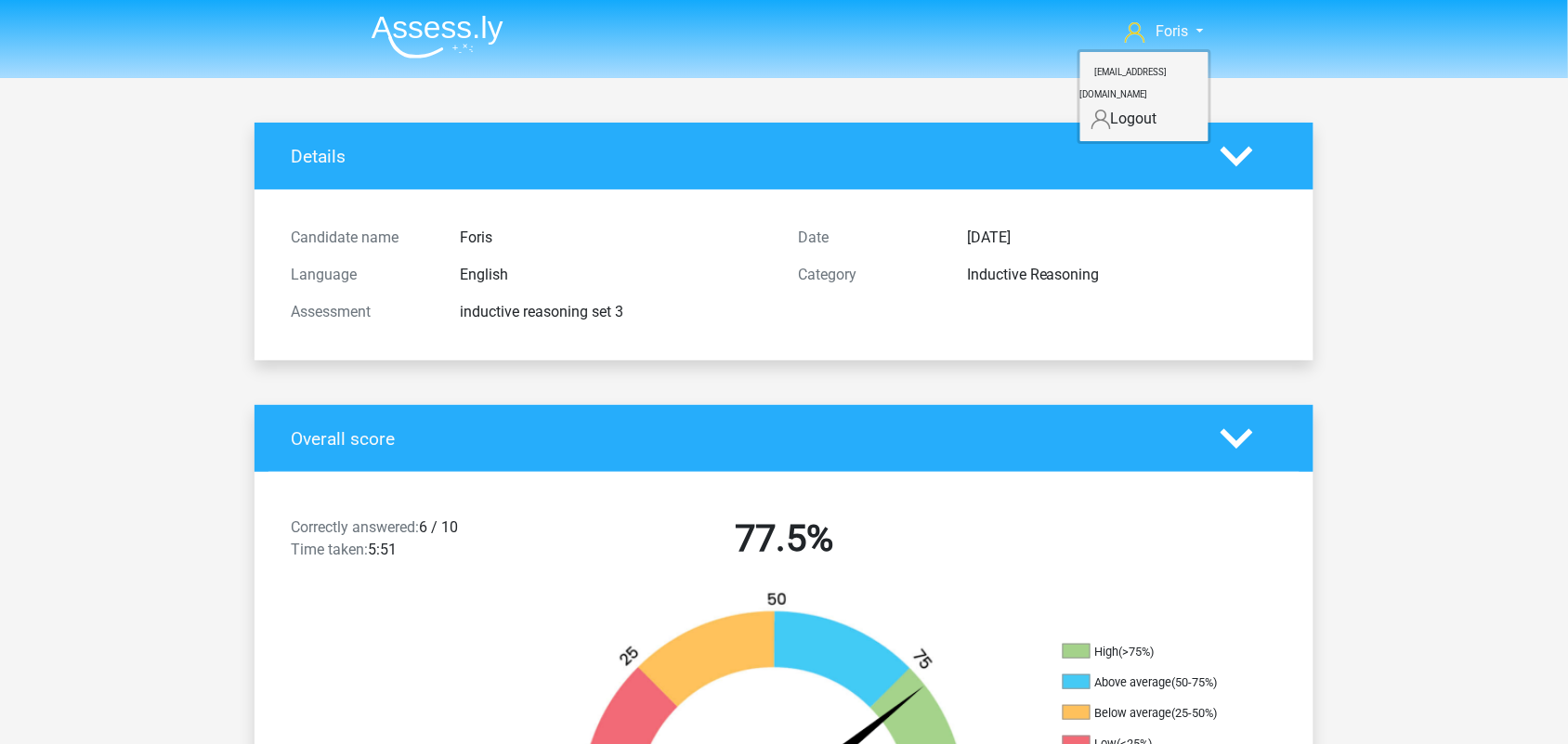 click on "Details" at bounding box center (741, 156) 